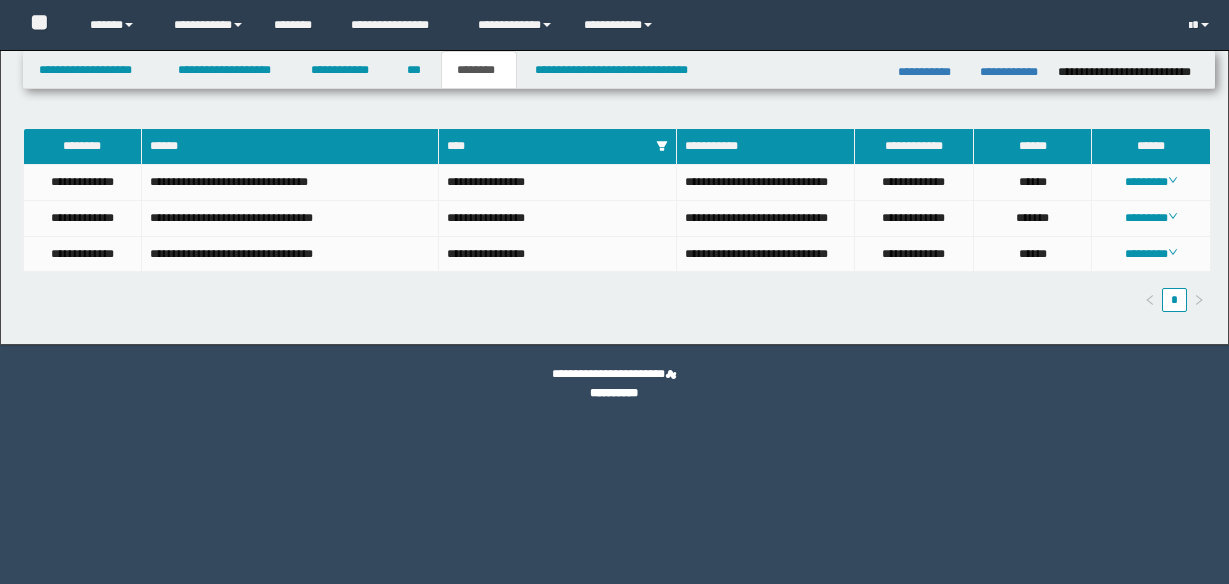 scroll, scrollTop: 0, scrollLeft: 0, axis: both 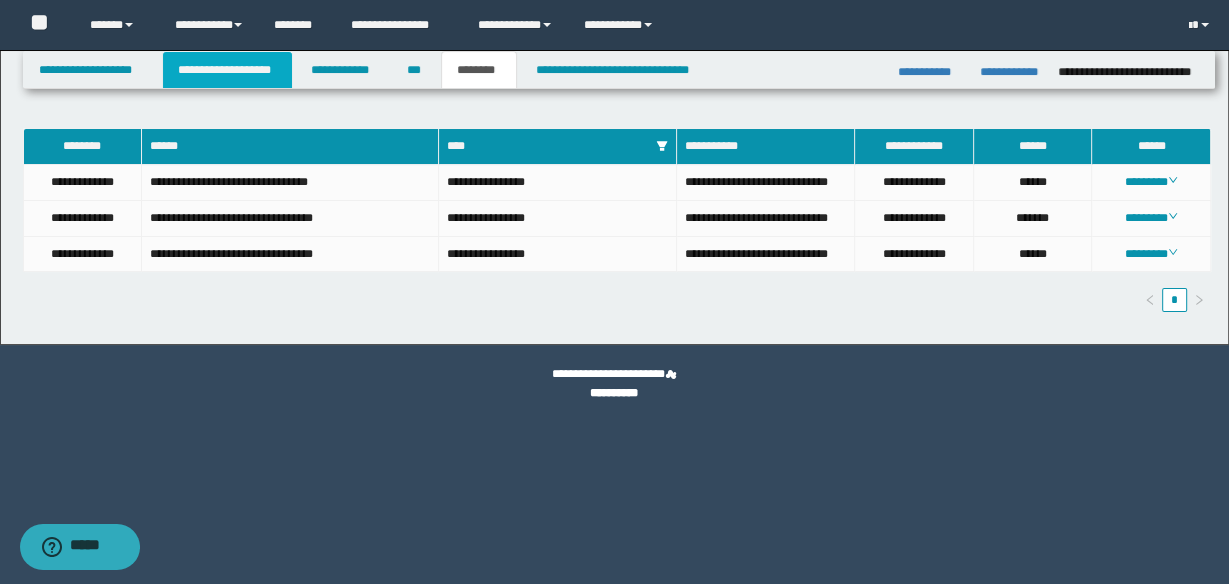 click on "**********" at bounding box center (227, 70) 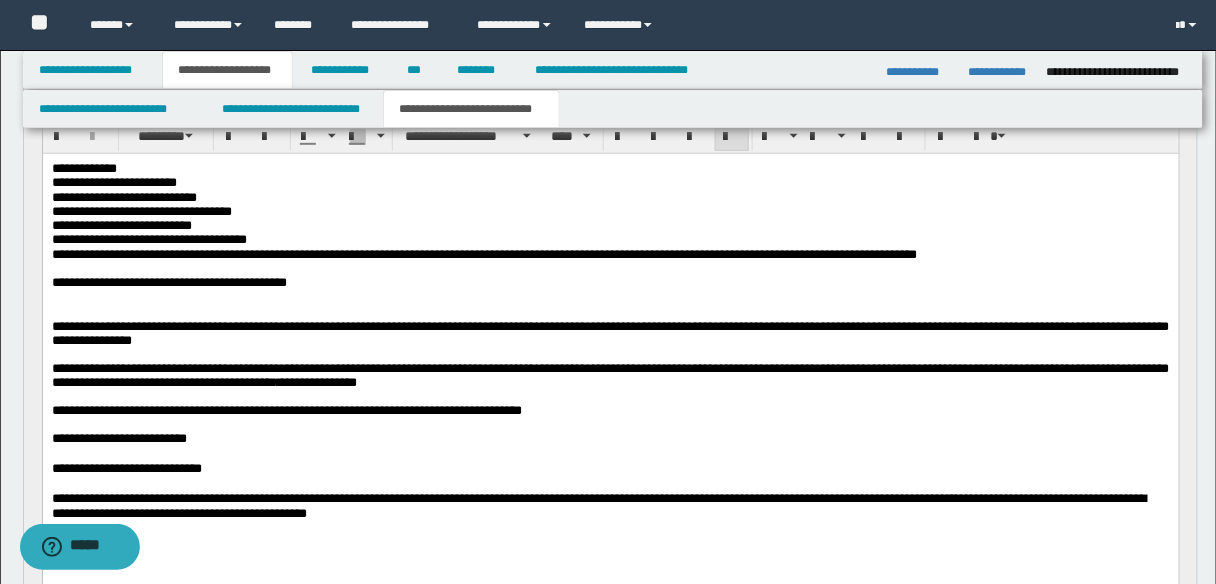 scroll, scrollTop: 240, scrollLeft: 0, axis: vertical 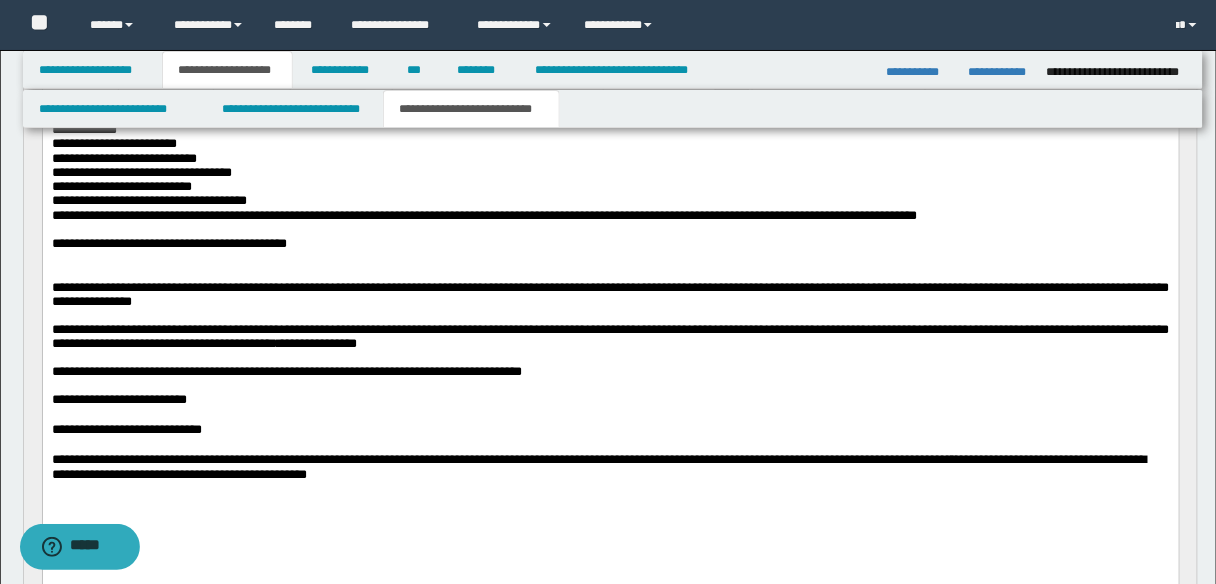 click on "**********" at bounding box center [286, 370] 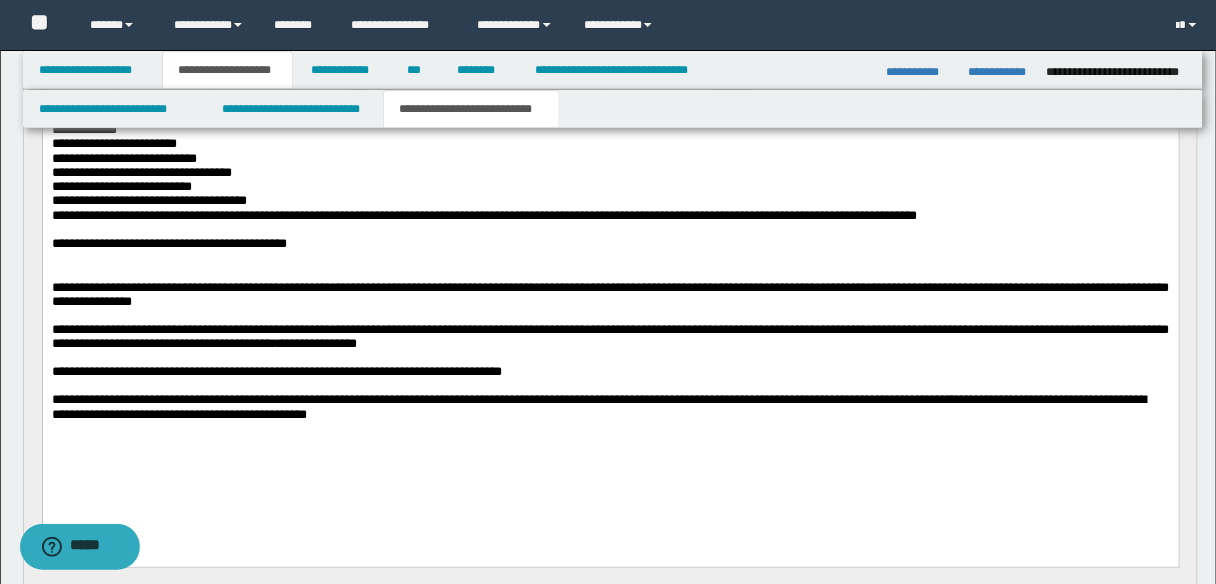 click on "**********" at bounding box center [610, 335] 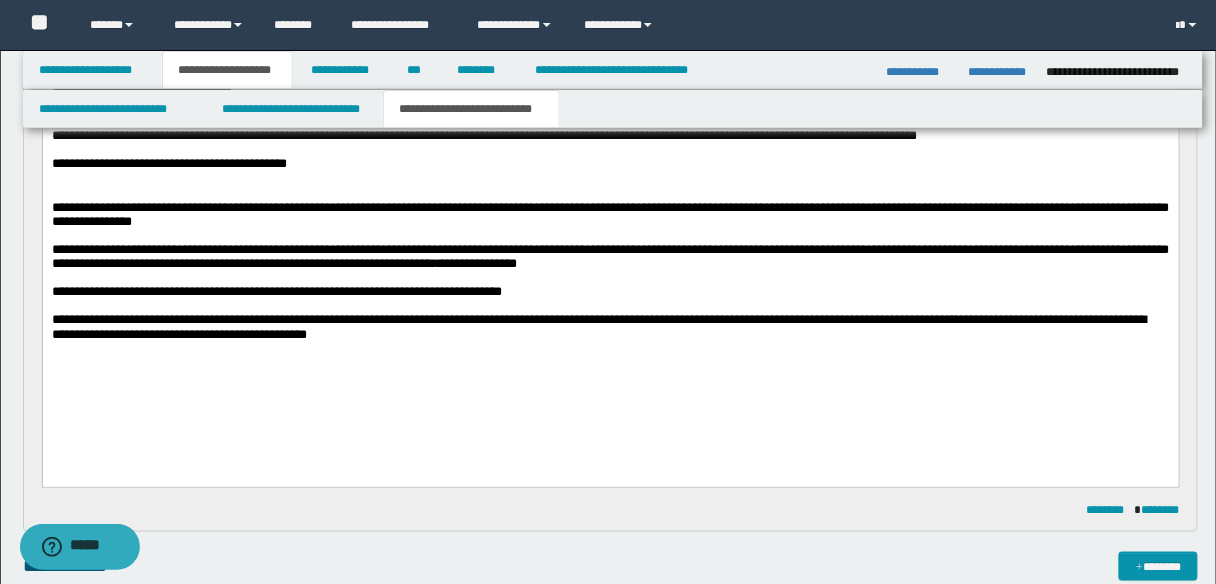 scroll, scrollTop: 240, scrollLeft: 0, axis: vertical 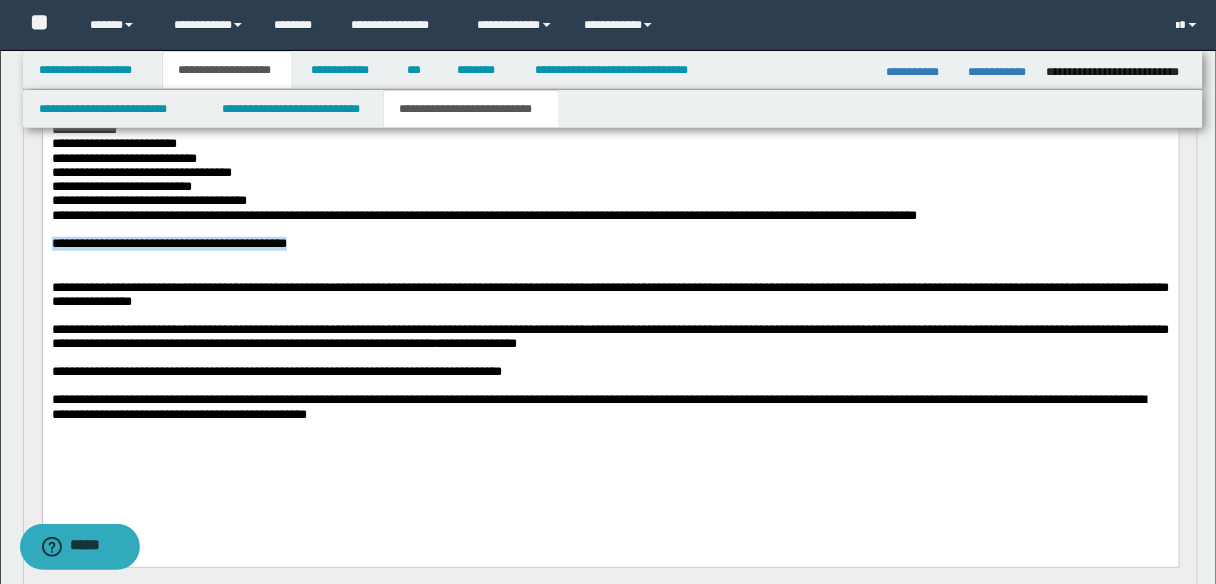 drag, startPoint x: 326, startPoint y: 258, endPoint x: 8, endPoint y: 256, distance: 318.0063 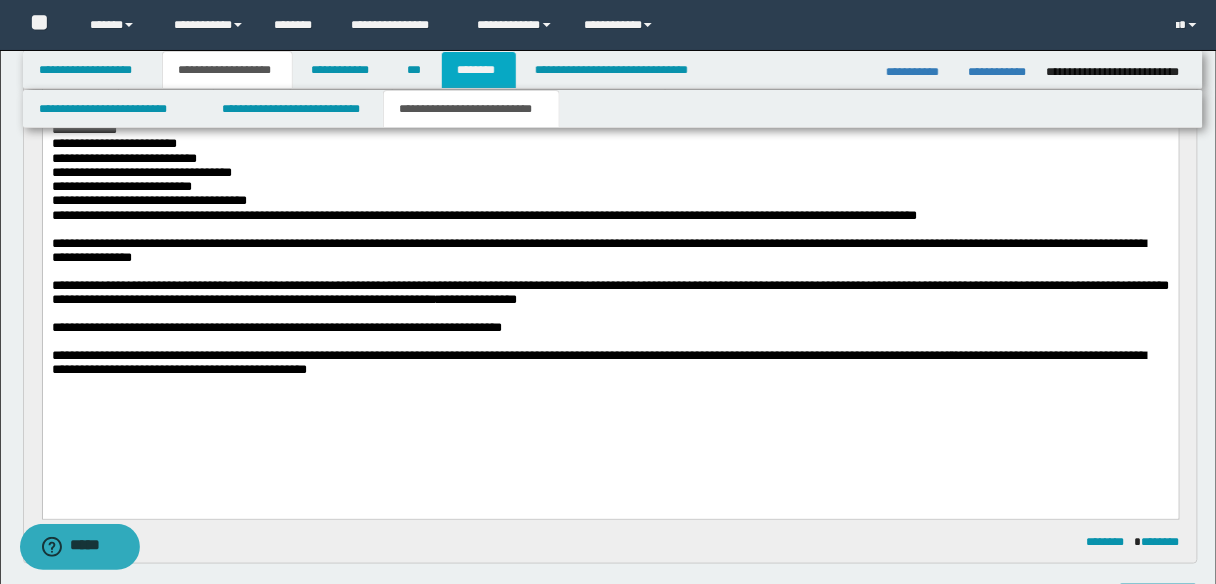 click on "********" at bounding box center [479, 70] 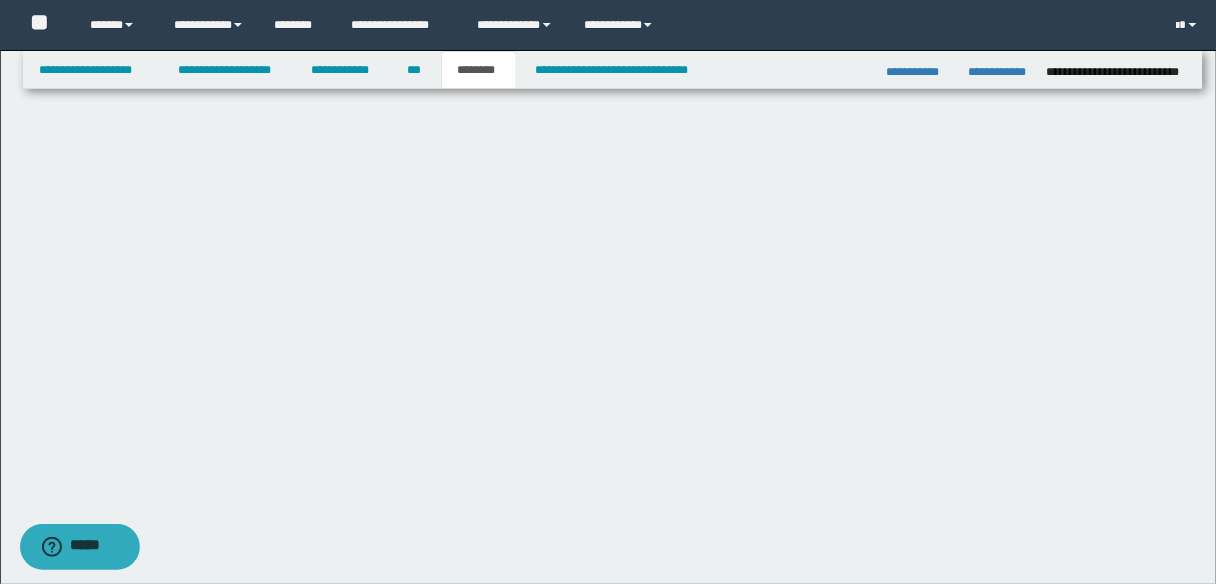 scroll, scrollTop: 0, scrollLeft: 0, axis: both 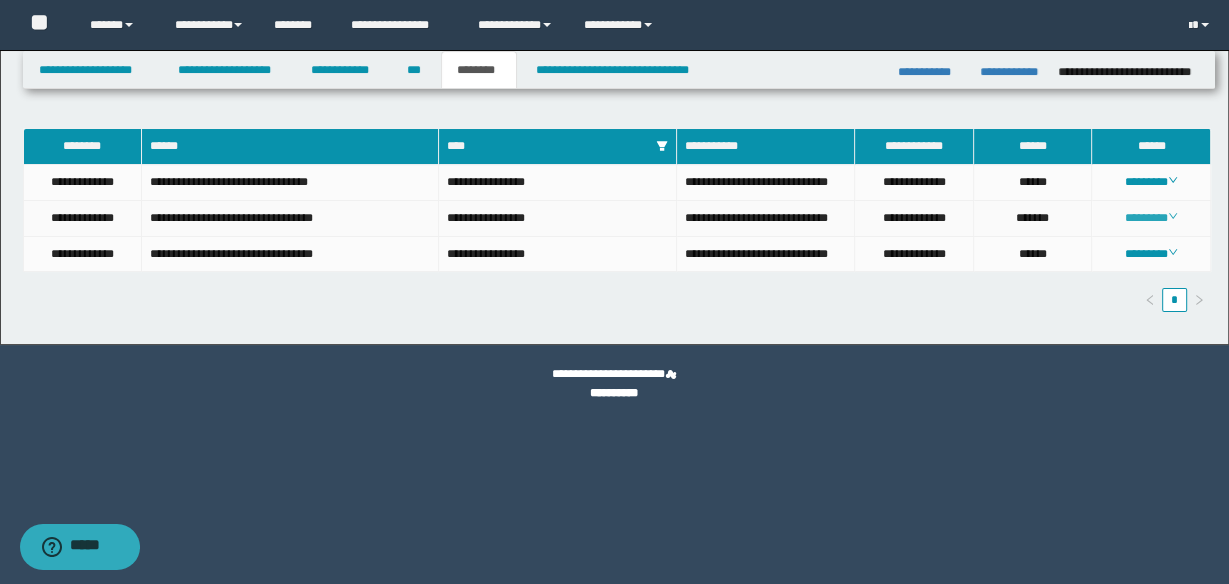 click on "********" at bounding box center [1151, 218] 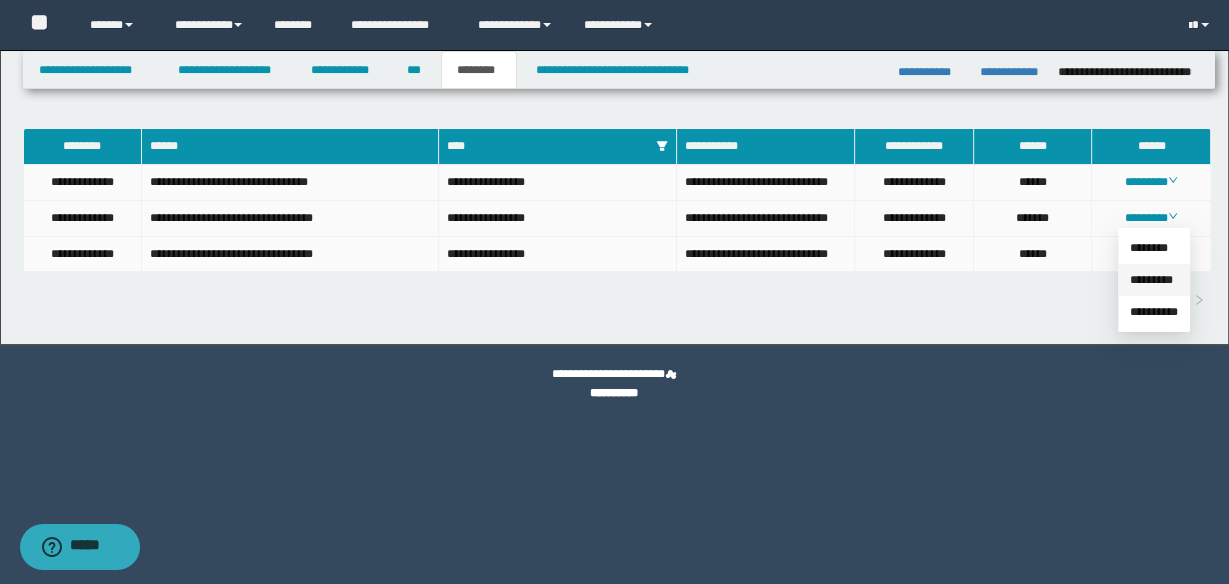 click on "*********" at bounding box center (1151, 280) 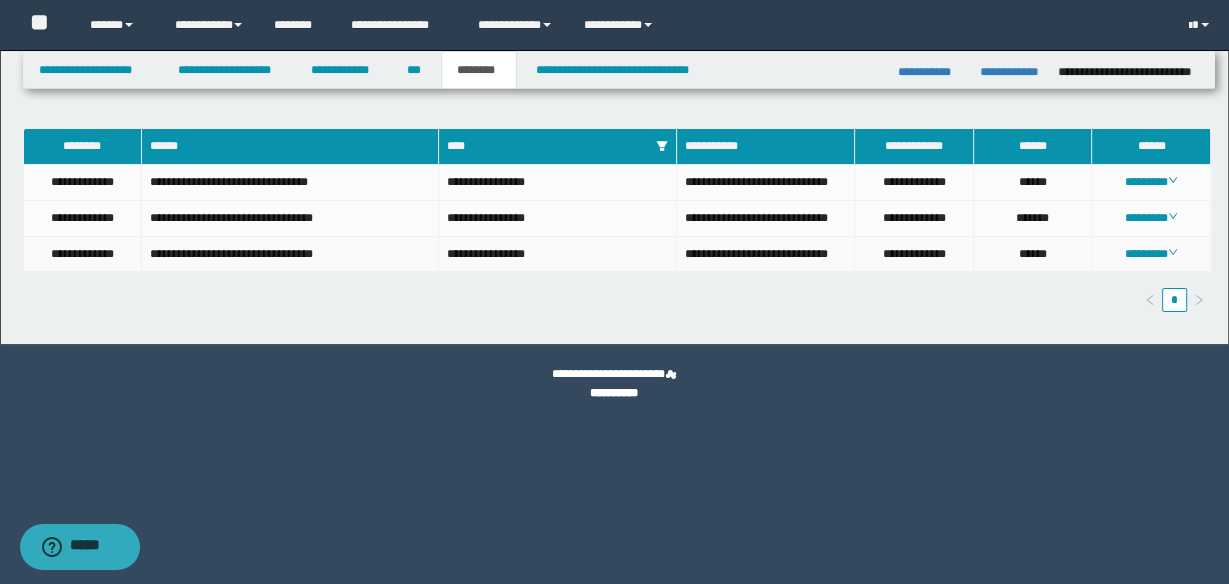 click on "********" at bounding box center (1151, 255) 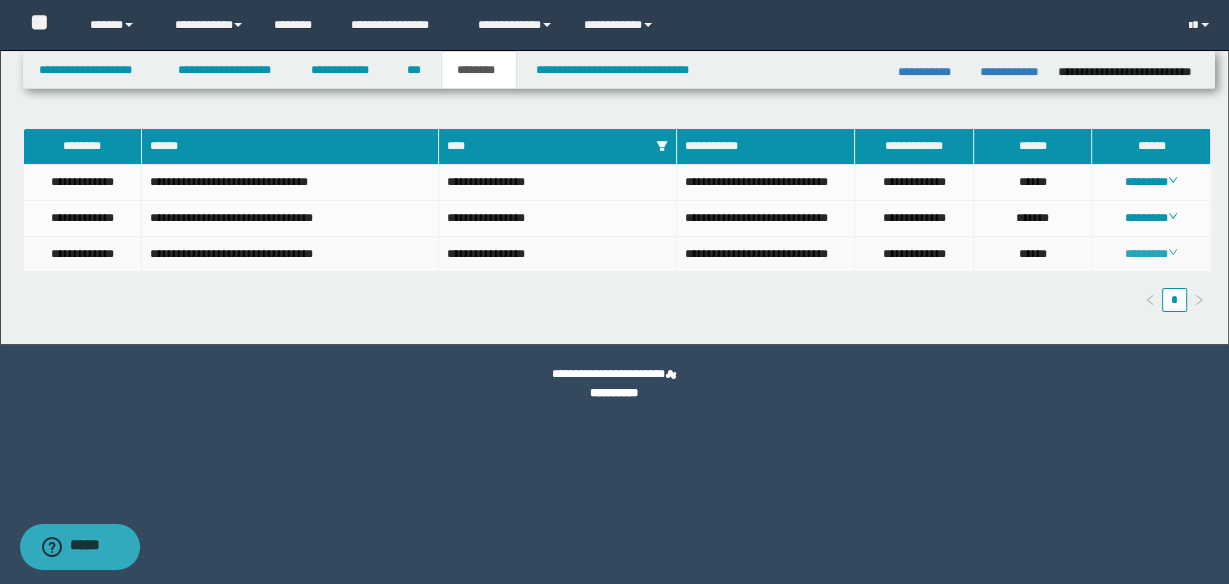 click on "********" at bounding box center [1151, 254] 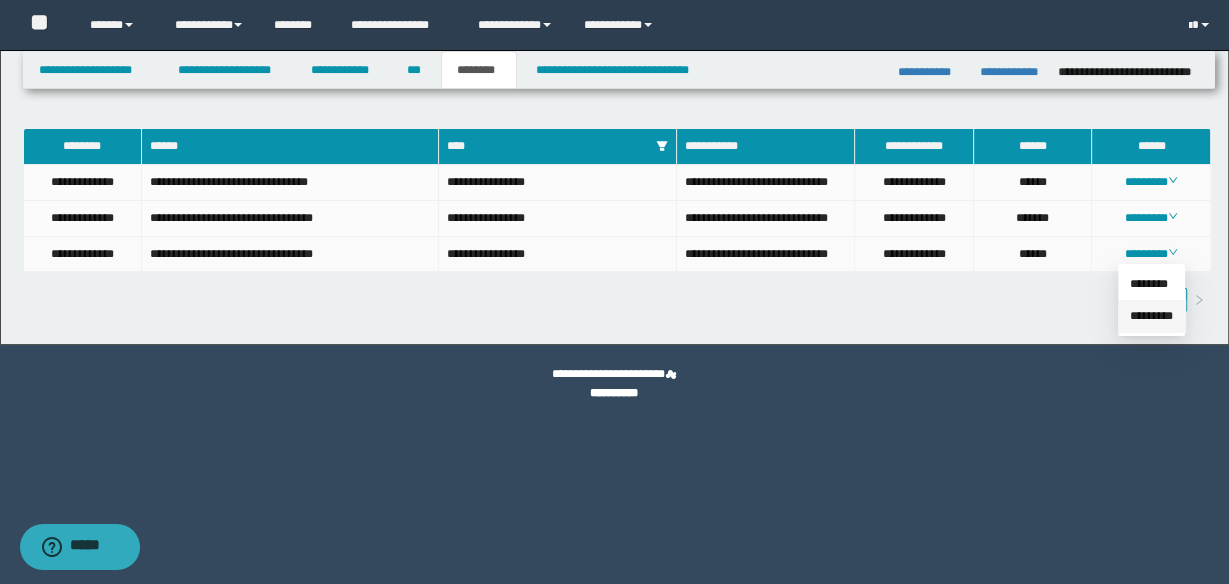 click on "*********" at bounding box center [1151, 316] 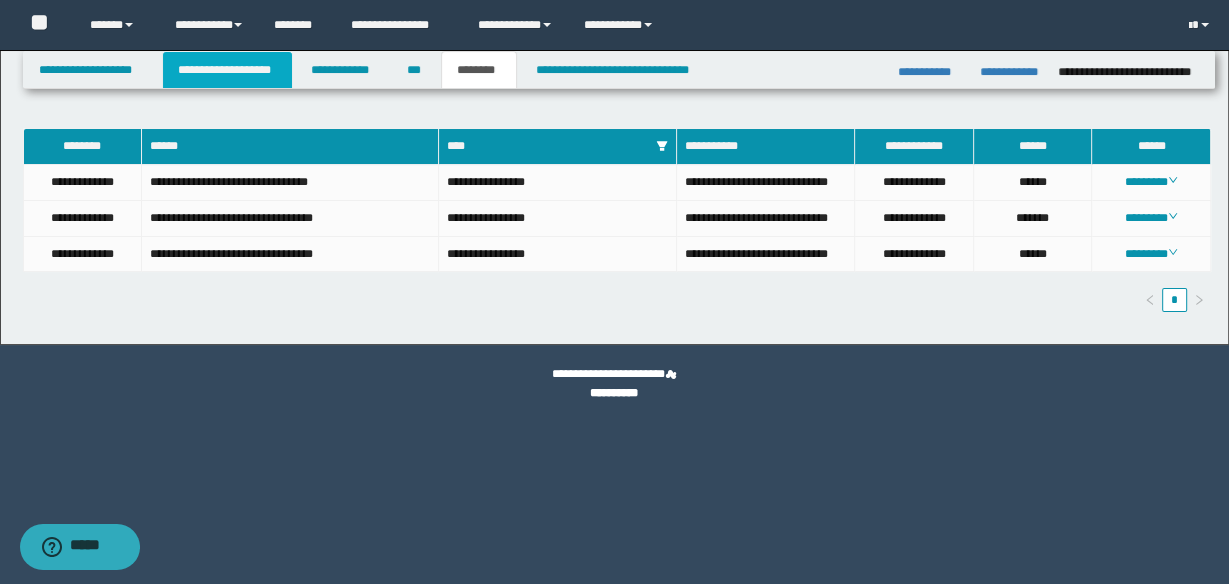click on "**********" at bounding box center (227, 70) 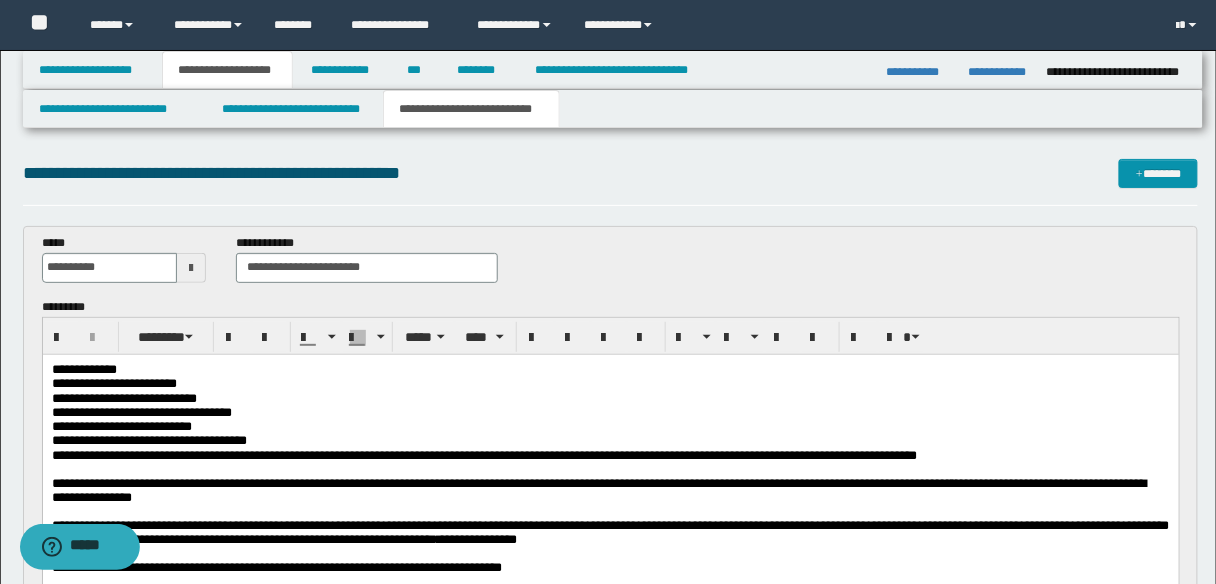 click on "**********" at bounding box center [123, 397] 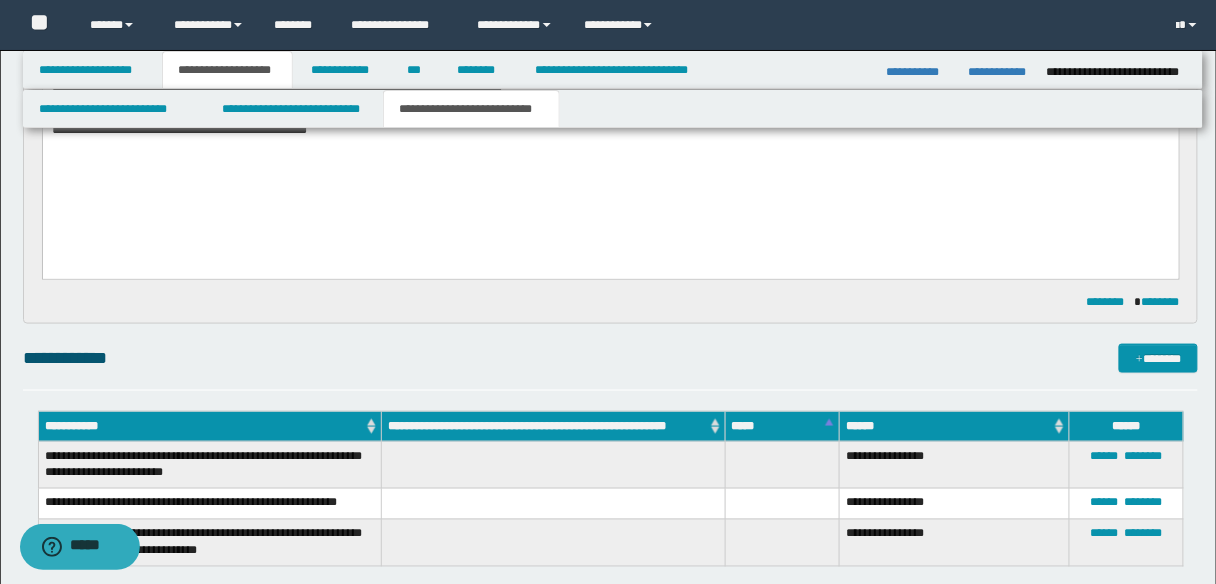 scroll, scrollTop: 720, scrollLeft: 0, axis: vertical 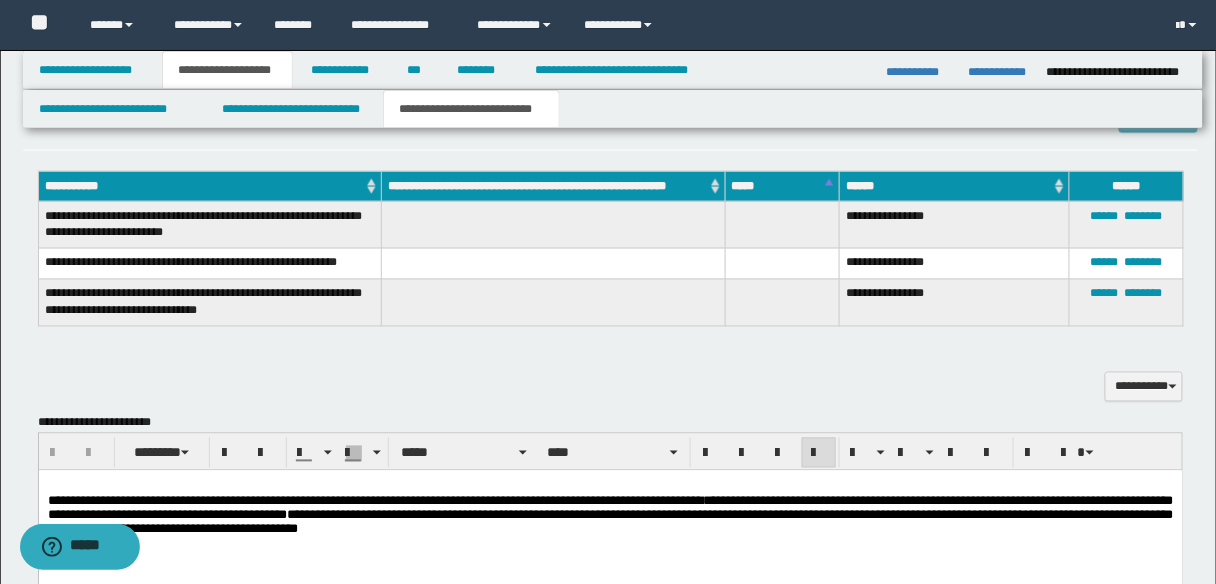 click on "**********" at bounding box center (372, 500) 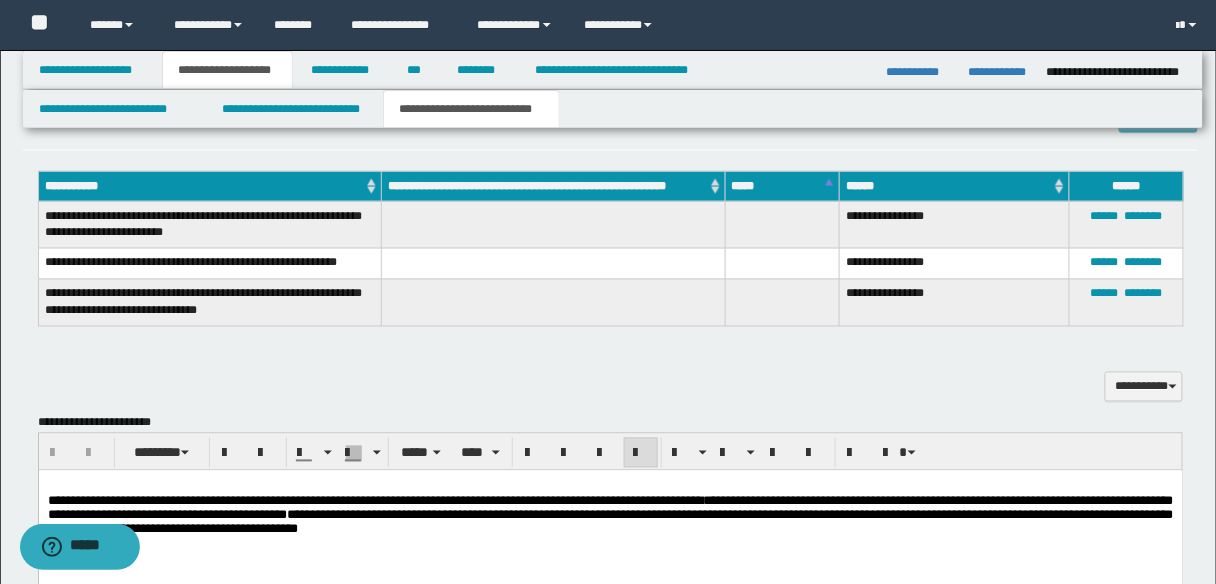 type 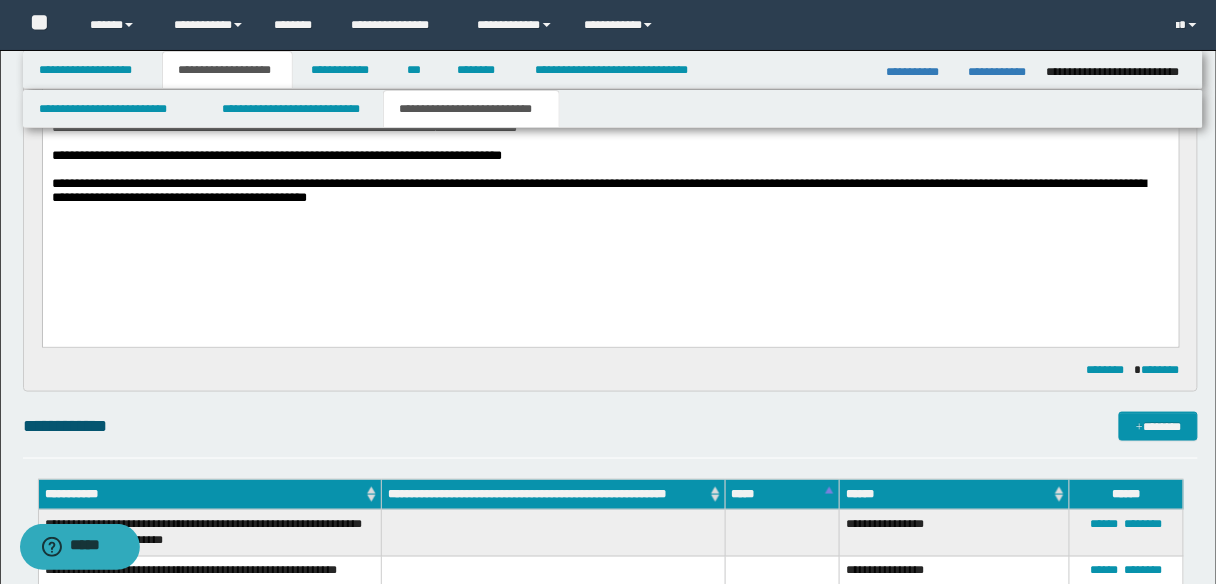 scroll, scrollTop: 240, scrollLeft: 0, axis: vertical 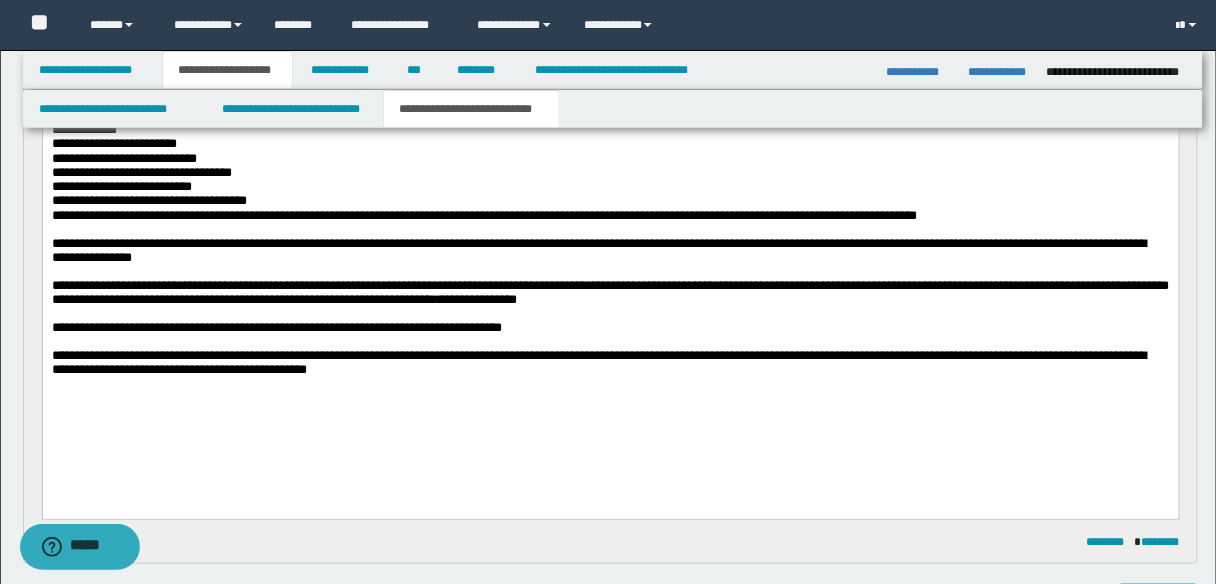 click on "**********" at bounding box center (610, 200) 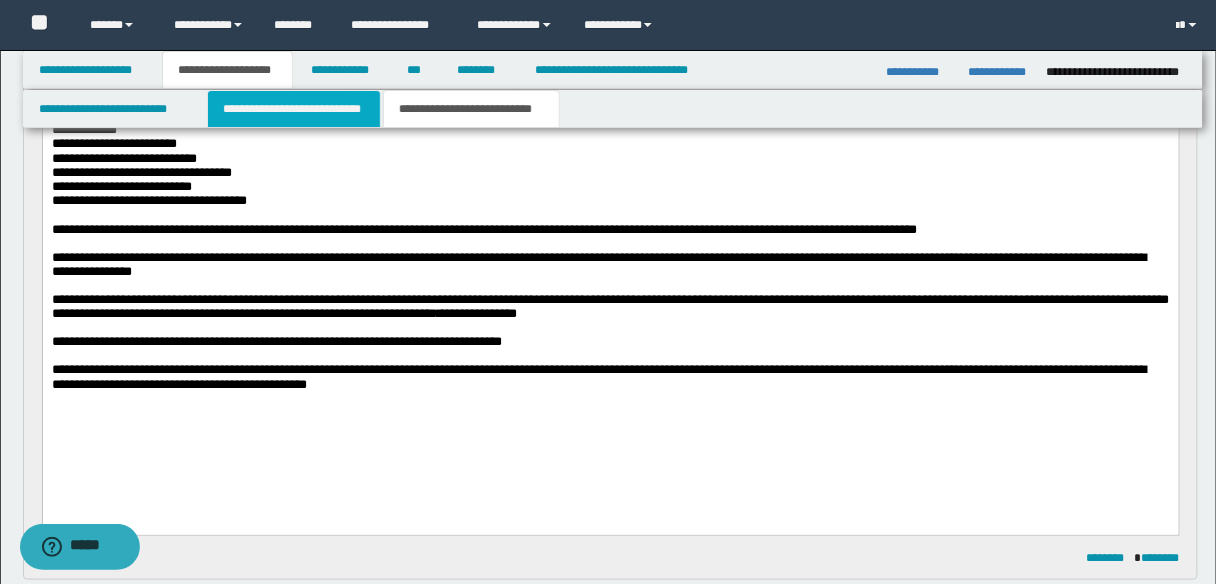 click on "**********" at bounding box center [294, 109] 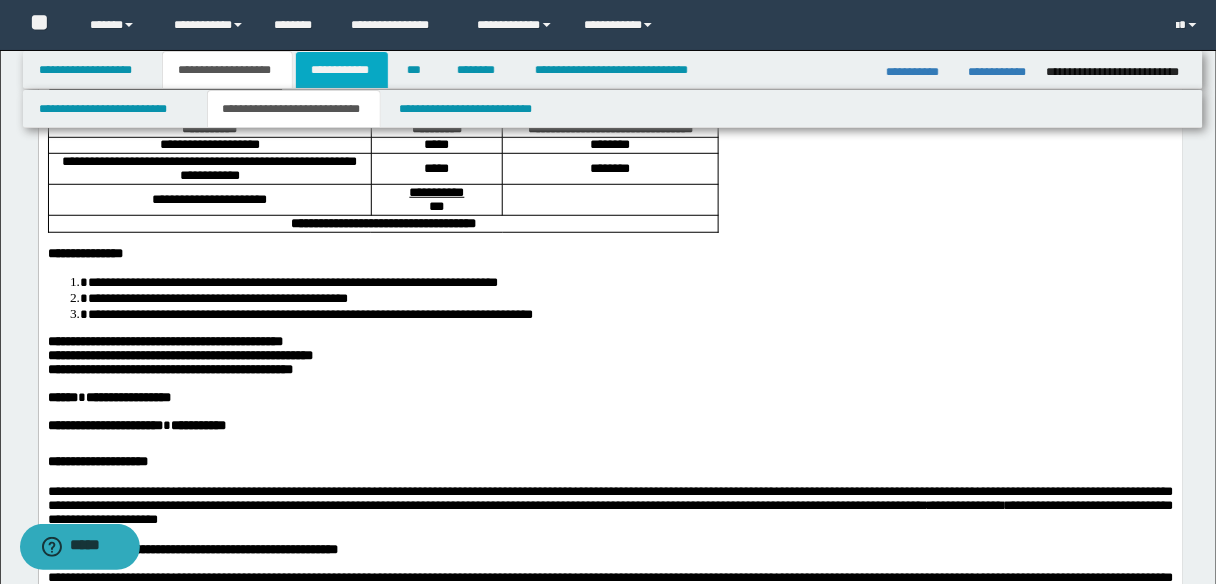 click on "**********" at bounding box center [342, 70] 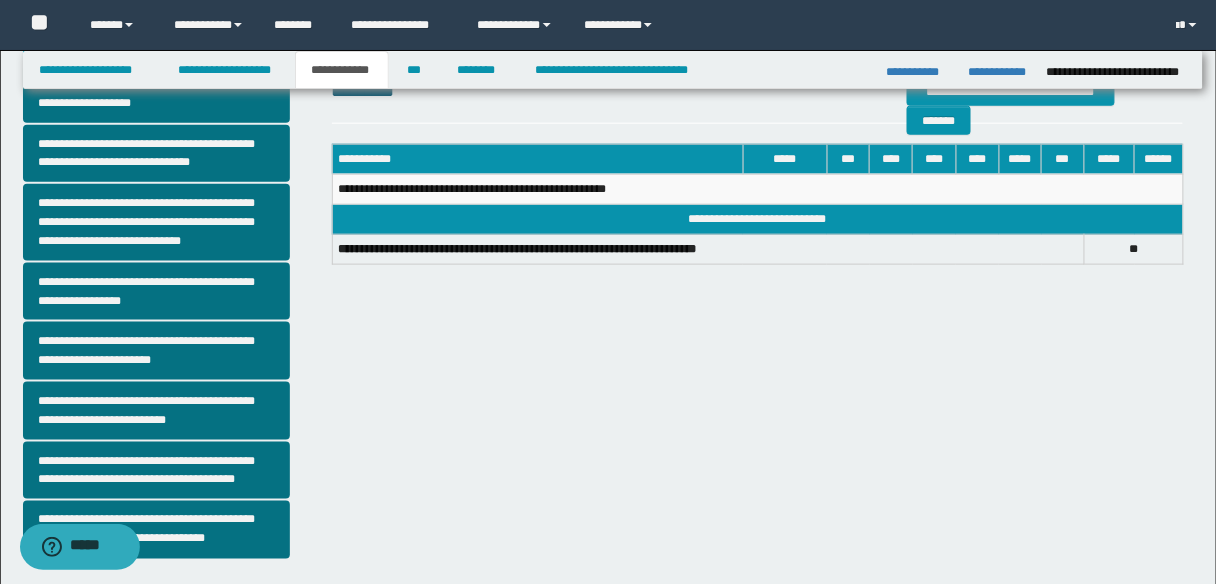 scroll, scrollTop: 528, scrollLeft: 0, axis: vertical 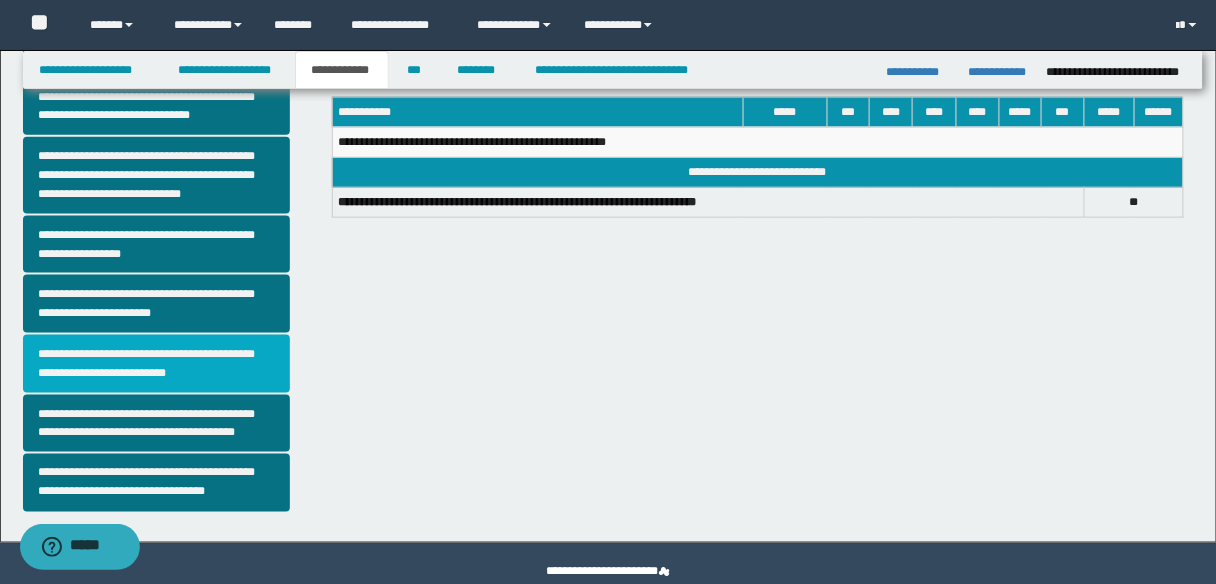 click on "**********" at bounding box center [156, 364] 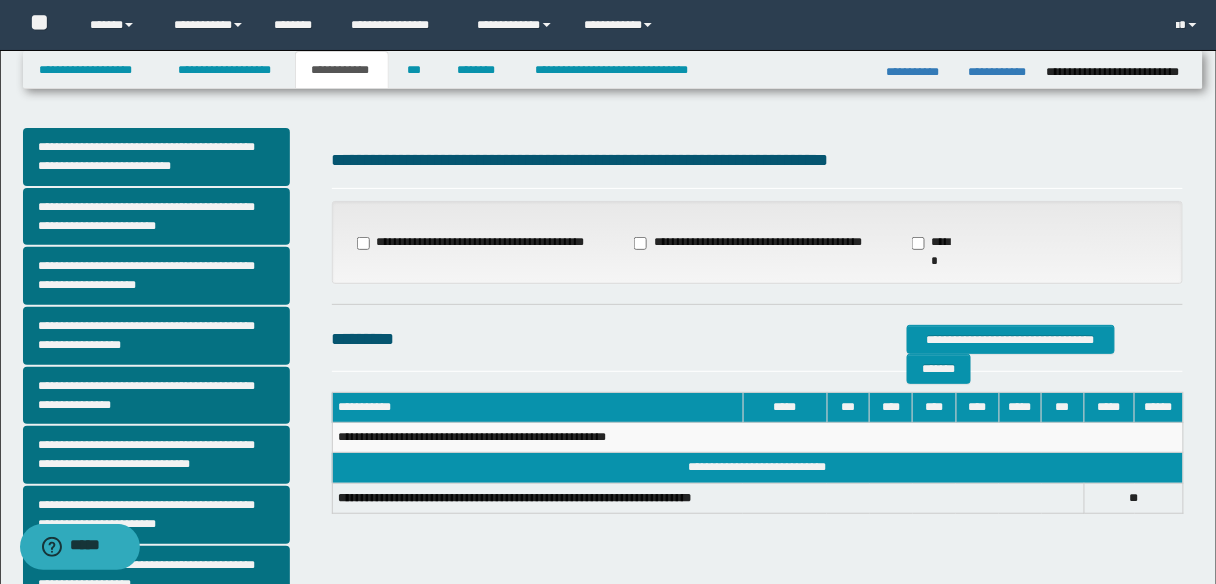 click on "**********" at bounding box center [750, 243] 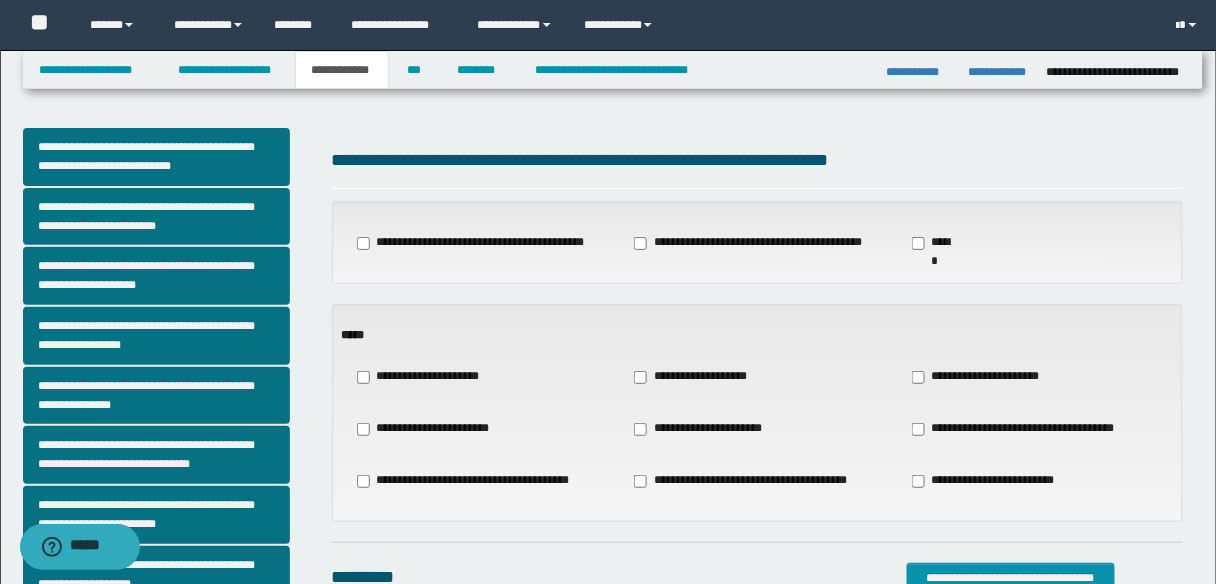 click on "**********" at bounding box center [698, 377] 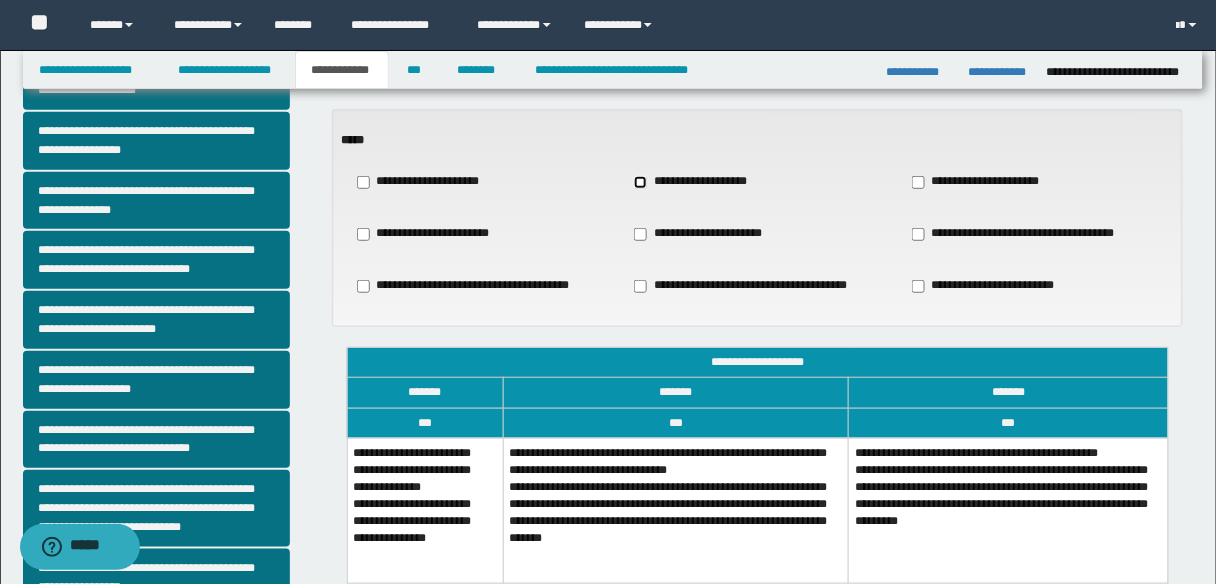 scroll, scrollTop: 240, scrollLeft: 0, axis: vertical 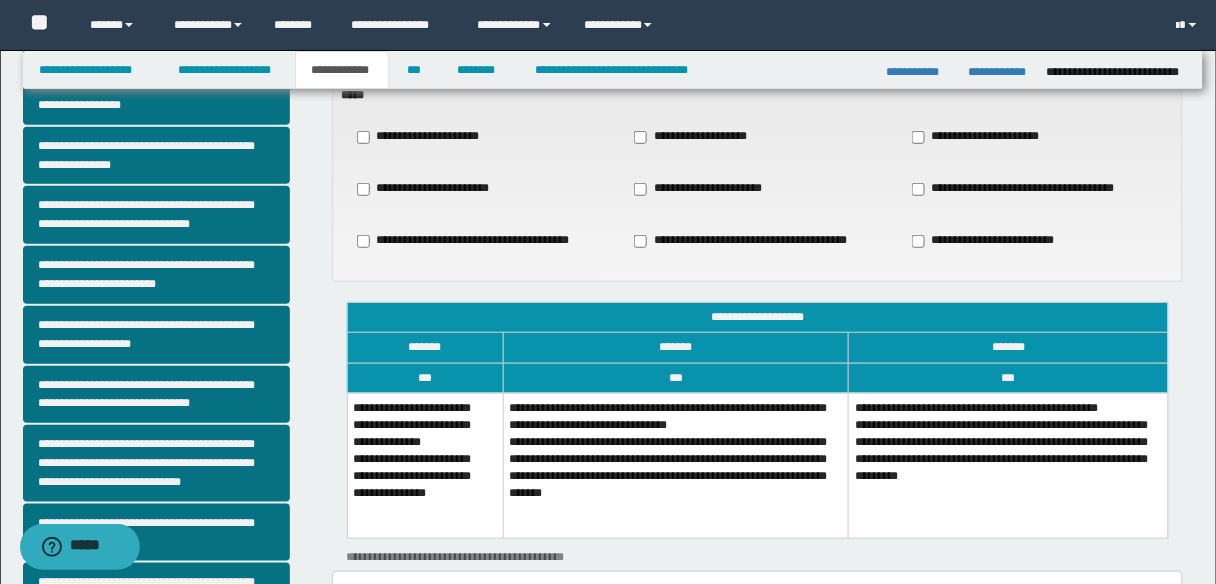 click on "**********" at bounding box center [425, 465] 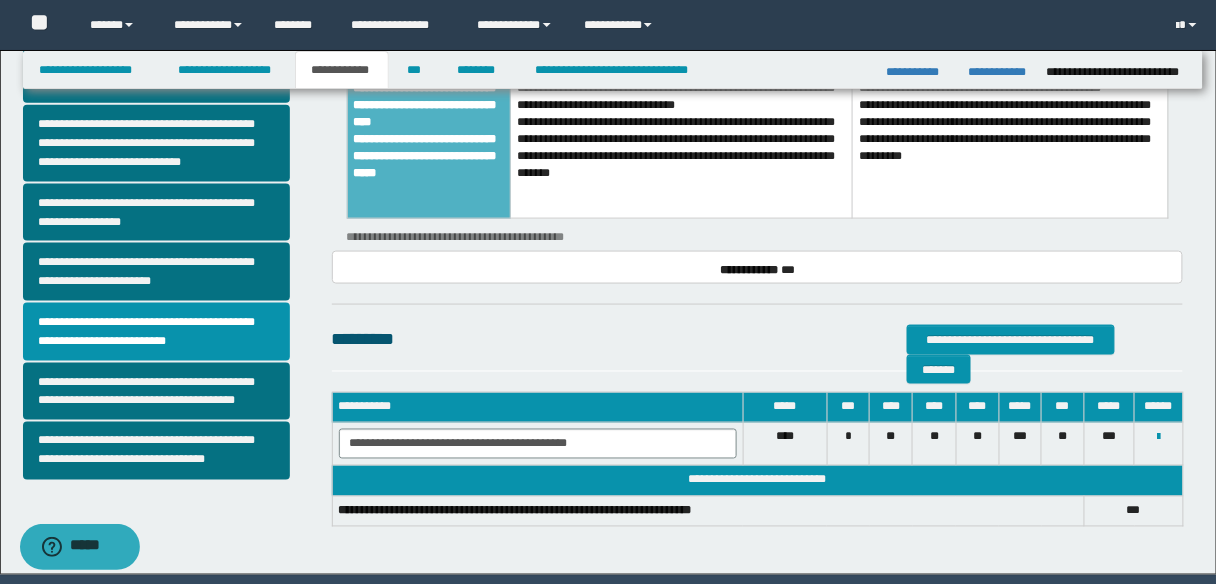 scroll, scrollTop: 480, scrollLeft: 0, axis: vertical 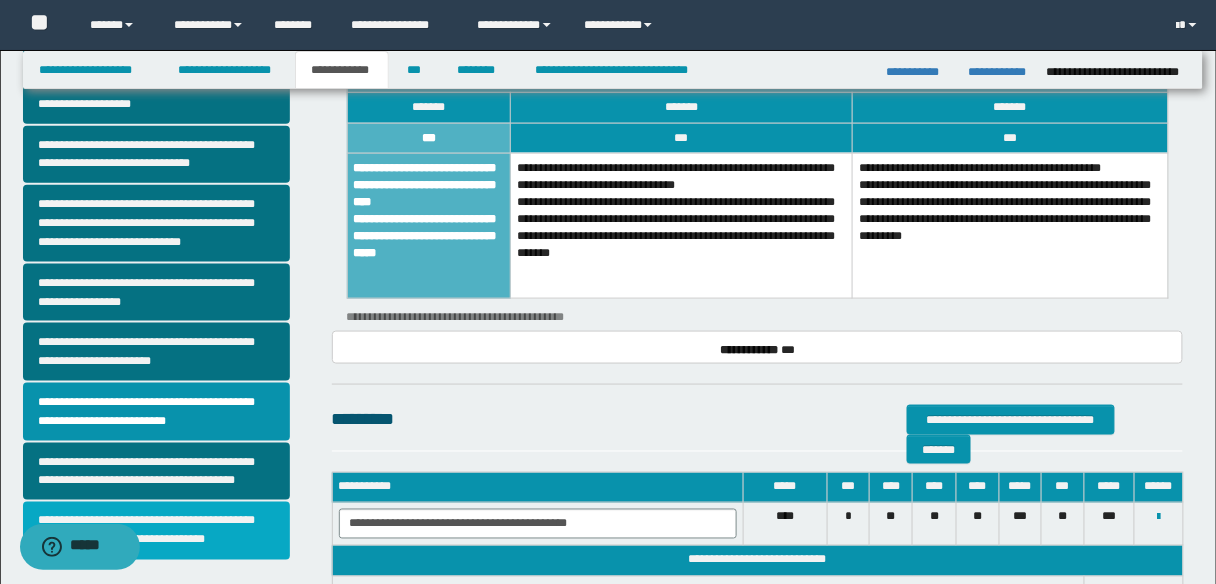 click on "**********" at bounding box center (156, 531) 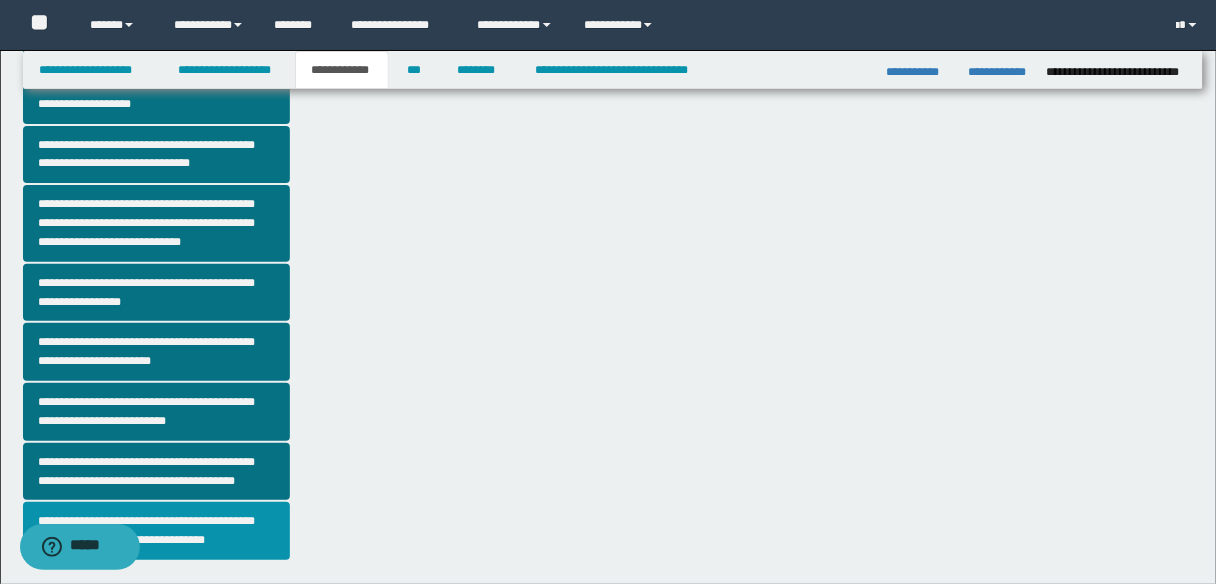 scroll, scrollTop: 0, scrollLeft: 0, axis: both 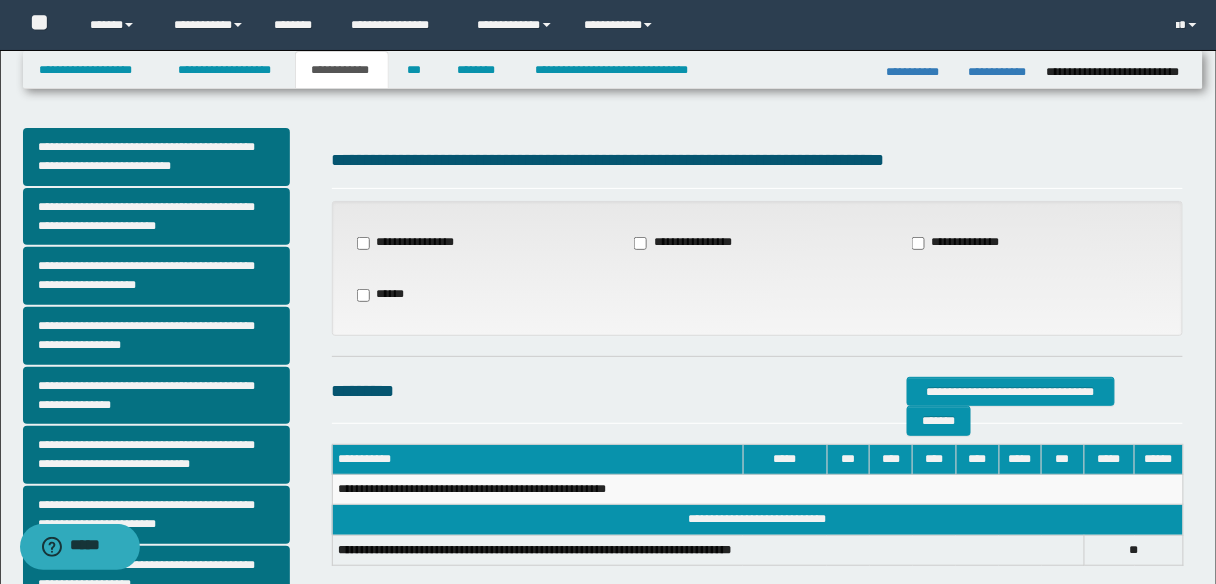 click on "**********" at bounding box center [966, 243] 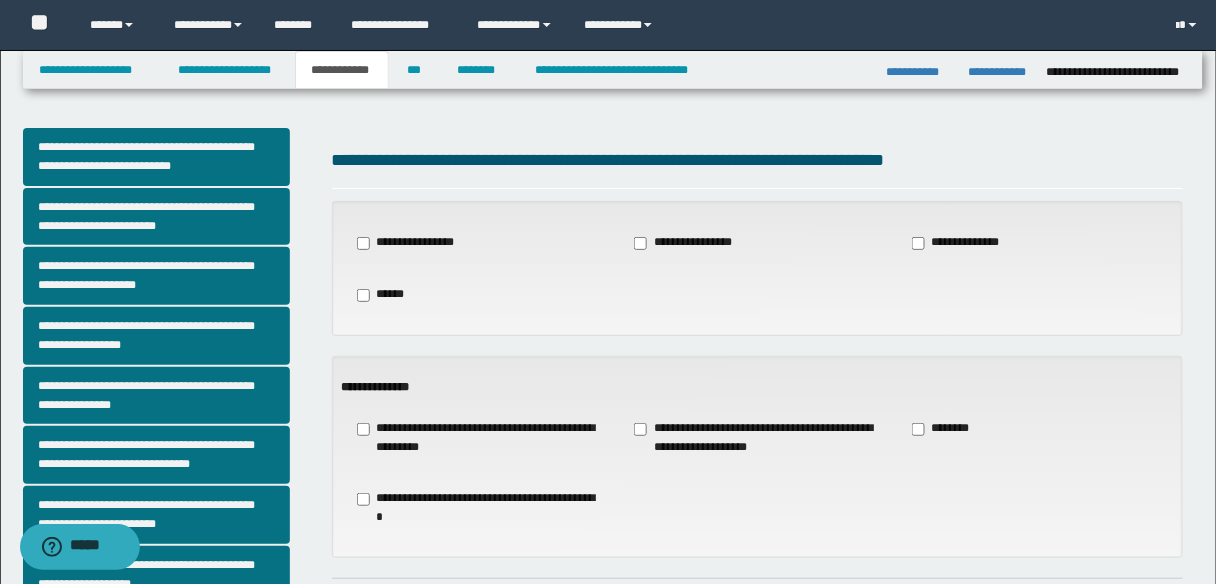 click on "**********" at bounding box center [758, 438] 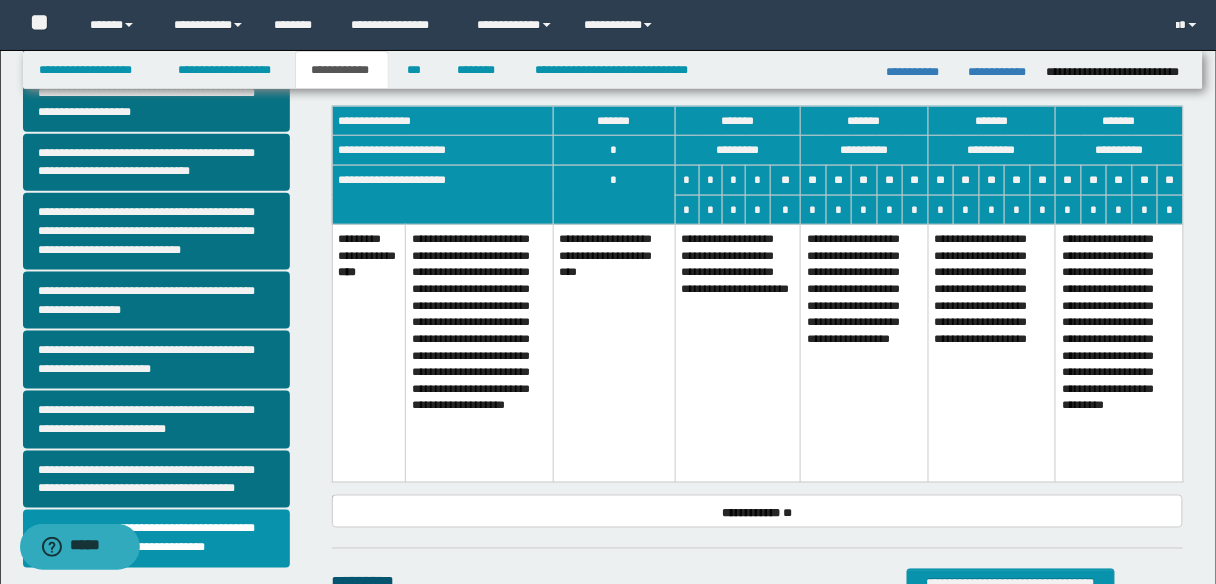 scroll, scrollTop: 480, scrollLeft: 0, axis: vertical 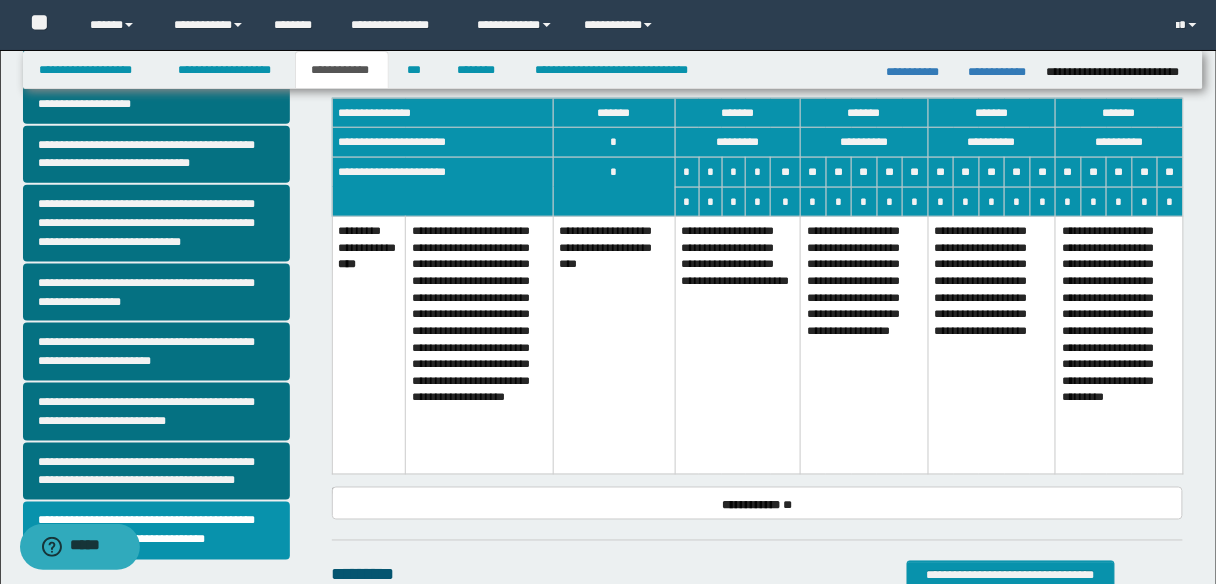 click on "**********" at bounding box center [864, 345] 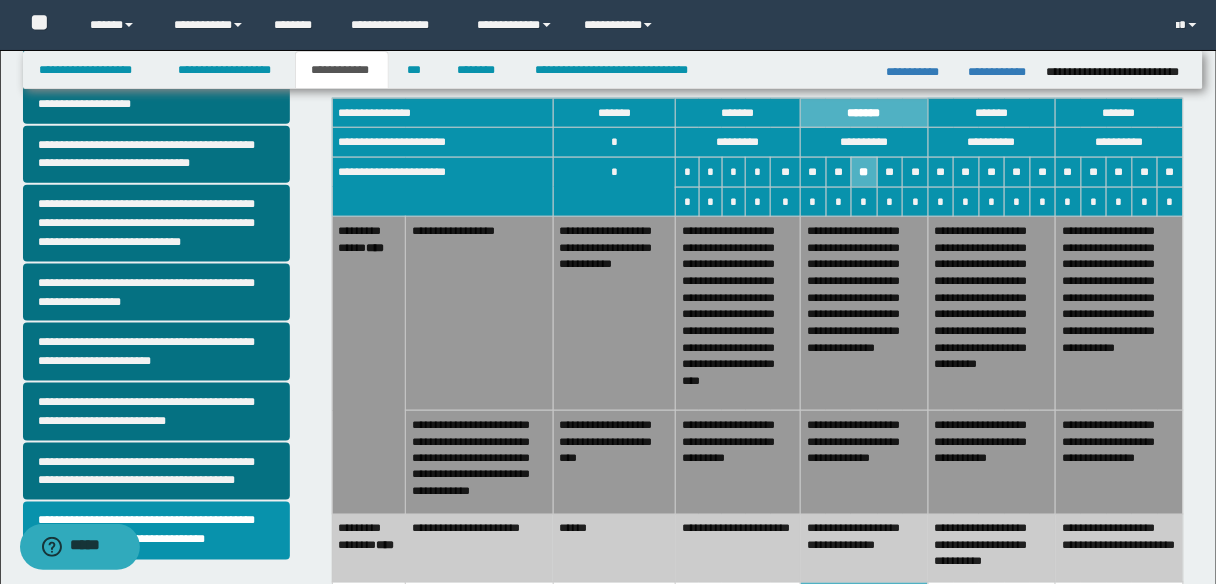 click on "**********" at bounding box center [991, 463] 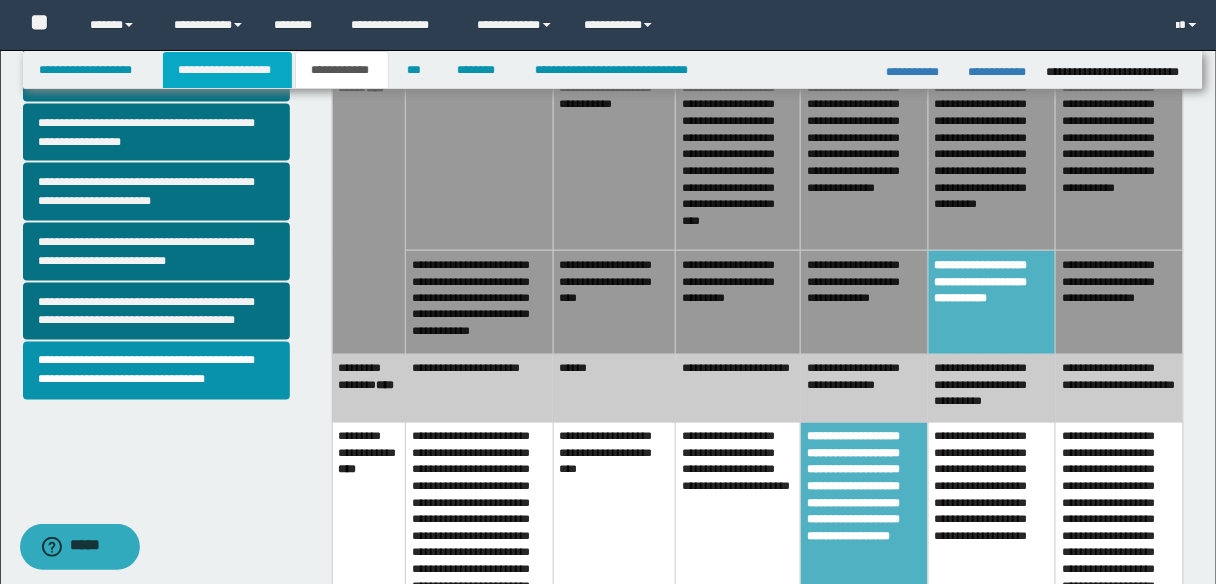 click on "**********" at bounding box center [227, 70] 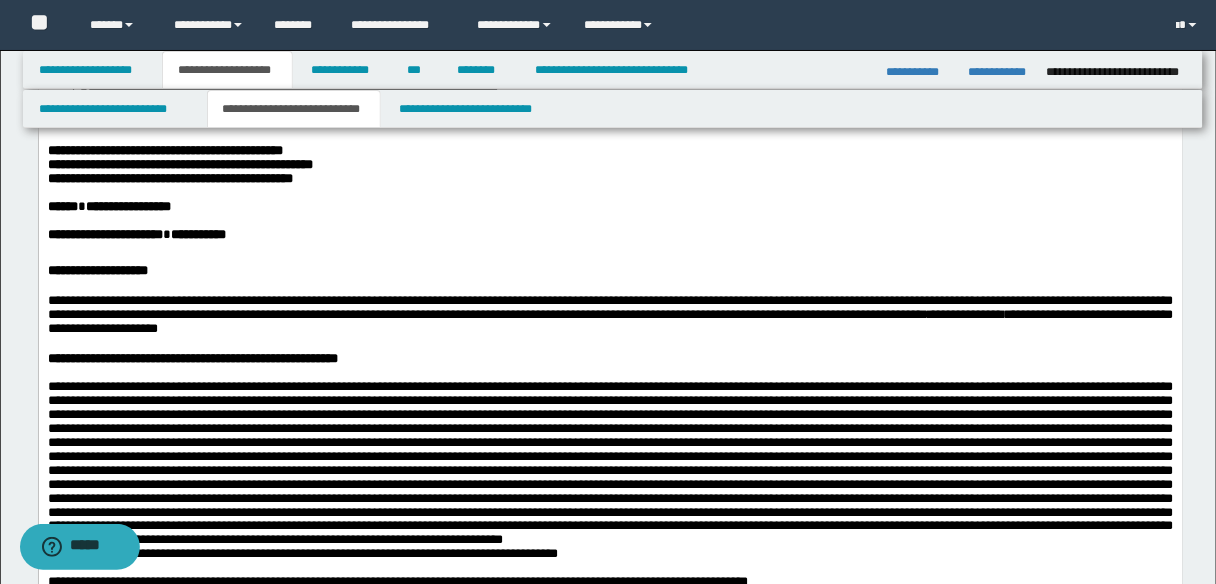 scroll, scrollTop: 111, scrollLeft: 0, axis: vertical 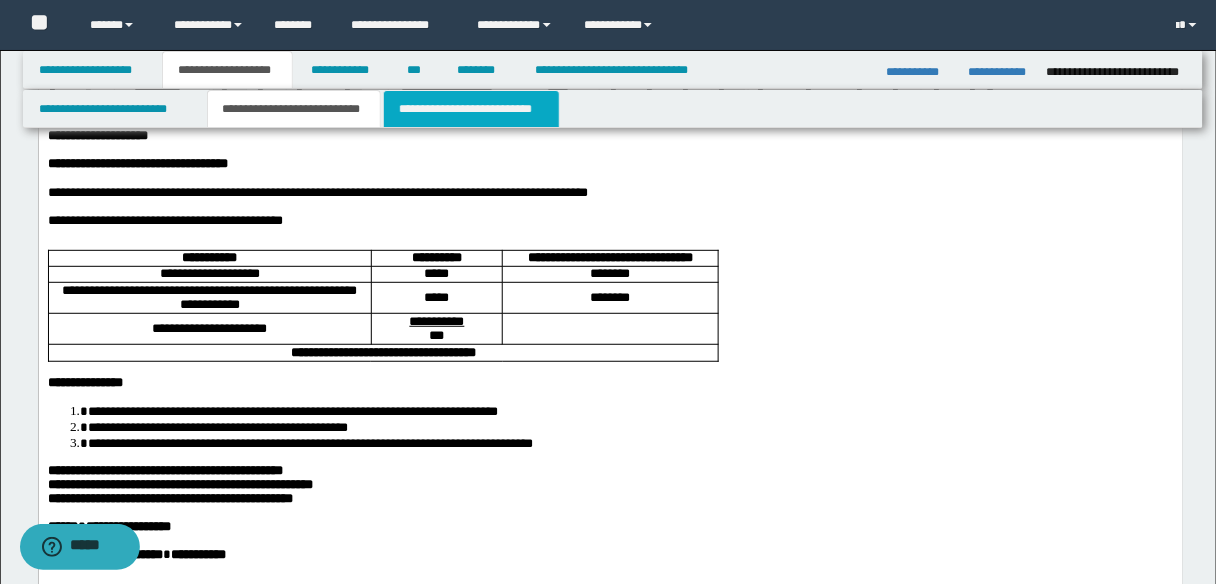 click on "**********" at bounding box center [471, 109] 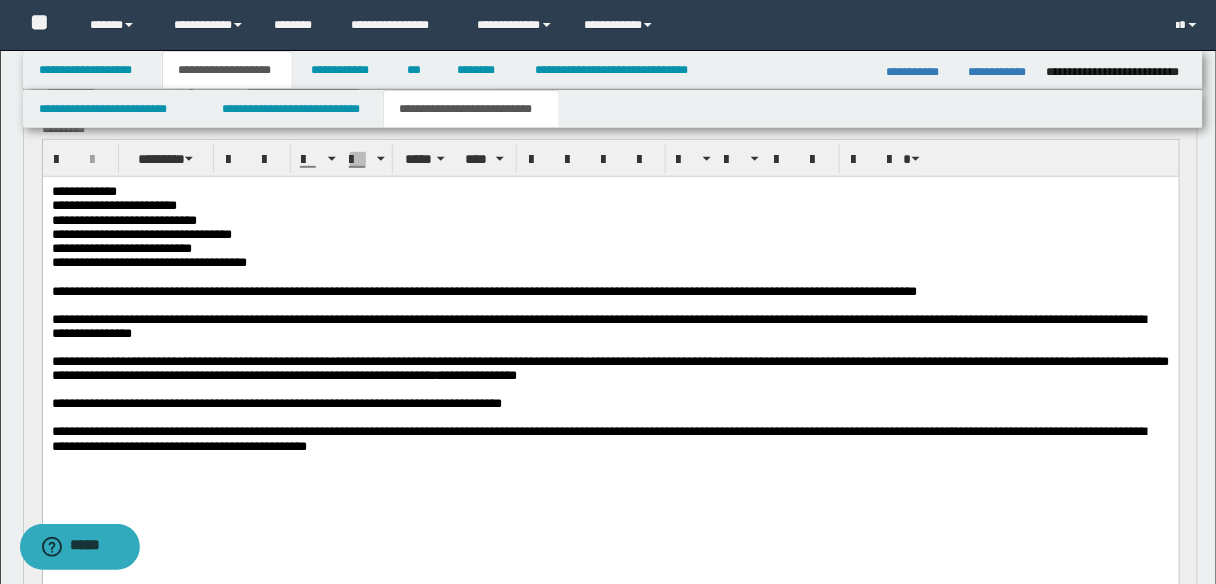 scroll, scrollTop: 271, scrollLeft: 0, axis: vertical 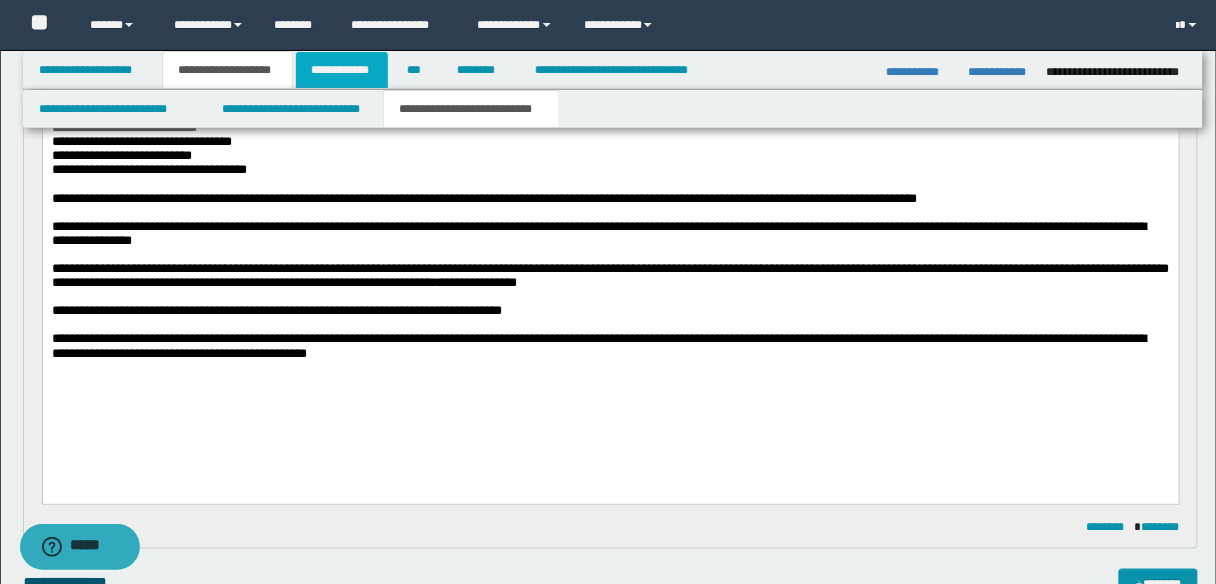 click on "**********" at bounding box center [342, 70] 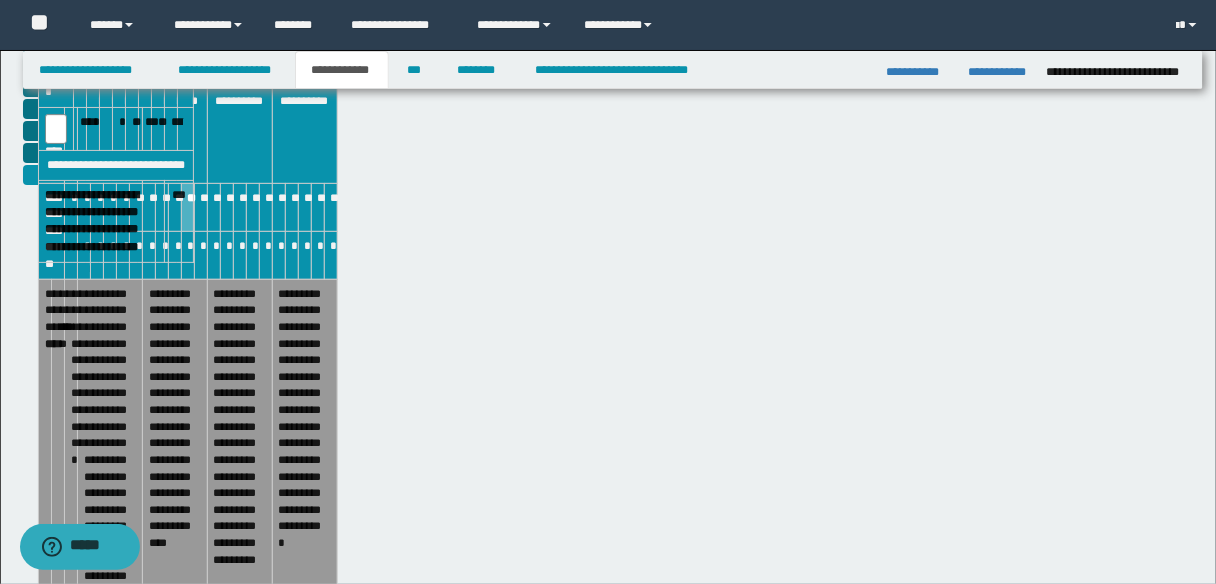 scroll, scrollTop: 240, scrollLeft: 0, axis: vertical 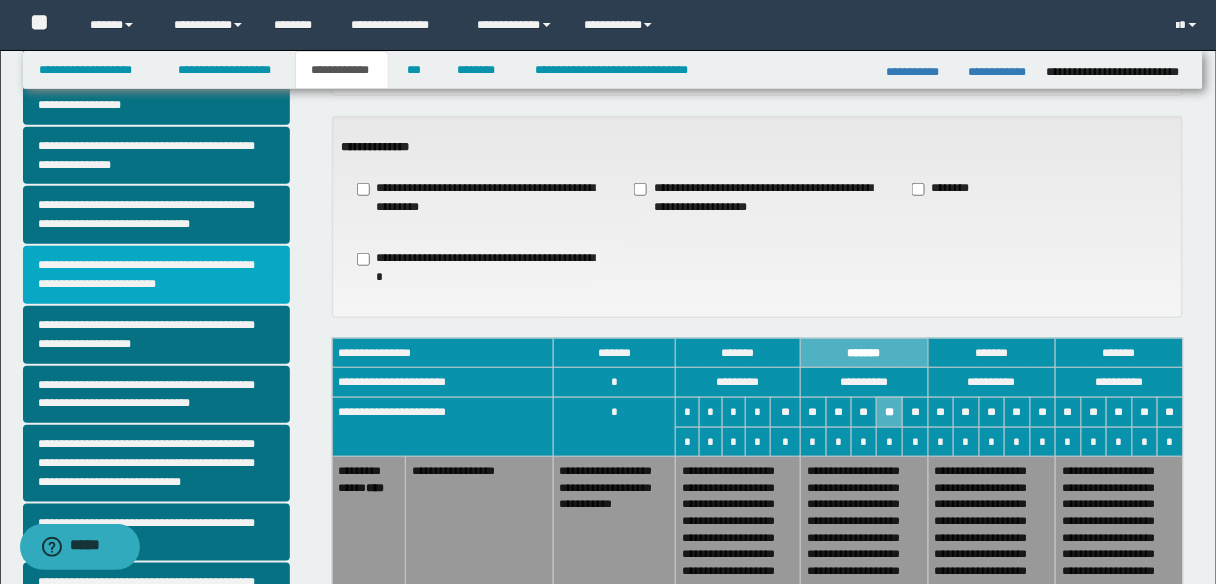 click on "**********" at bounding box center [156, 275] 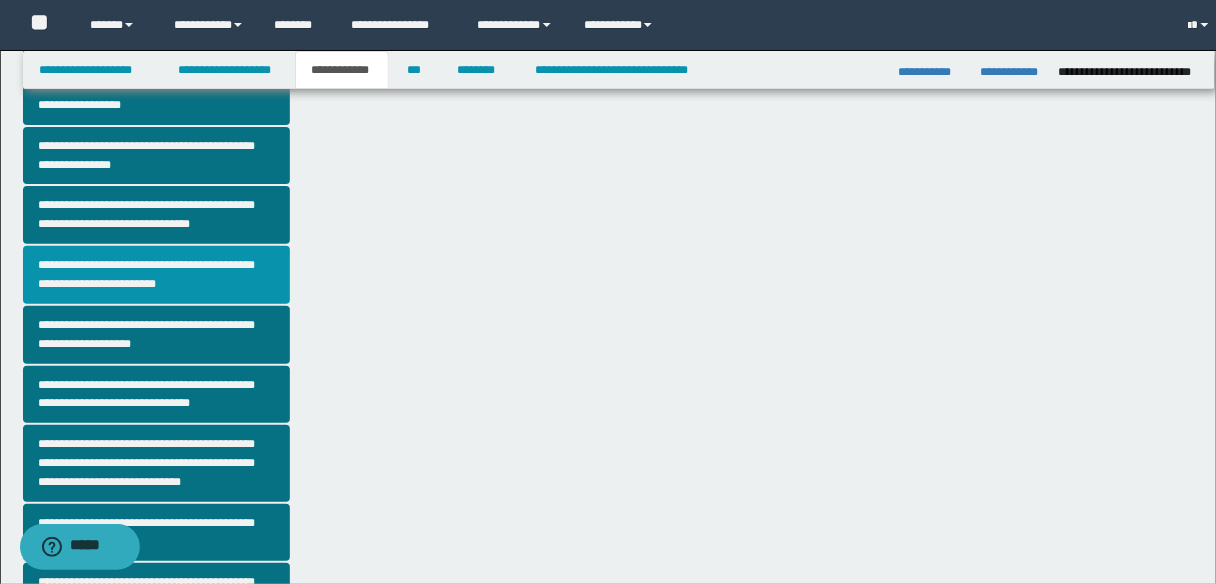 scroll, scrollTop: 0, scrollLeft: 0, axis: both 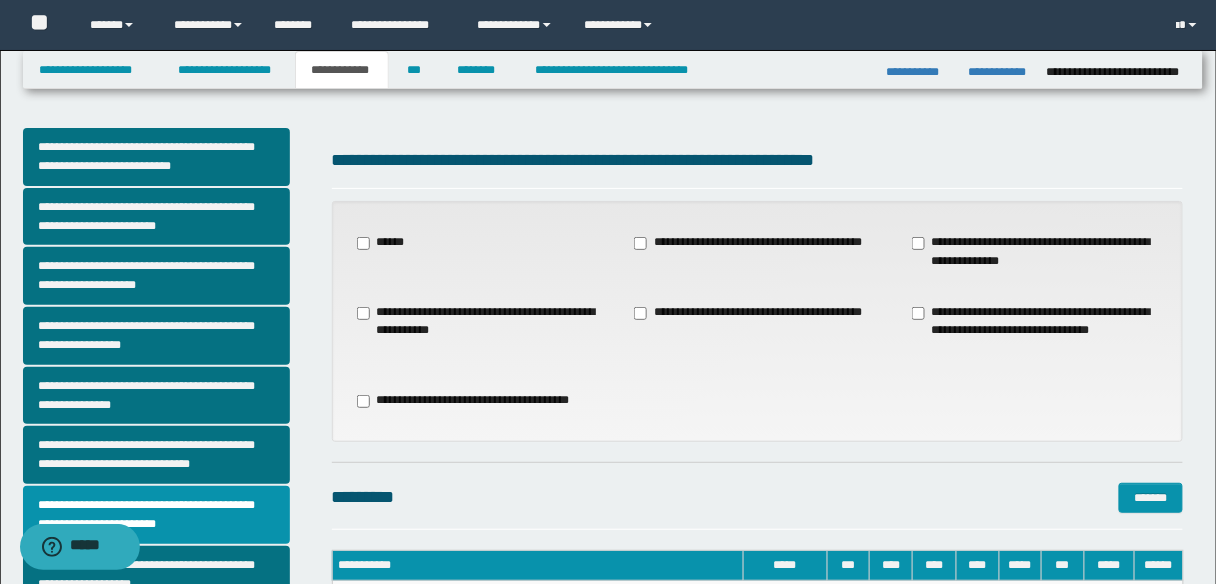 click on "**********" at bounding box center [1036, 252] 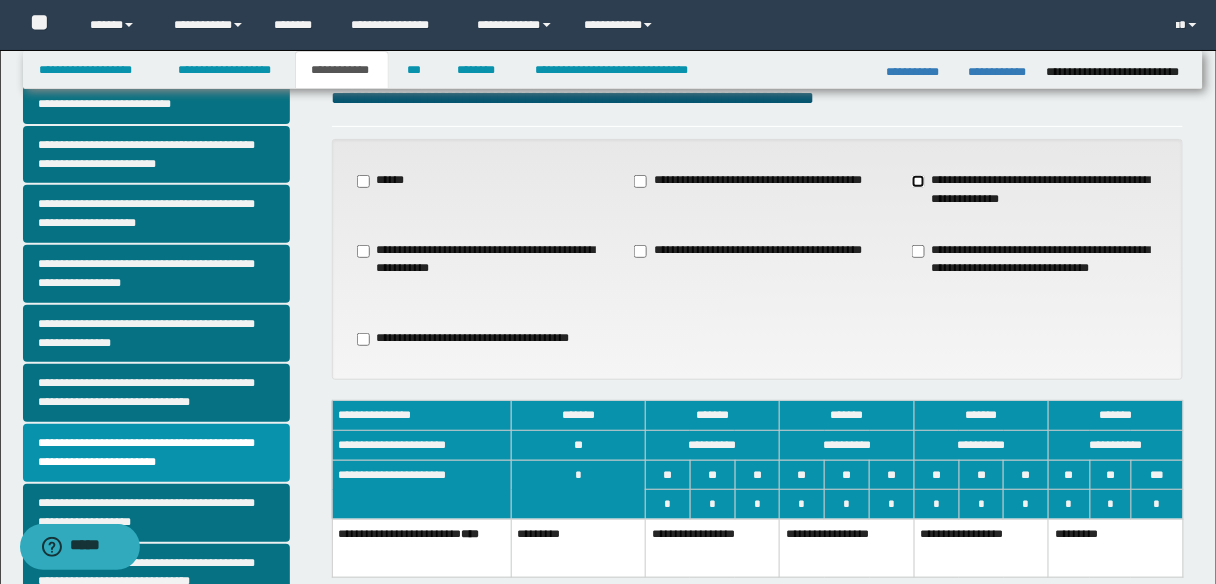 scroll, scrollTop: 160, scrollLeft: 0, axis: vertical 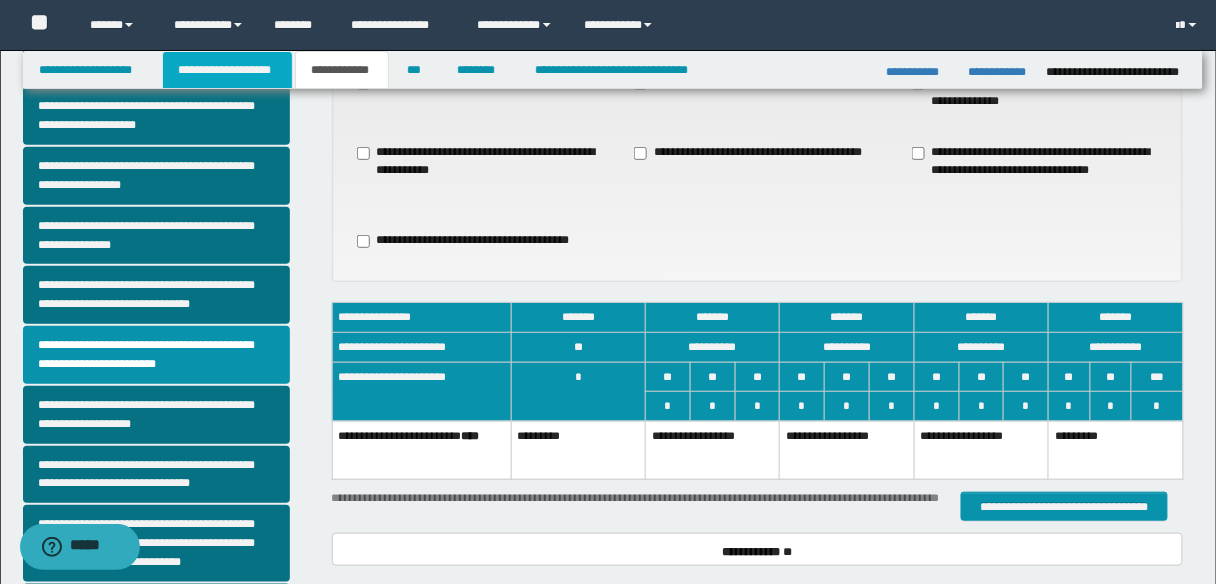 click on "**********" at bounding box center [227, 70] 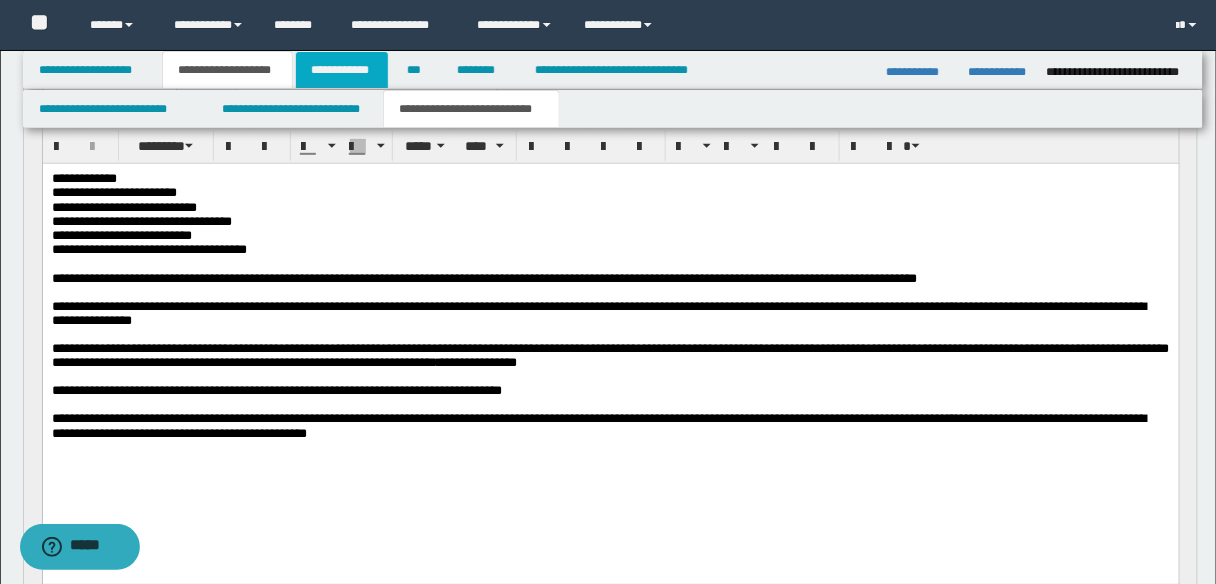 click on "**********" at bounding box center (342, 70) 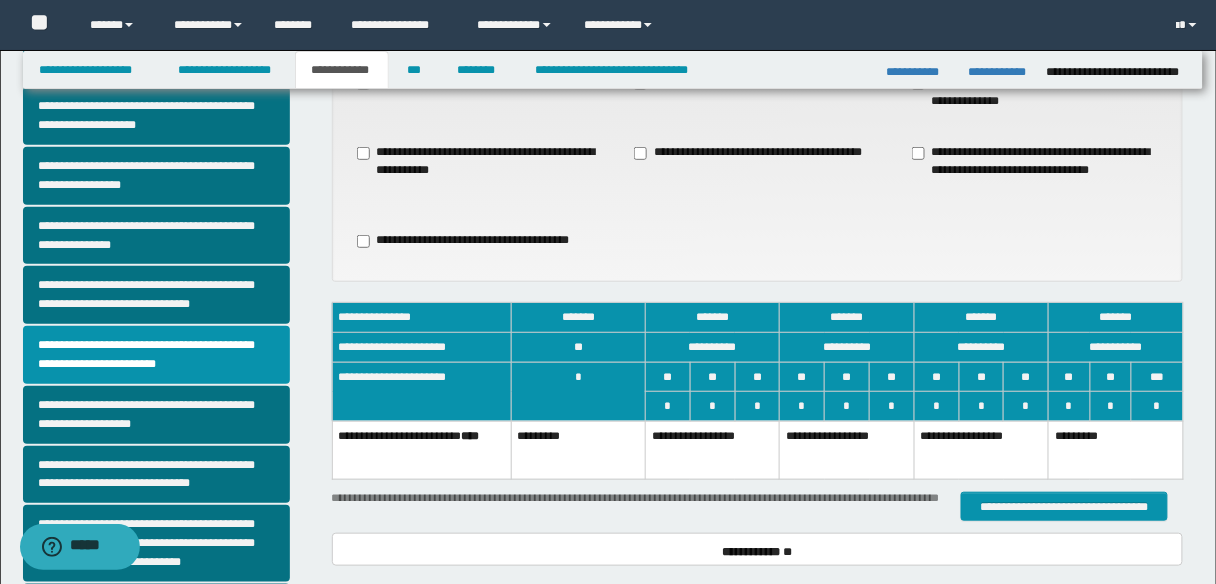 click on "*********" at bounding box center [578, 450] 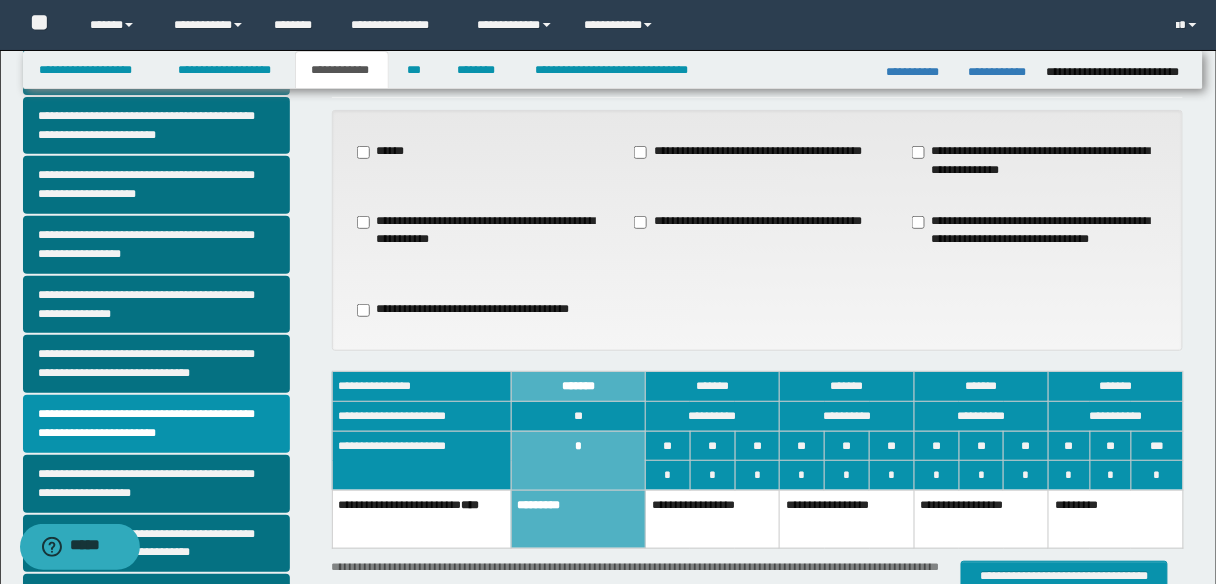 scroll, scrollTop: 0, scrollLeft: 0, axis: both 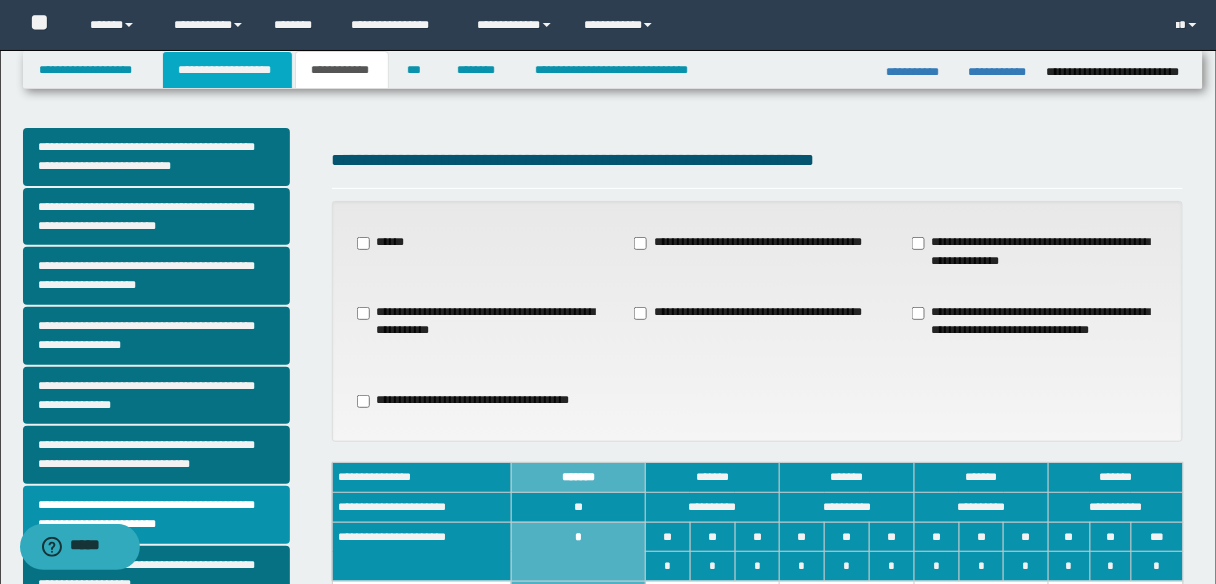 click on "**********" at bounding box center [227, 70] 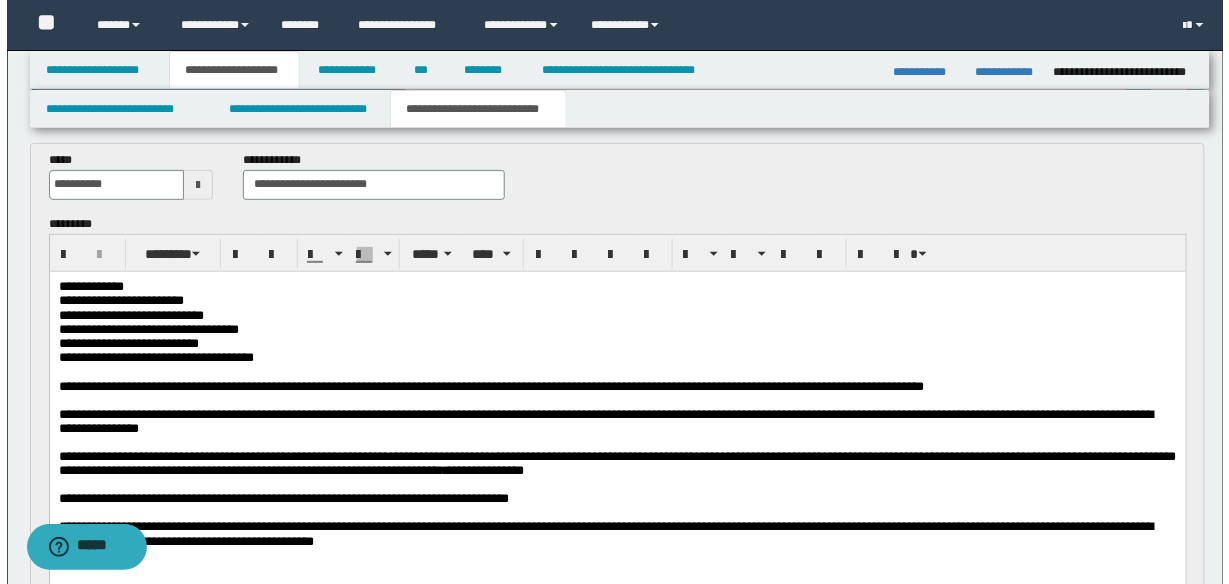 scroll, scrollTop: 240, scrollLeft: 0, axis: vertical 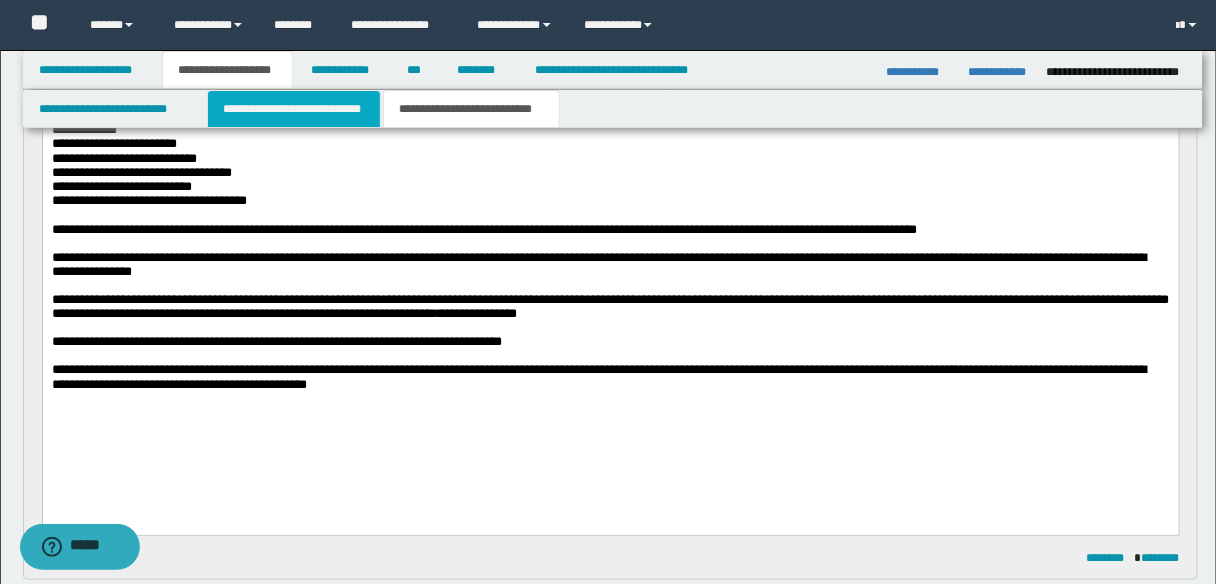 click on "**********" at bounding box center (294, 109) 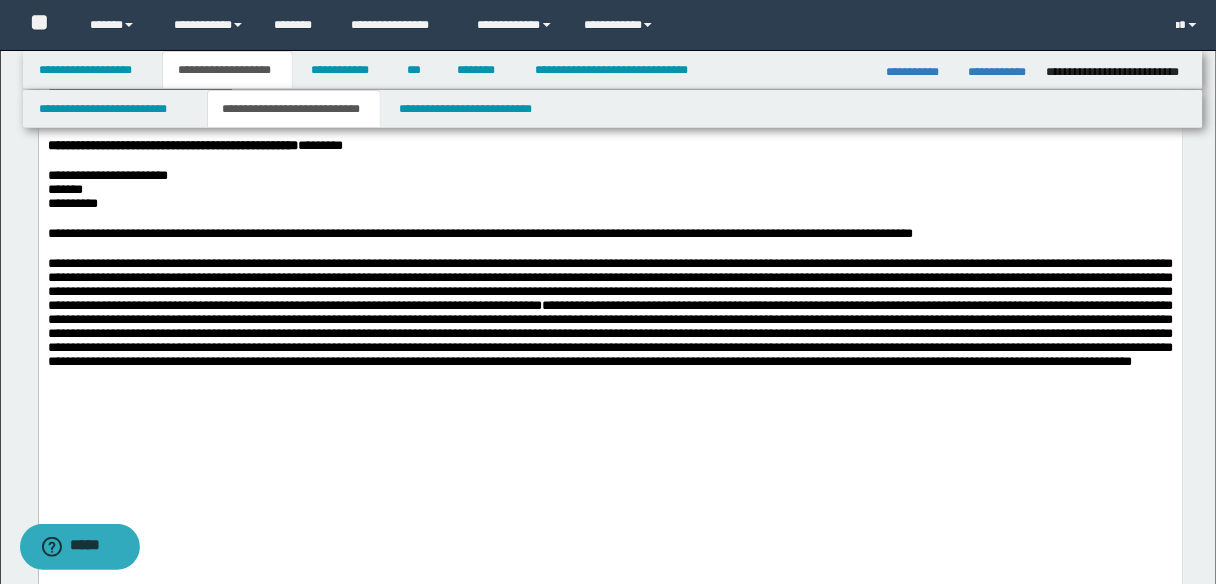 scroll, scrollTop: 1200, scrollLeft: 0, axis: vertical 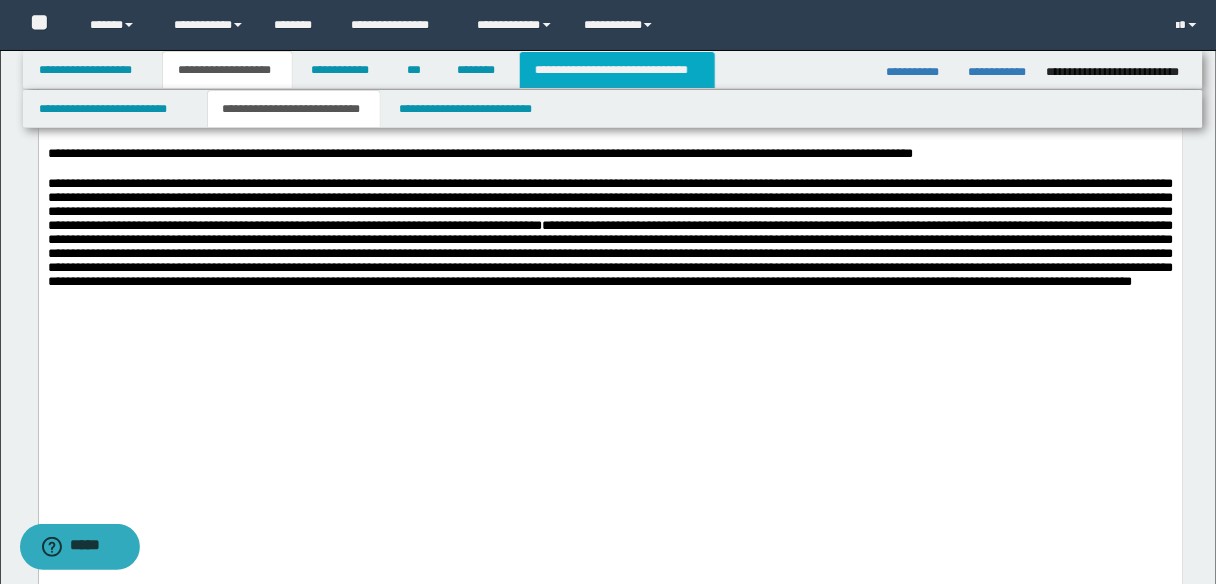 click on "**********" at bounding box center [617, 70] 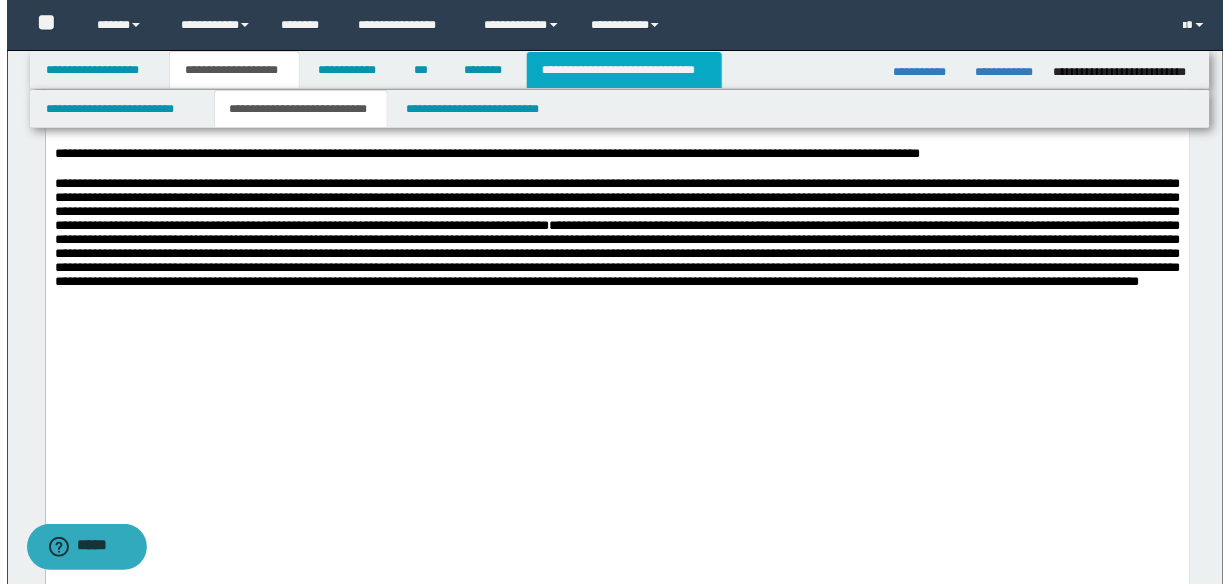 scroll, scrollTop: 0, scrollLeft: 0, axis: both 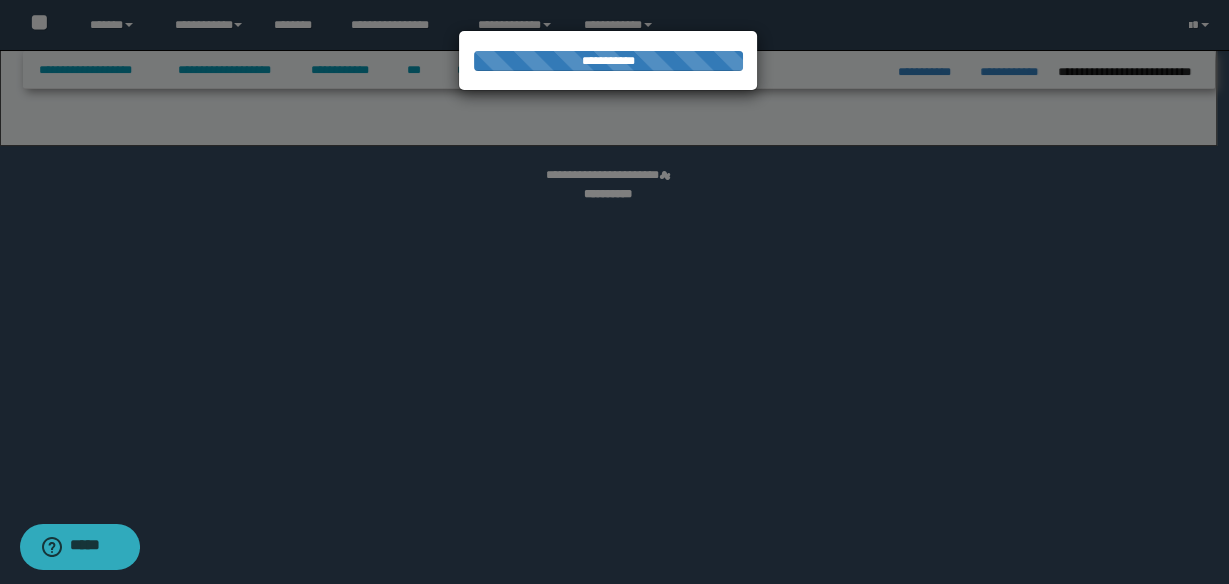 select on "*" 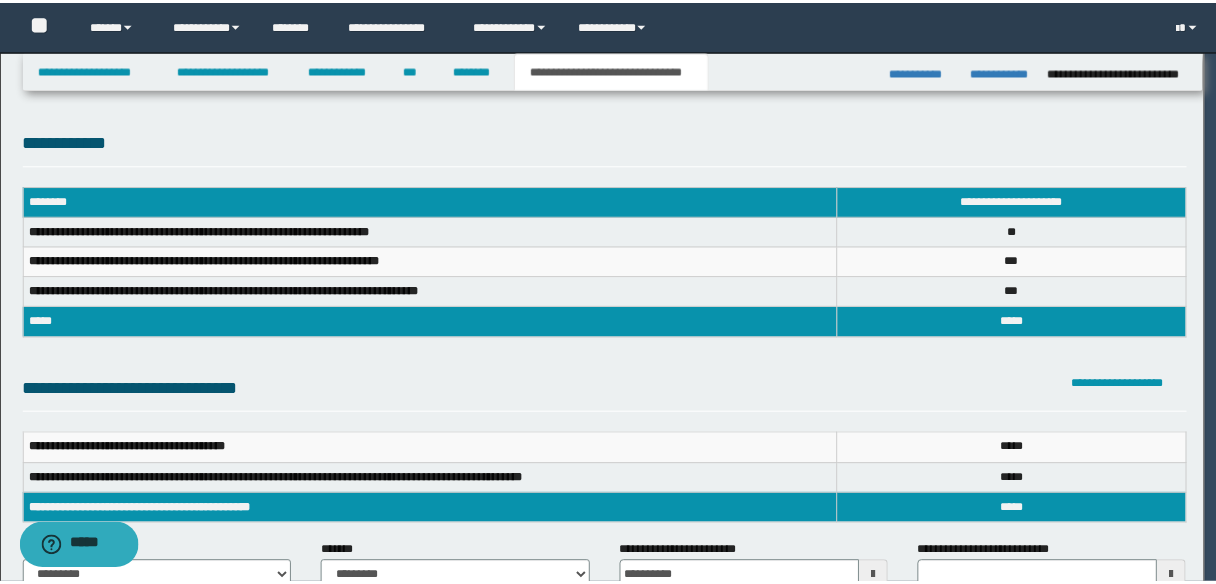 scroll, scrollTop: 0, scrollLeft: 0, axis: both 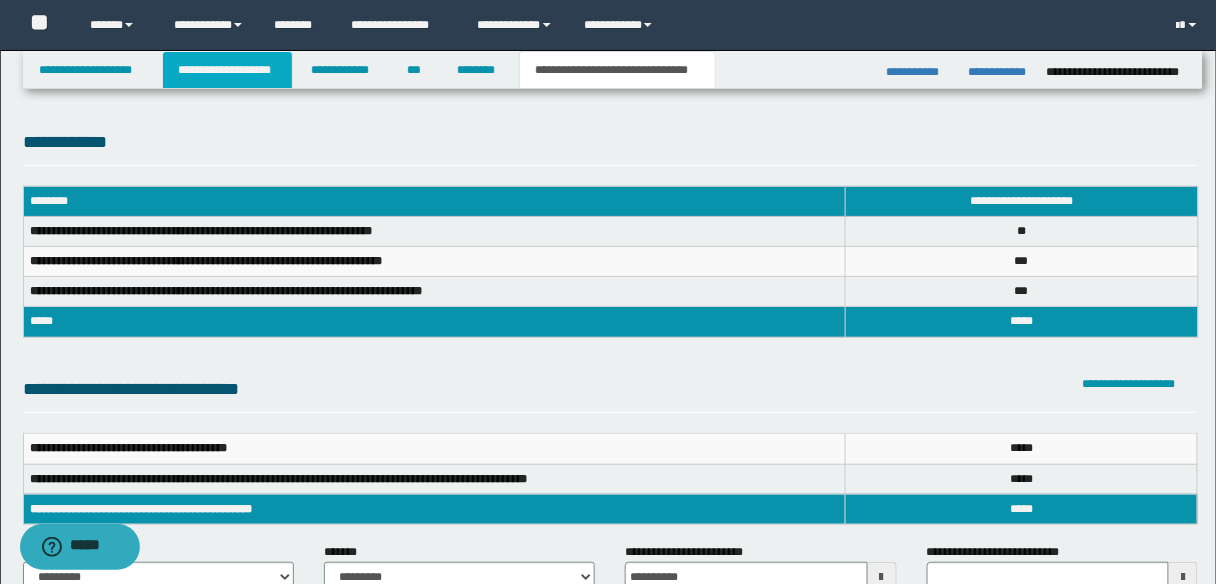 click on "**********" at bounding box center [227, 70] 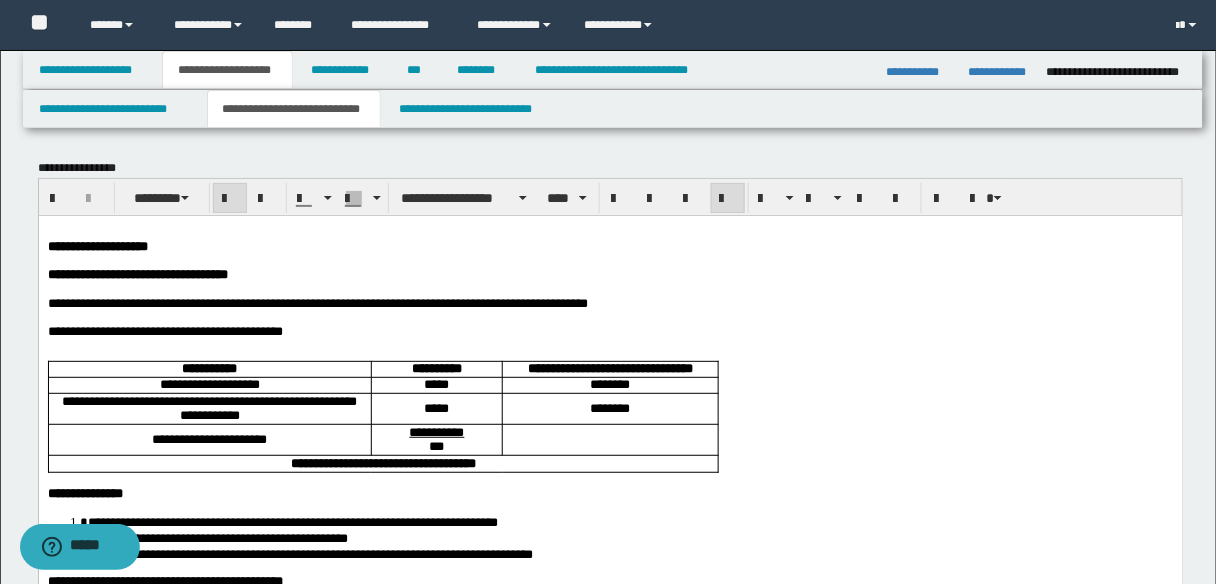 scroll, scrollTop: 320, scrollLeft: 0, axis: vertical 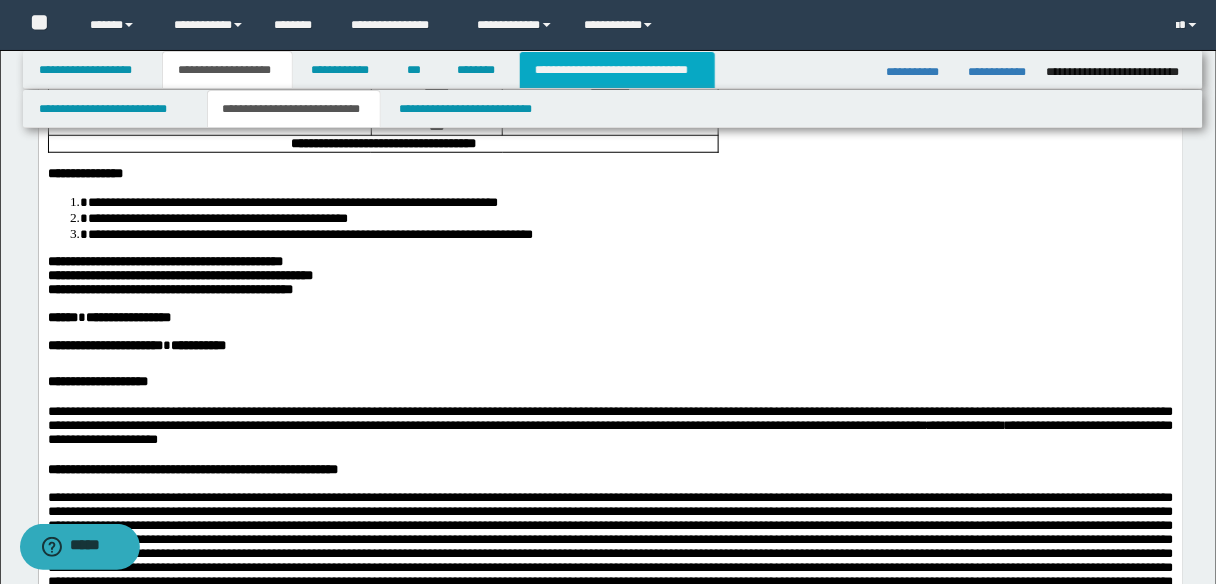 click on "**********" at bounding box center [617, 70] 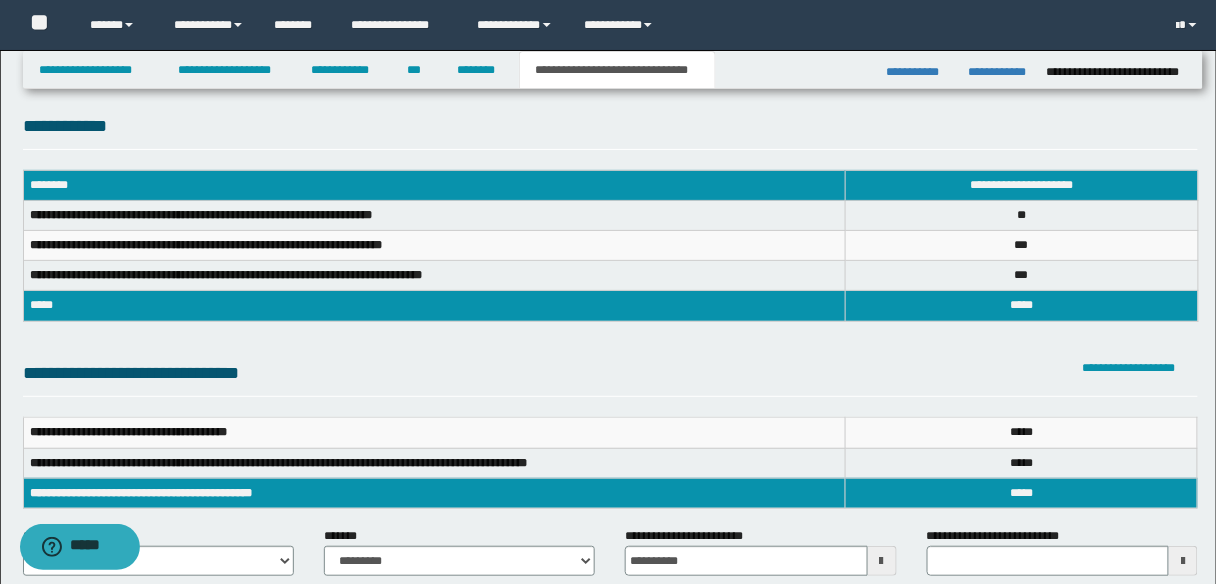 scroll, scrollTop: 0, scrollLeft: 0, axis: both 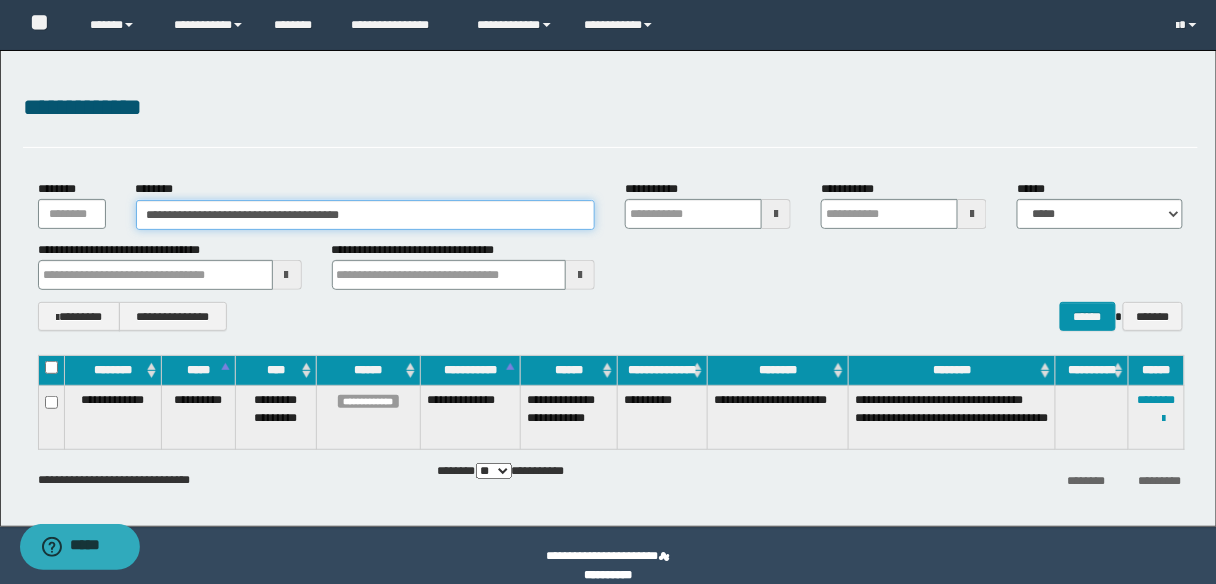 drag, startPoint x: 398, startPoint y: 223, endPoint x: 40, endPoint y: 222, distance: 358.0014 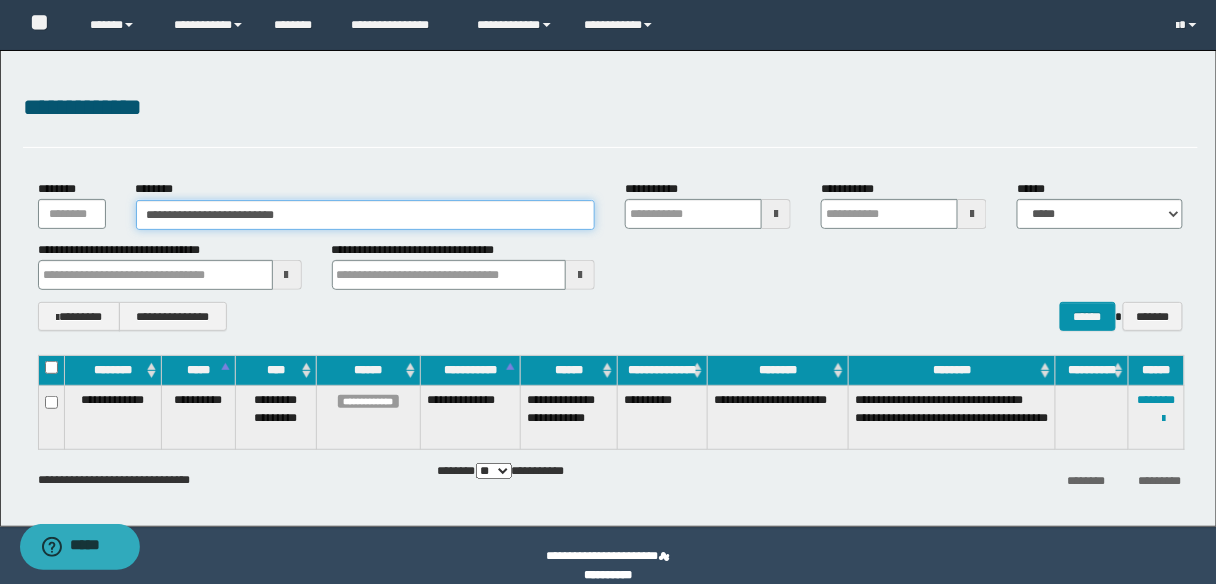 type on "**********" 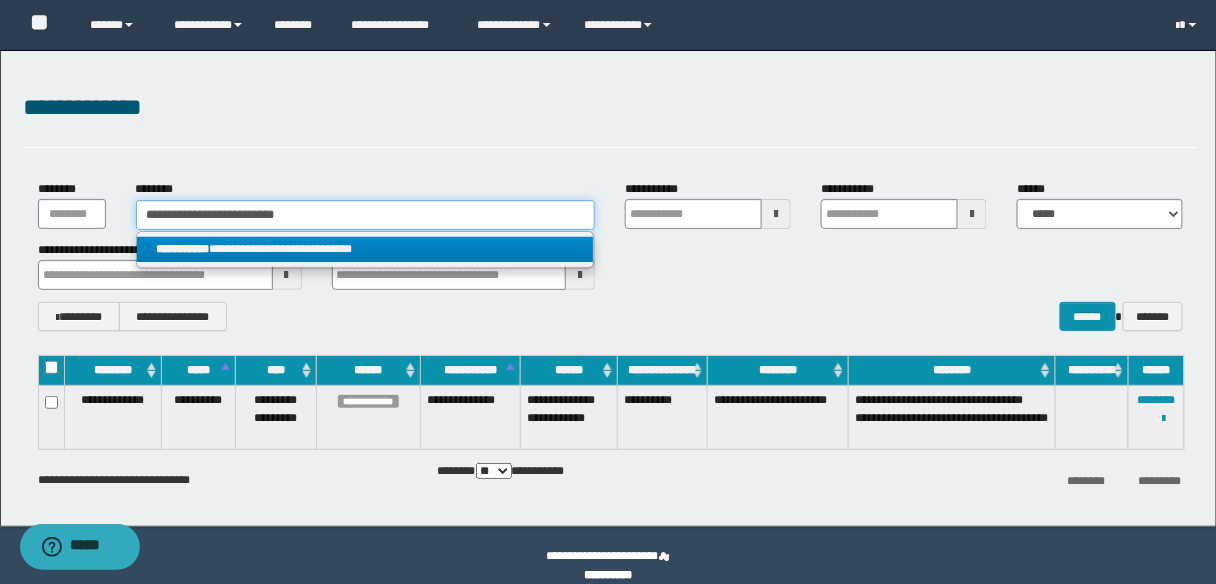 type on "**********" 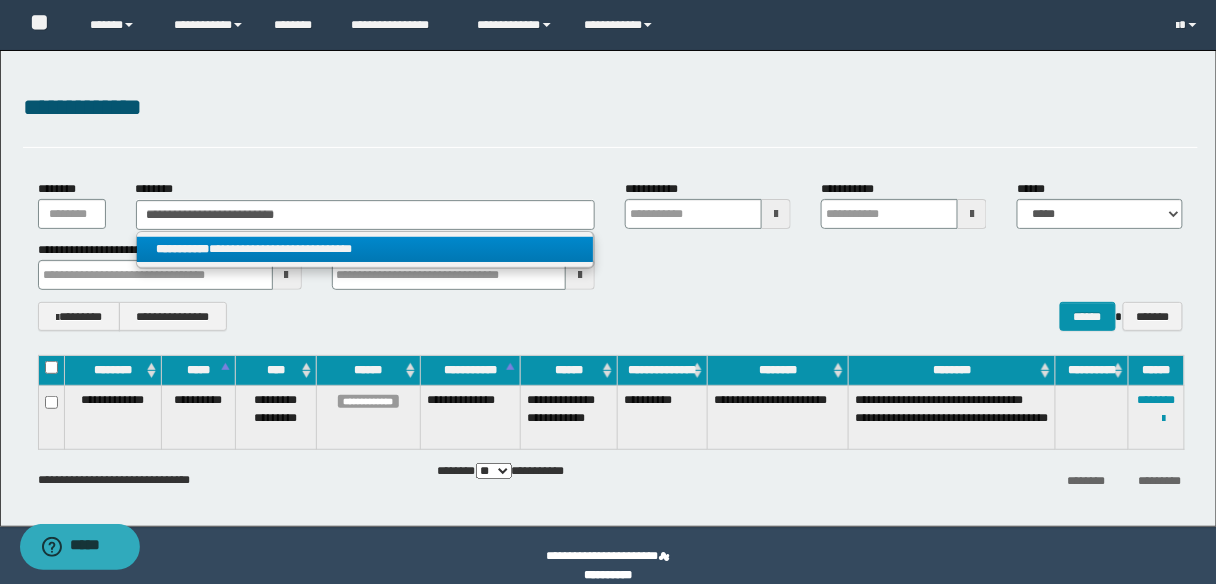 click on "**********" at bounding box center [365, 249] 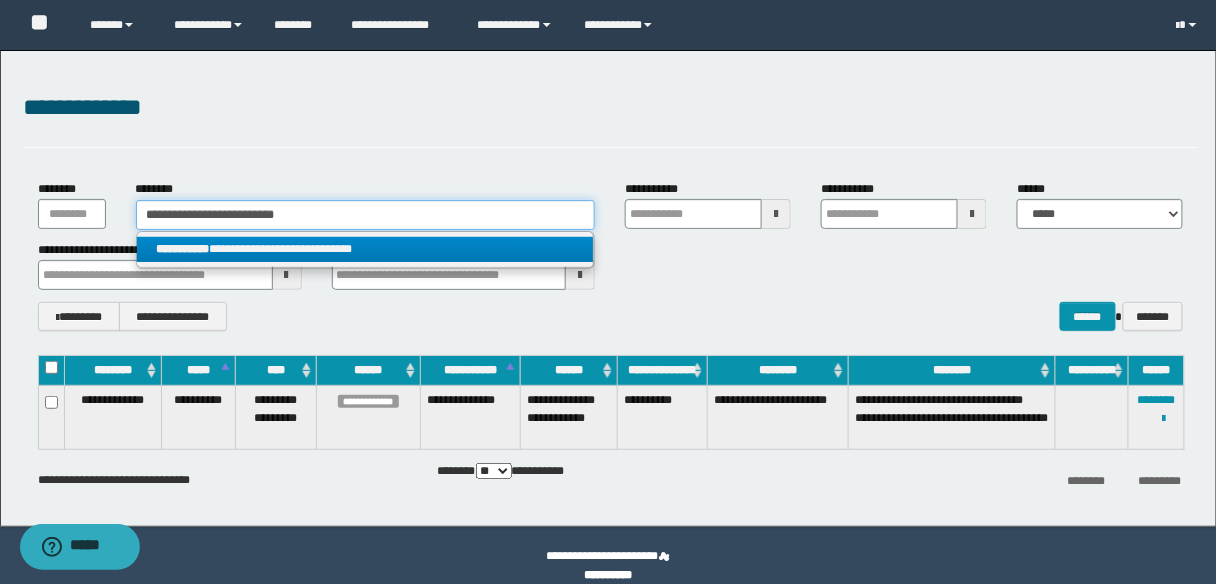 type 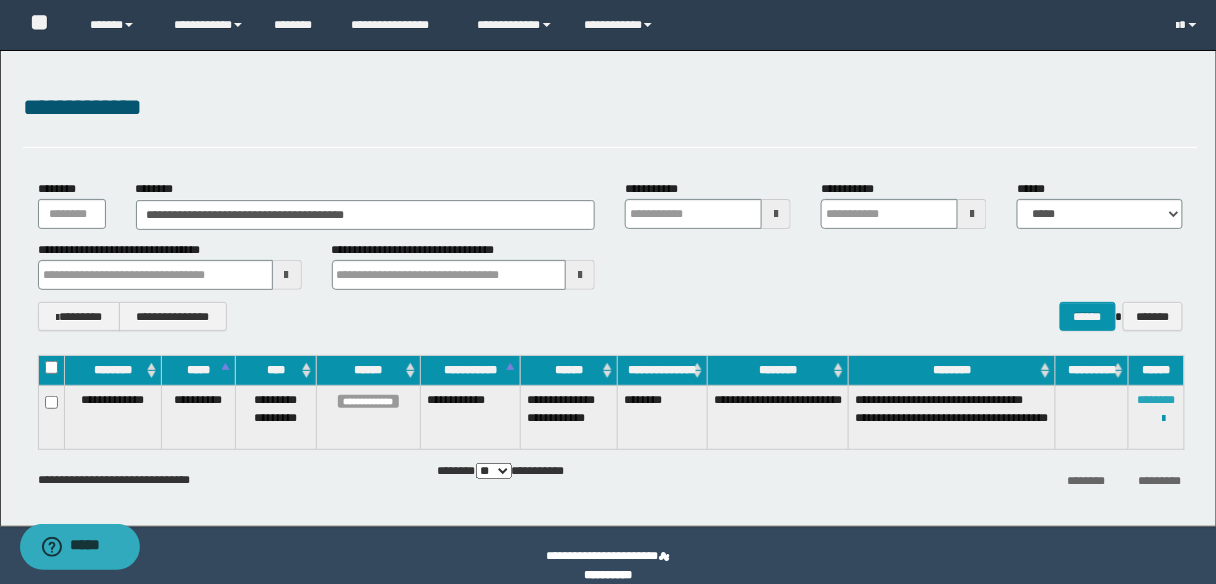 click on "********" at bounding box center (1157, 400) 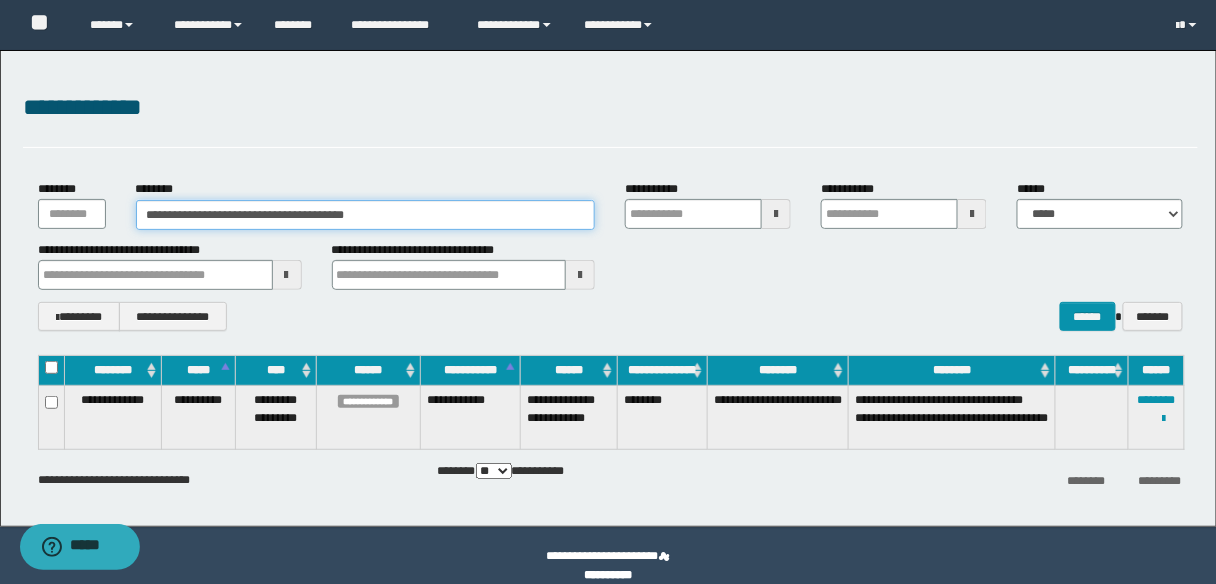 drag, startPoint x: 387, startPoint y: 215, endPoint x: 128, endPoint y: 222, distance: 259.09457 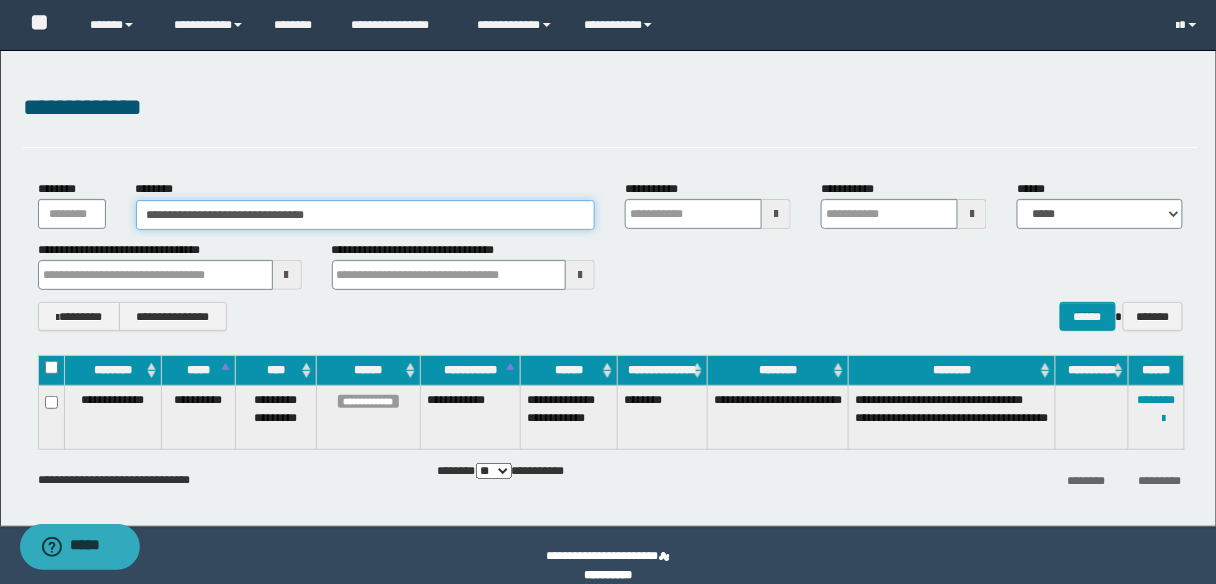 type on "**********" 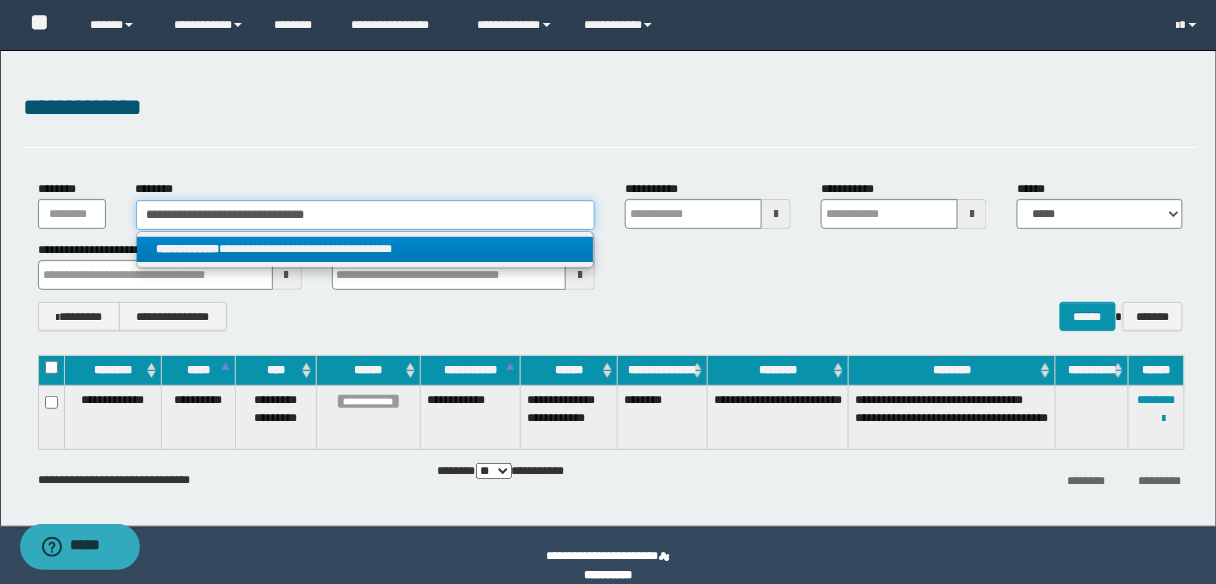 type on "**********" 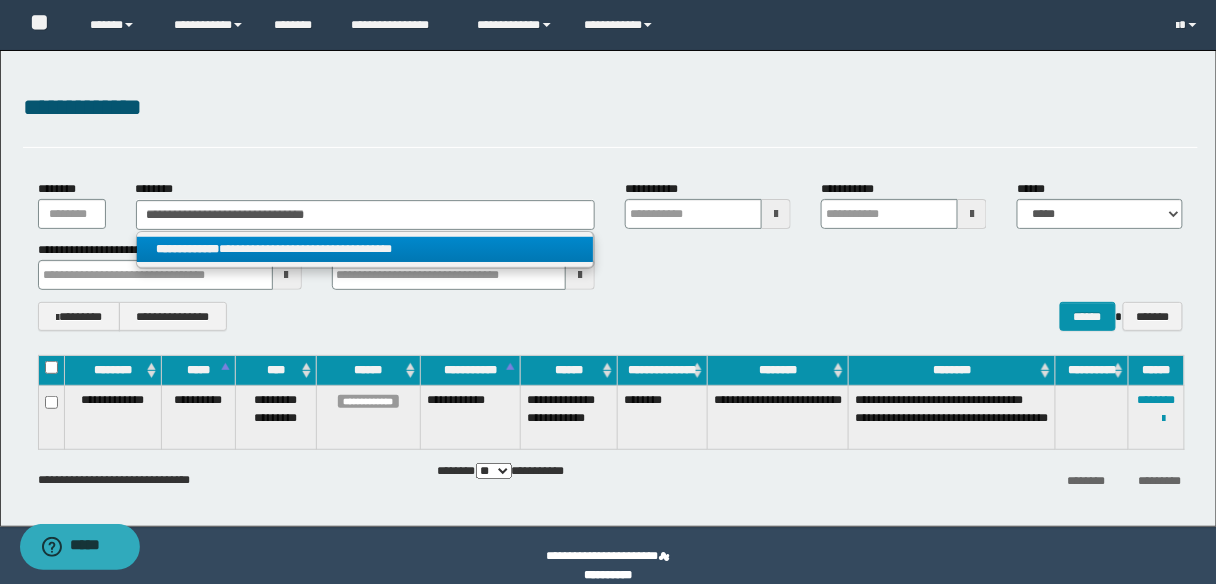 click on "**********" at bounding box center [365, 249] 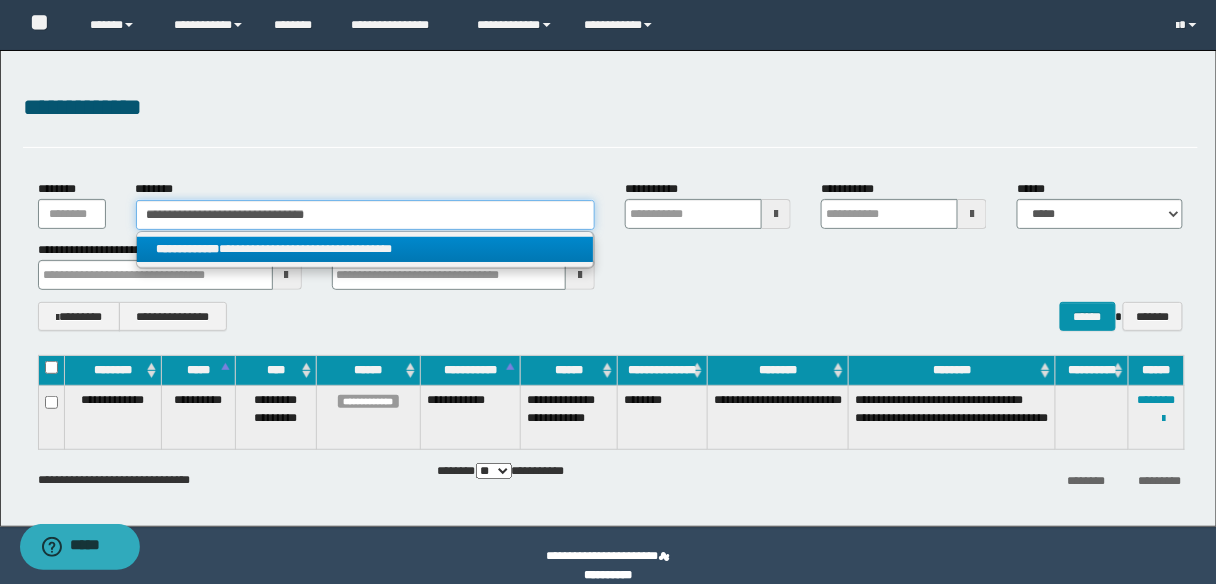 type 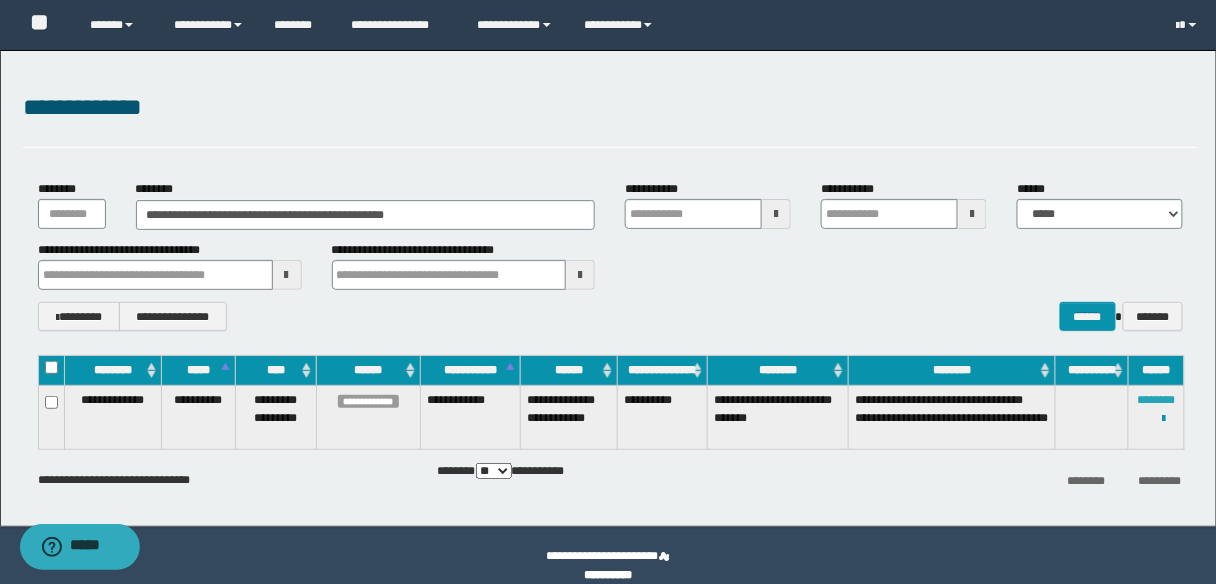 click on "********" at bounding box center (1157, 400) 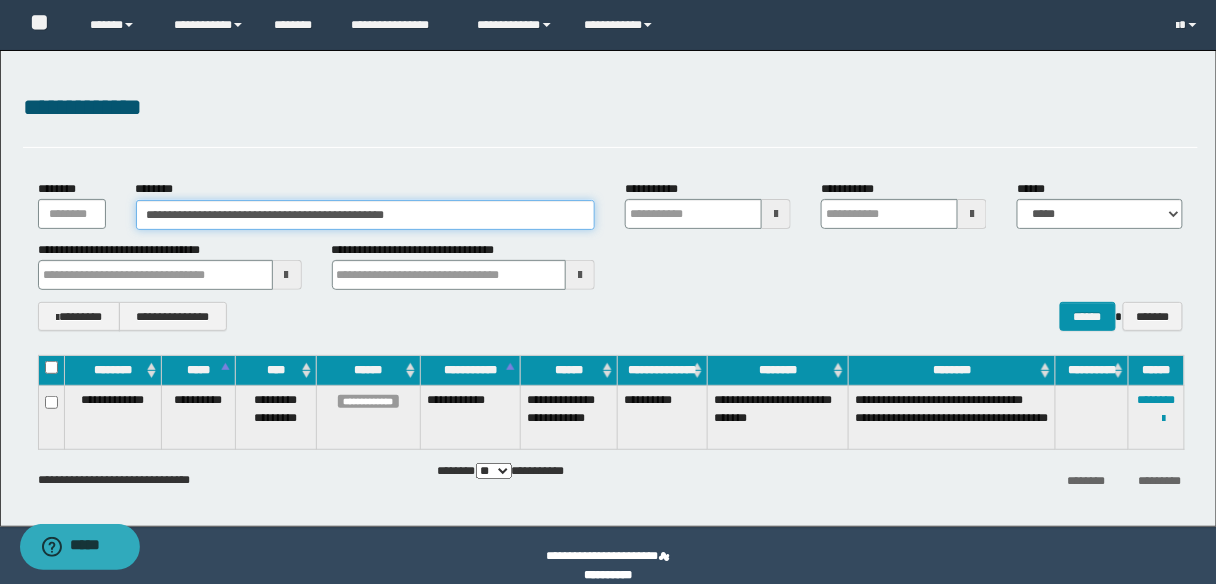 drag, startPoint x: 426, startPoint y: 215, endPoint x: 136, endPoint y: 213, distance: 290.0069 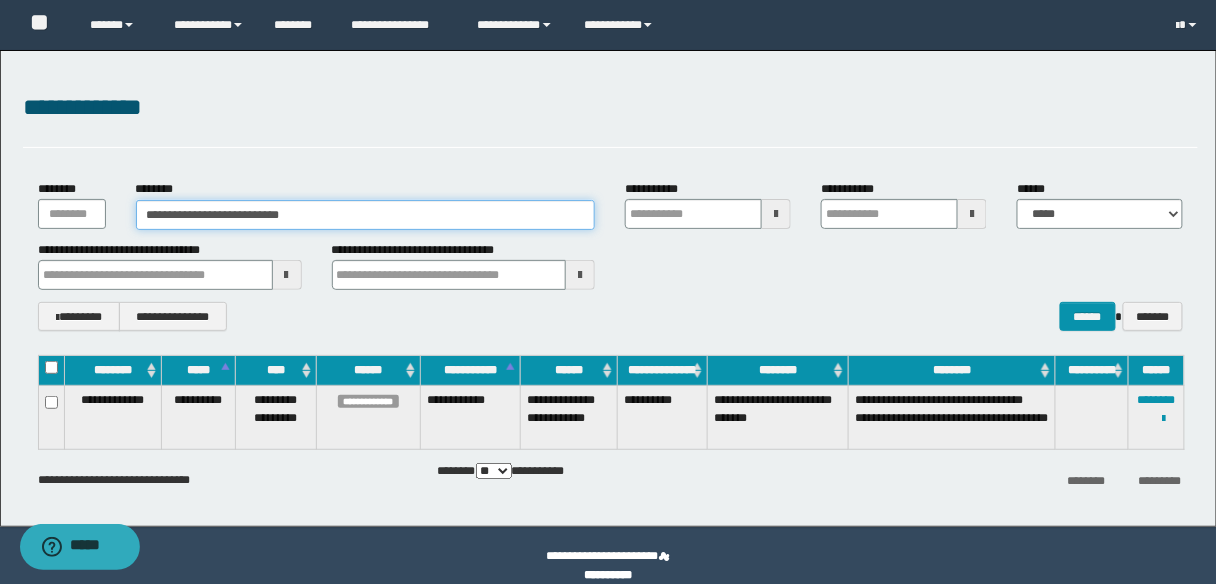 type on "**********" 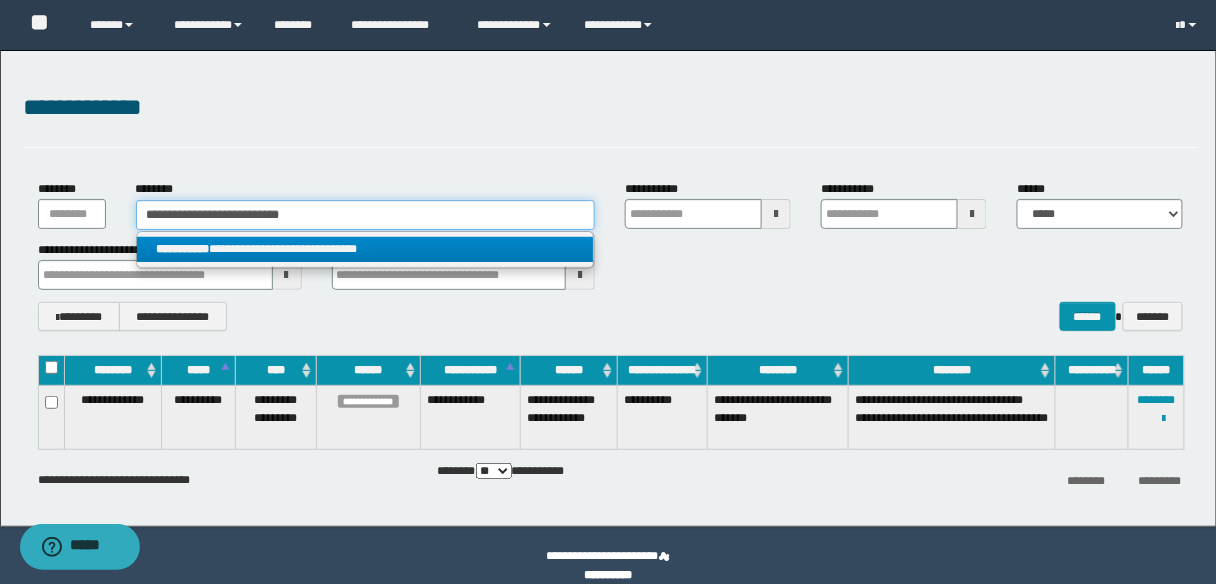 type on "**********" 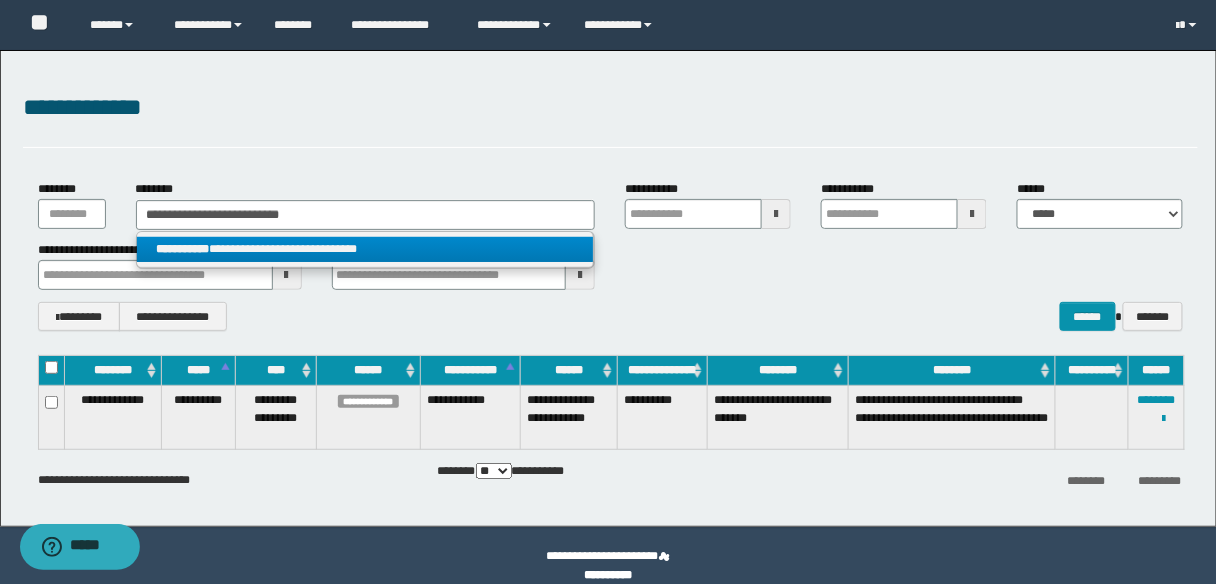 click on "**********" at bounding box center [365, 249] 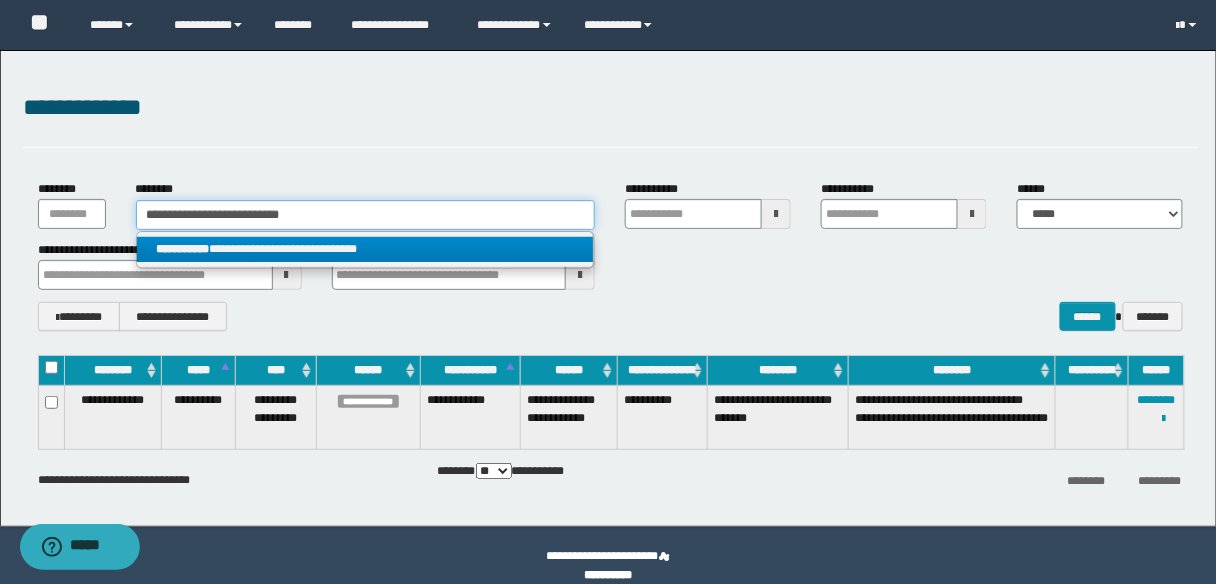 type 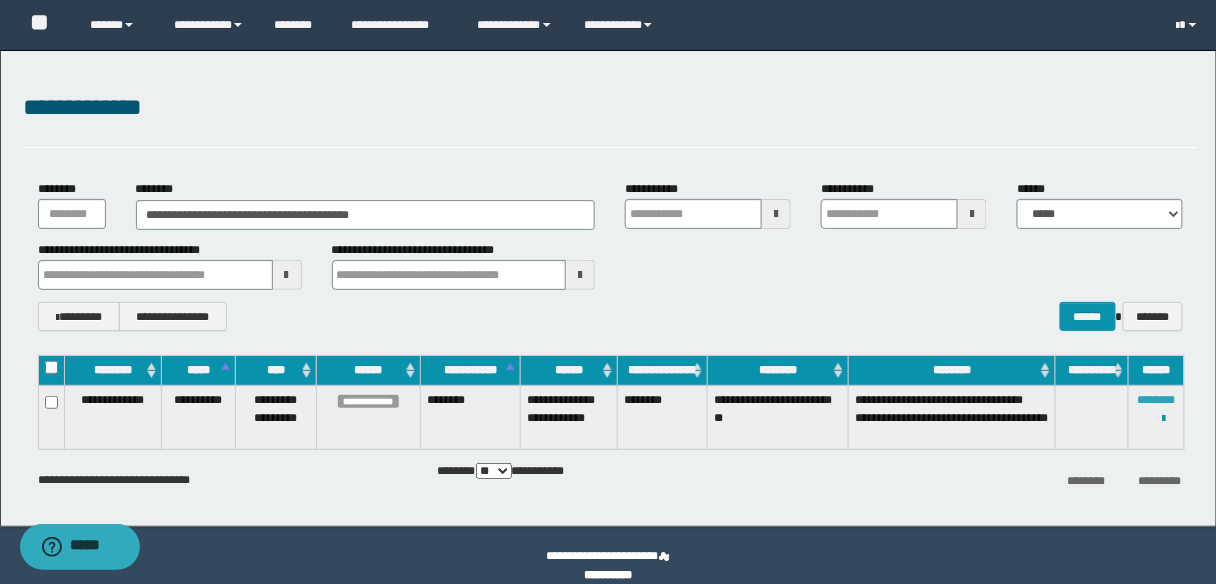 click on "********" at bounding box center (1157, 400) 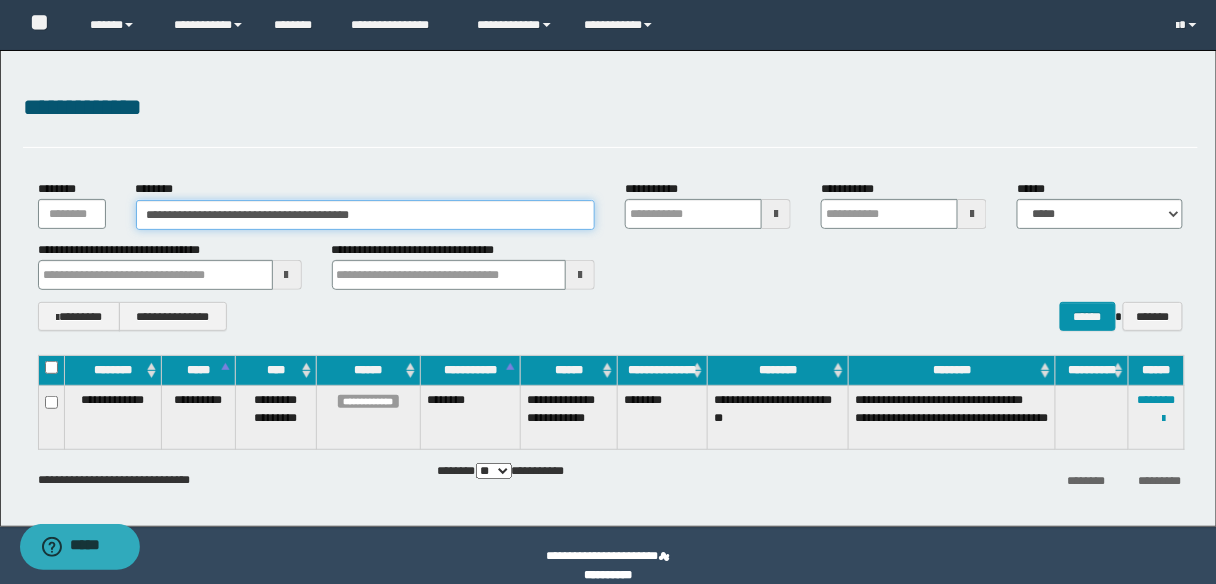 drag, startPoint x: 374, startPoint y: 219, endPoint x: 129, endPoint y: 218, distance: 245.00204 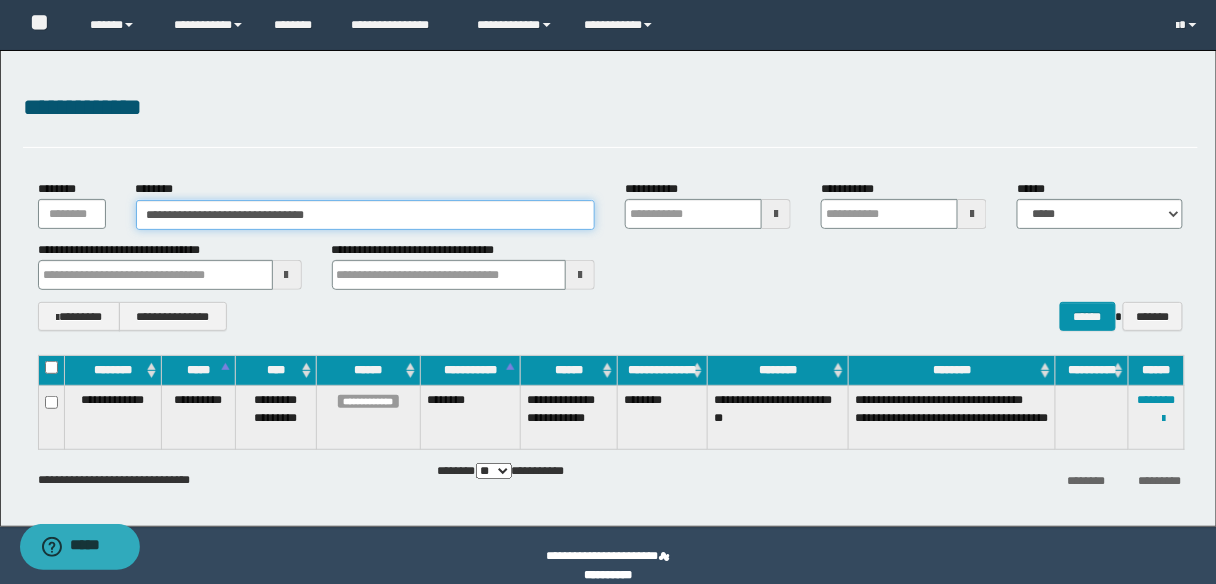 type on "**********" 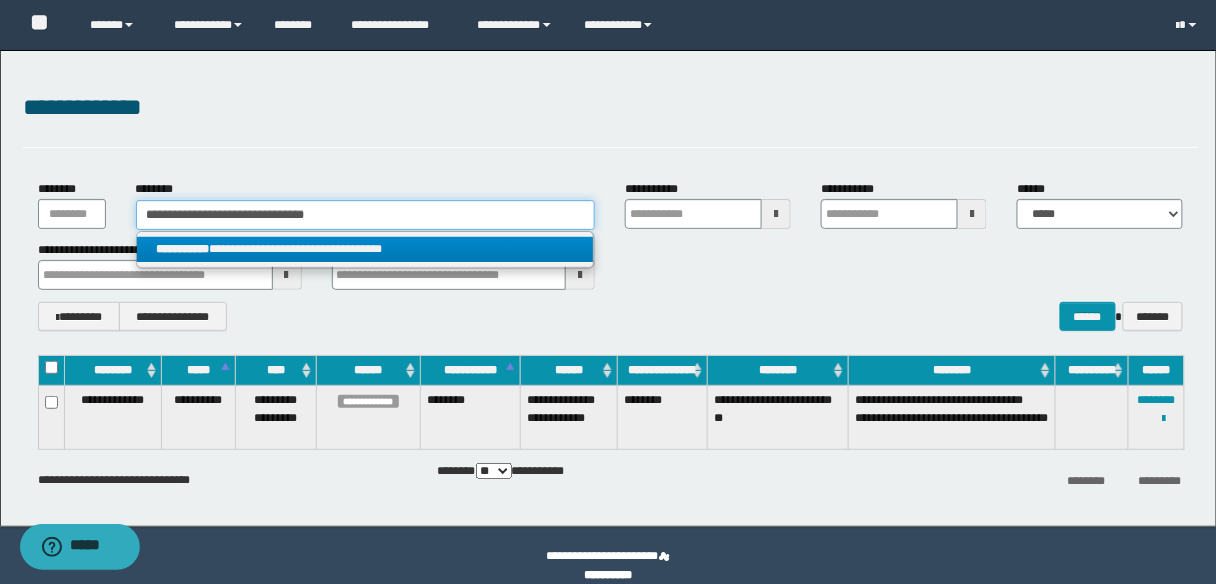 type on "**********" 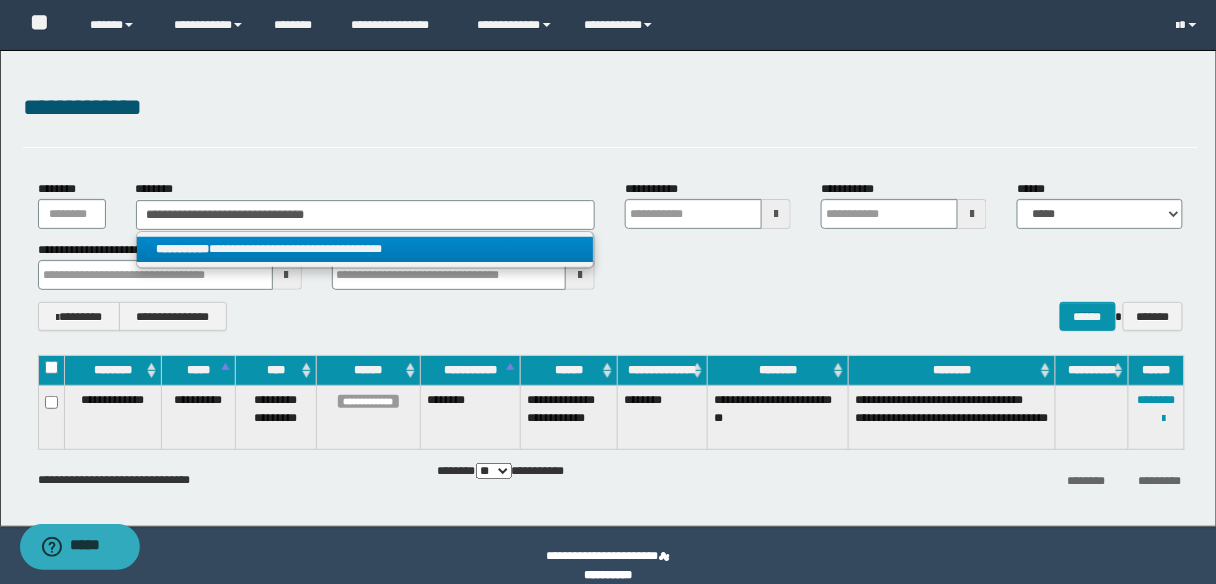 click on "**********" at bounding box center [365, 249] 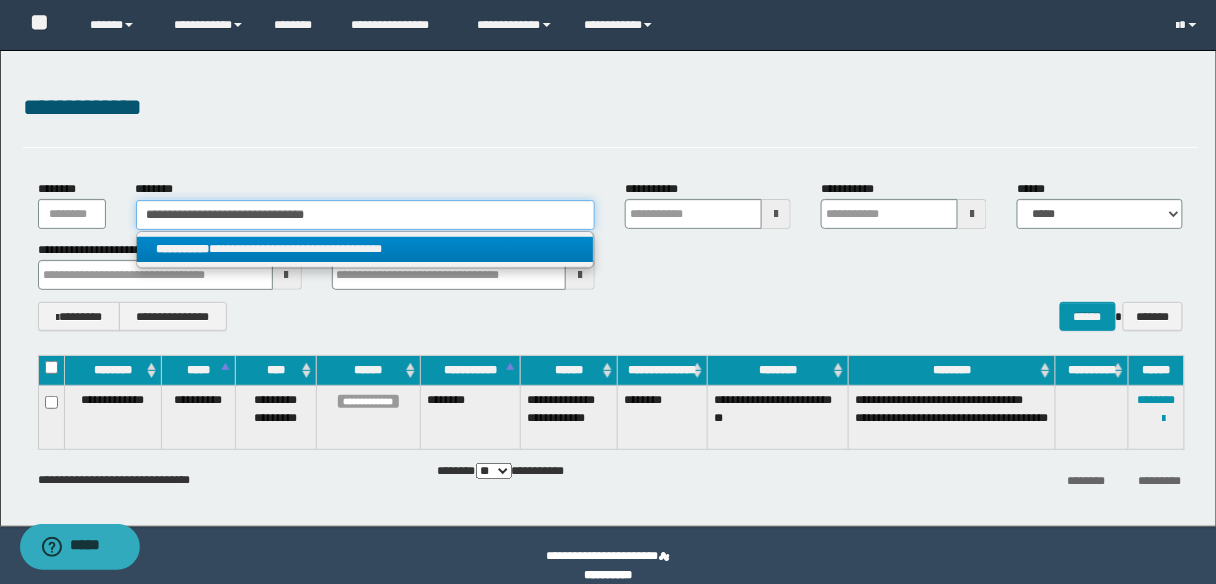 type 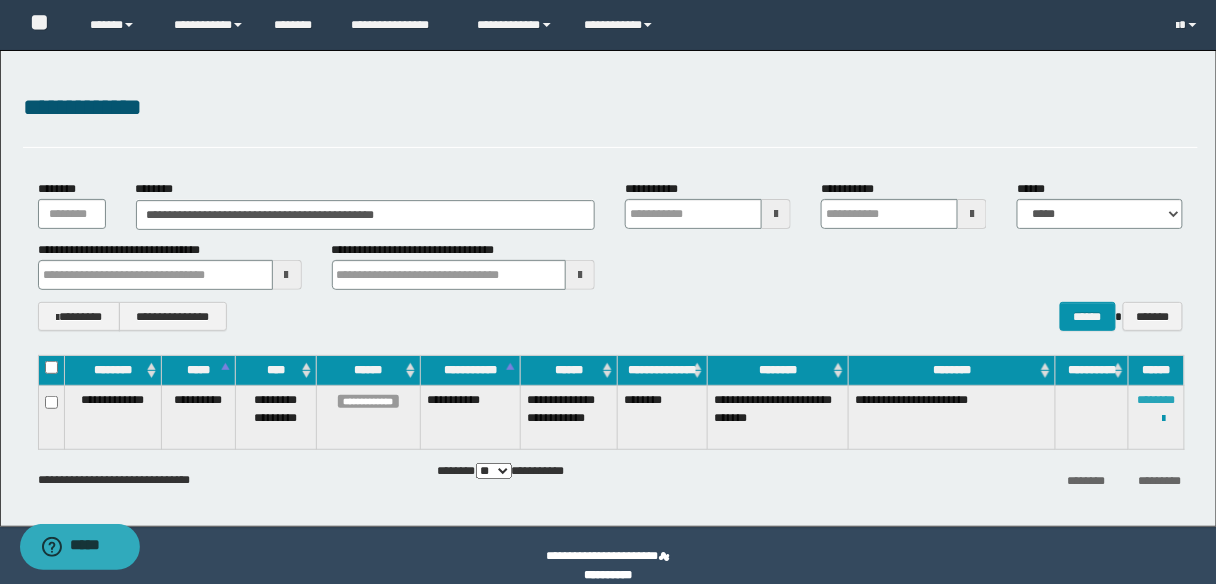 click on "********" at bounding box center (1157, 400) 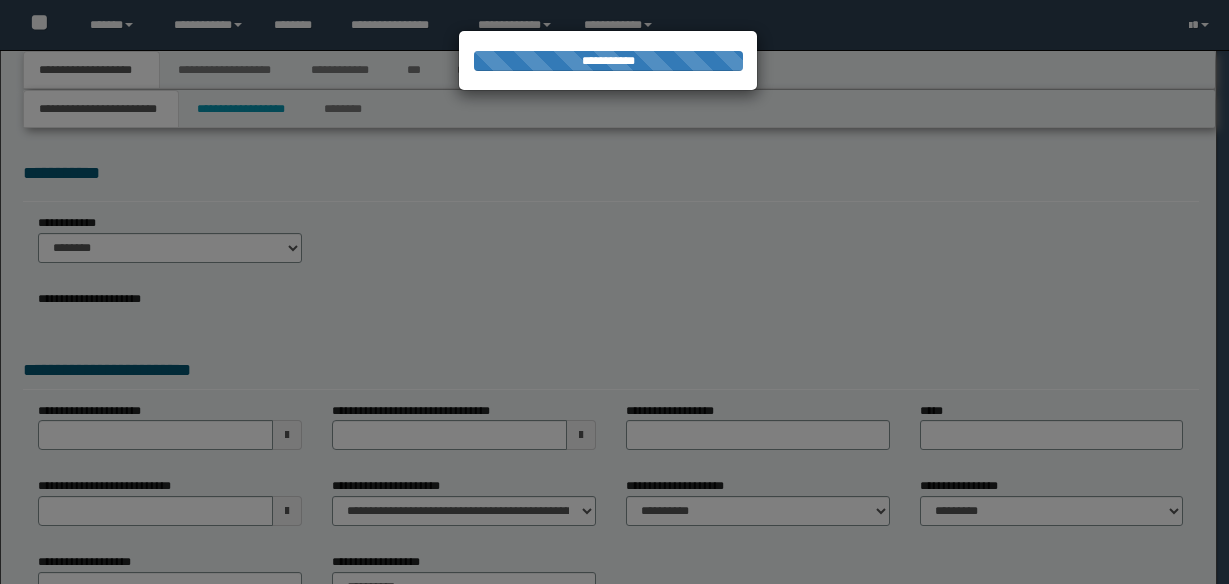 scroll, scrollTop: 0, scrollLeft: 0, axis: both 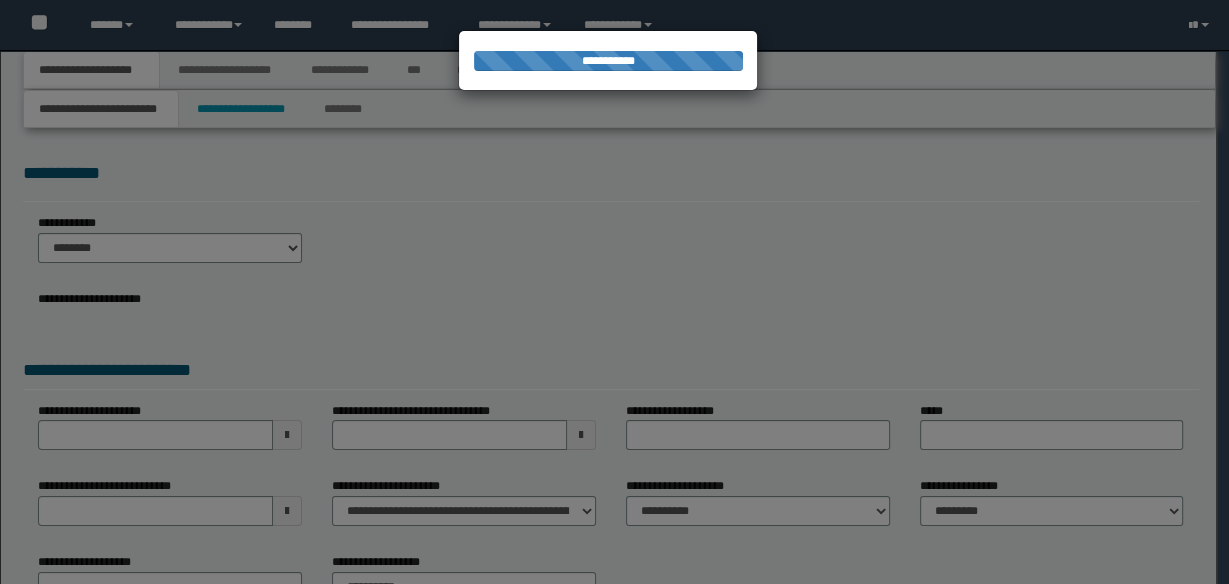 select on "*" 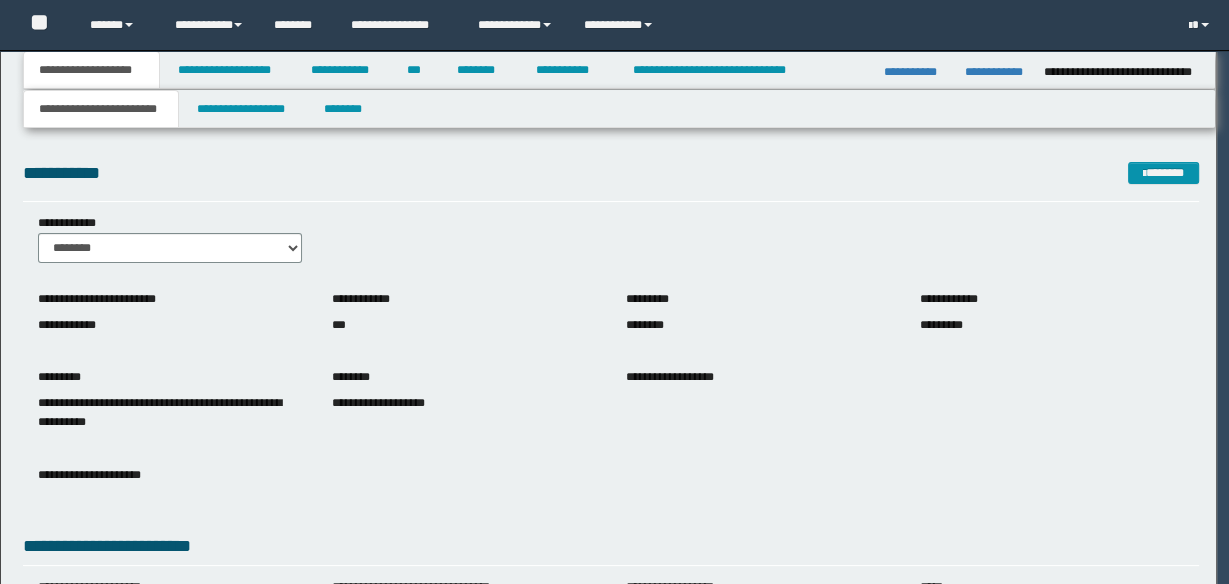 scroll, scrollTop: 0, scrollLeft: 0, axis: both 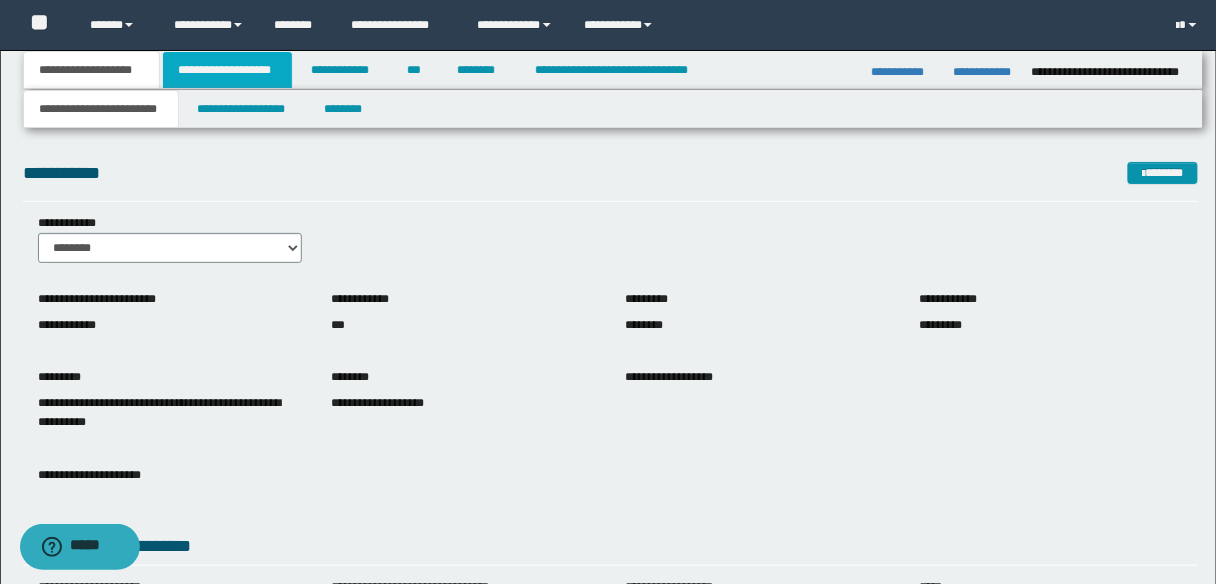 click on "**********" at bounding box center (227, 70) 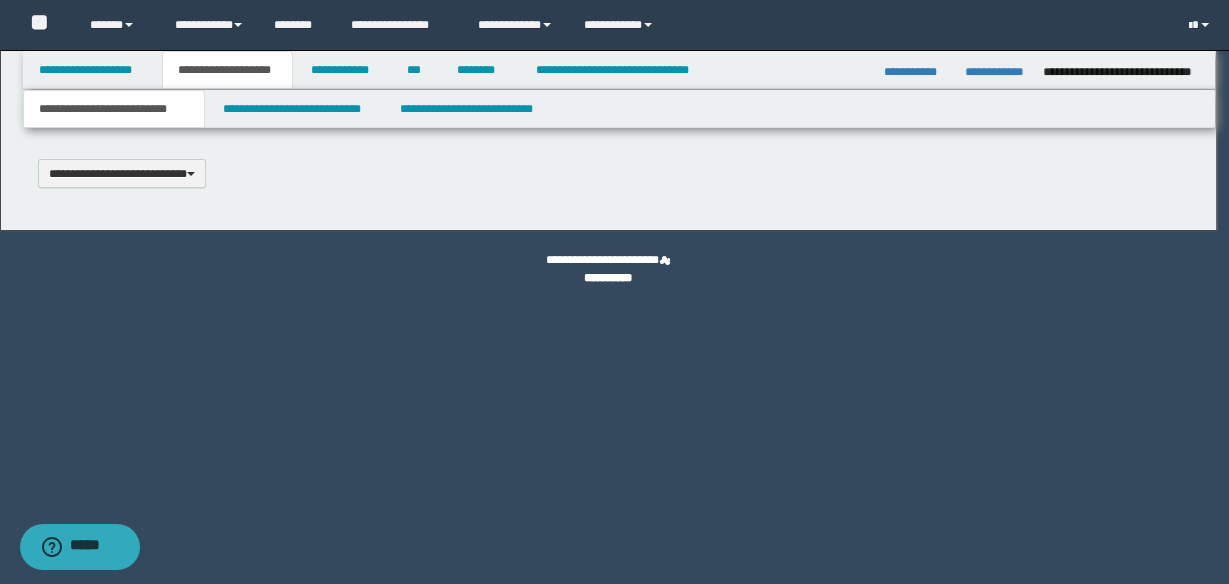 type 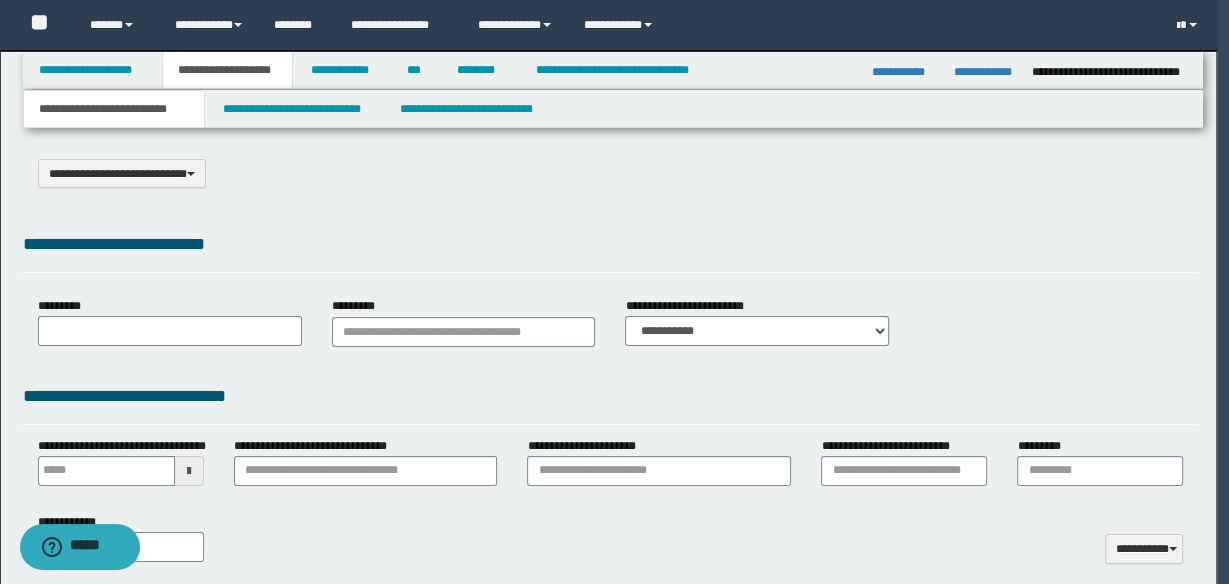 select on "*" 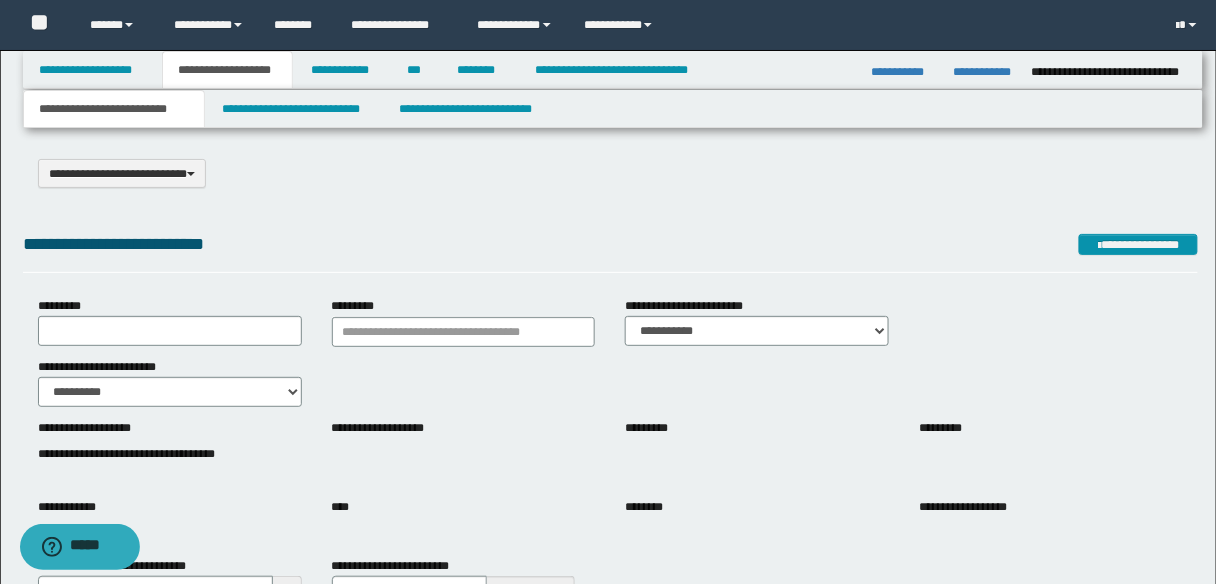 type 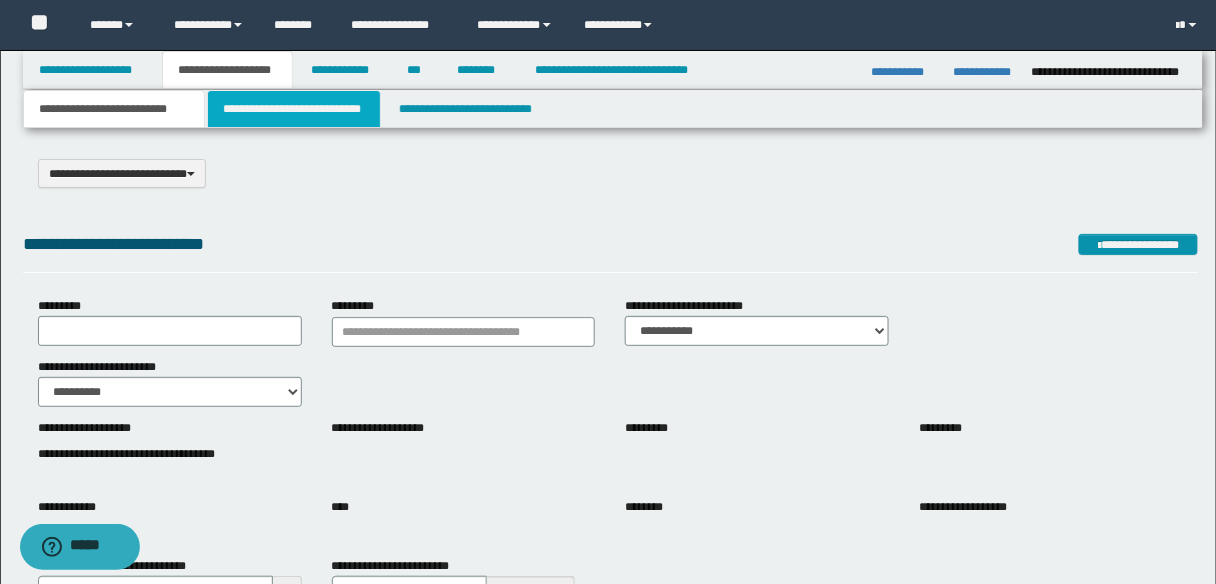 click on "**********" at bounding box center (294, 109) 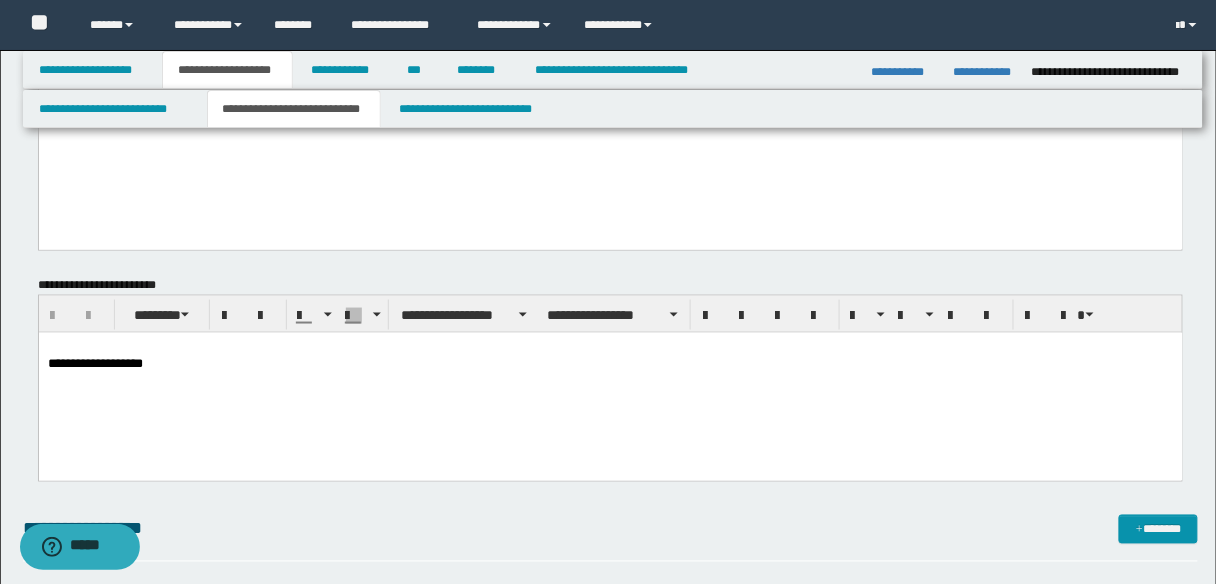 scroll, scrollTop: 4400, scrollLeft: 0, axis: vertical 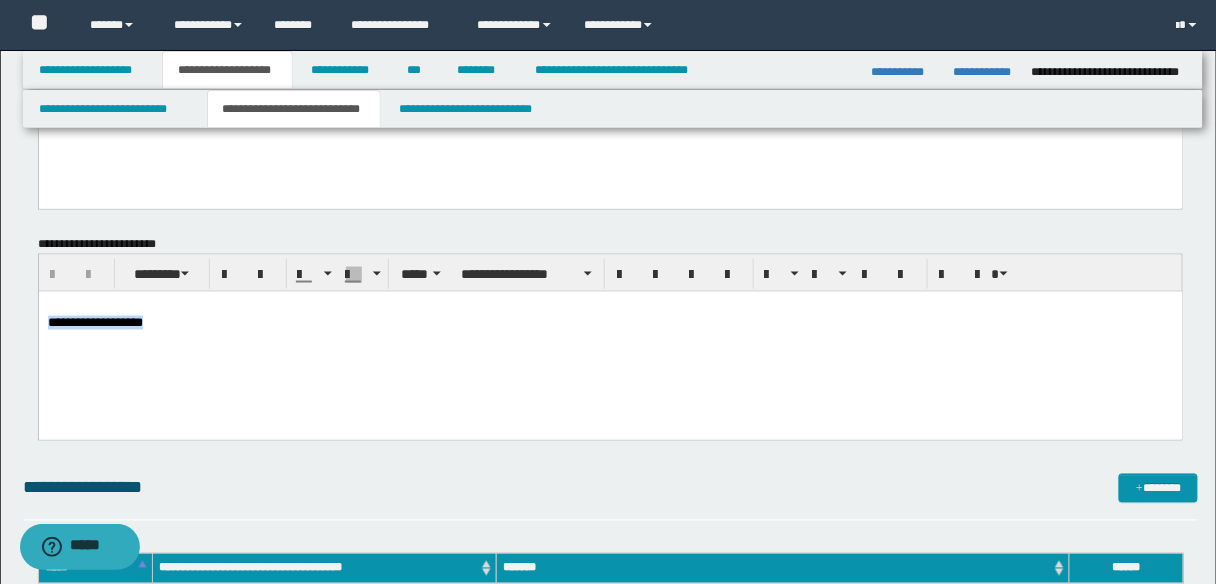 drag, startPoint x: 178, startPoint y: 321, endPoint x: 27, endPoint y: 316, distance: 151.08276 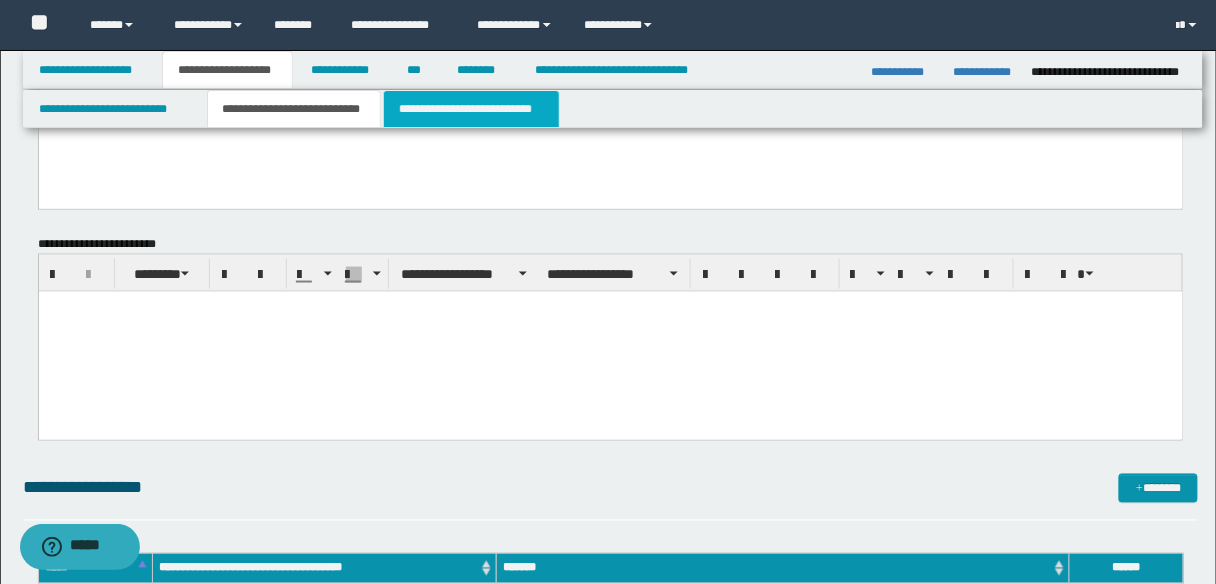 click on "**********" at bounding box center (471, 109) 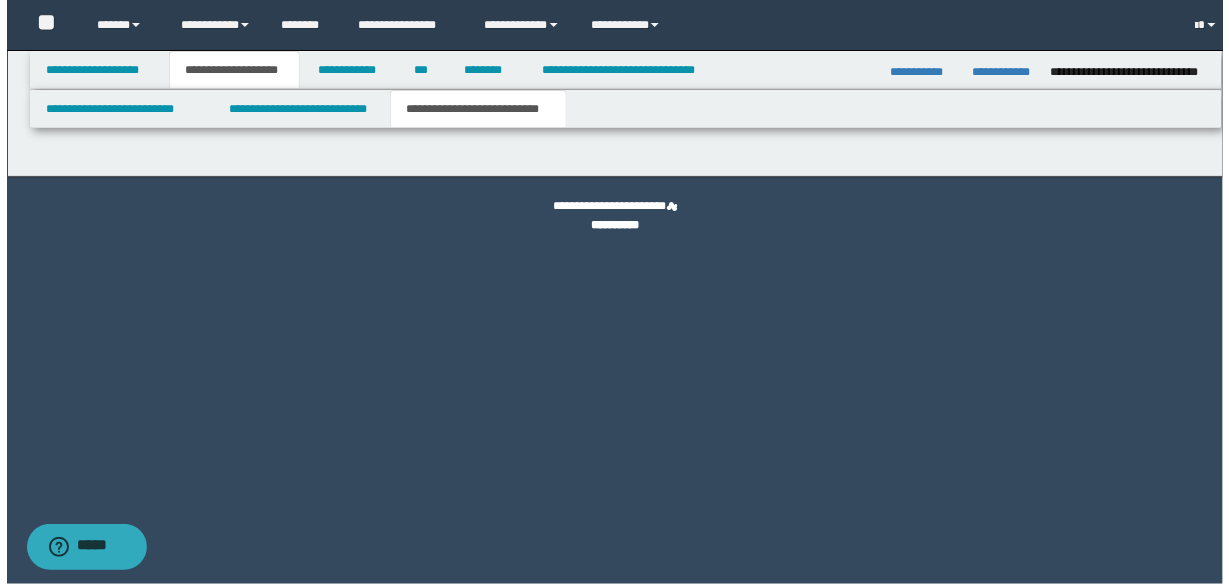 scroll, scrollTop: 0, scrollLeft: 0, axis: both 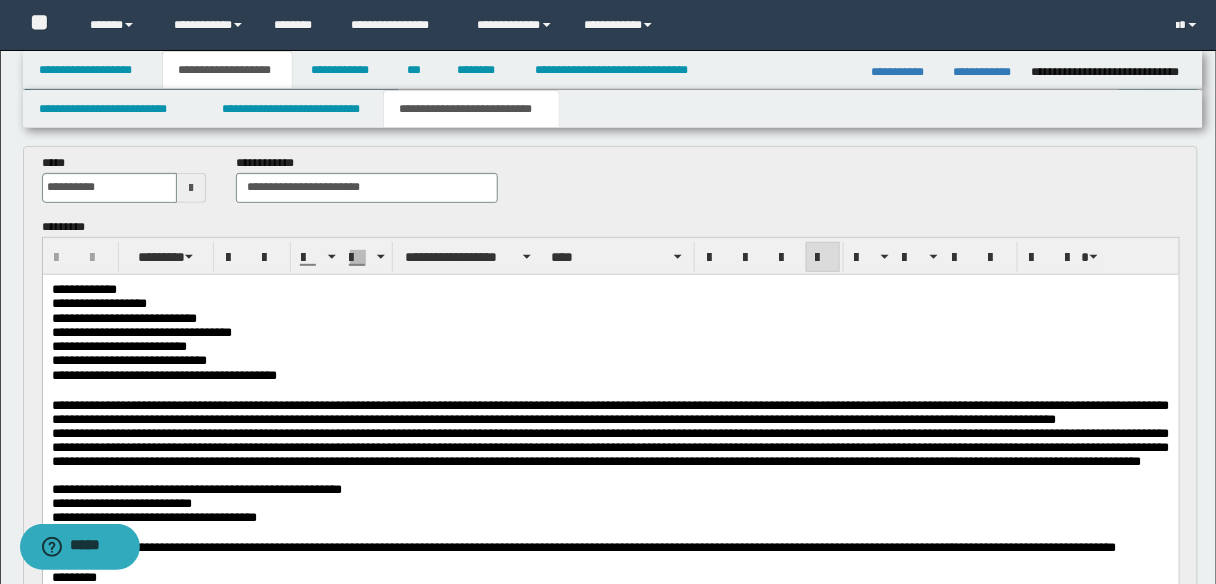 click on "**********" at bounding box center [610, 411] 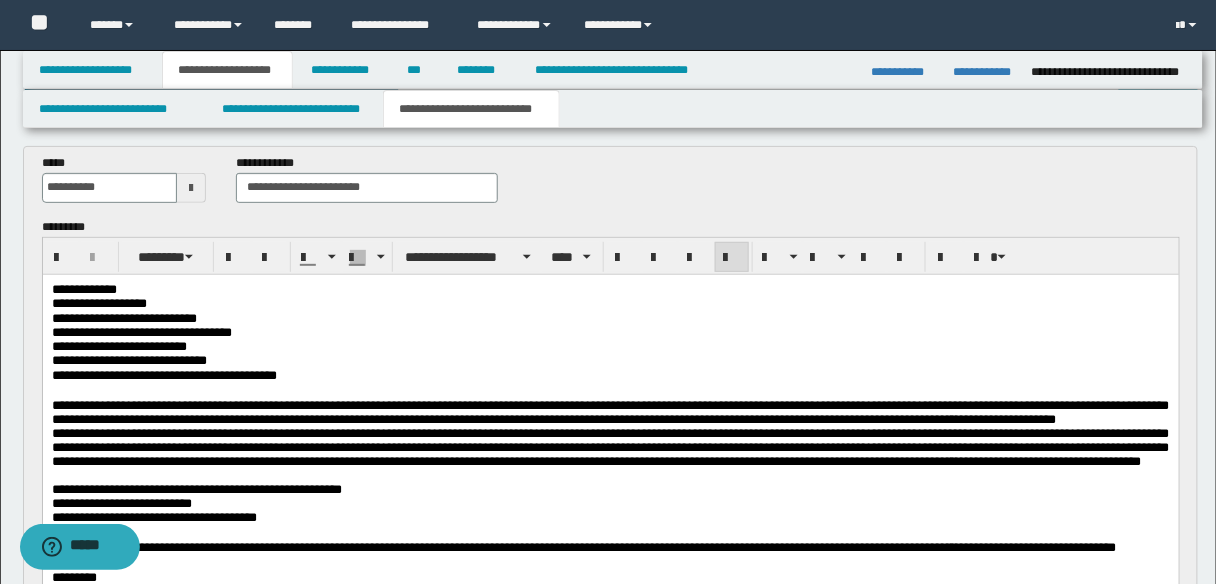 type 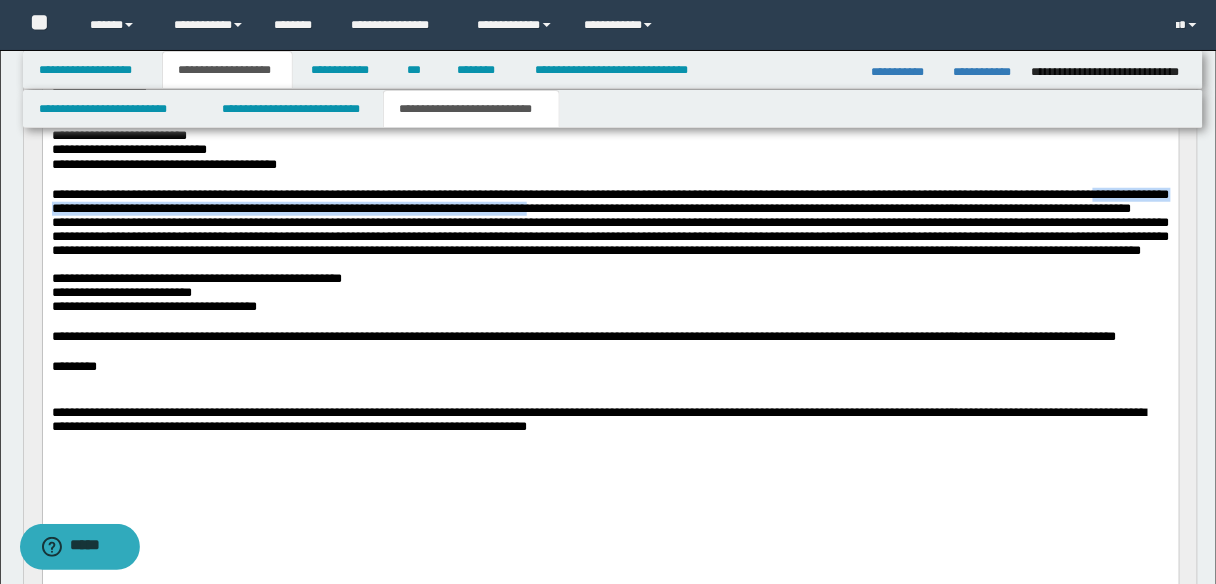 scroll, scrollTop: 320, scrollLeft: 0, axis: vertical 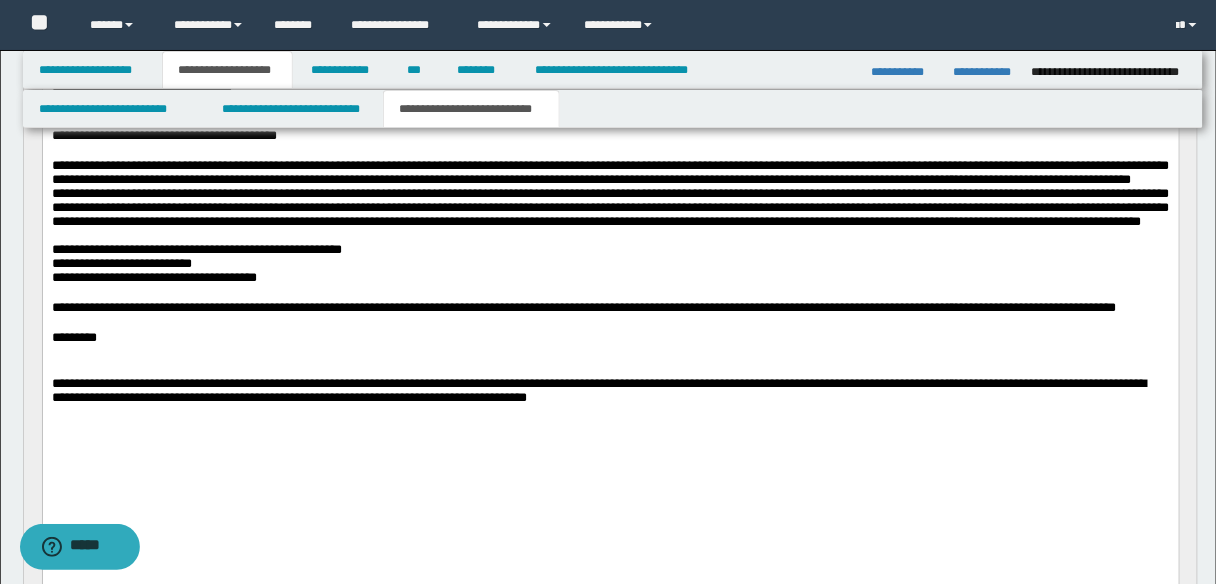 click on "**********" at bounding box center [610, 171] 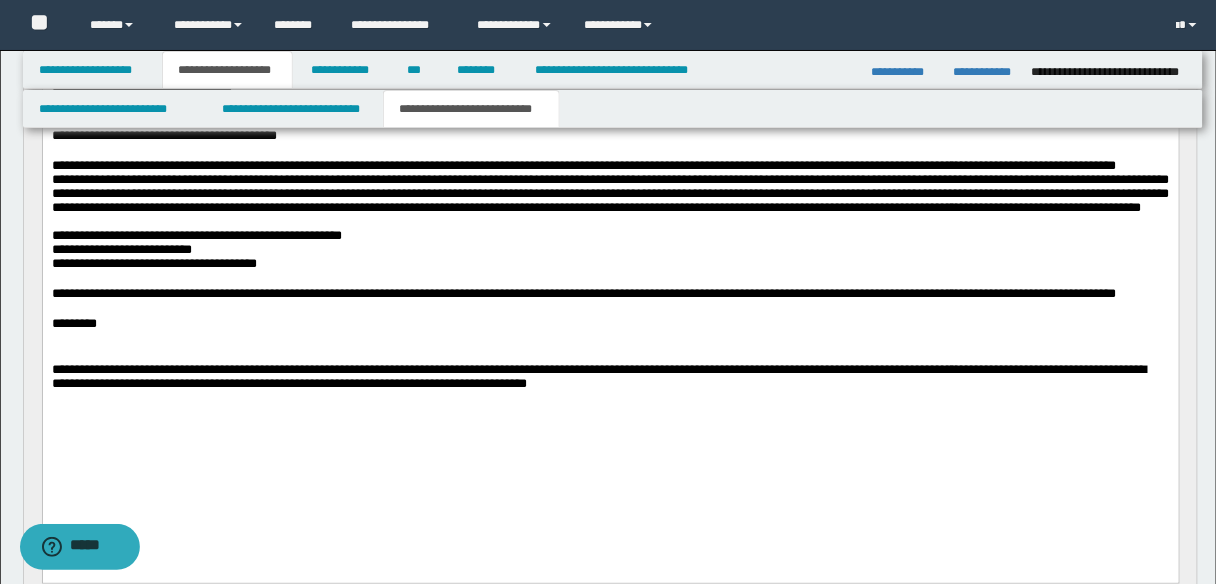 click on "**********" at bounding box center (583, 164) 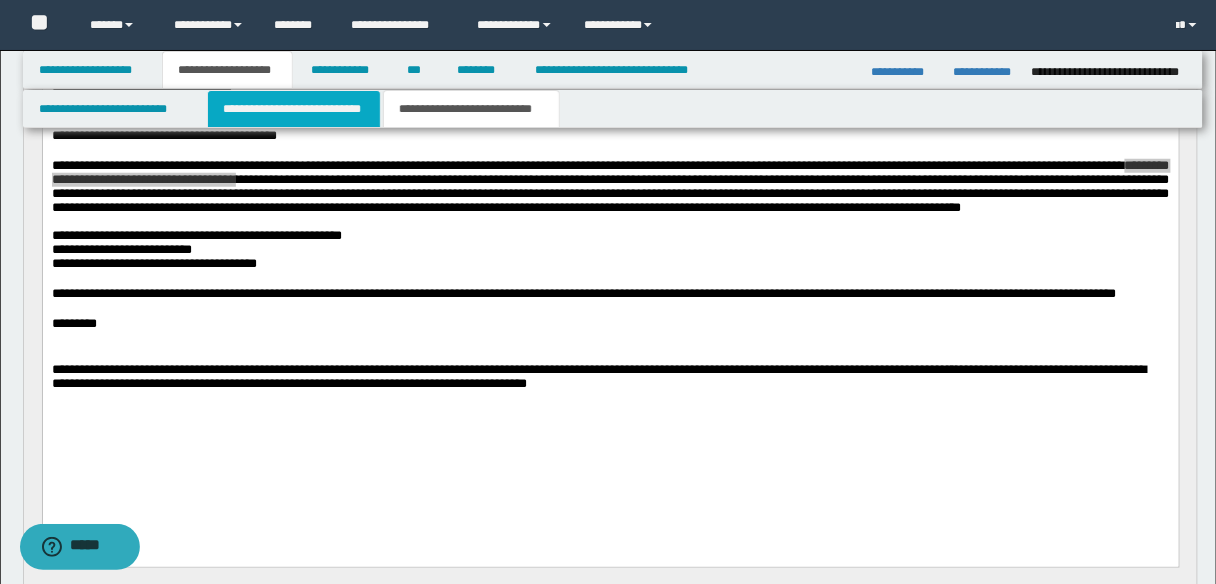 click on "**********" at bounding box center (294, 109) 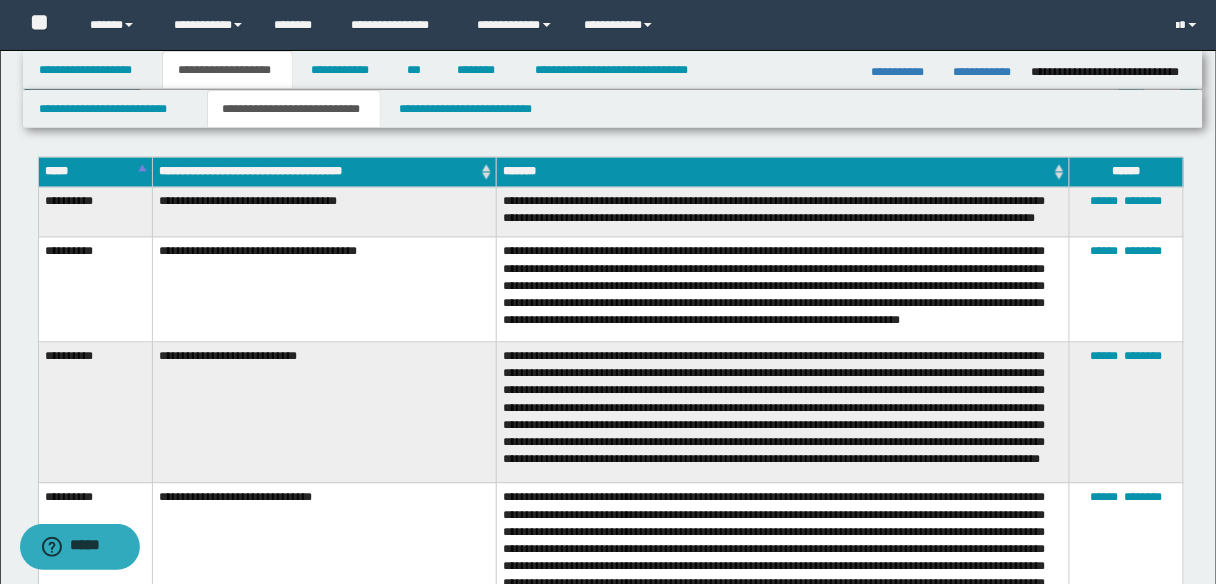 scroll, scrollTop: 4800, scrollLeft: 0, axis: vertical 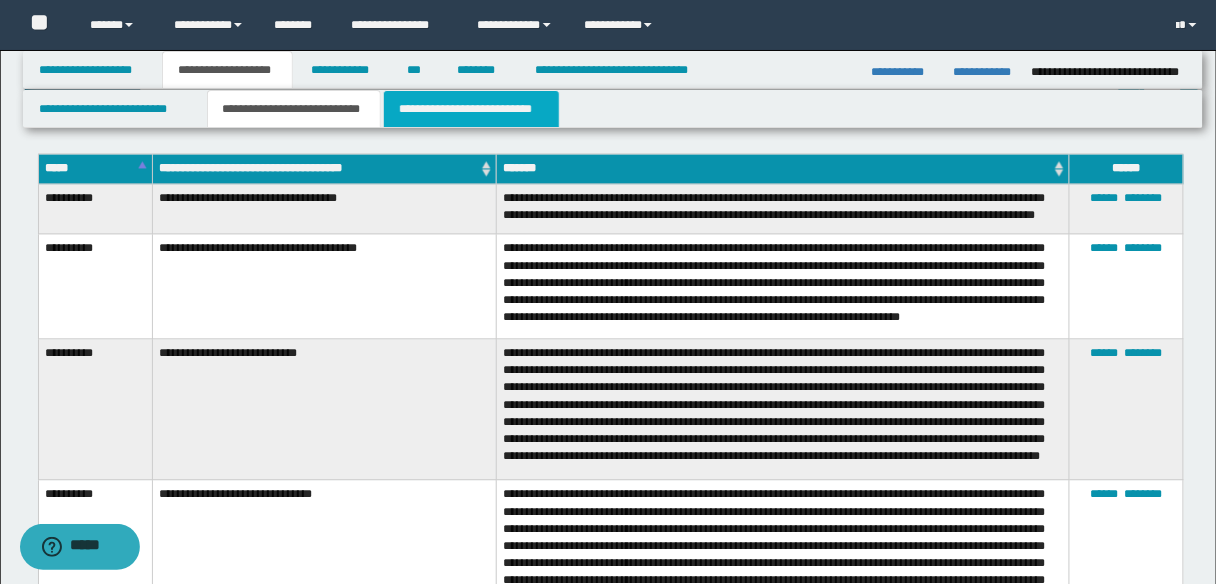 click on "**********" at bounding box center (471, 109) 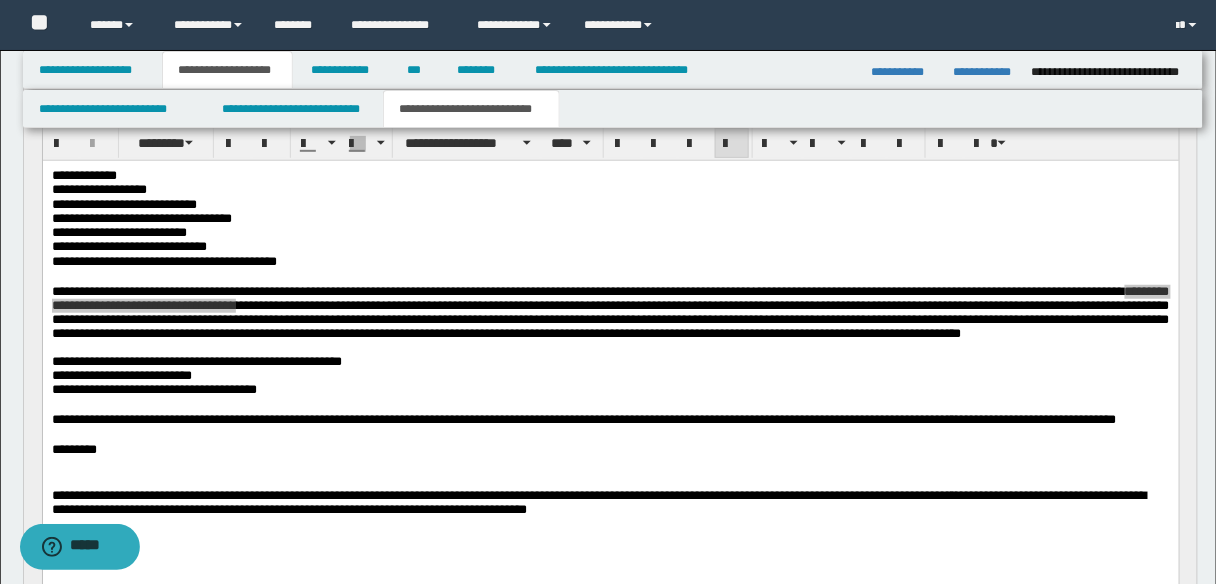 scroll, scrollTop: 172, scrollLeft: 0, axis: vertical 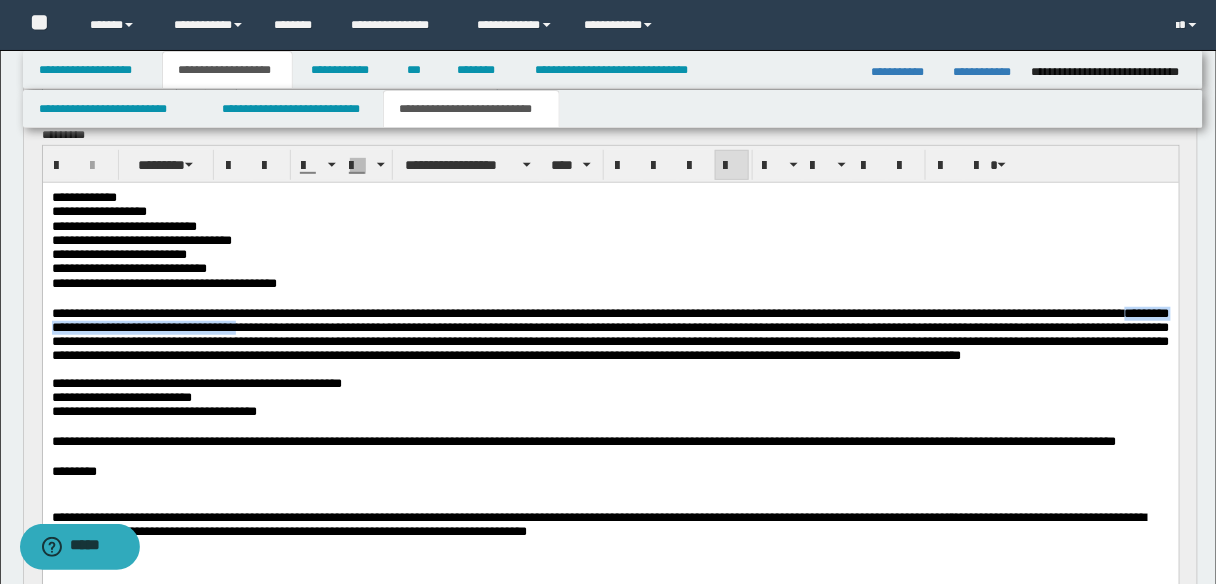 click on "**********" at bounding box center (610, 333) 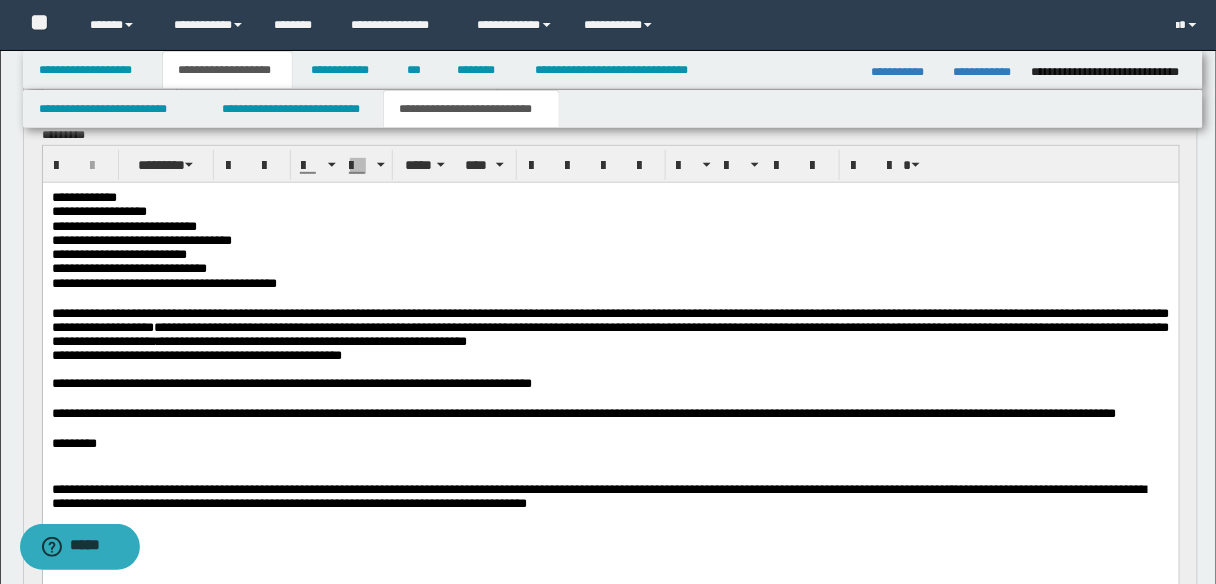 click on "**********" at bounding box center (426, 382) 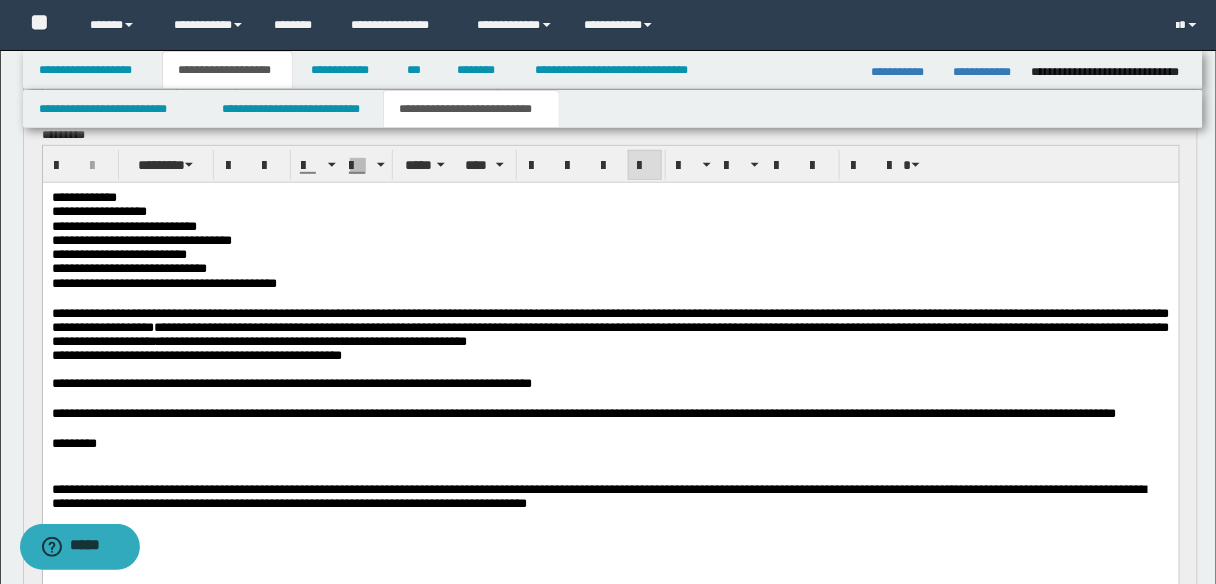 click at bounding box center [610, 369] 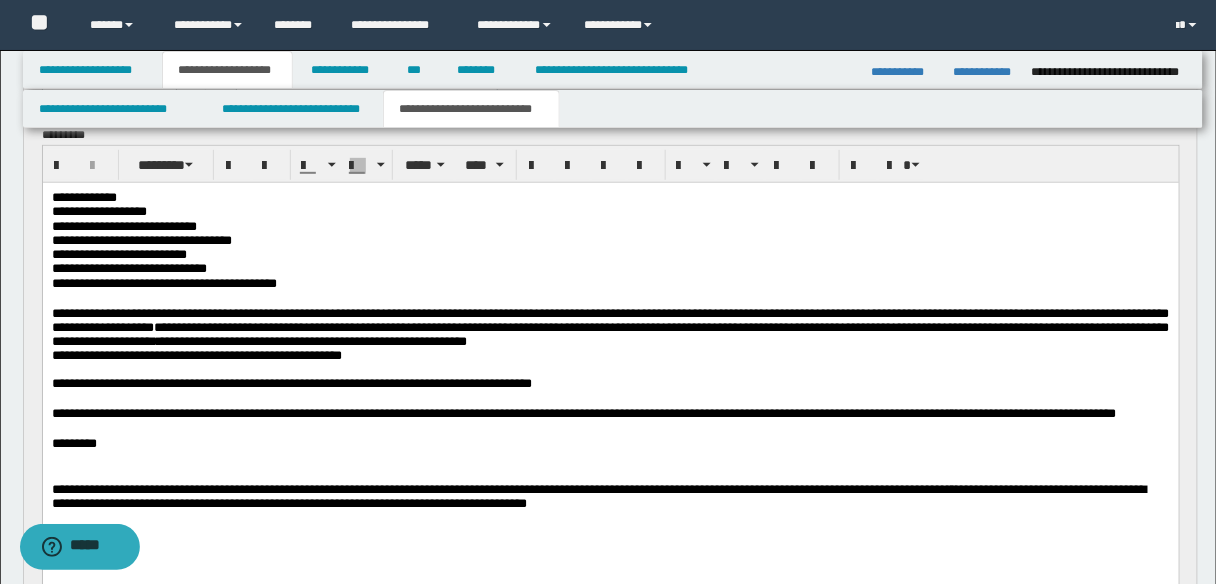 click on "**********" at bounding box center [610, 383] 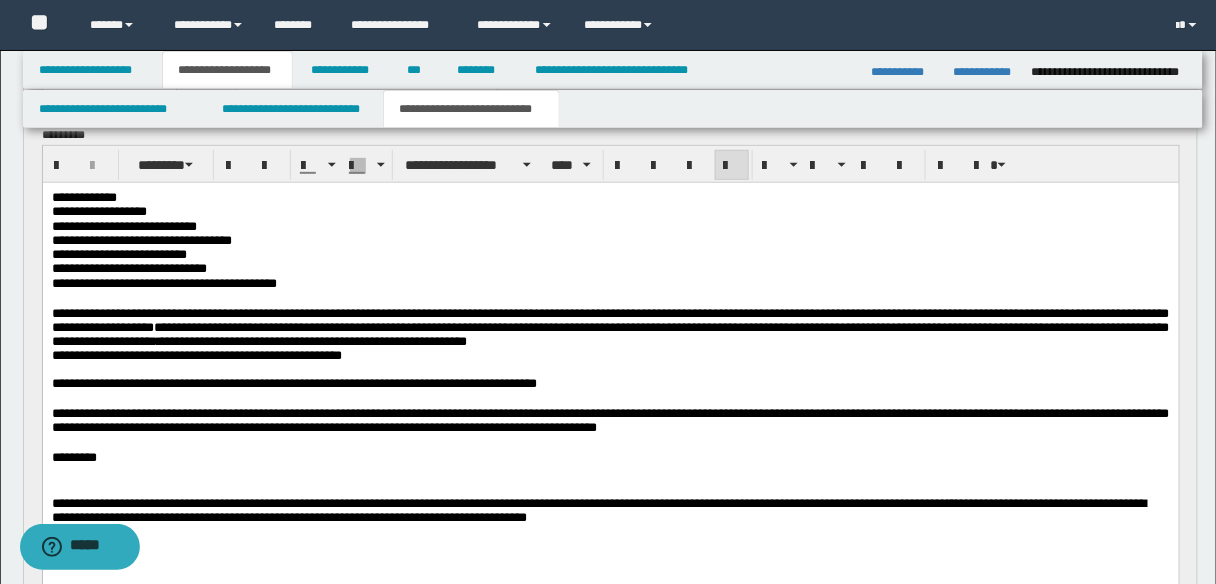click on "**********" at bounding box center [610, 419] 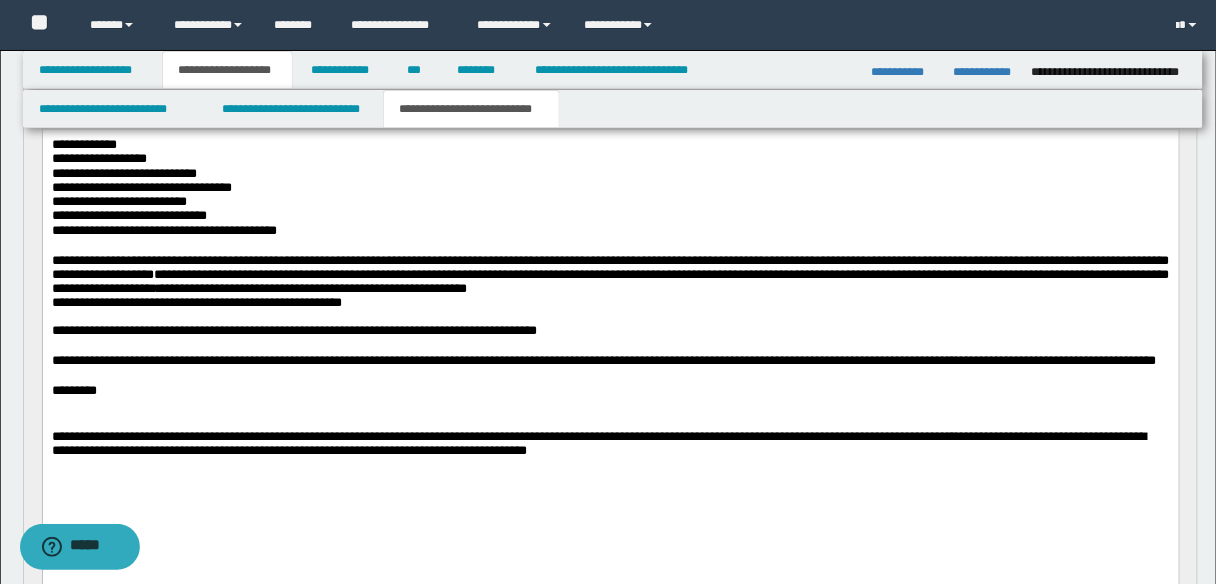 scroll, scrollTop: 252, scrollLeft: 0, axis: vertical 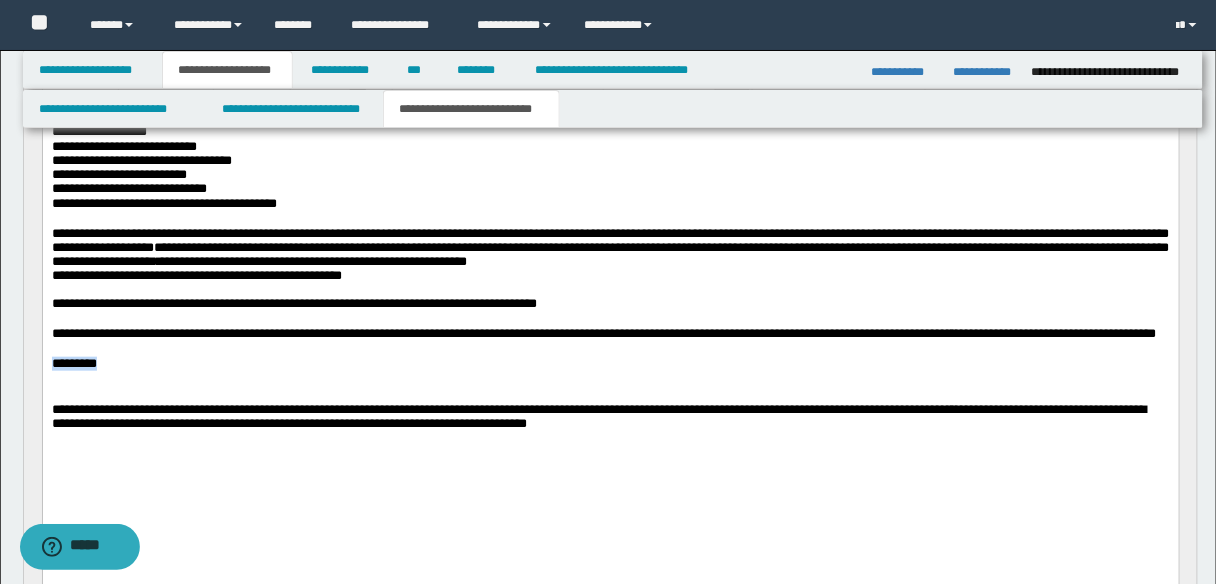 drag, startPoint x: 144, startPoint y: 411, endPoint x: 42, endPoint y: 413, distance: 102.01961 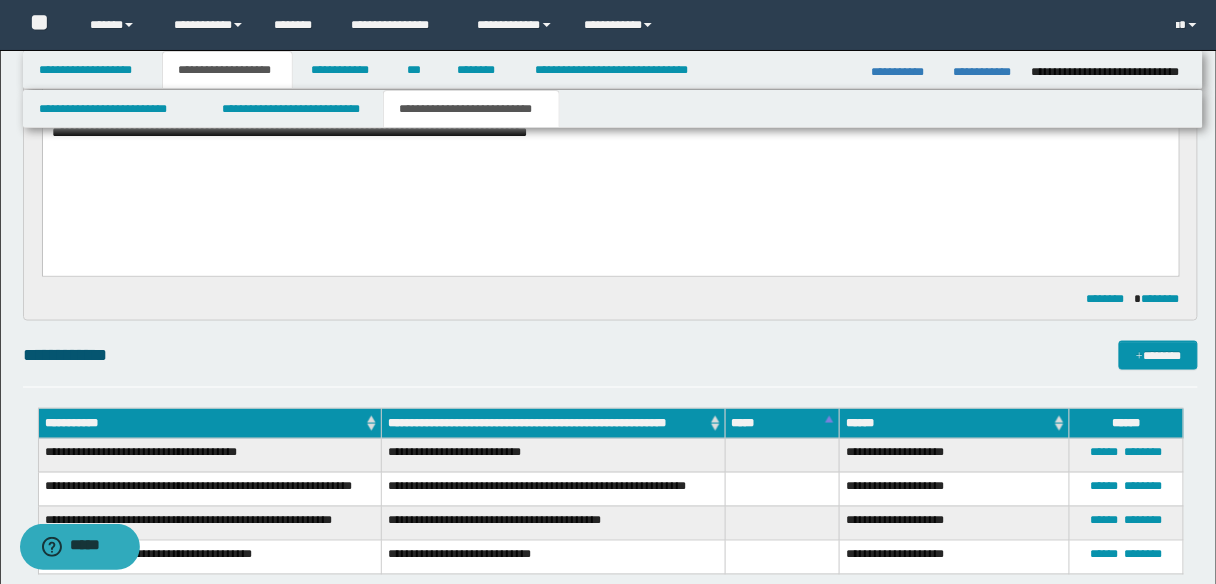 scroll, scrollTop: 332, scrollLeft: 0, axis: vertical 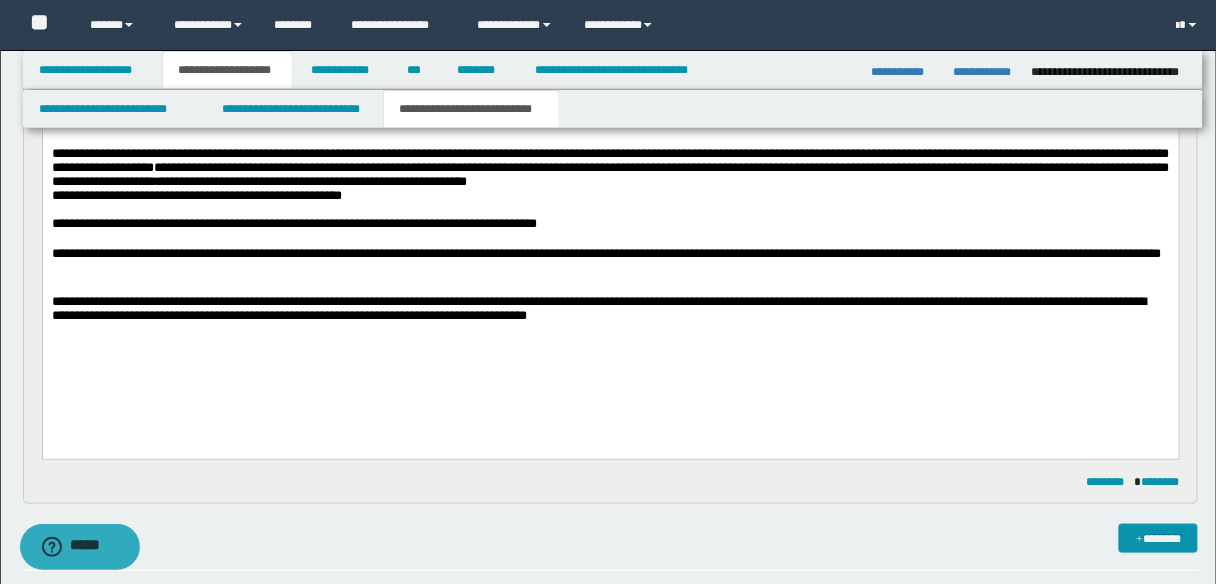 click on "**********" at bounding box center (598, 307) 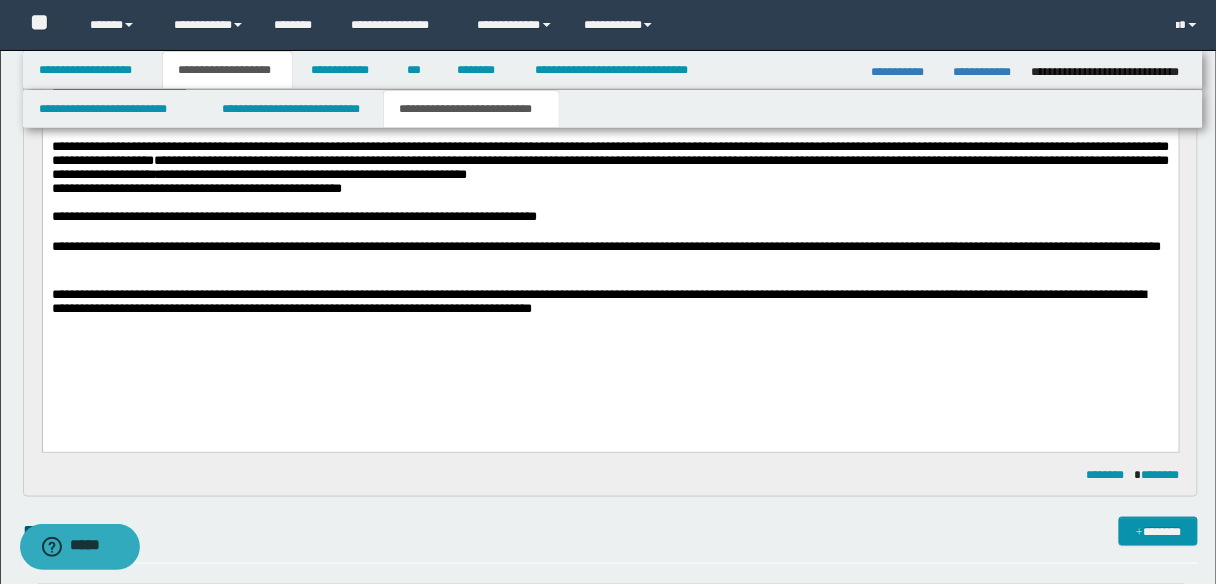 scroll, scrollTop: 252, scrollLeft: 0, axis: vertical 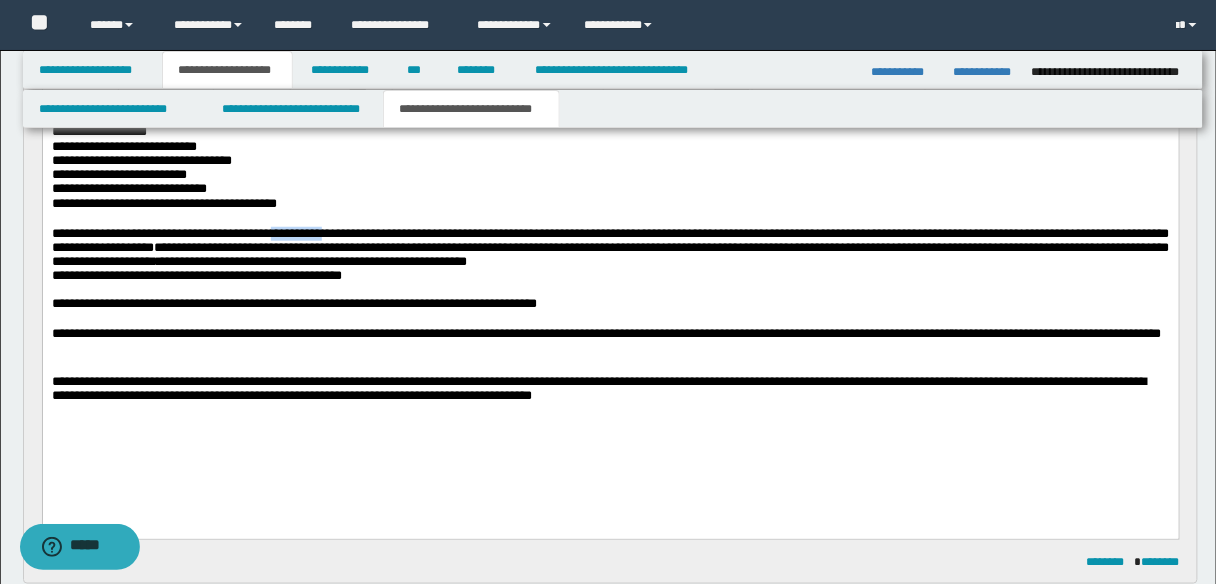 drag, startPoint x: 375, startPoint y: 246, endPoint x: 310, endPoint y: 244, distance: 65.03076 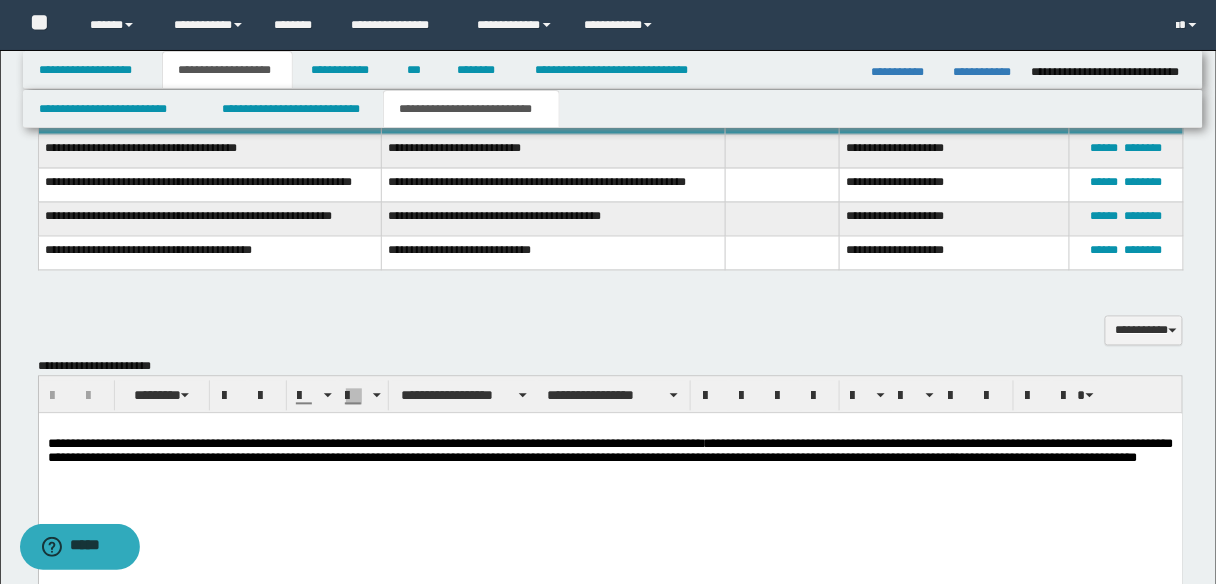 scroll, scrollTop: 892, scrollLeft: 0, axis: vertical 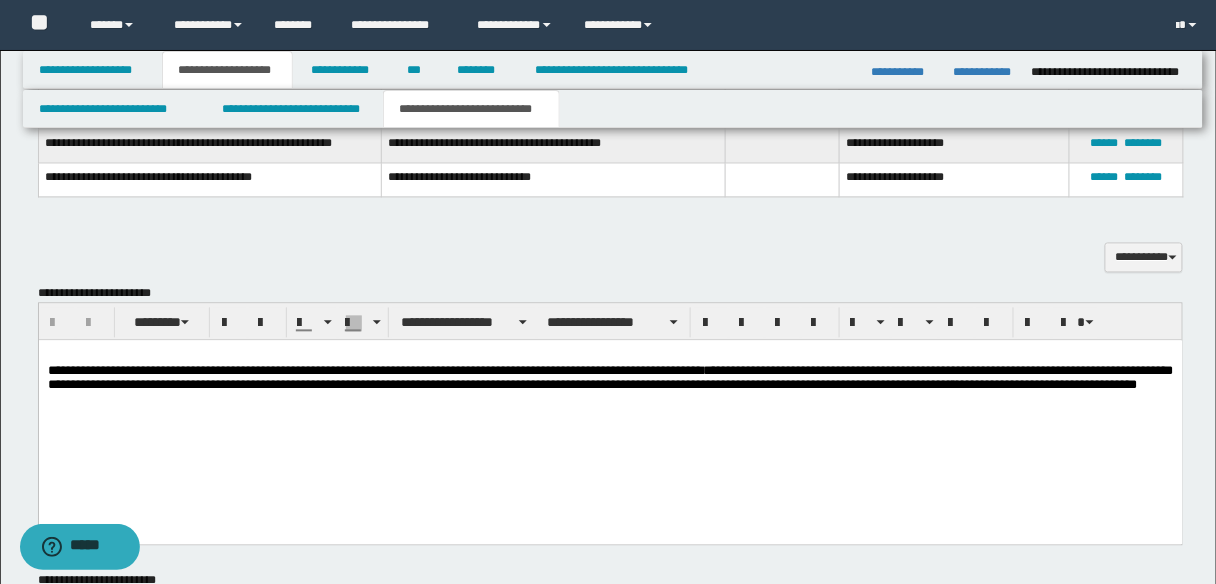 click on "**********" at bounding box center [610, 378] 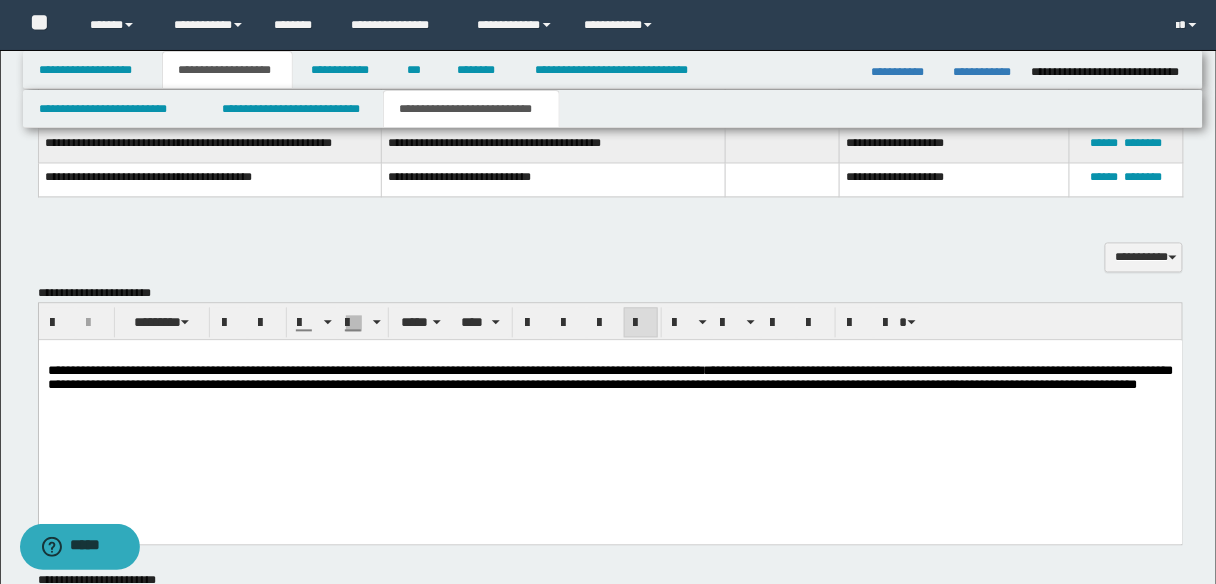 type 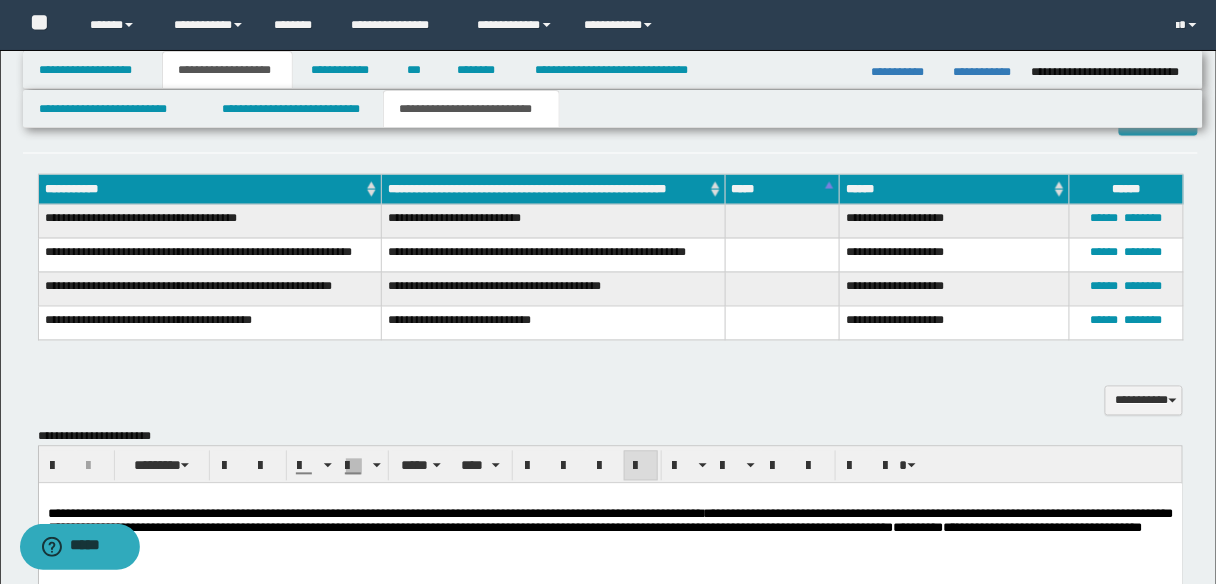 scroll, scrollTop: 652, scrollLeft: 0, axis: vertical 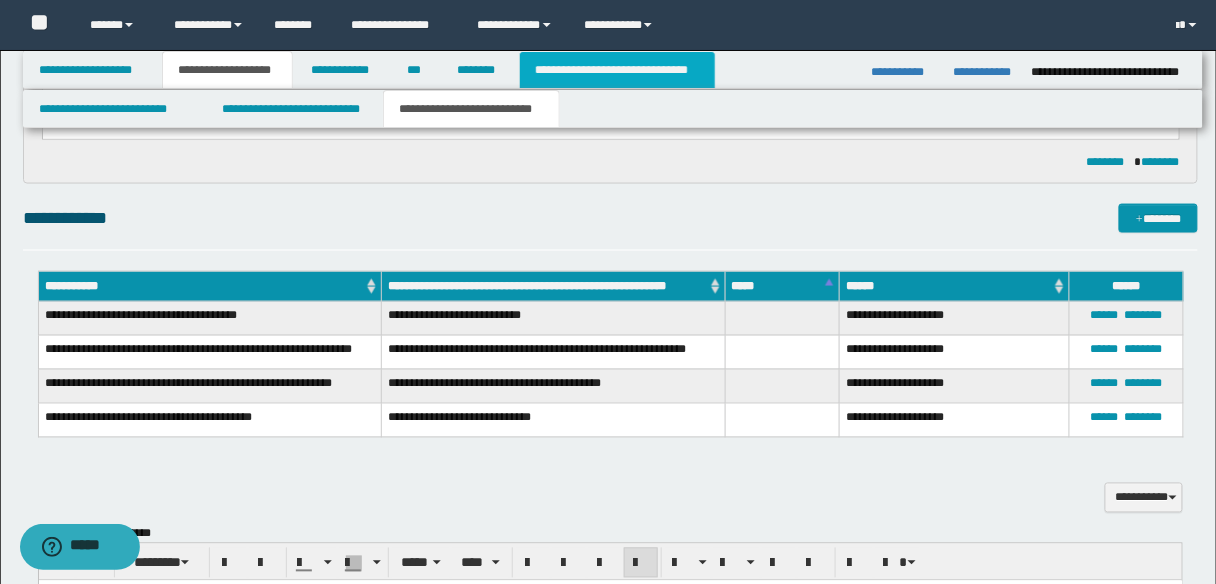 click on "**********" at bounding box center (617, 70) 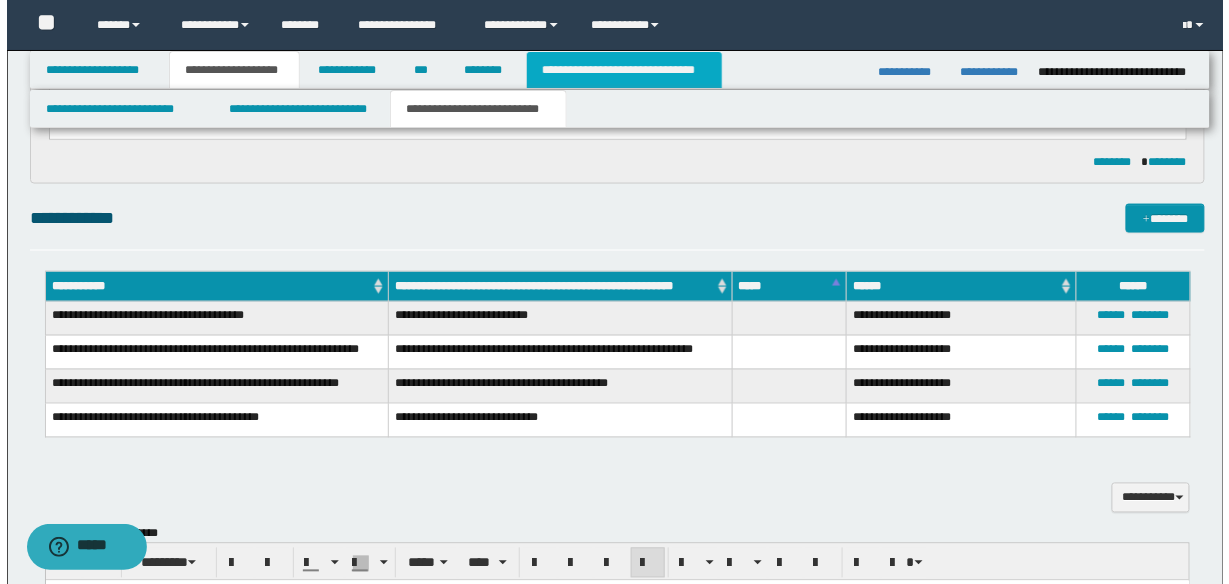 scroll, scrollTop: 0, scrollLeft: 0, axis: both 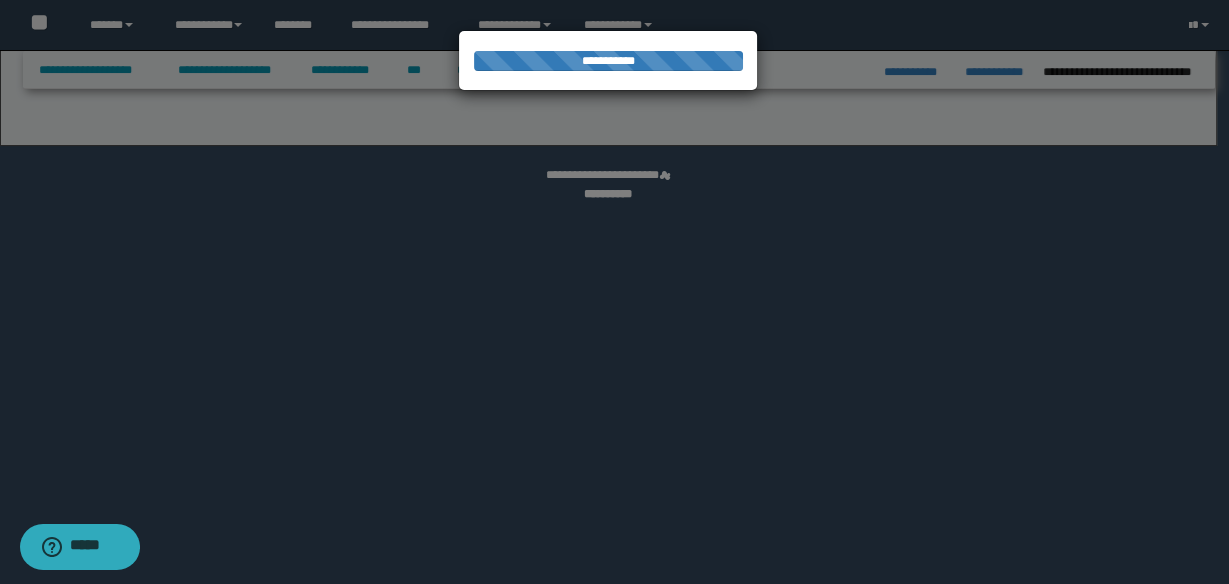 select on "*" 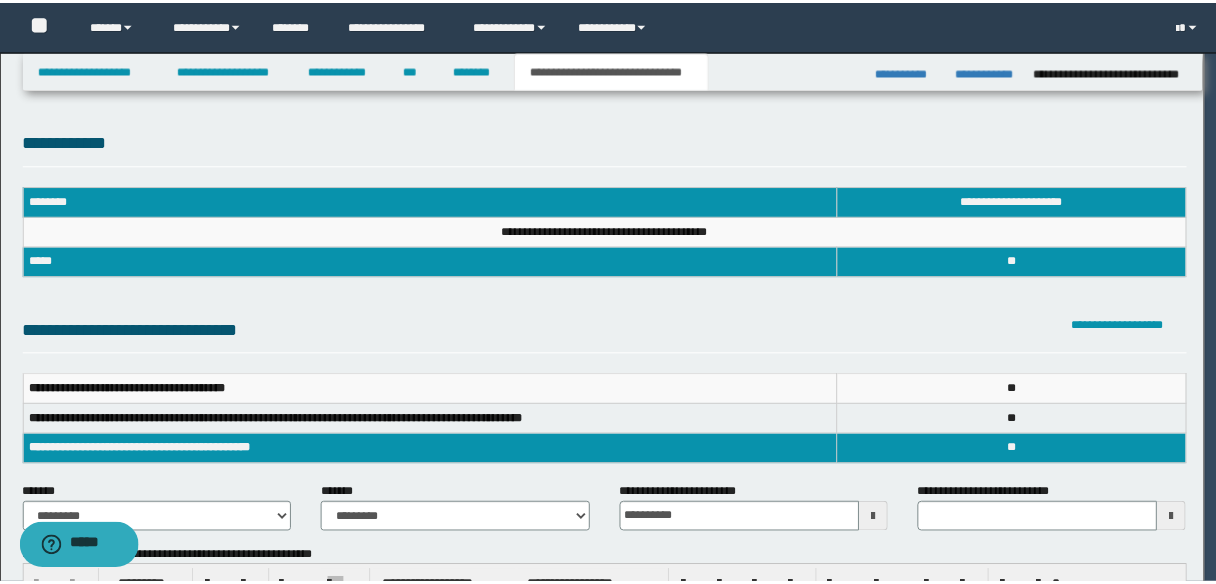 scroll, scrollTop: 0, scrollLeft: 0, axis: both 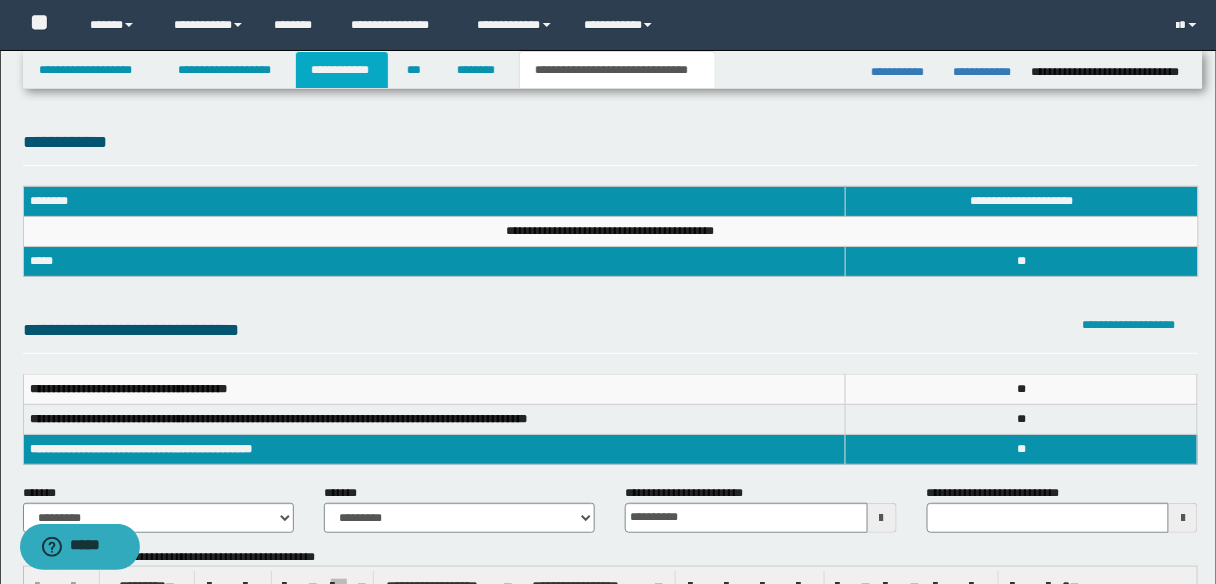 click on "**********" at bounding box center [342, 70] 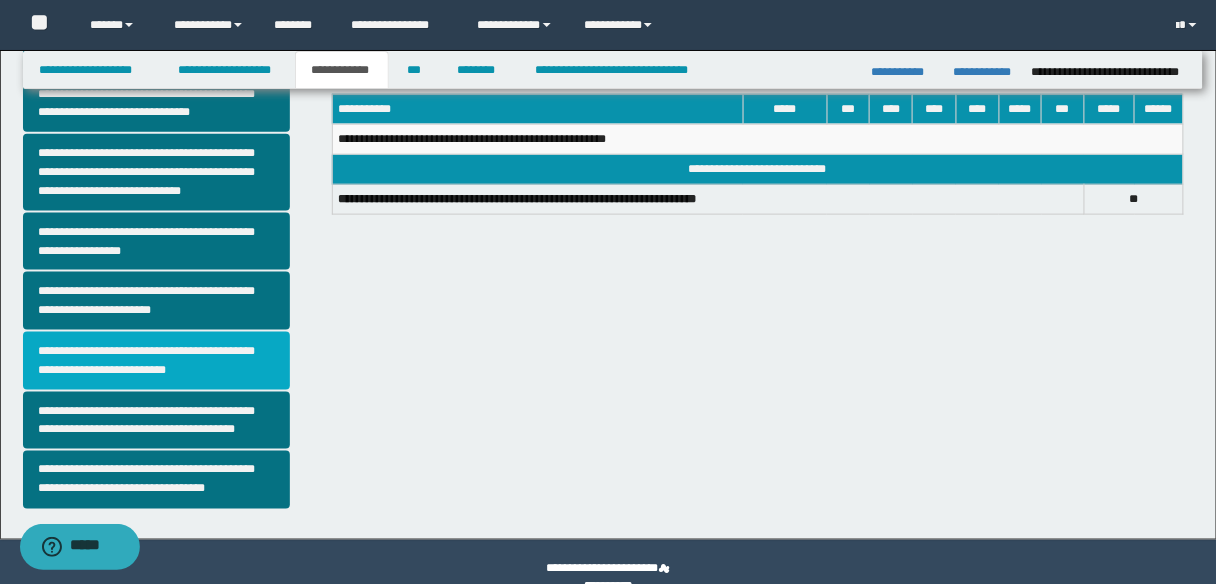 scroll, scrollTop: 560, scrollLeft: 0, axis: vertical 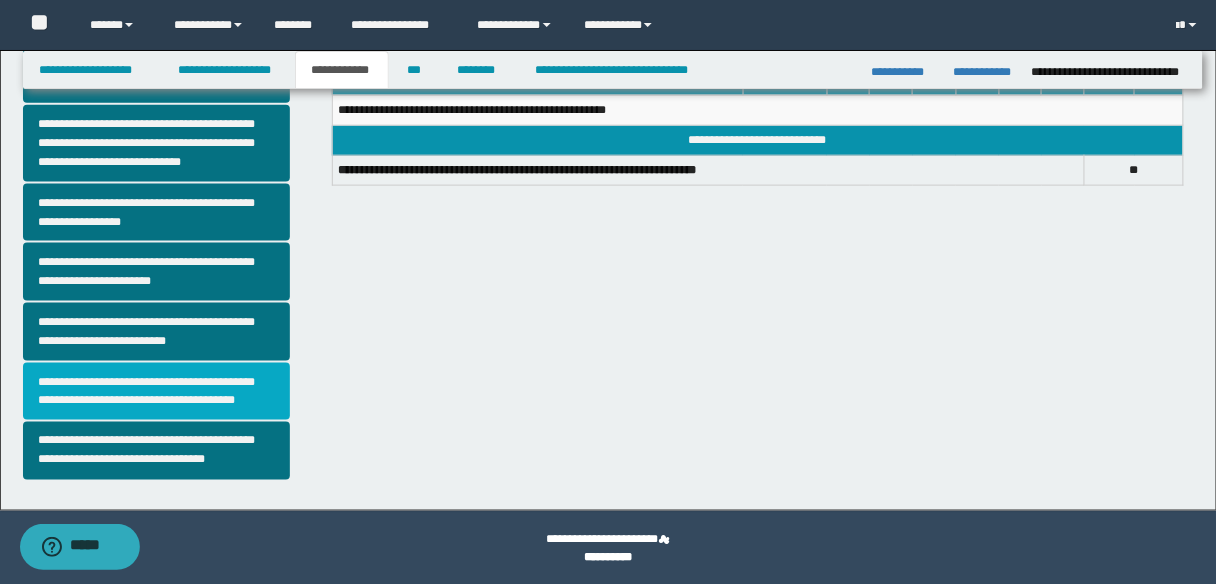 click on "**********" at bounding box center [156, 392] 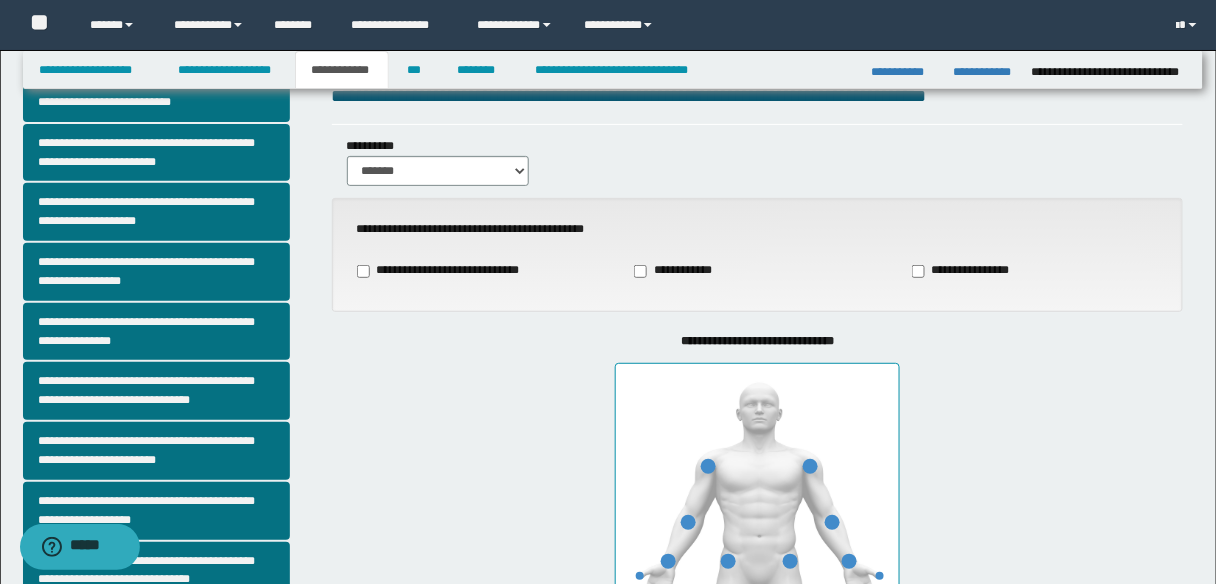 scroll, scrollTop: 160, scrollLeft: 0, axis: vertical 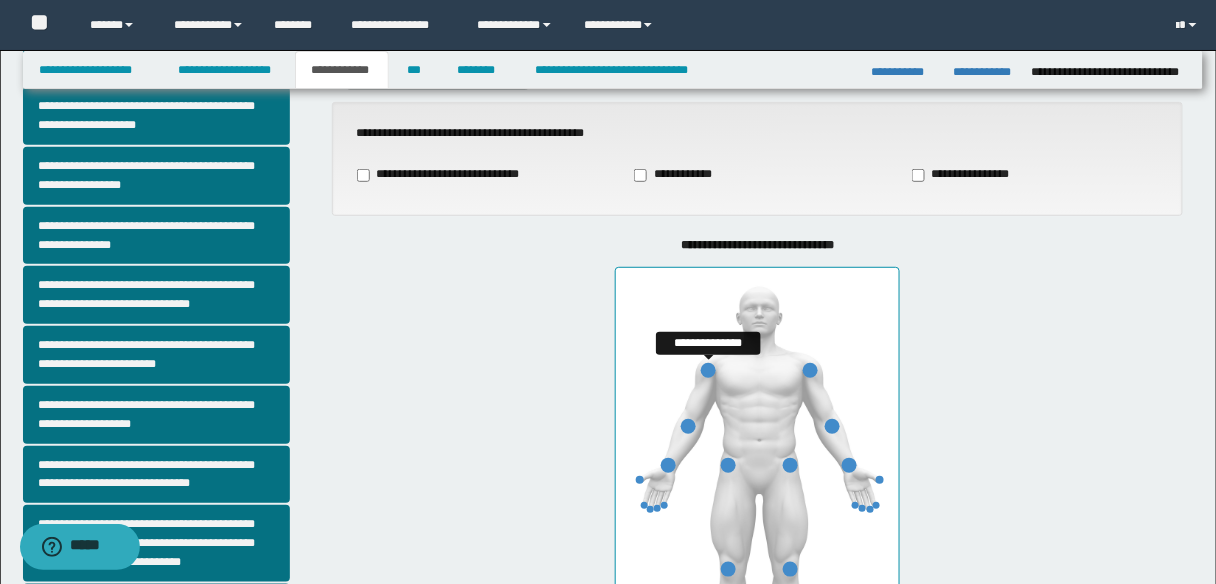 click at bounding box center (708, 370) 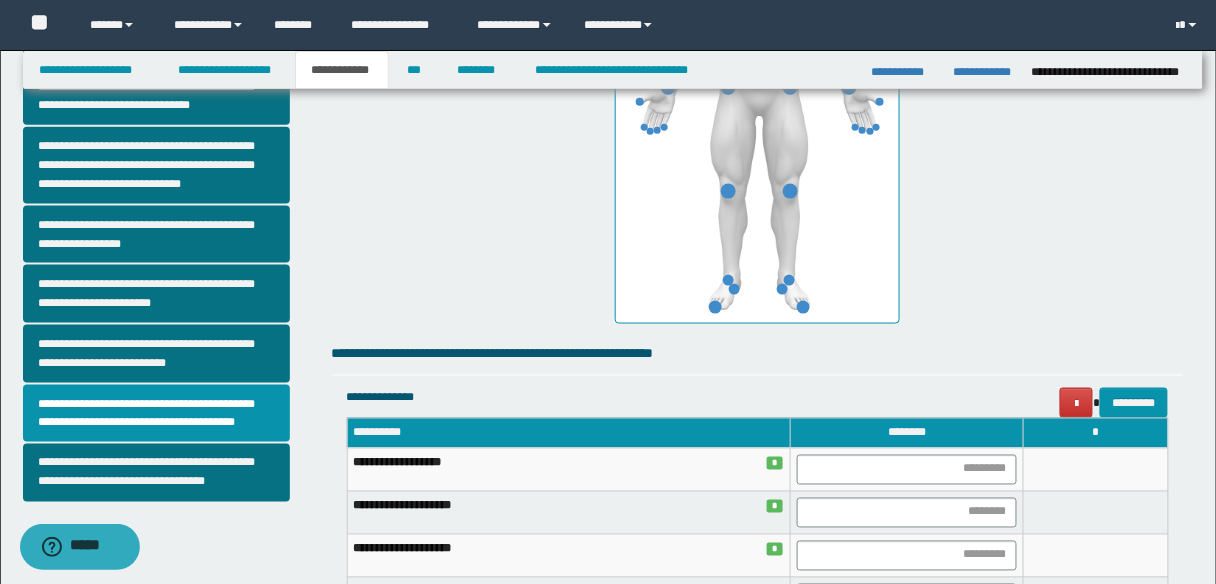scroll, scrollTop: 640, scrollLeft: 0, axis: vertical 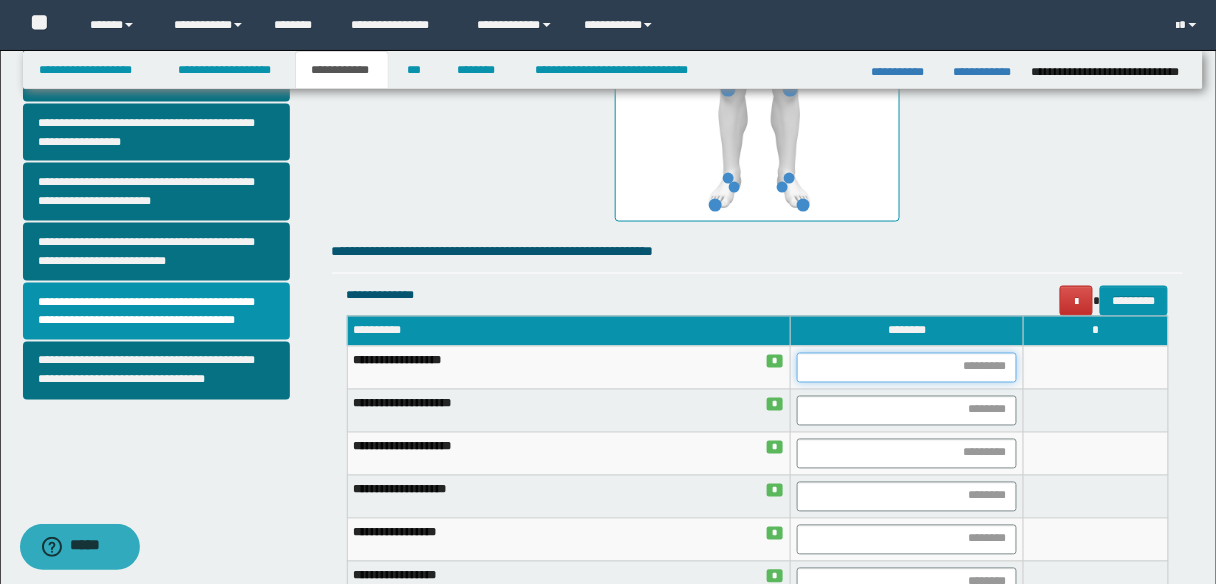 click at bounding box center (907, 368) 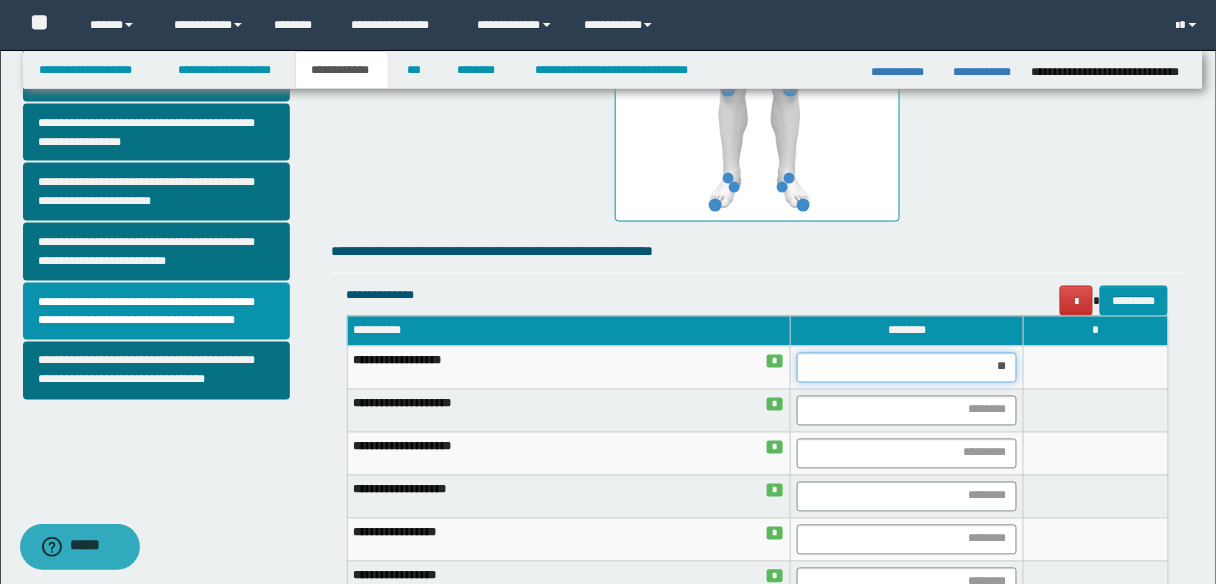 type on "***" 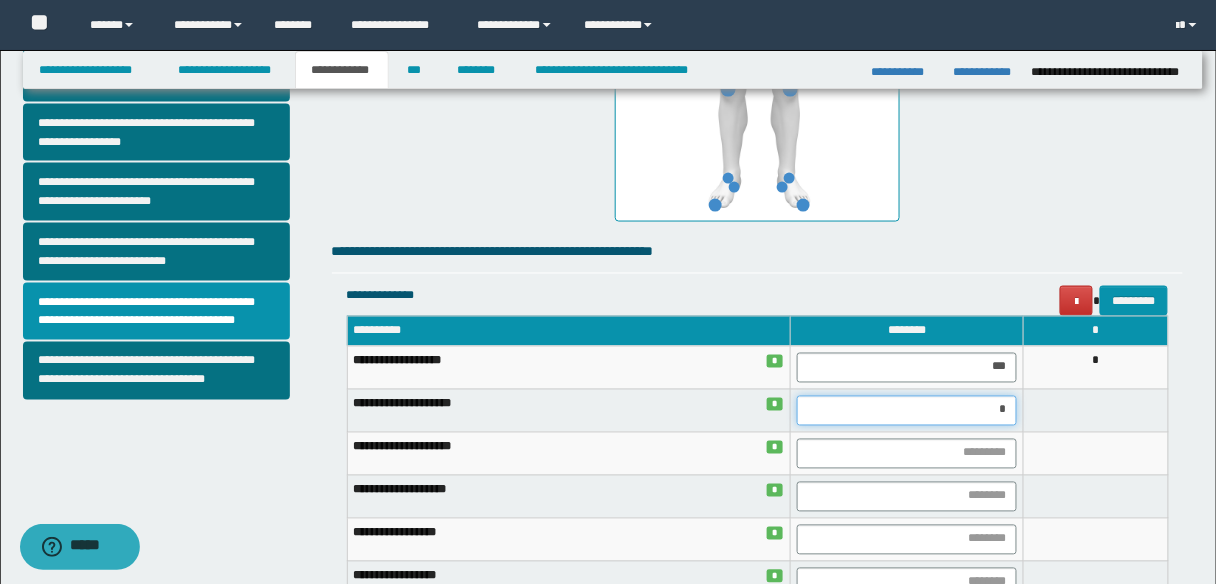 type on "**" 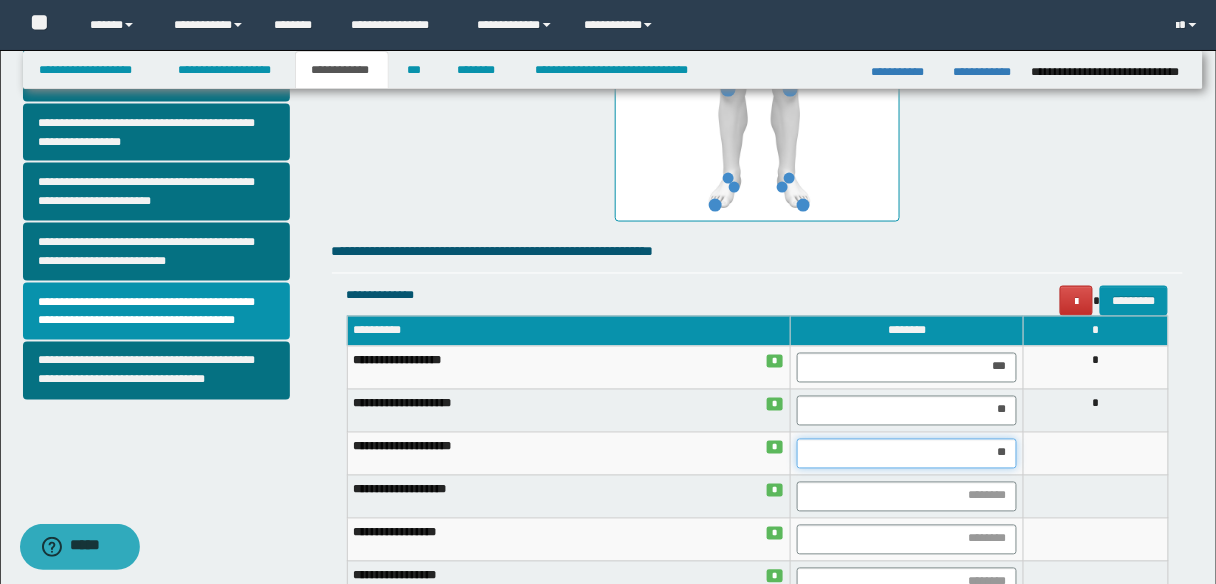 type on "***" 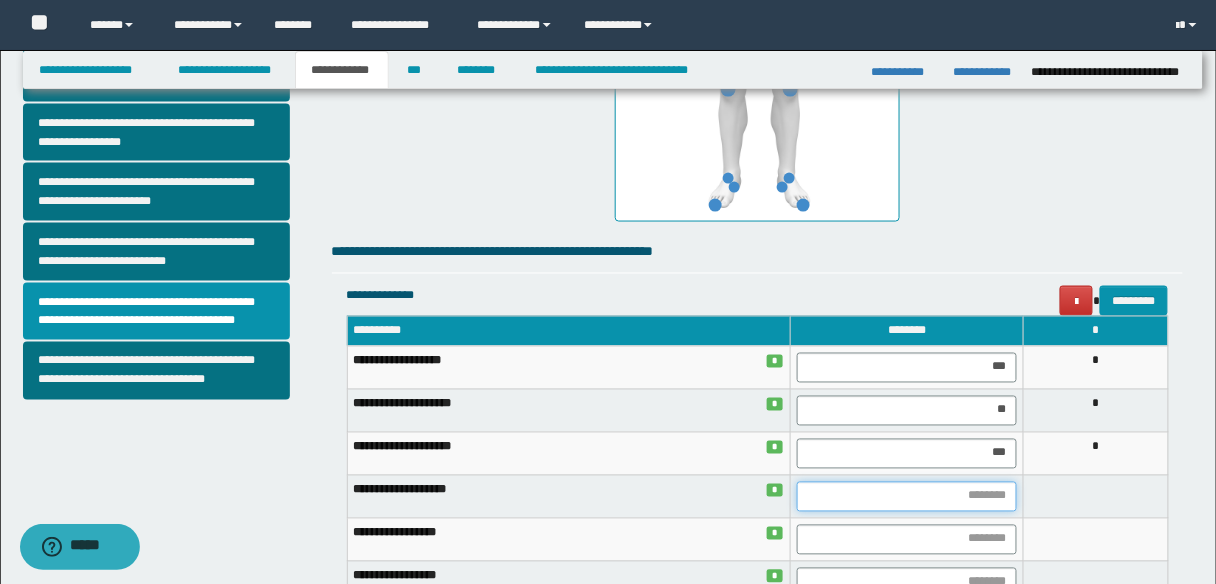 type on "*" 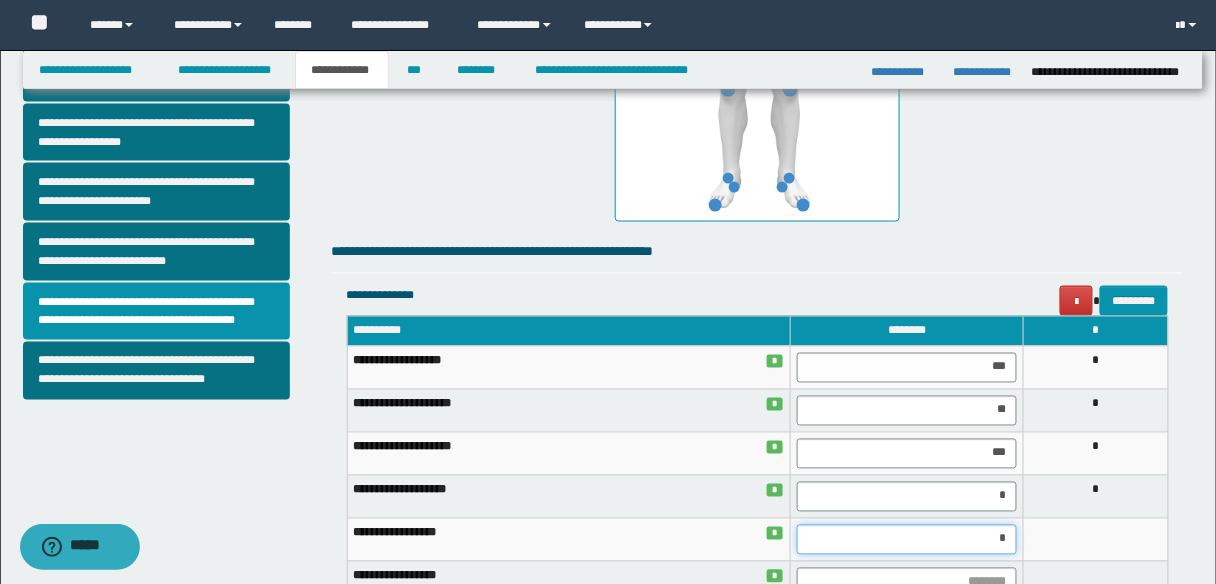 type on "**" 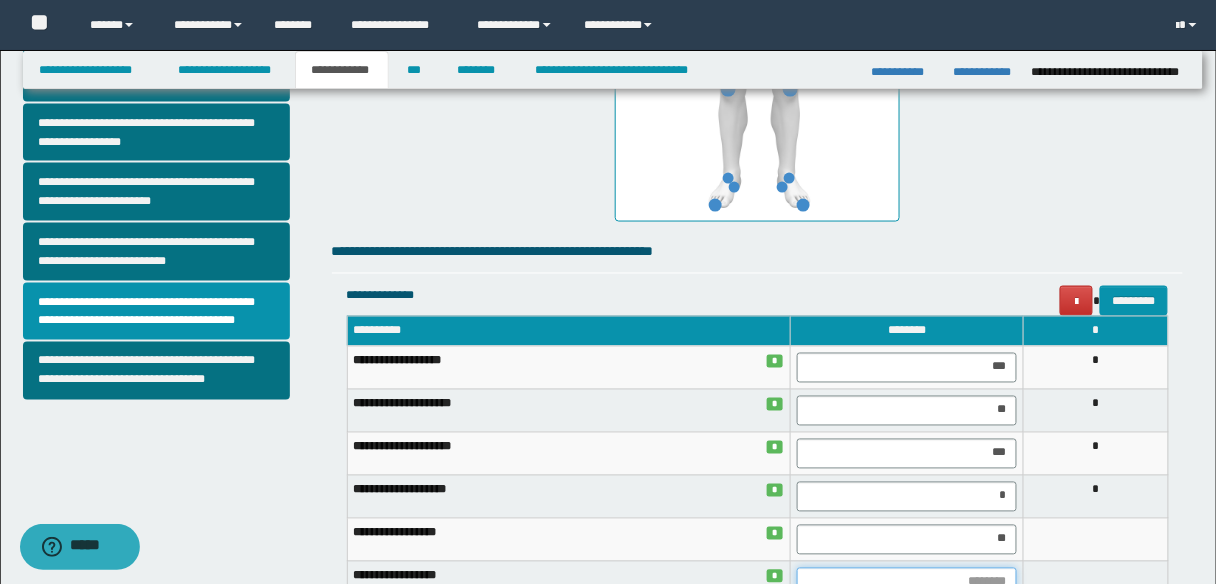 scroll, scrollTop: 651, scrollLeft: 0, axis: vertical 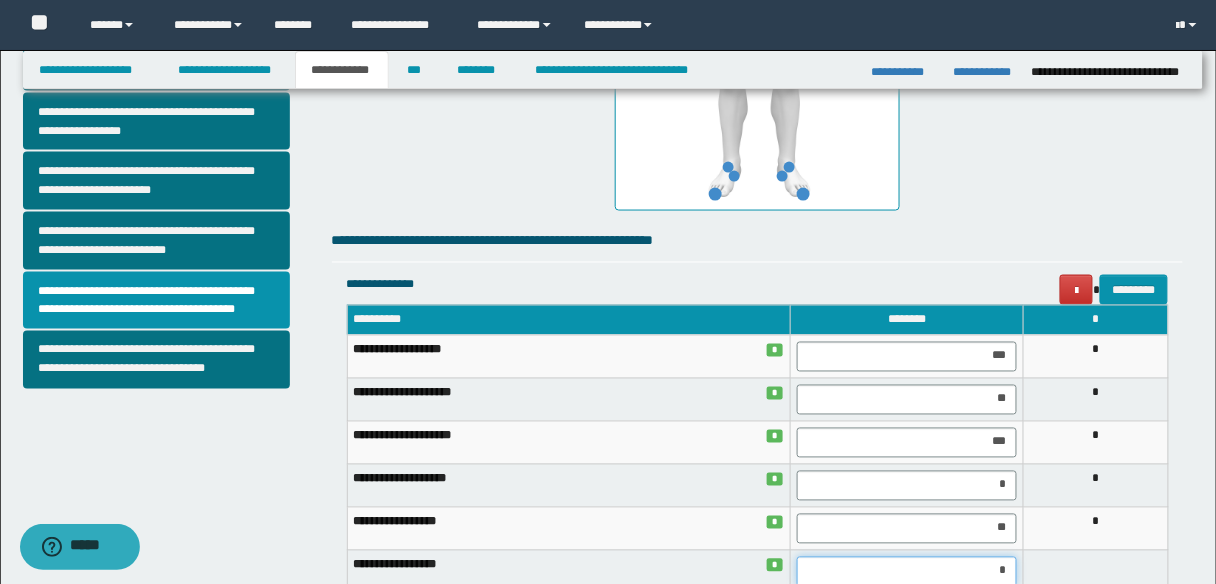 type on "**" 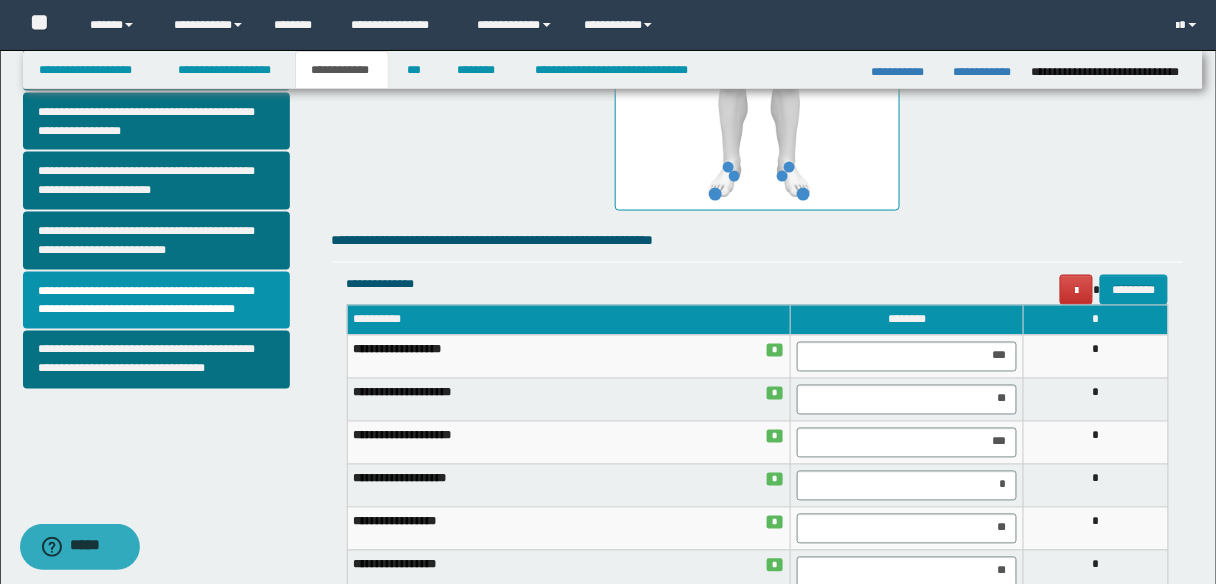 scroll, scrollTop: 1059, scrollLeft: 0, axis: vertical 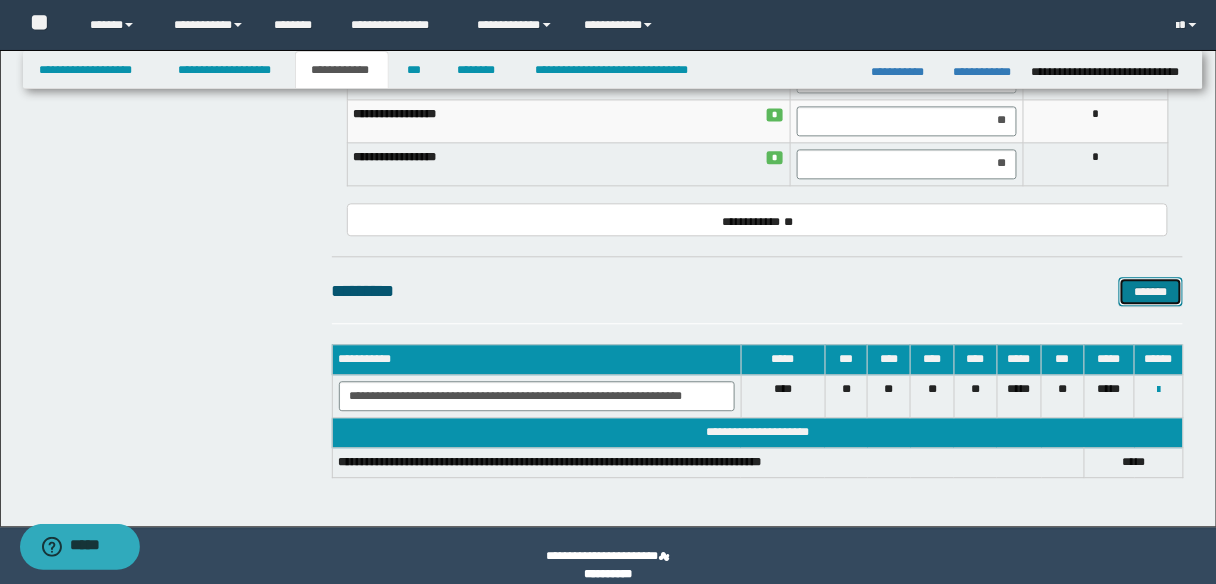 type 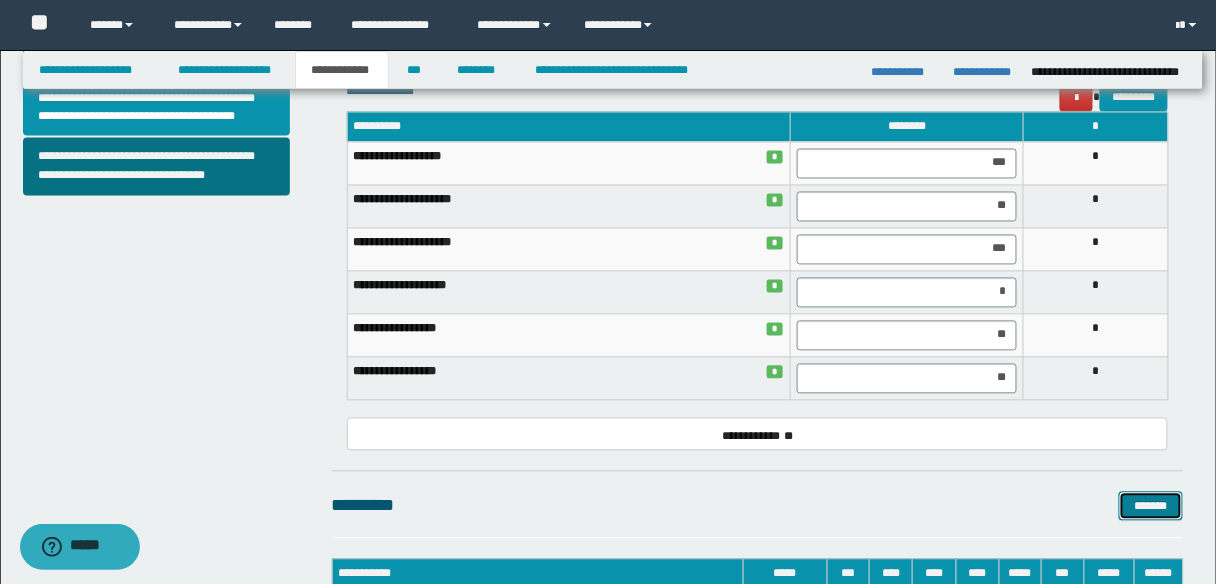 scroll, scrollTop: 819, scrollLeft: 0, axis: vertical 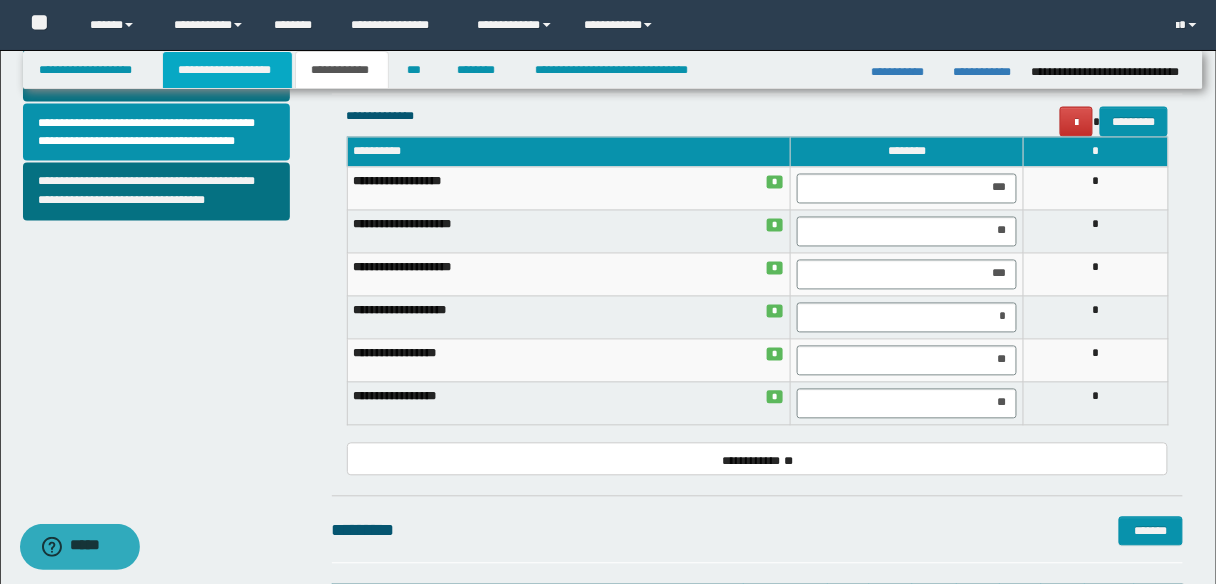 click on "**********" at bounding box center (227, 70) 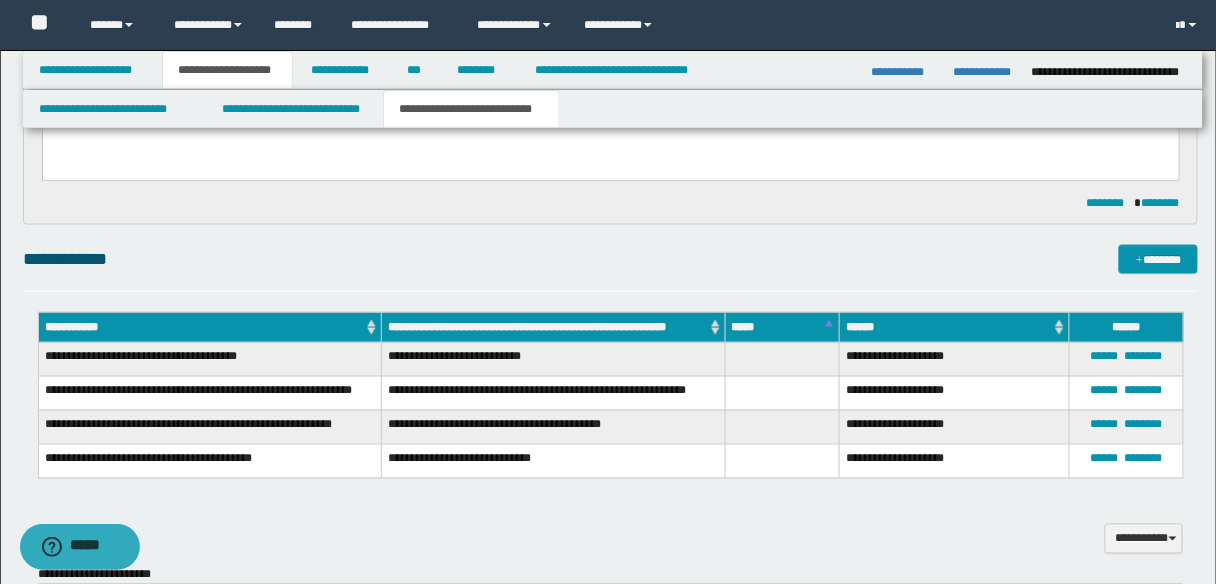 scroll, scrollTop: 291, scrollLeft: 0, axis: vertical 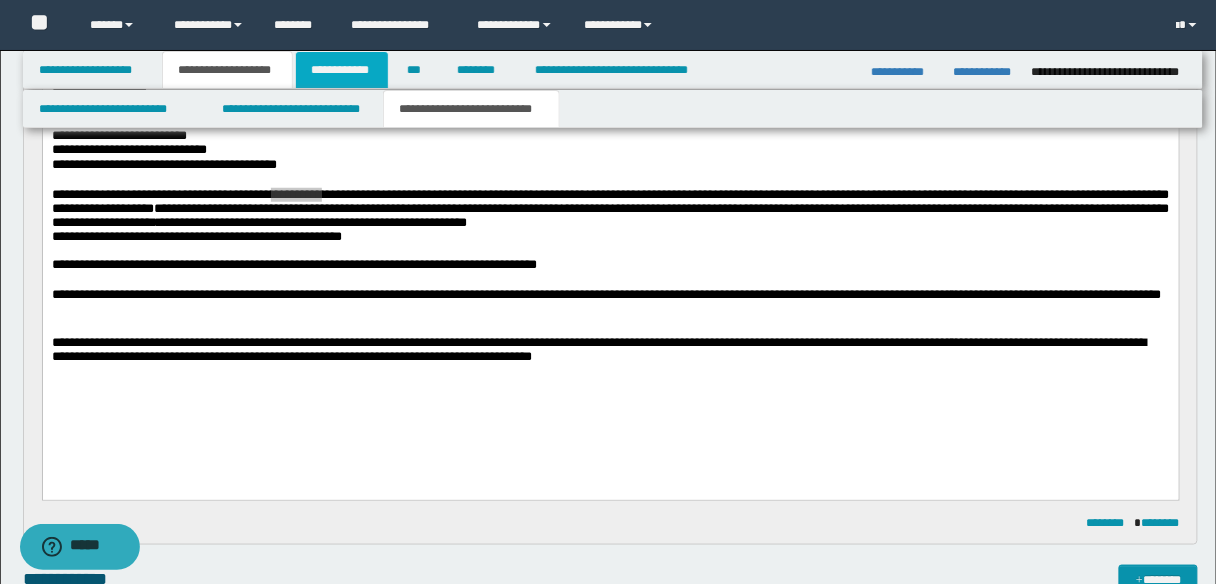 click on "**********" at bounding box center [342, 70] 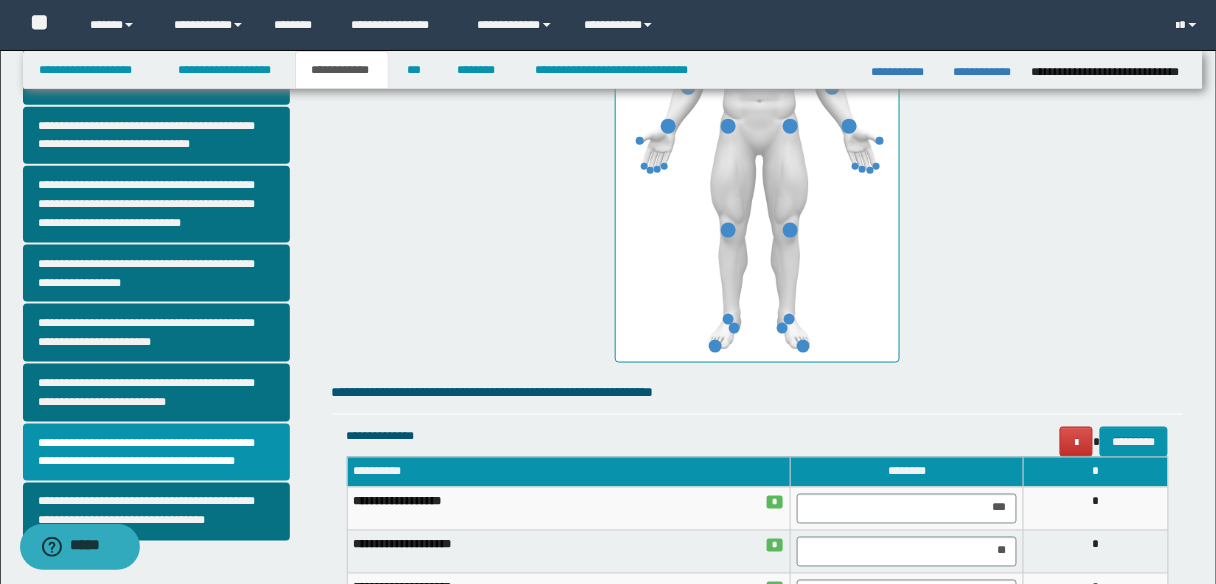 scroll, scrollTop: 899, scrollLeft: 0, axis: vertical 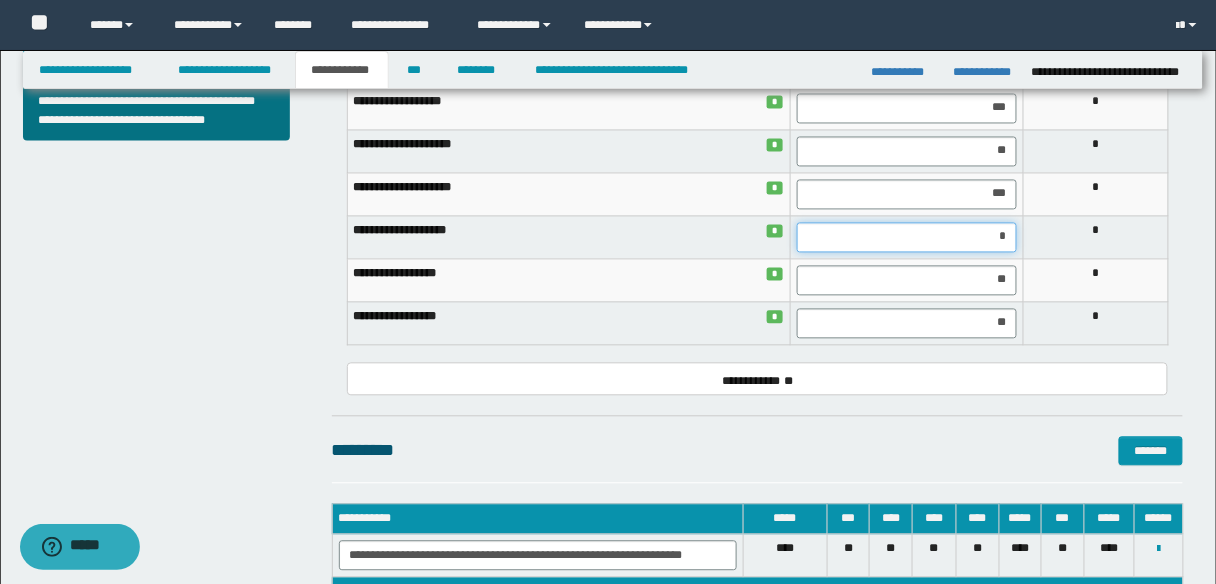 click on "*" at bounding box center (907, 238) 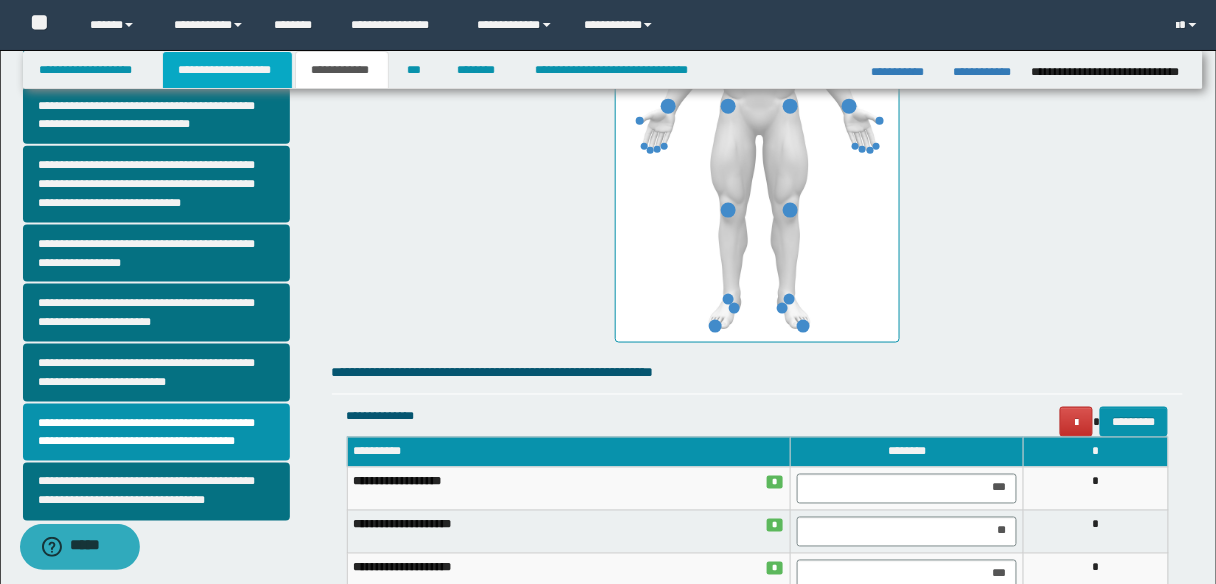 click on "**********" at bounding box center [227, 70] 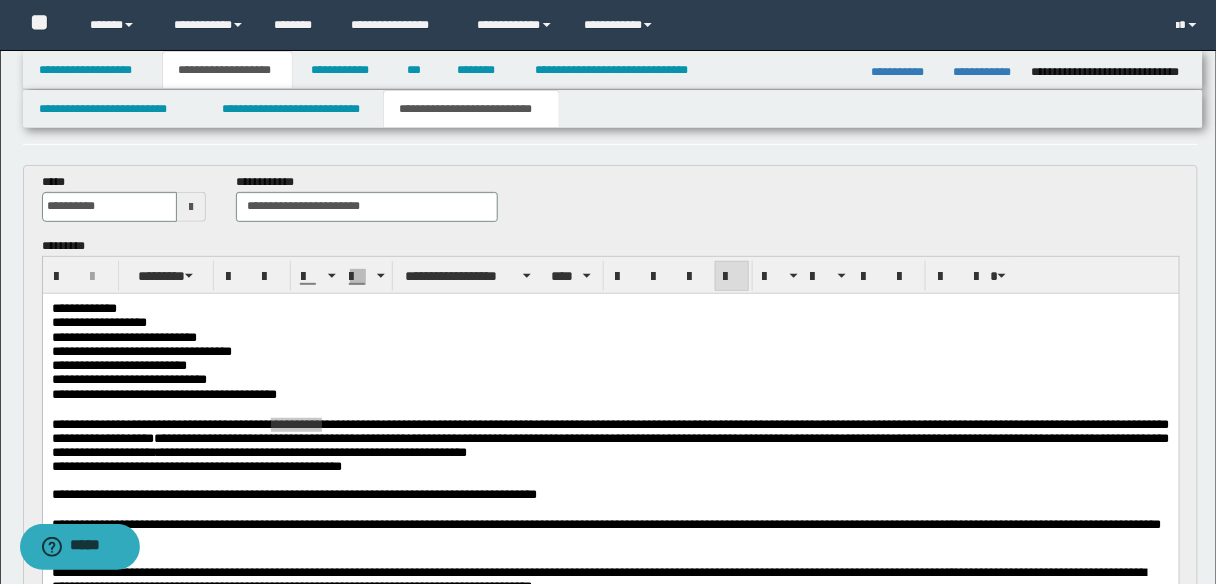 scroll, scrollTop: 0, scrollLeft: 0, axis: both 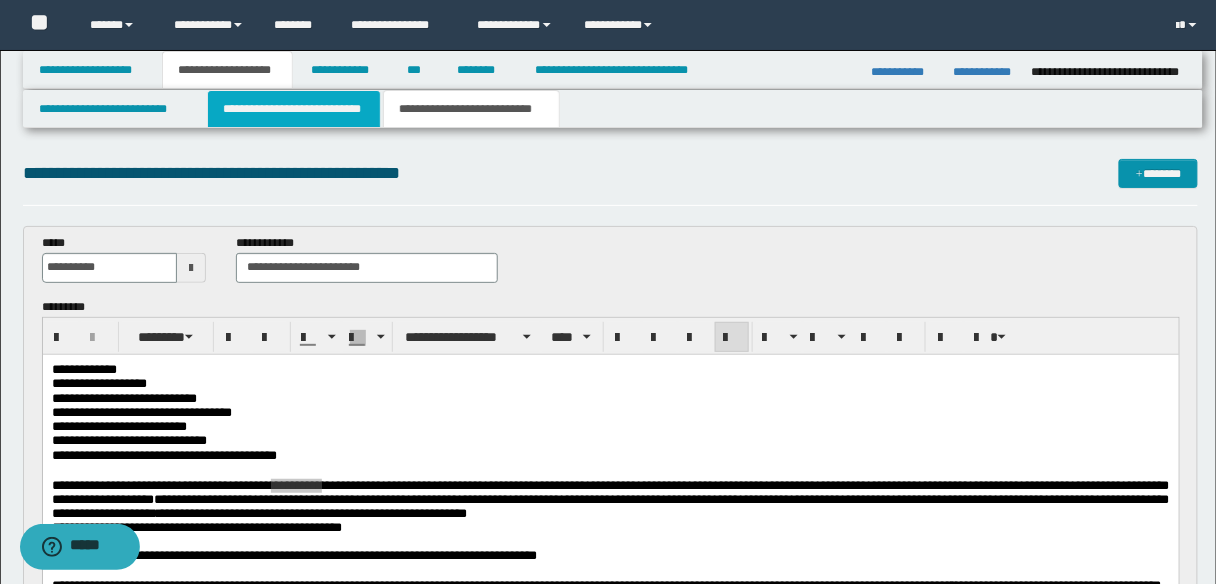 click on "**********" at bounding box center (294, 109) 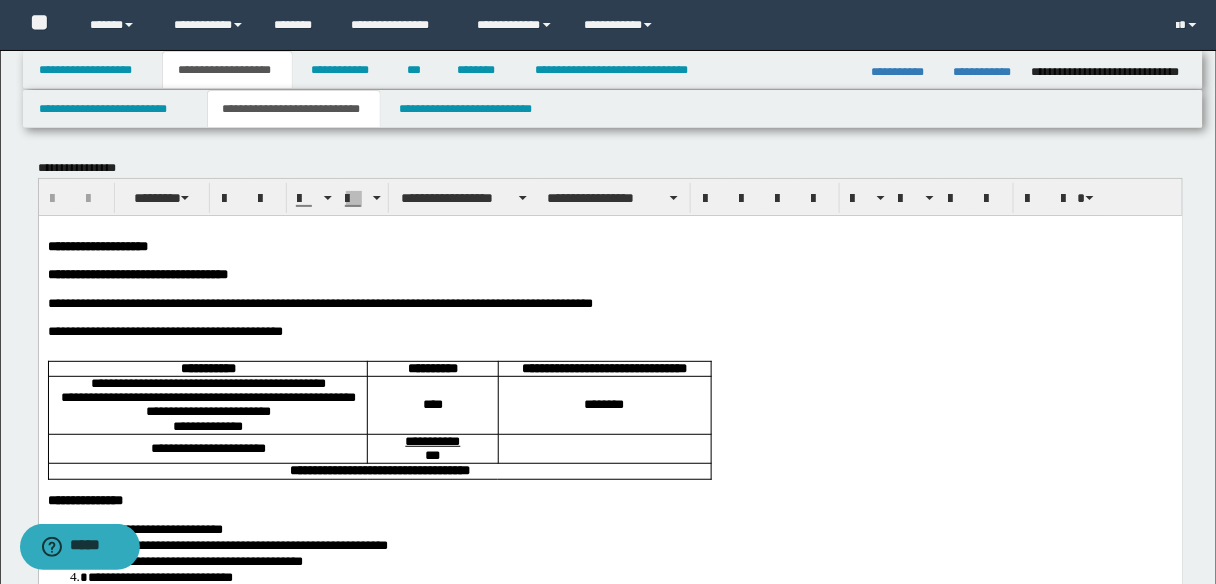 drag, startPoint x: 482, startPoint y: 130, endPoint x: 600, endPoint y: 127, distance: 118.03813 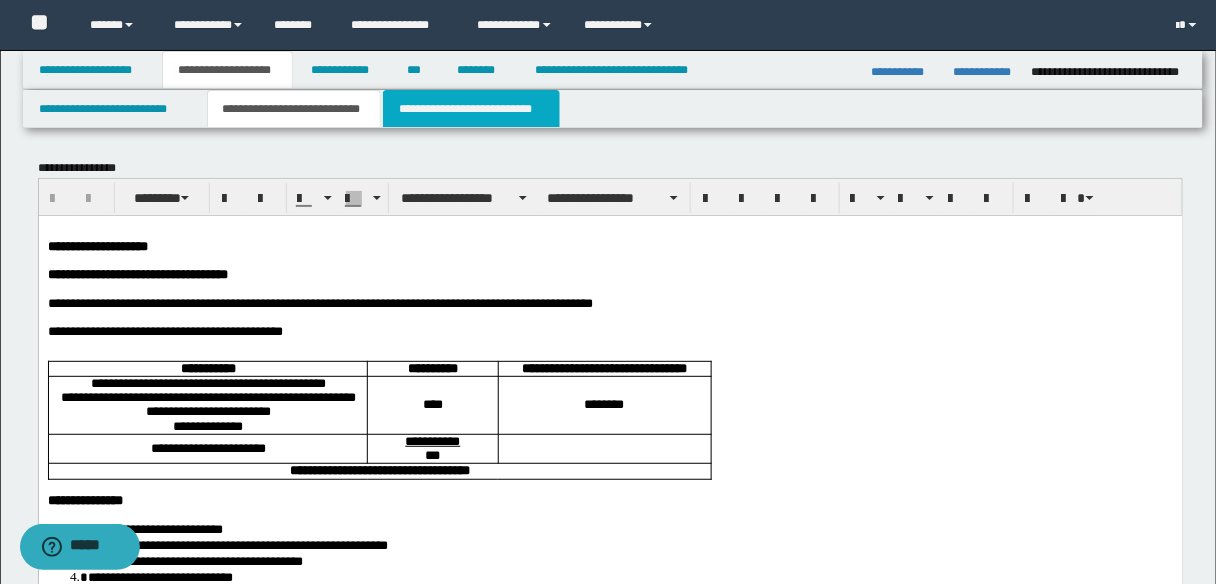drag, startPoint x: 600, startPoint y: 127, endPoint x: 628, endPoint y: 127, distance: 28 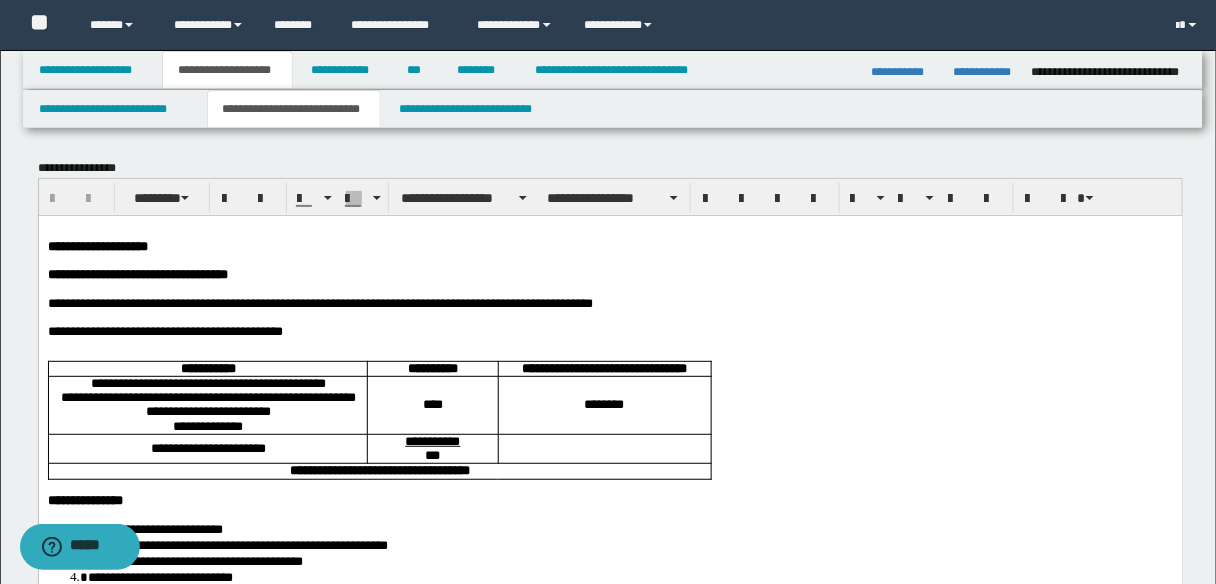 drag, startPoint x: 628, startPoint y: 127, endPoint x: 602, endPoint y: 140, distance: 29.068884 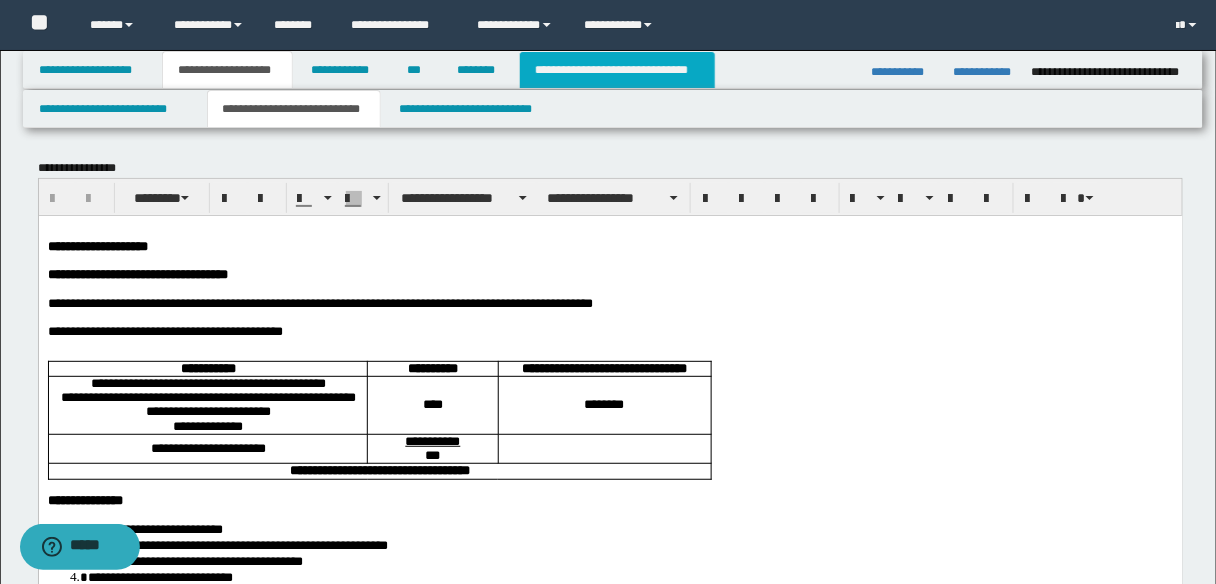 click on "**********" at bounding box center [617, 70] 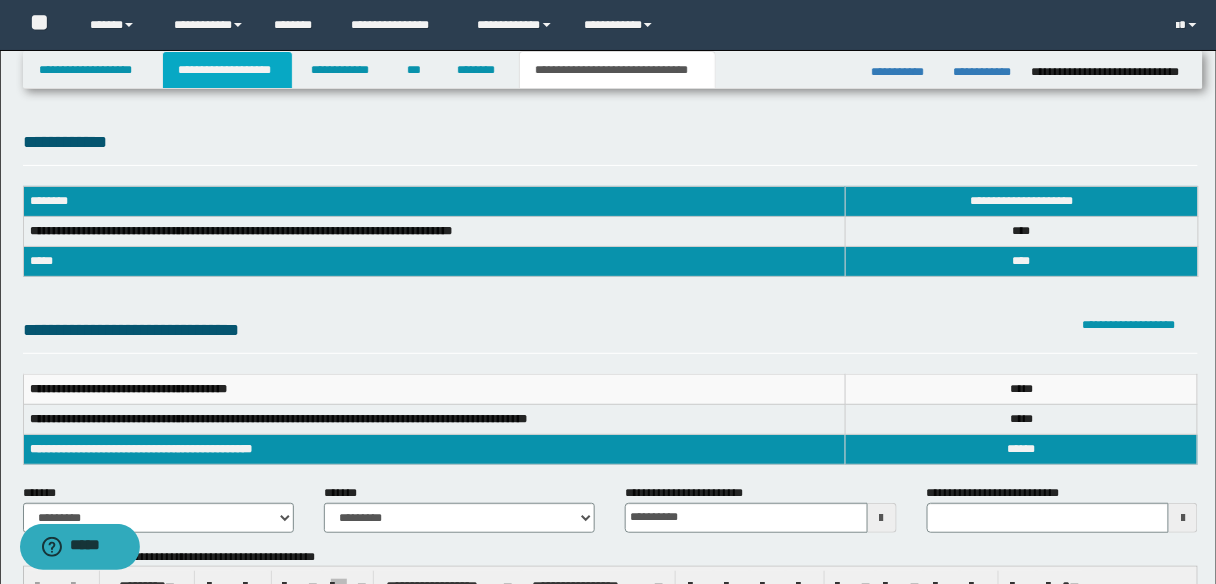 click on "**********" at bounding box center (227, 70) 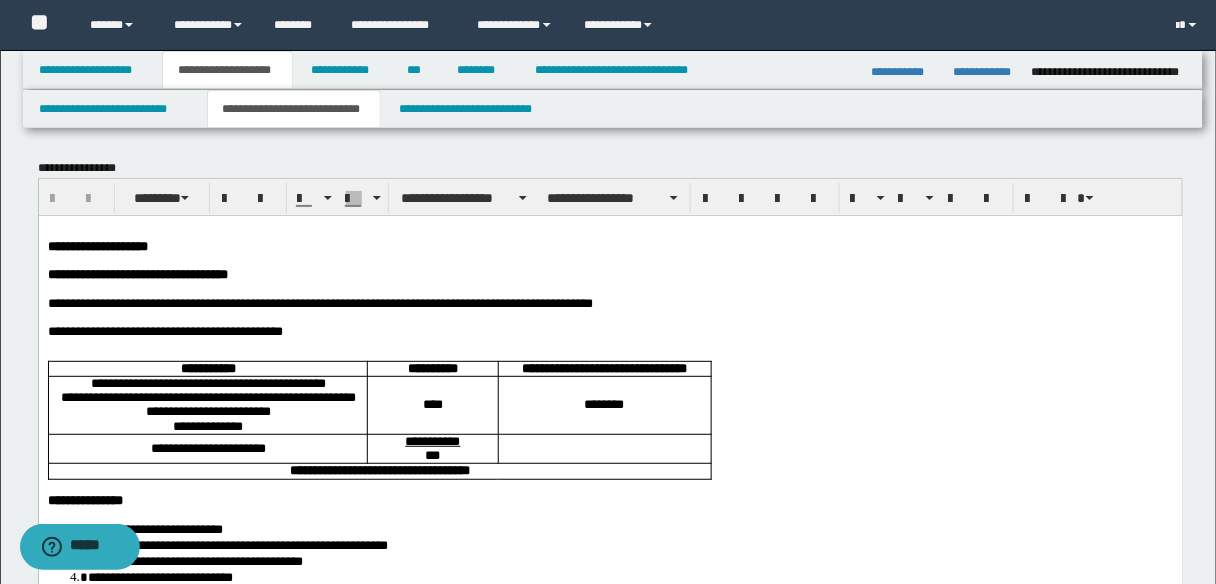 scroll, scrollTop: 160, scrollLeft: 0, axis: vertical 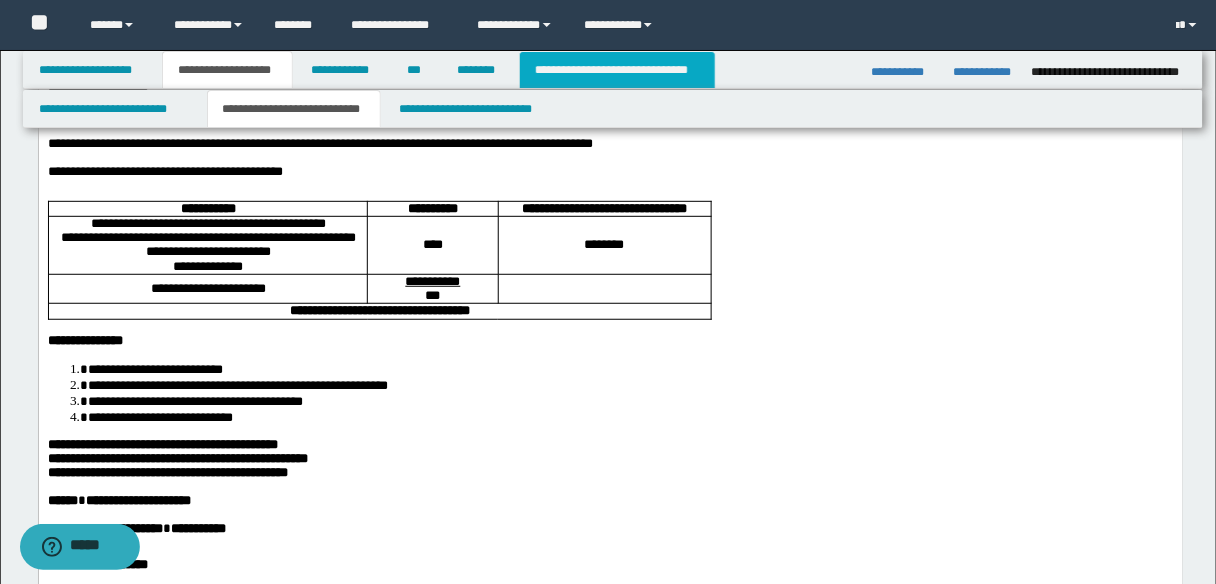 click on "**********" at bounding box center (617, 70) 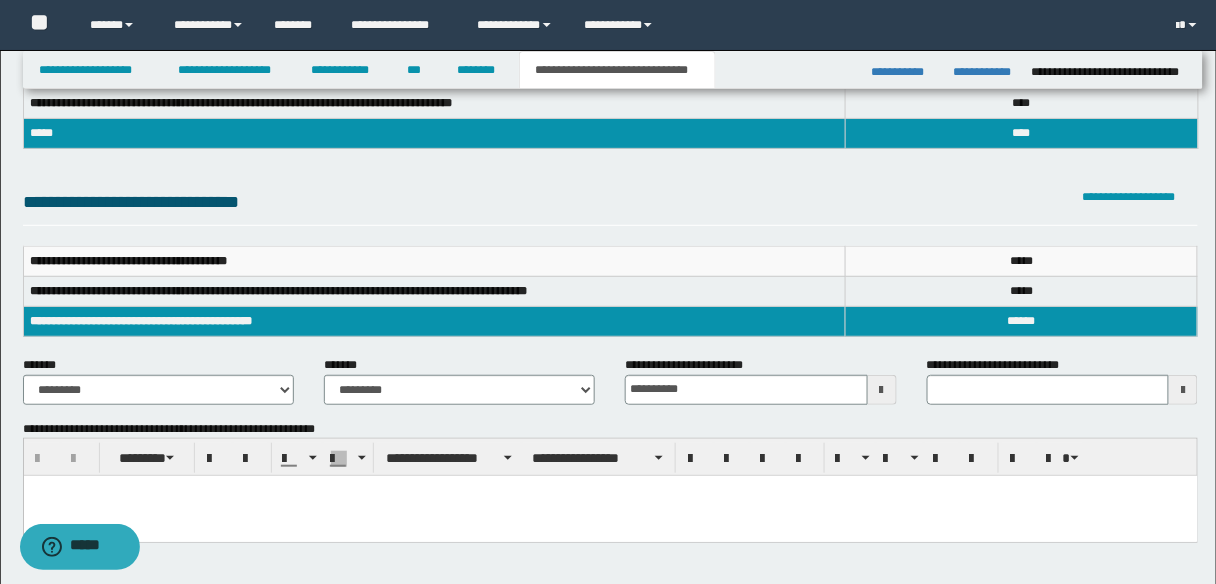 scroll, scrollTop: 288, scrollLeft: 0, axis: vertical 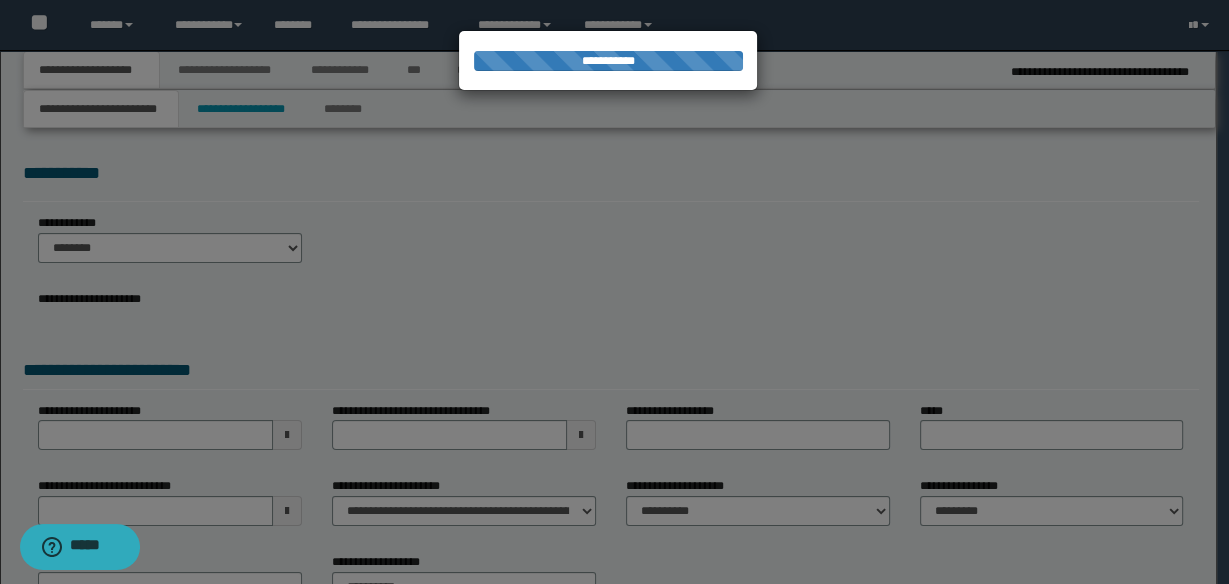 select on "*" 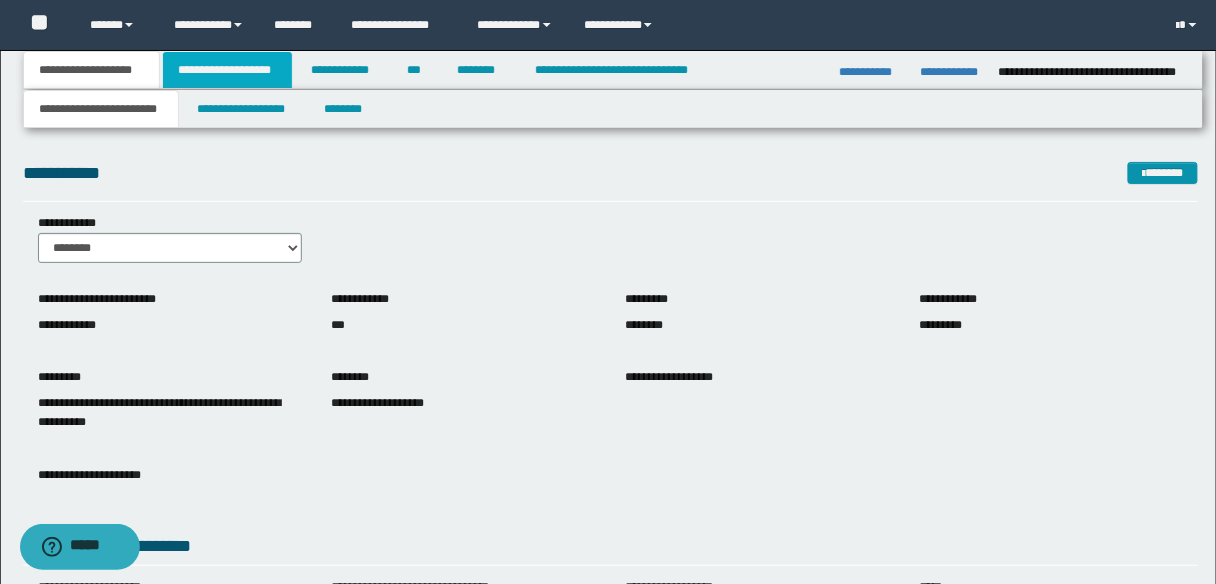 click on "**********" at bounding box center (227, 70) 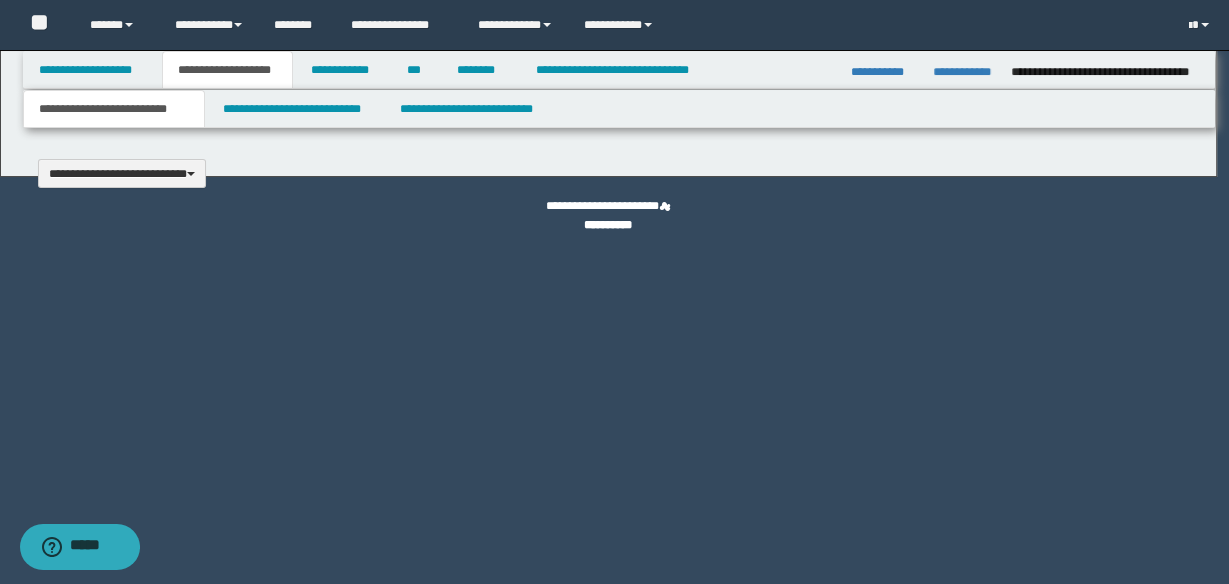 type 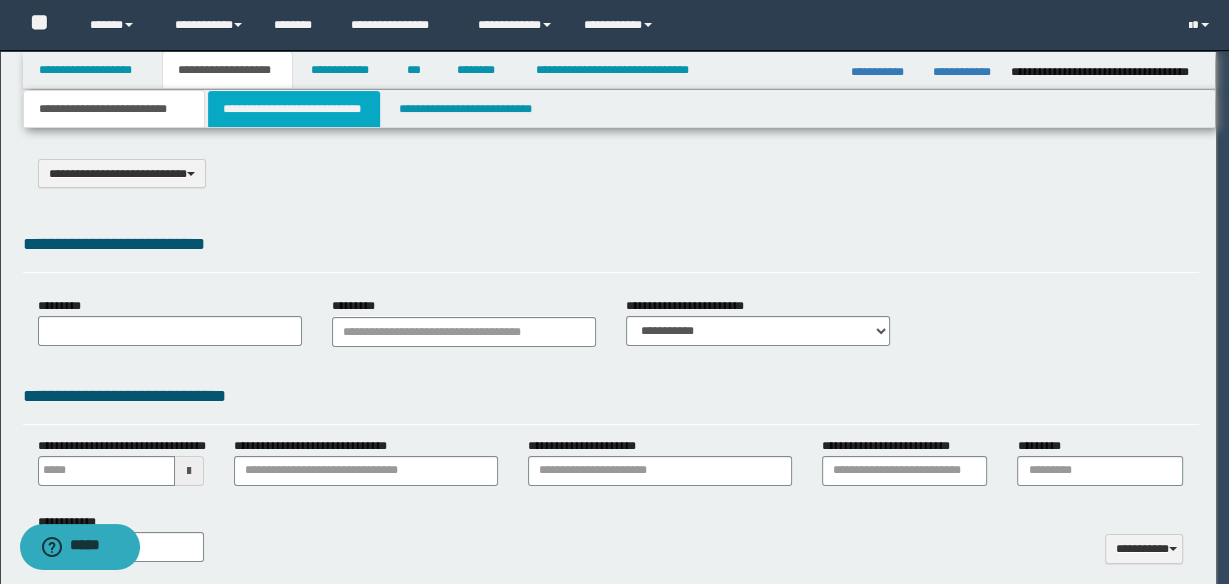 scroll, scrollTop: 0, scrollLeft: 0, axis: both 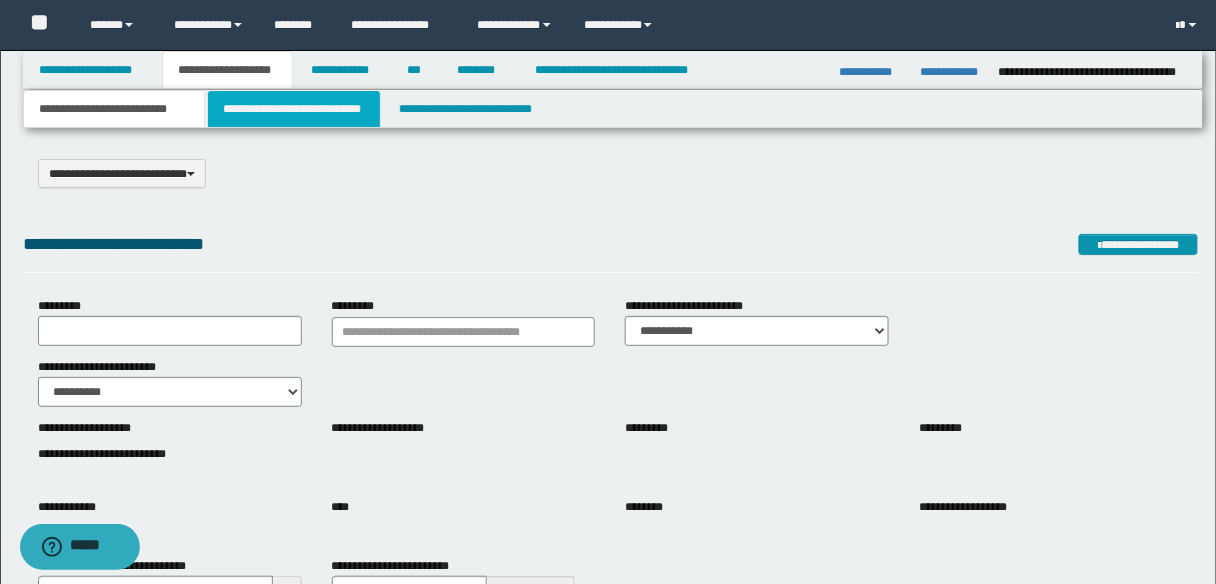 click on "**********" at bounding box center (294, 109) 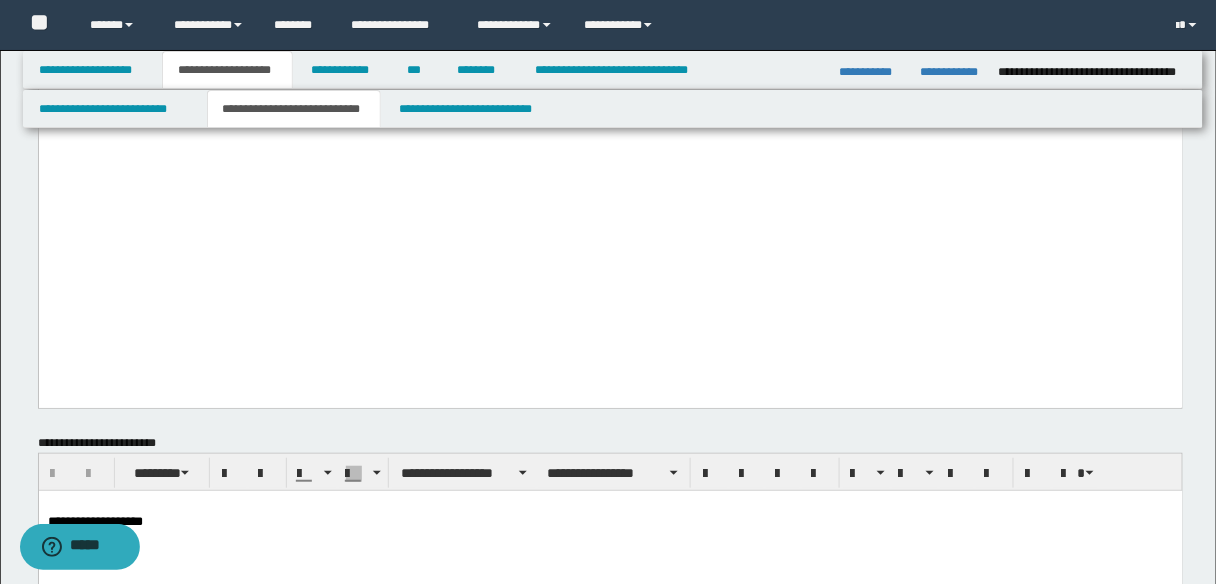 scroll, scrollTop: 2000, scrollLeft: 0, axis: vertical 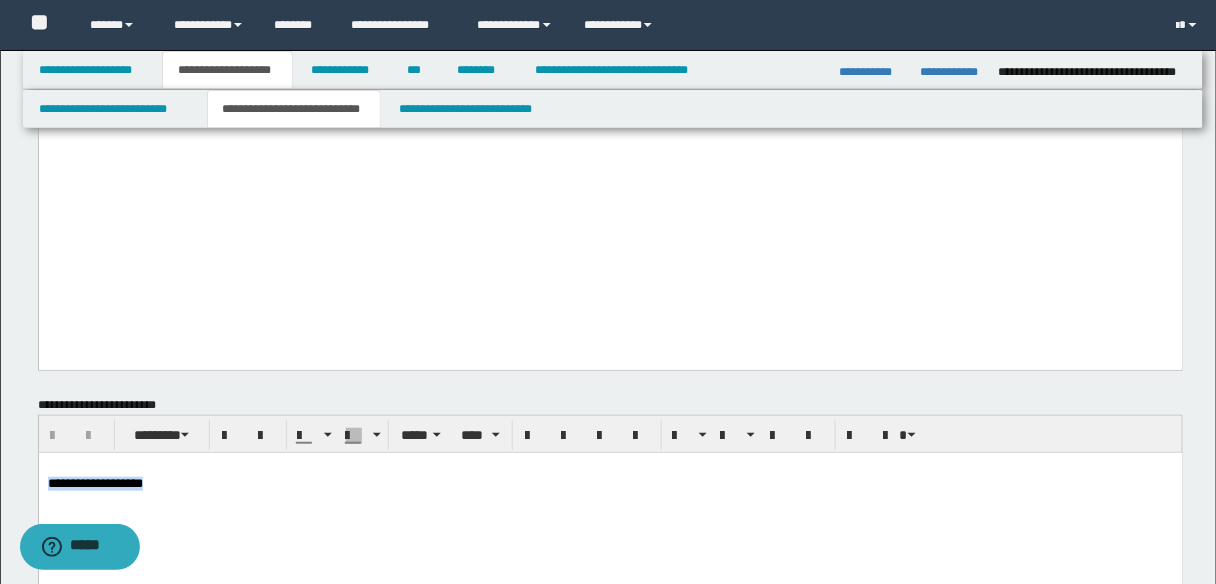 drag, startPoint x: 183, startPoint y: 481, endPoint x: 43, endPoint y: 493, distance: 140.51335 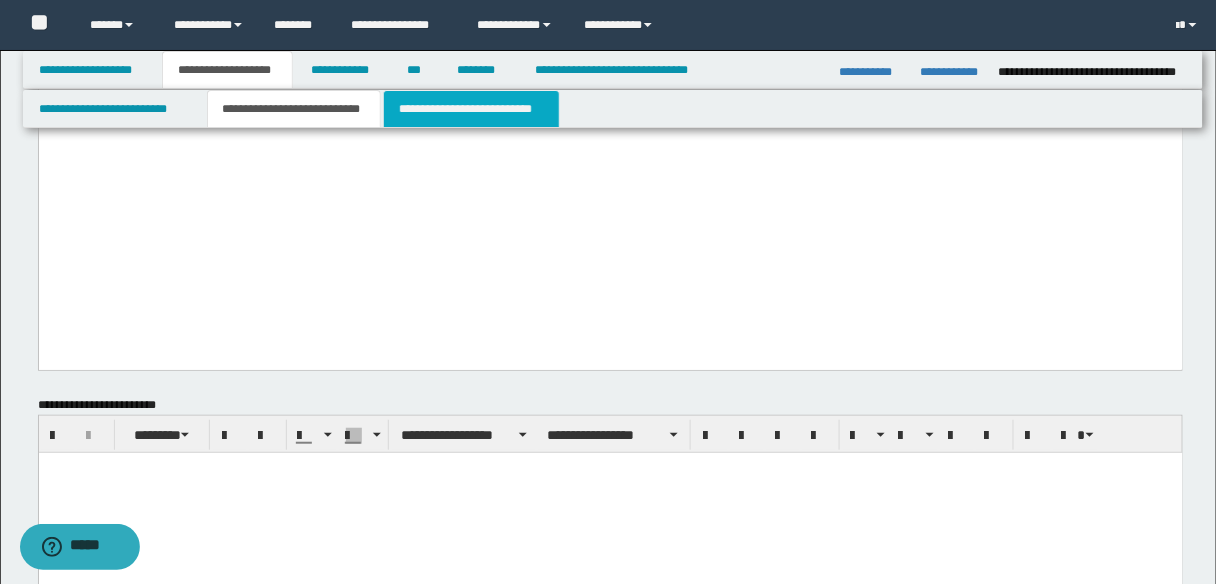 click on "**********" at bounding box center [471, 109] 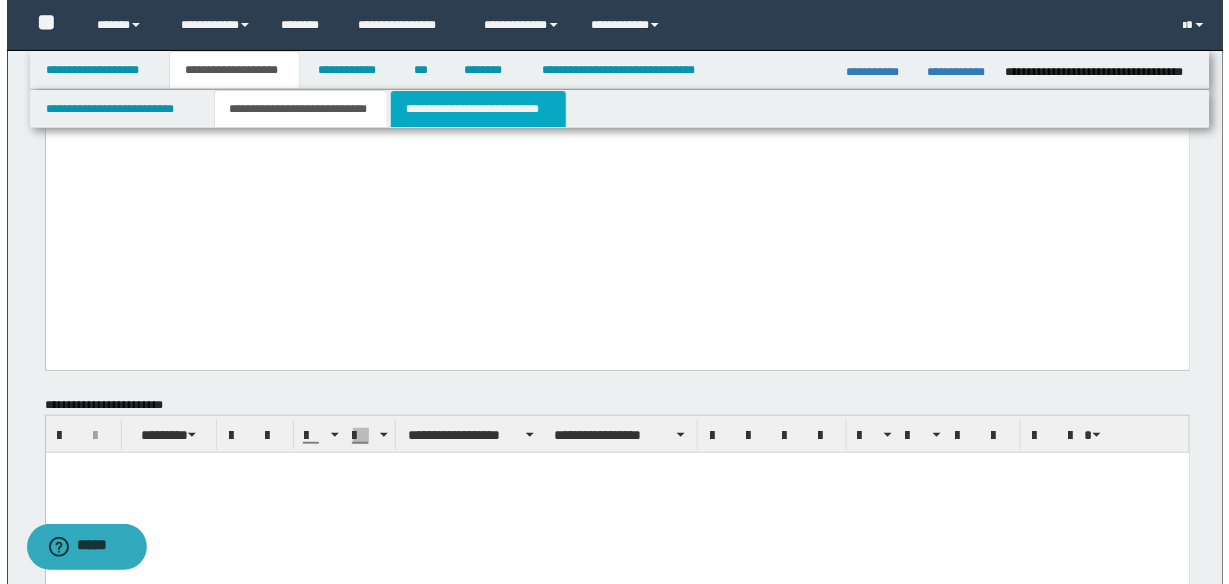 scroll, scrollTop: 0, scrollLeft: 0, axis: both 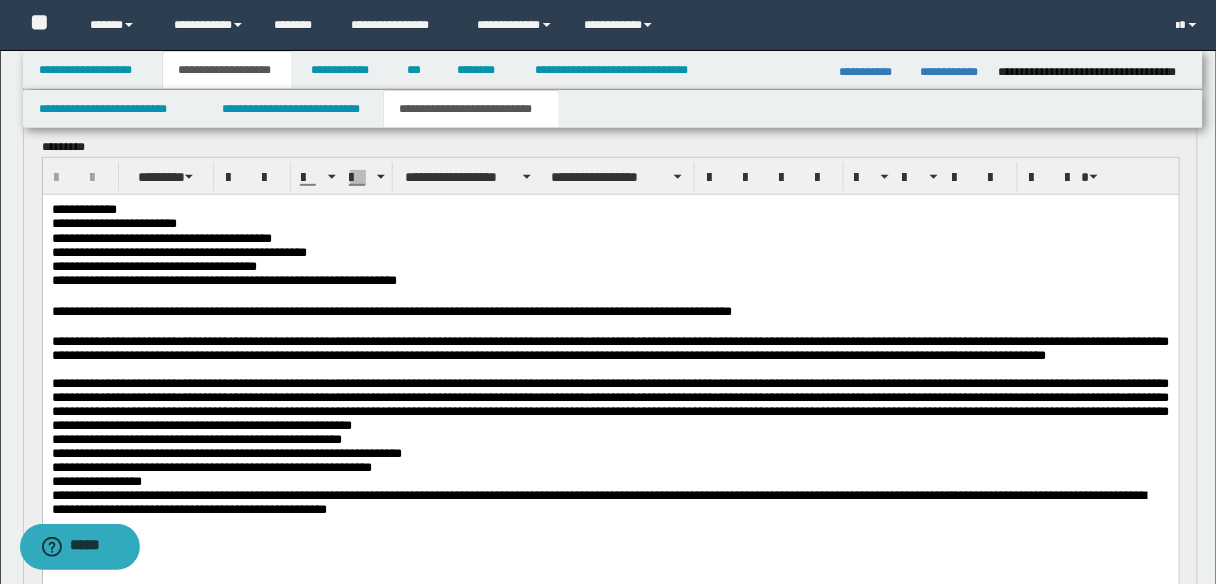 click on "**********" at bounding box center [610, 404] 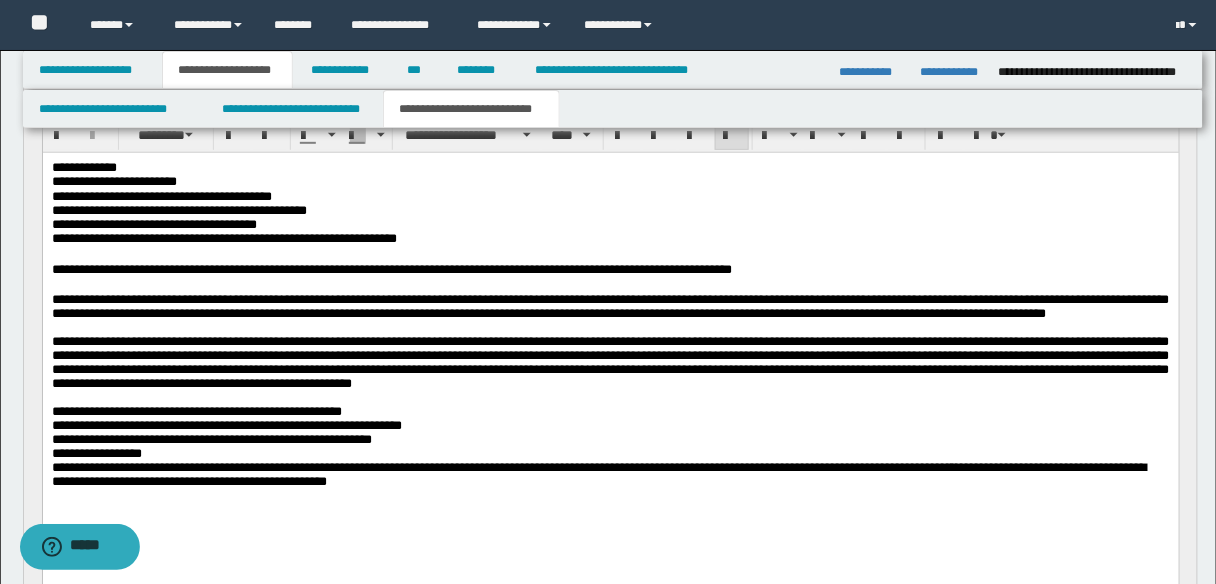 scroll, scrollTop: 240, scrollLeft: 0, axis: vertical 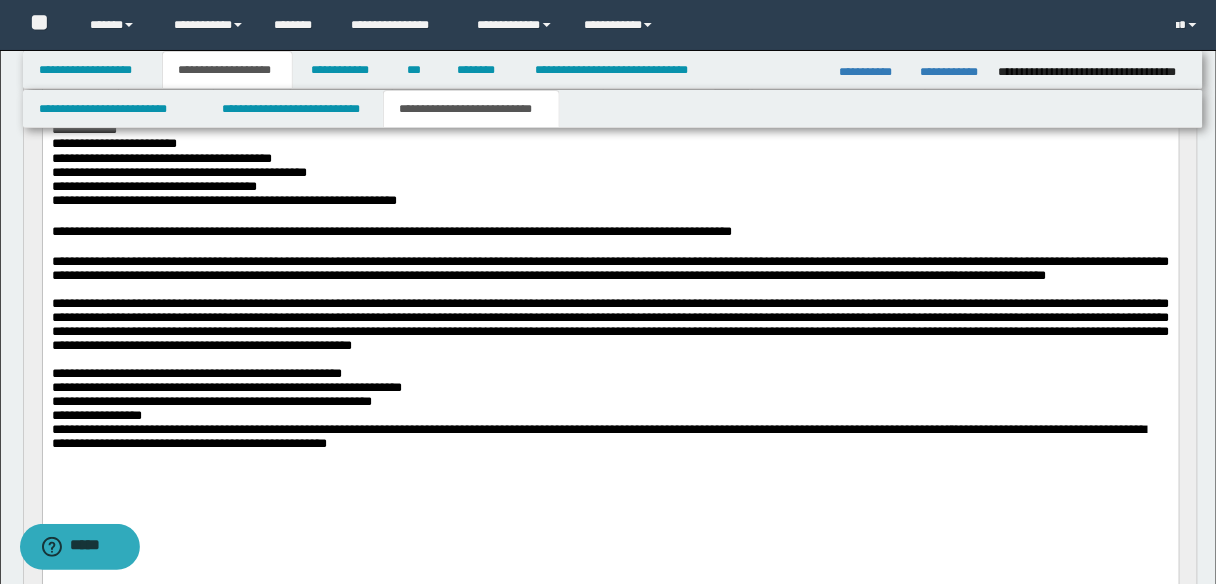 click on "**********" at bounding box center [610, 267] 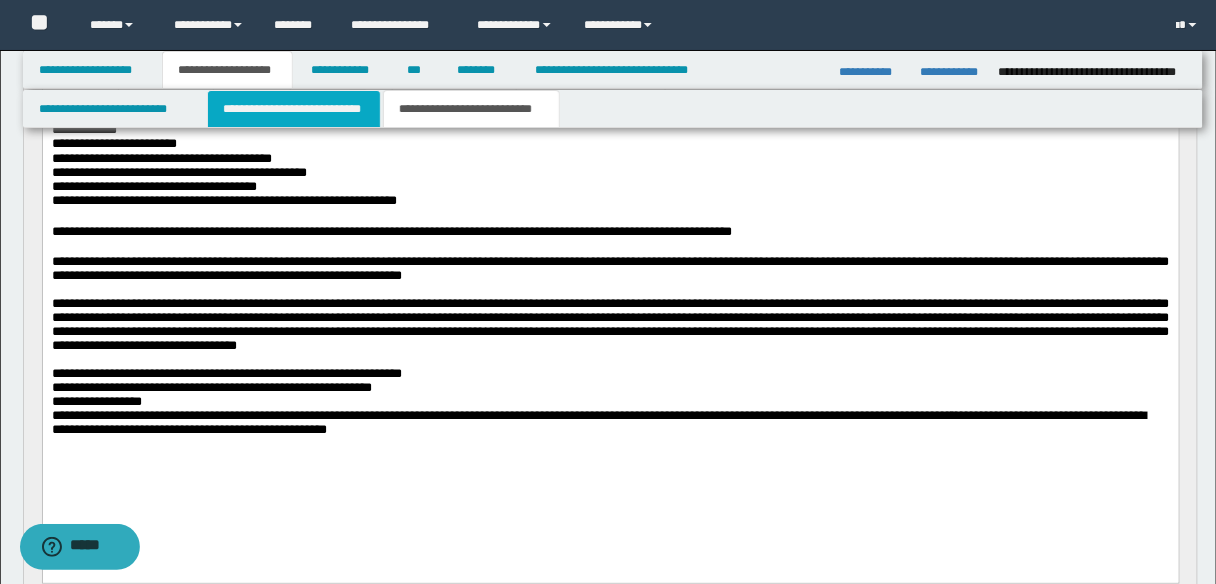 click on "**********" at bounding box center [294, 109] 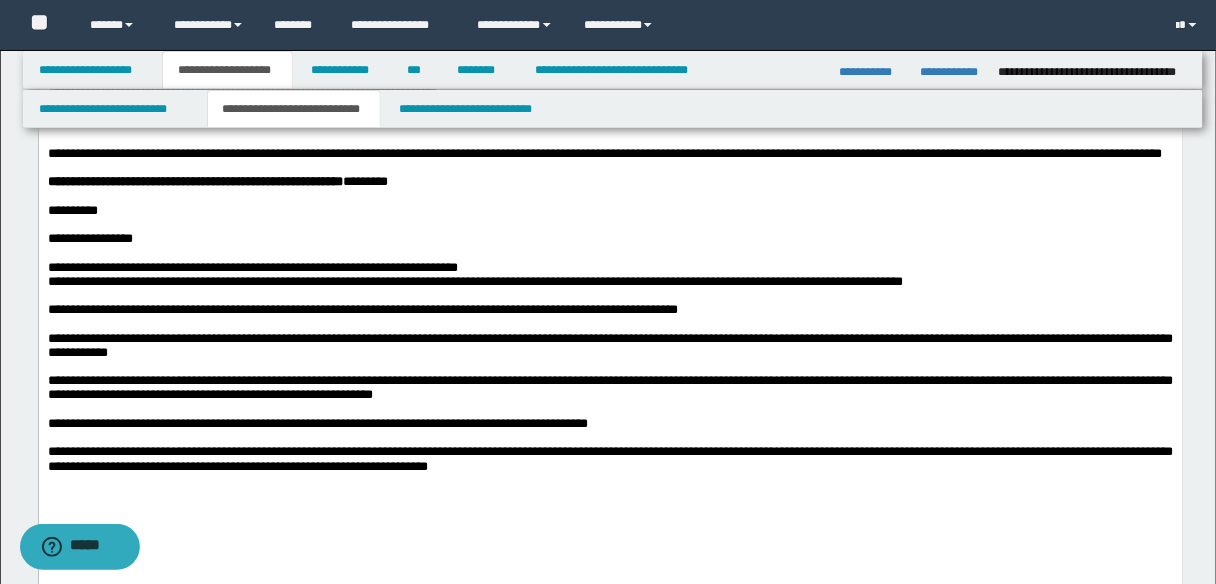 scroll, scrollTop: 1760, scrollLeft: 0, axis: vertical 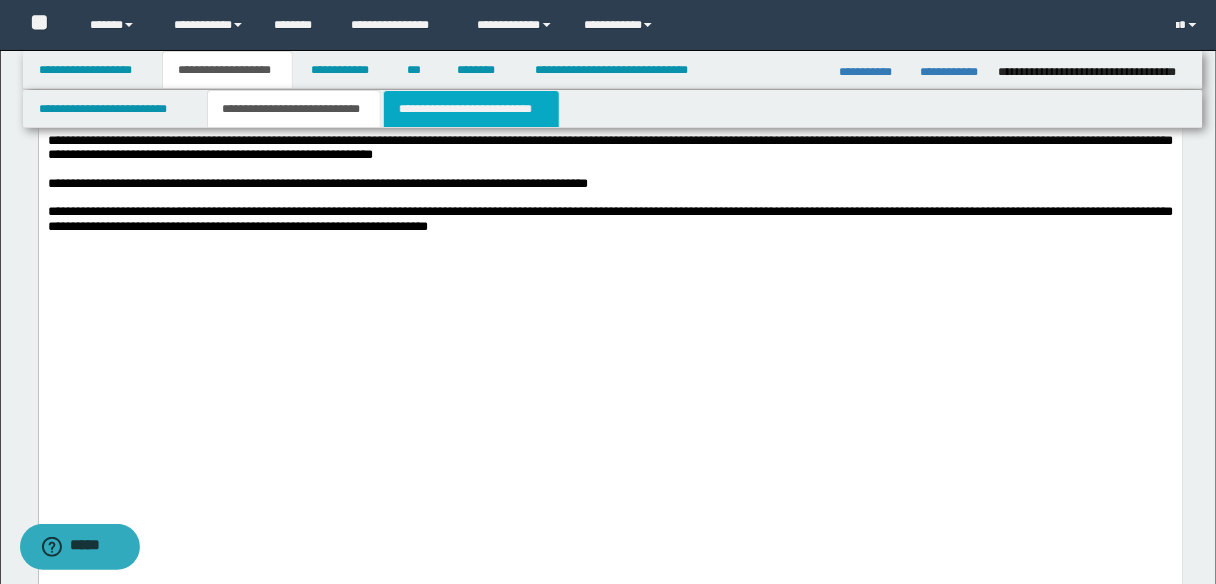 click on "**********" at bounding box center [471, 109] 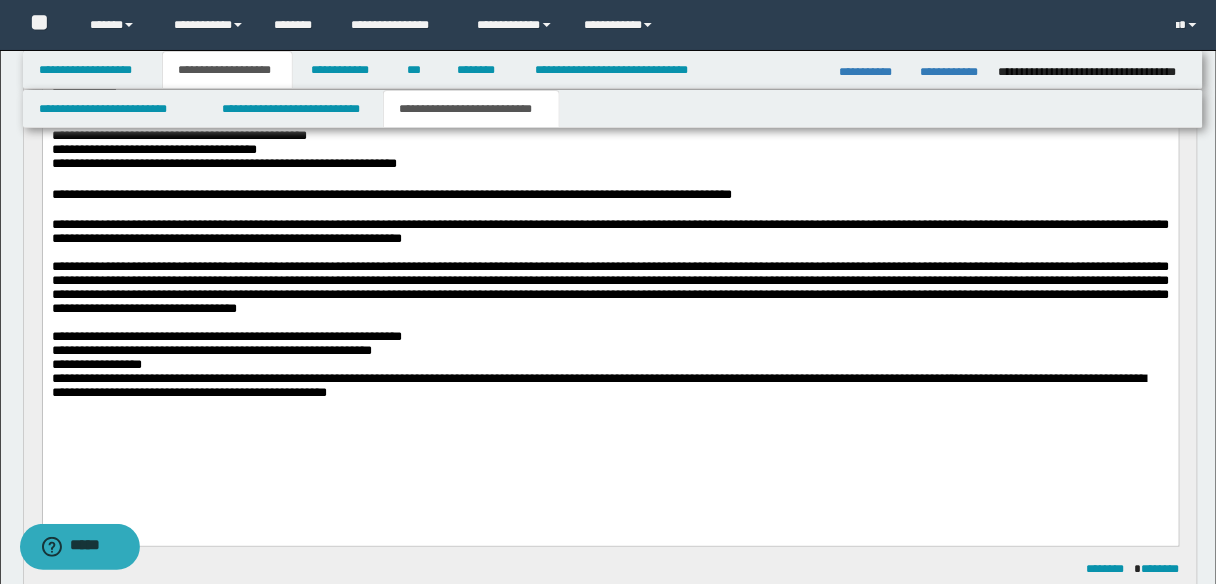 scroll, scrollTop: 182, scrollLeft: 0, axis: vertical 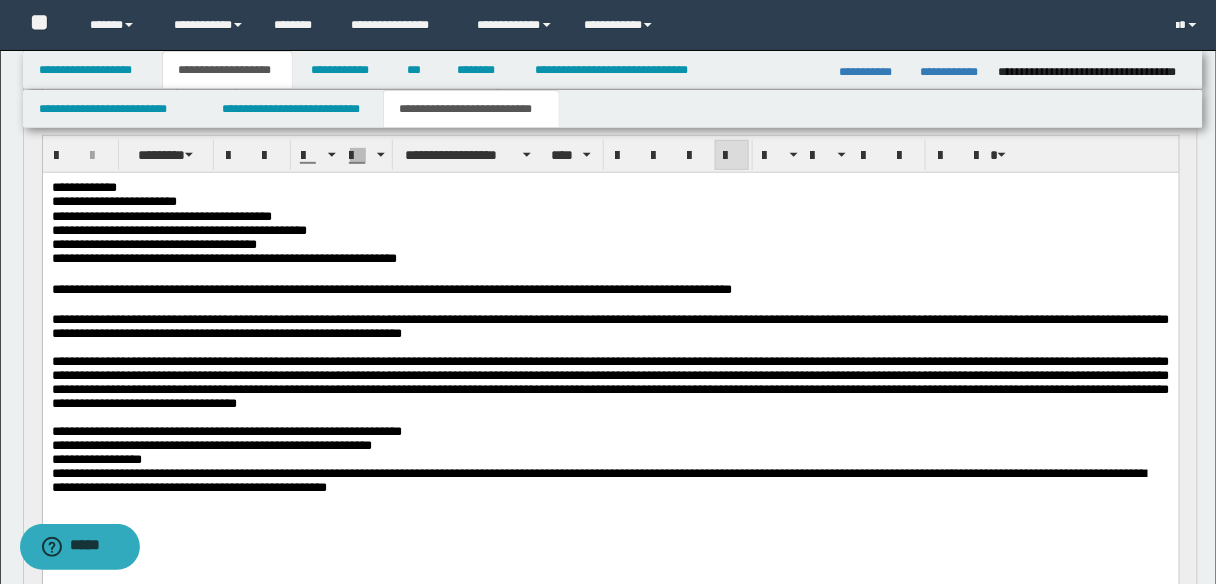 click on "**********" at bounding box center [610, 381] 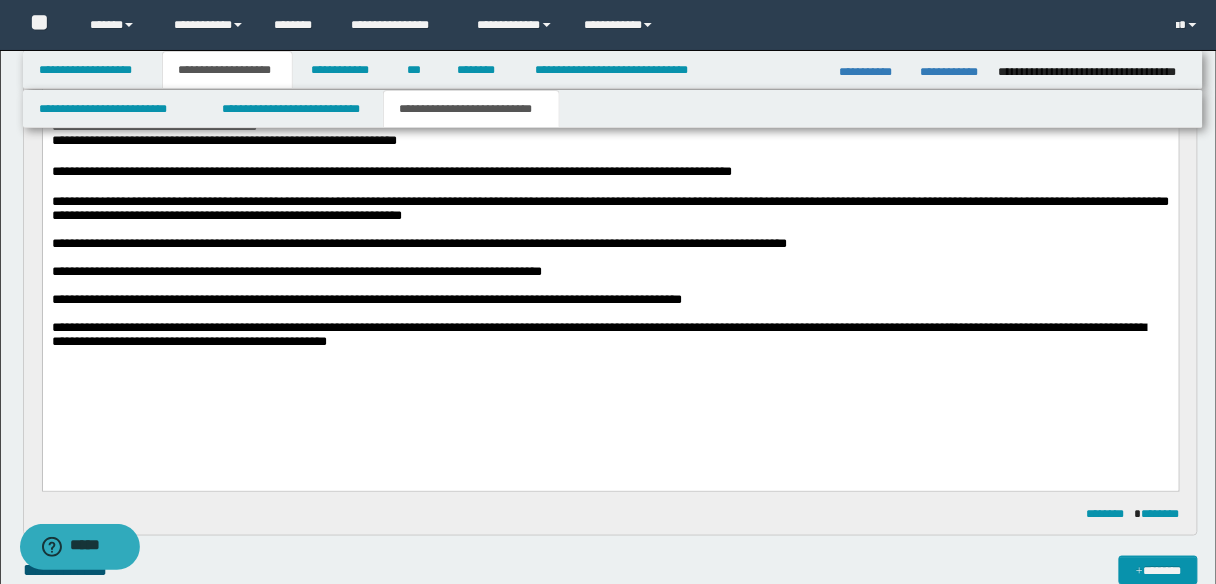 scroll, scrollTop: 262, scrollLeft: 0, axis: vertical 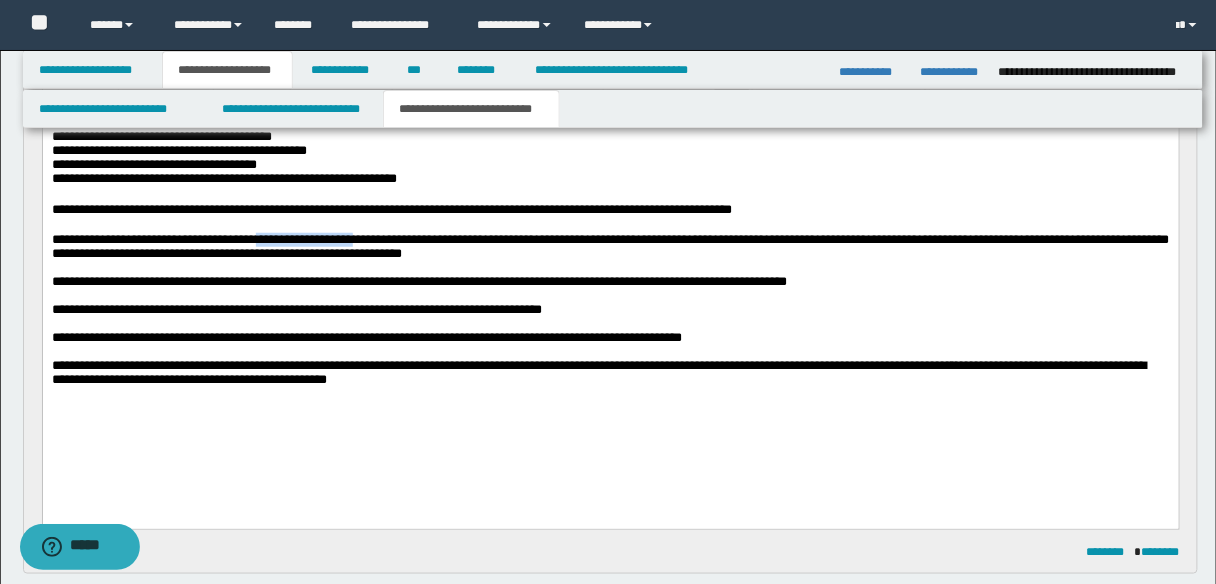 drag, startPoint x: 419, startPoint y: 252, endPoint x: 296, endPoint y: 254, distance: 123.01626 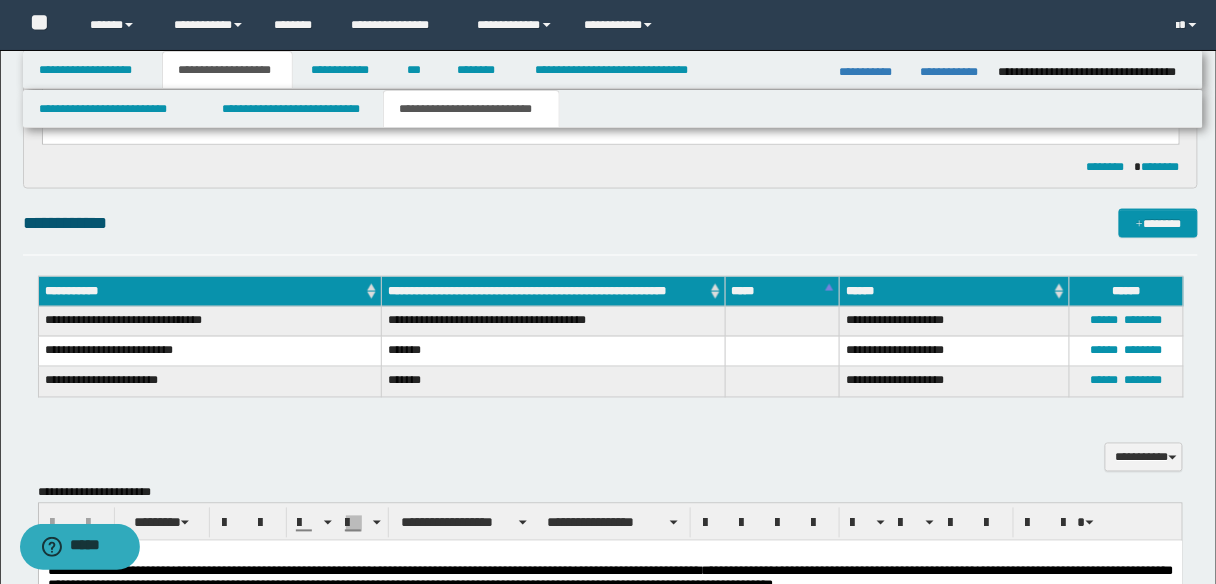 scroll, scrollTop: 742, scrollLeft: 0, axis: vertical 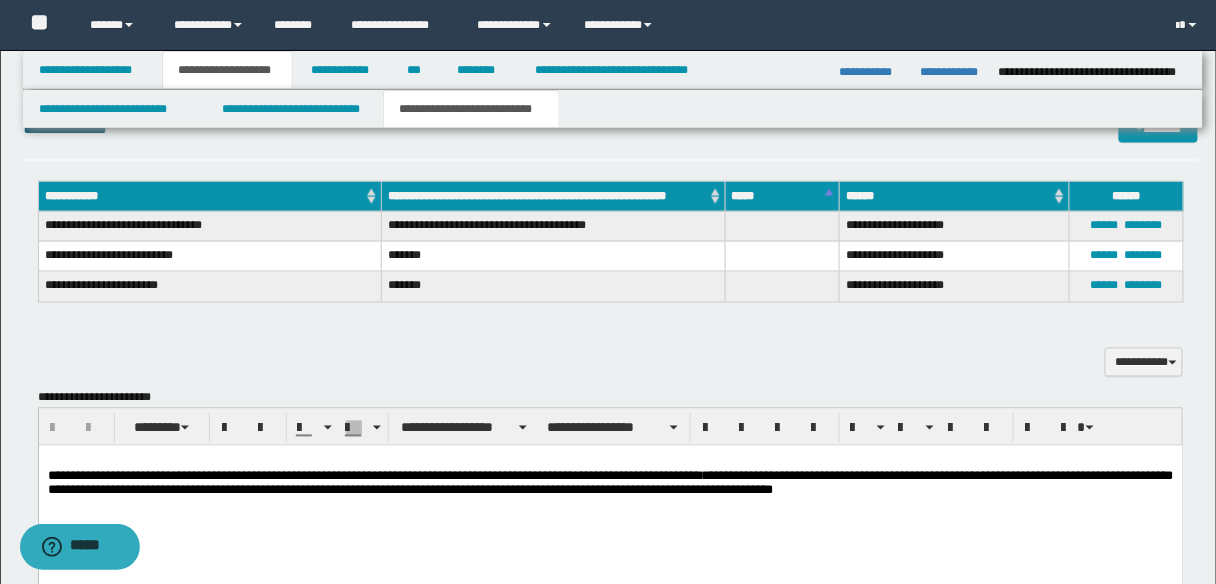 click on "**********" at bounding box center [610, 483] 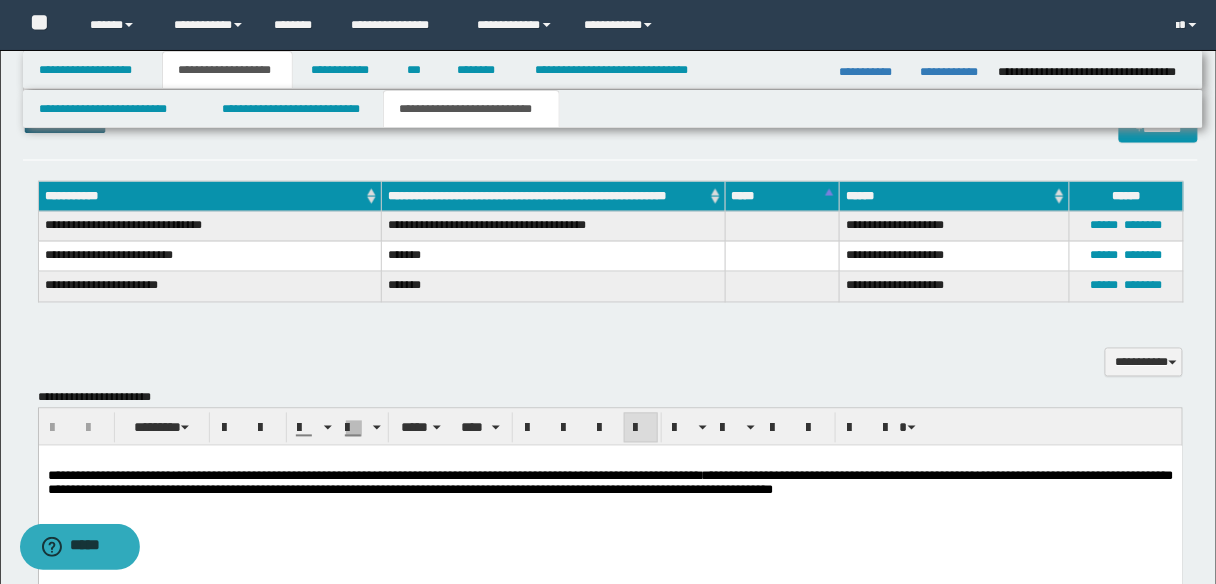 type 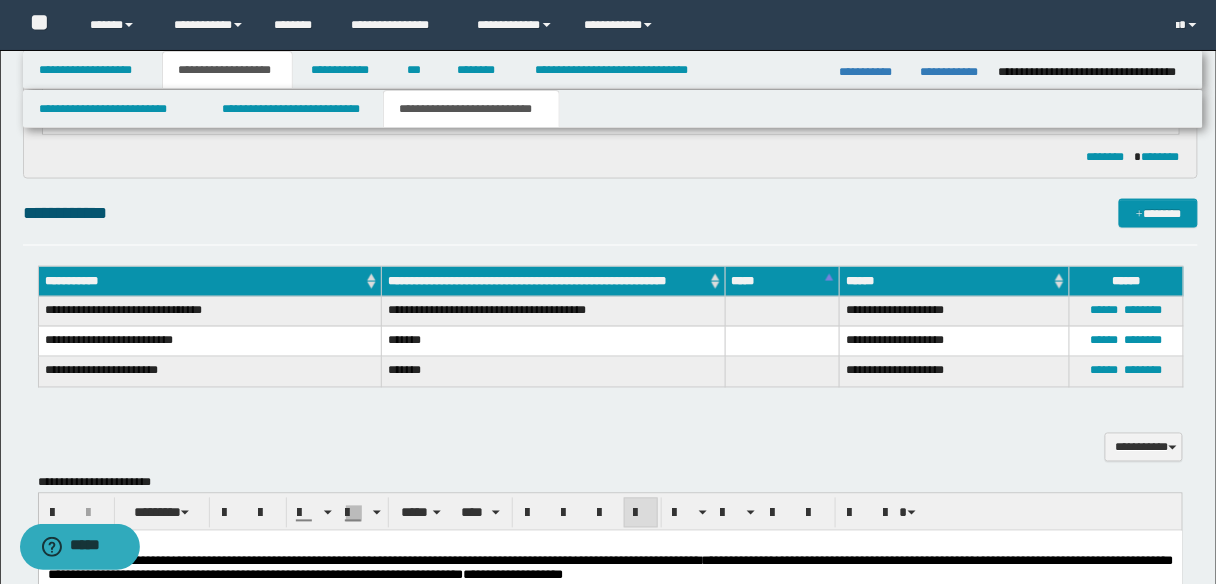 scroll, scrollTop: 470, scrollLeft: 0, axis: vertical 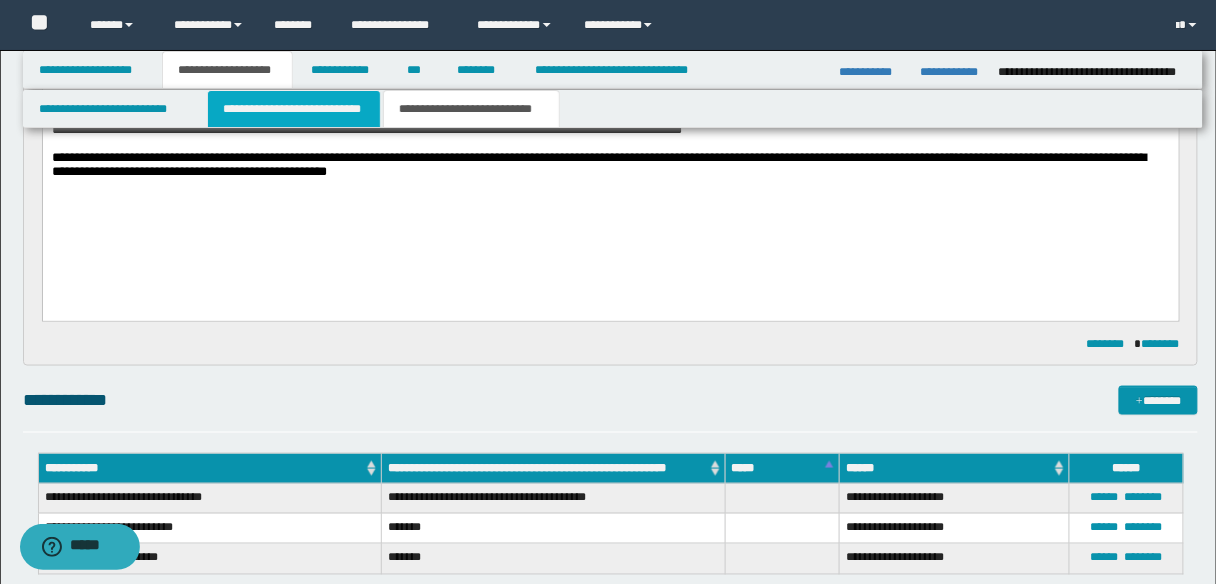 click on "**********" at bounding box center (294, 109) 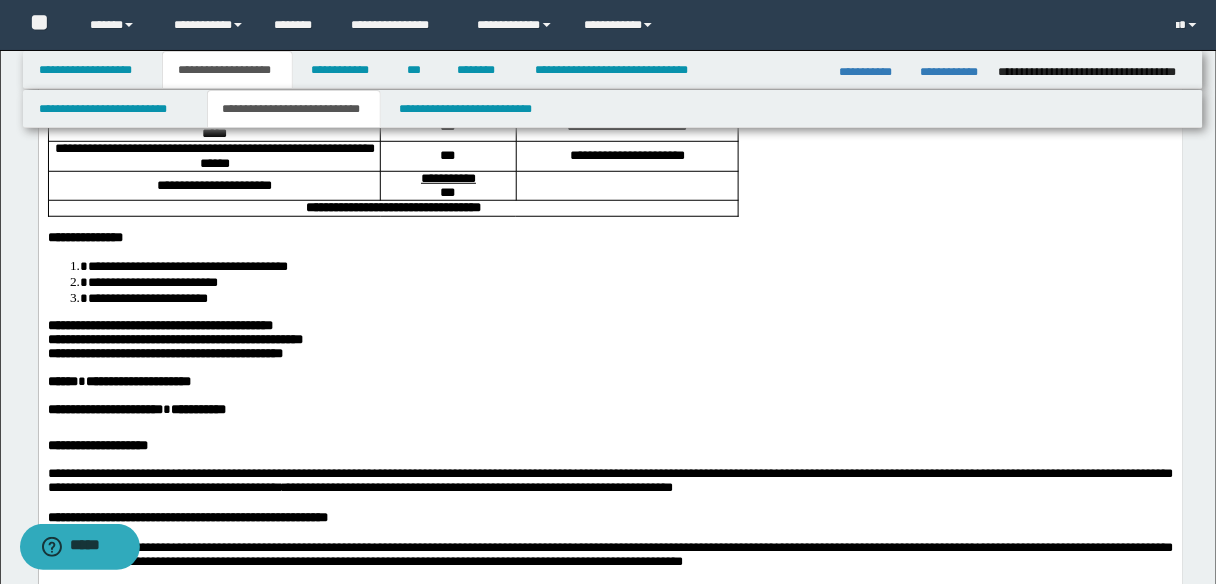 scroll, scrollTop: 150, scrollLeft: 0, axis: vertical 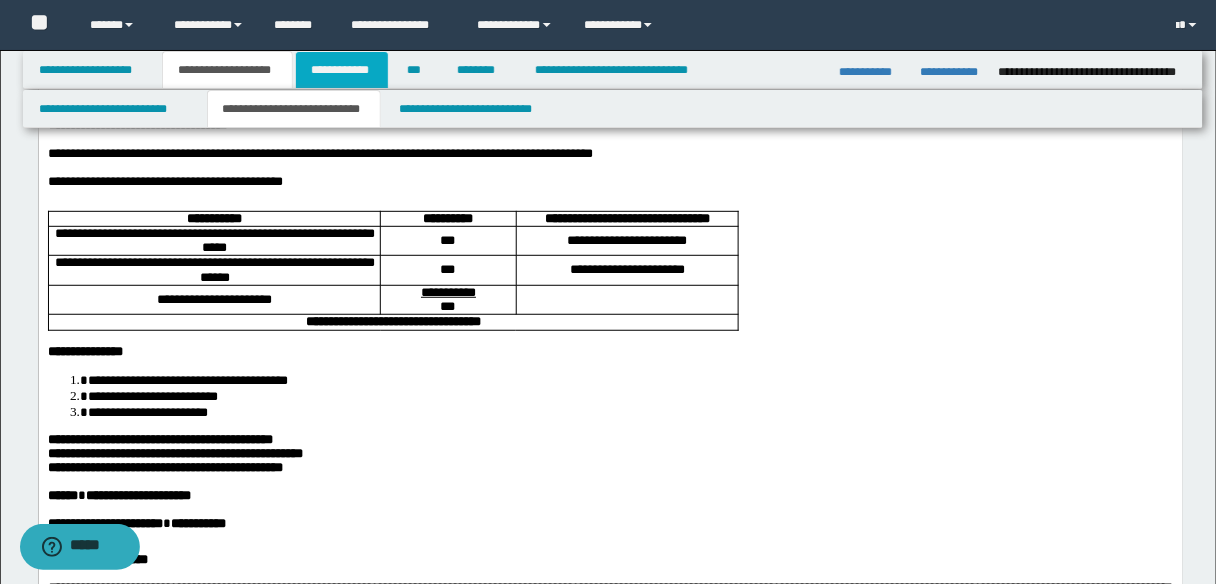 click on "**********" at bounding box center (342, 70) 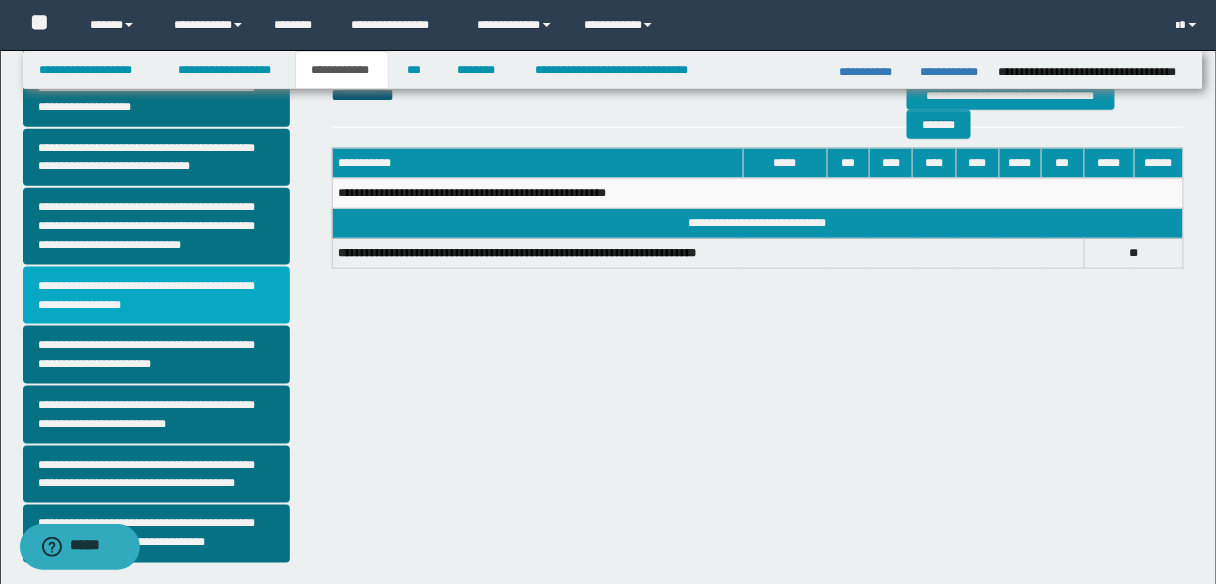 scroll, scrollTop: 564, scrollLeft: 0, axis: vertical 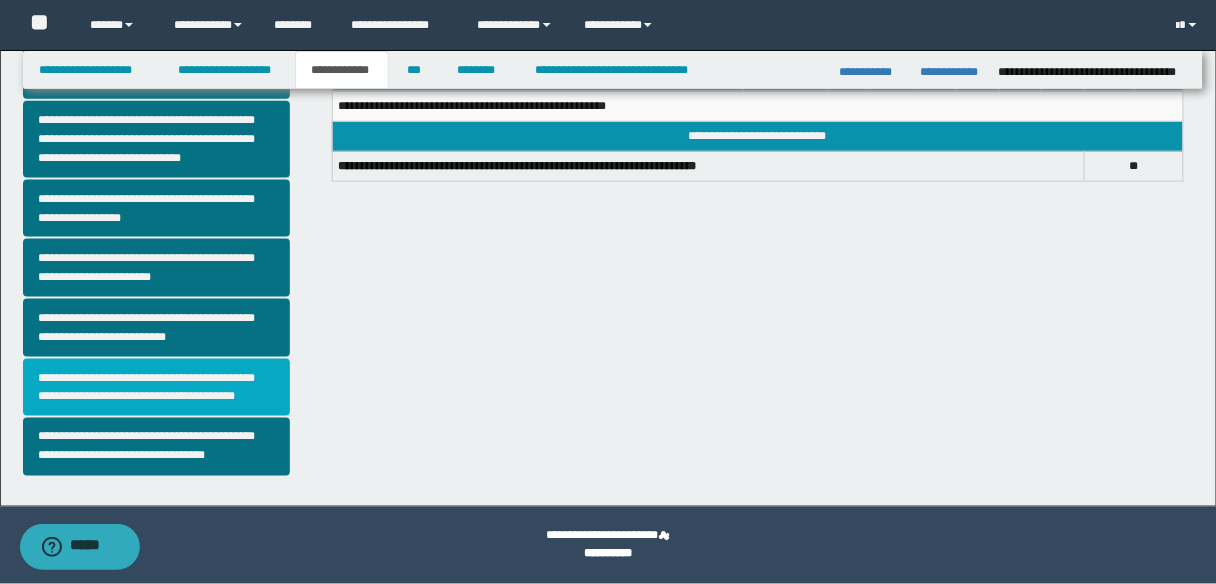click on "**********" at bounding box center (156, 388) 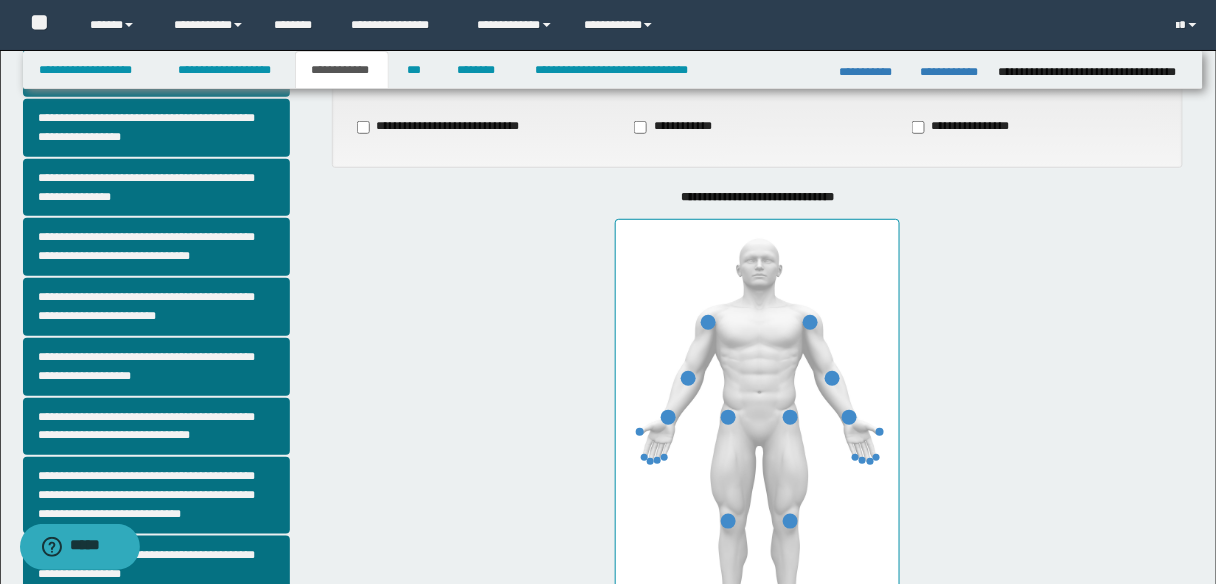 scroll, scrollTop: 240, scrollLeft: 0, axis: vertical 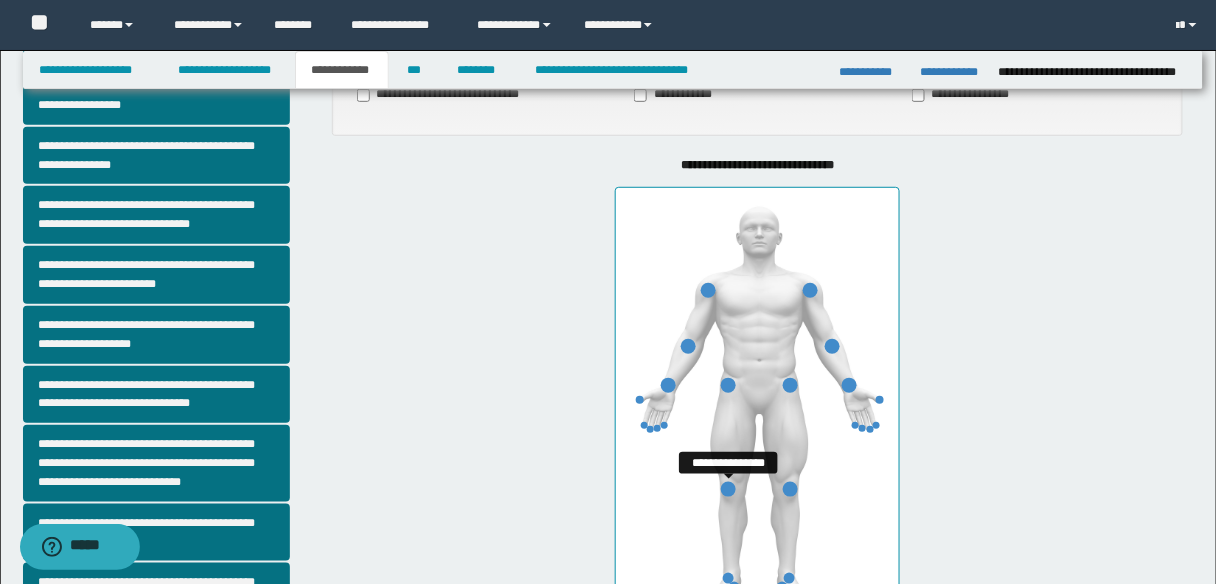 click at bounding box center (728, 489) 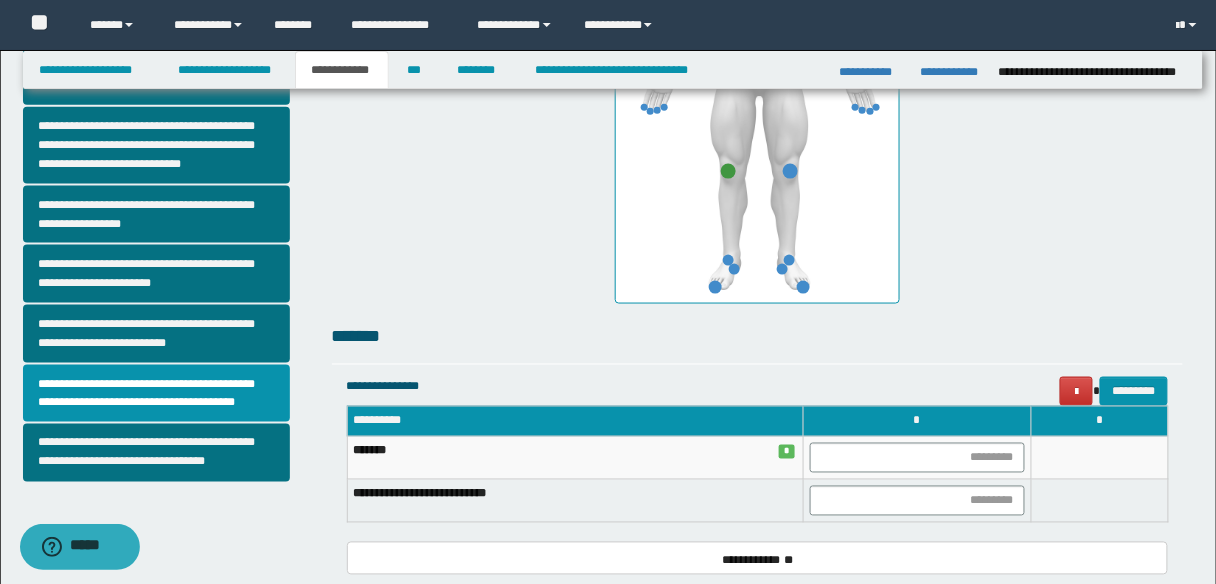 scroll, scrollTop: 560, scrollLeft: 0, axis: vertical 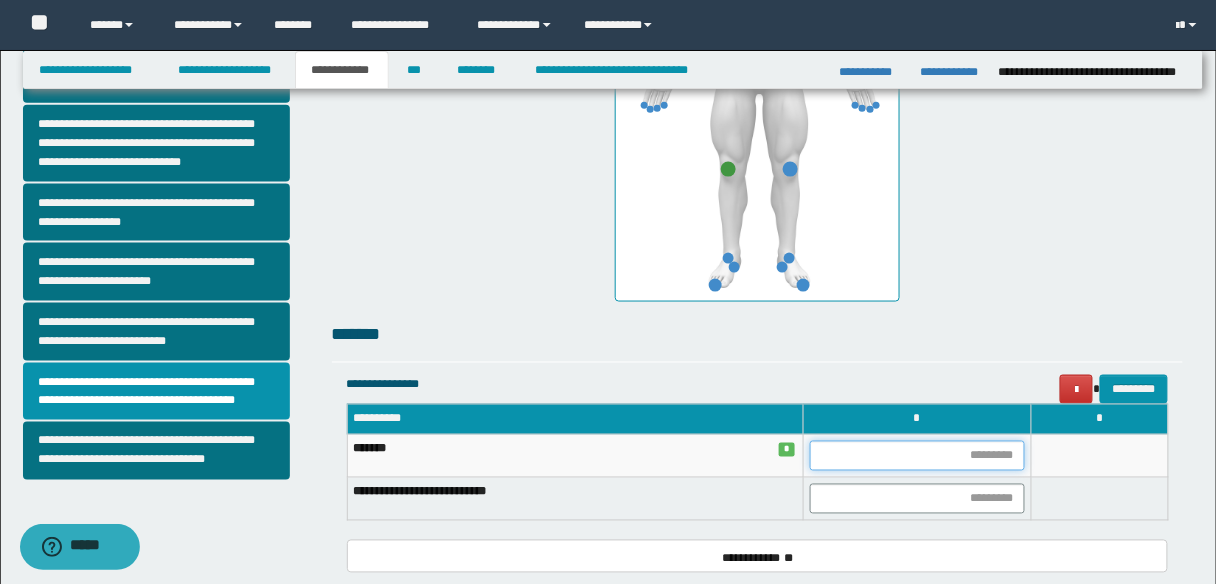 click at bounding box center [917, 456] 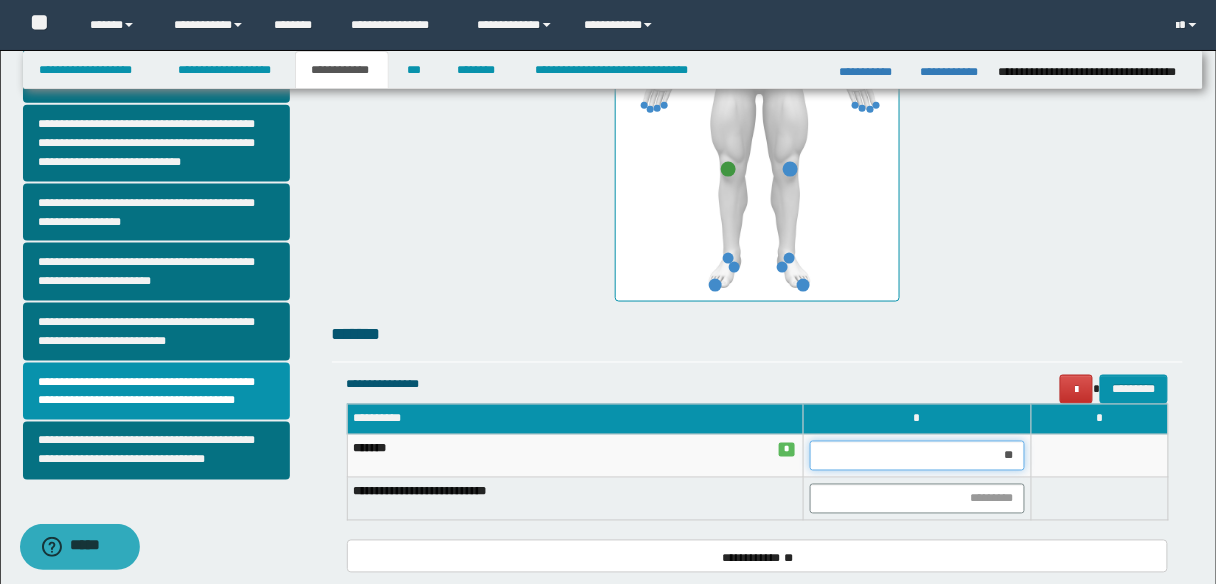 type on "***" 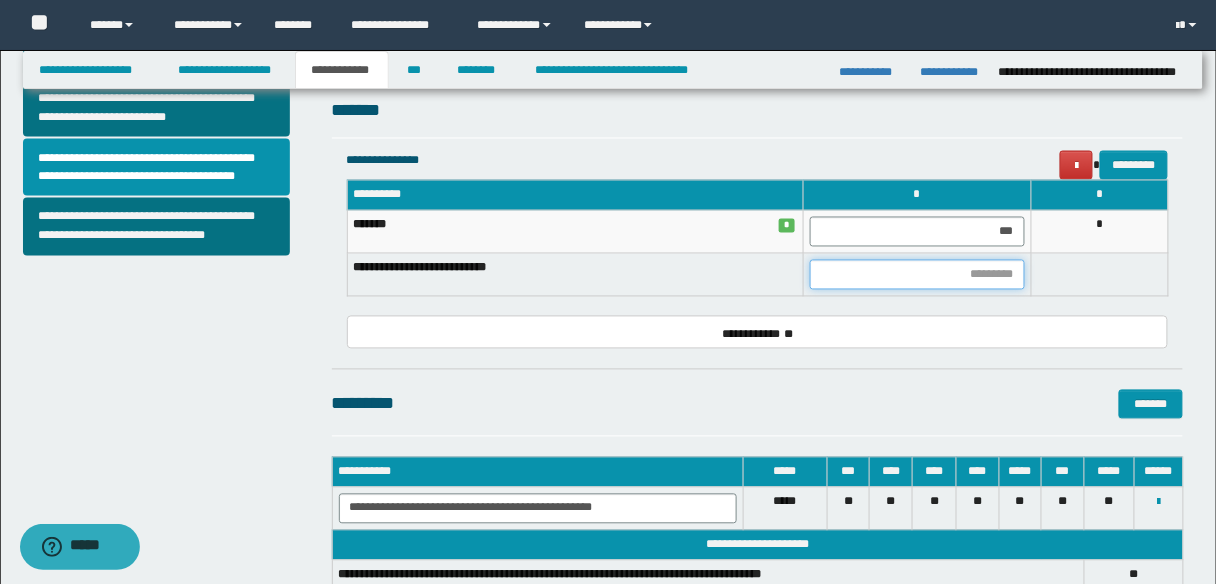 scroll, scrollTop: 880, scrollLeft: 0, axis: vertical 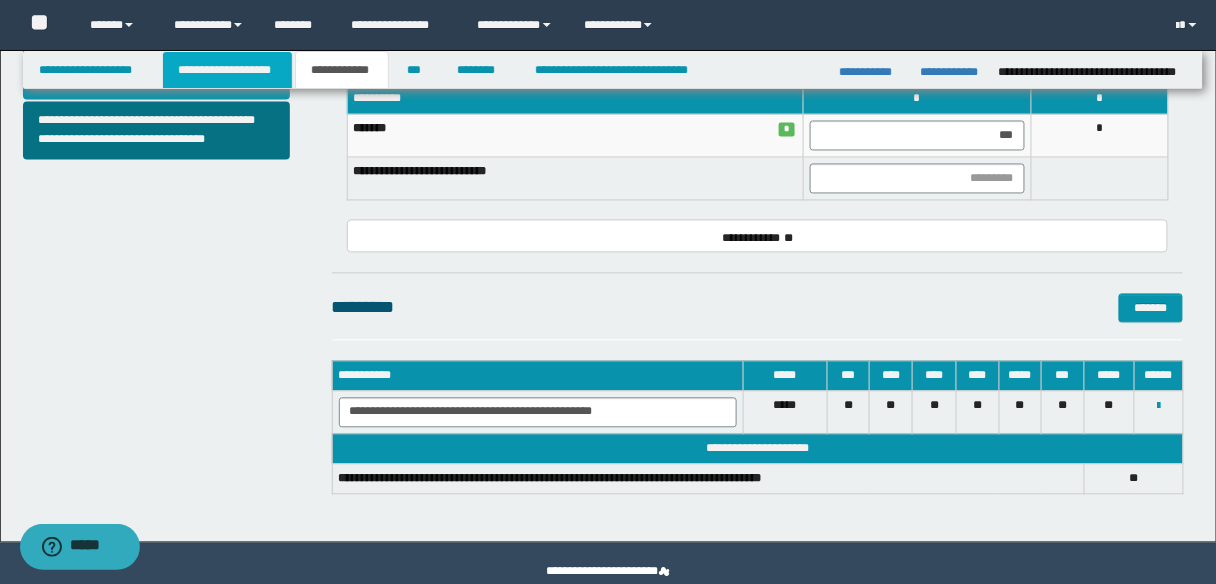 click on "**********" at bounding box center [227, 70] 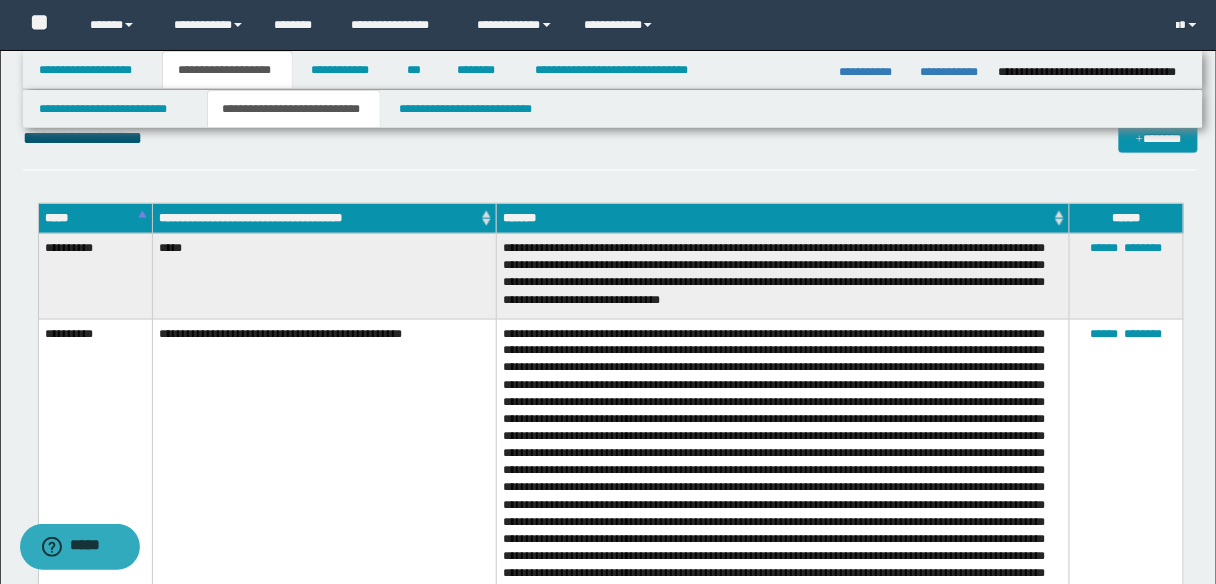scroll, scrollTop: 2191, scrollLeft: 0, axis: vertical 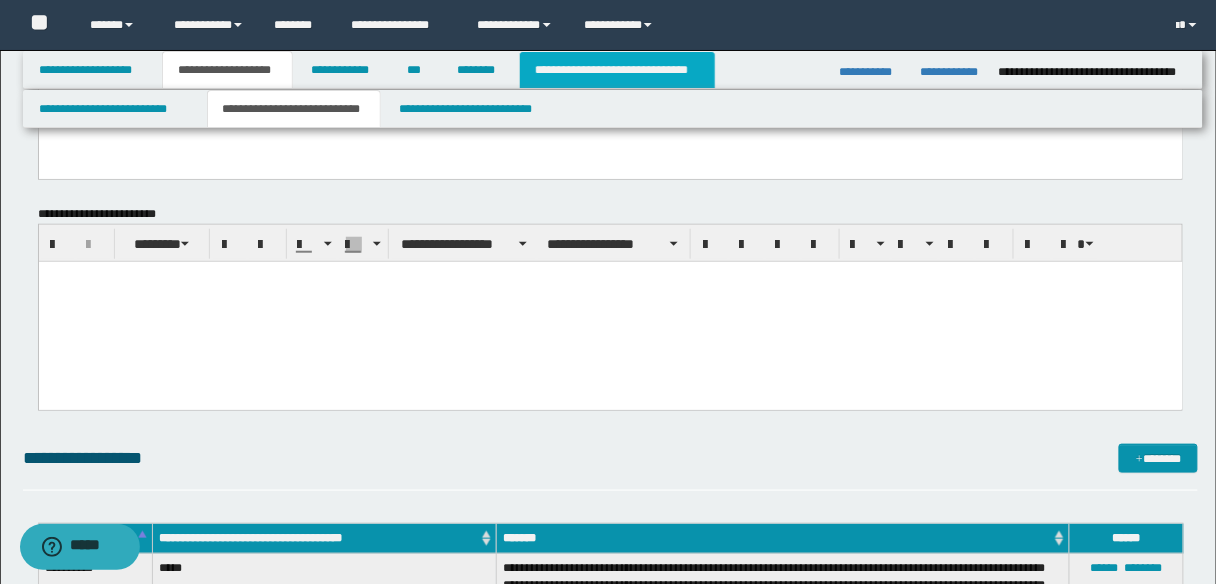 click on "**********" at bounding box center (617, 70) 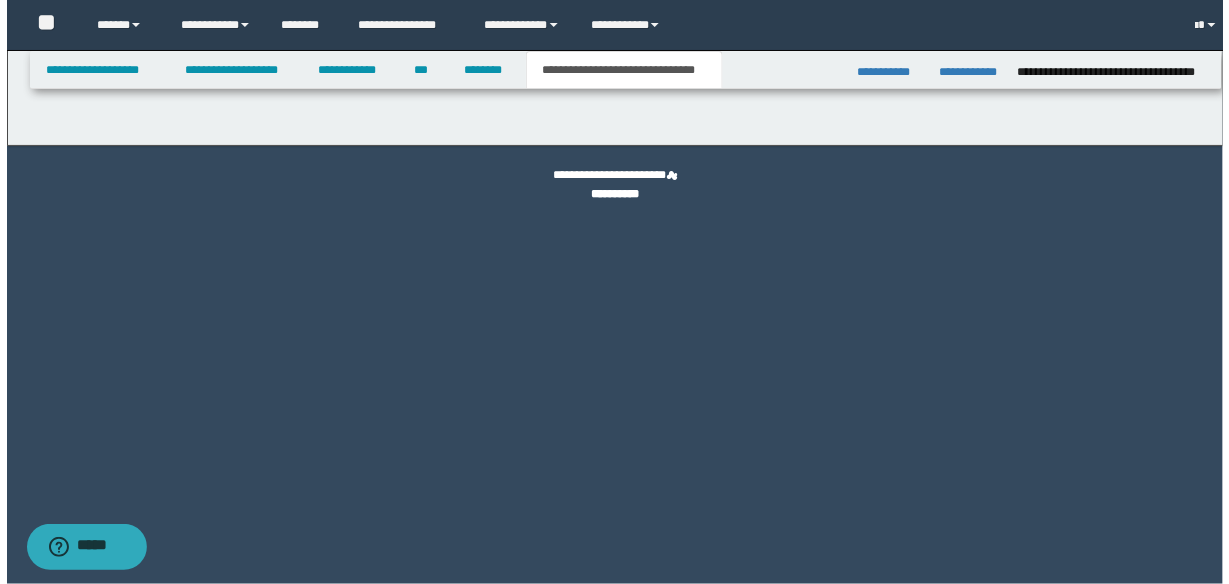scroll, scrollTop: 0, scrollLeft: 0, axis: both 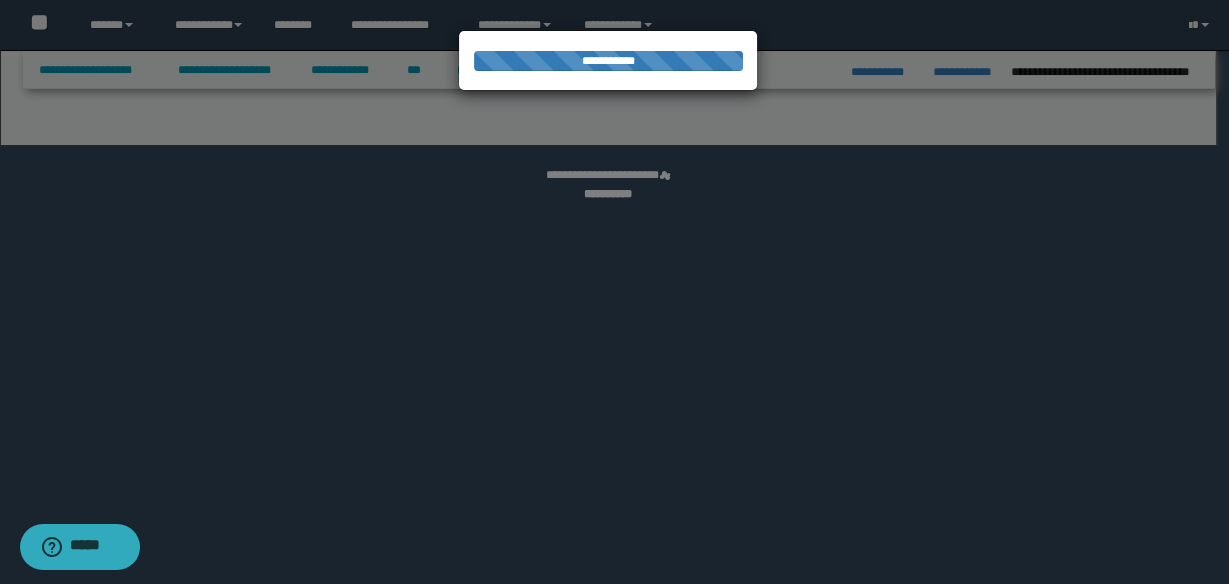 select on "*" 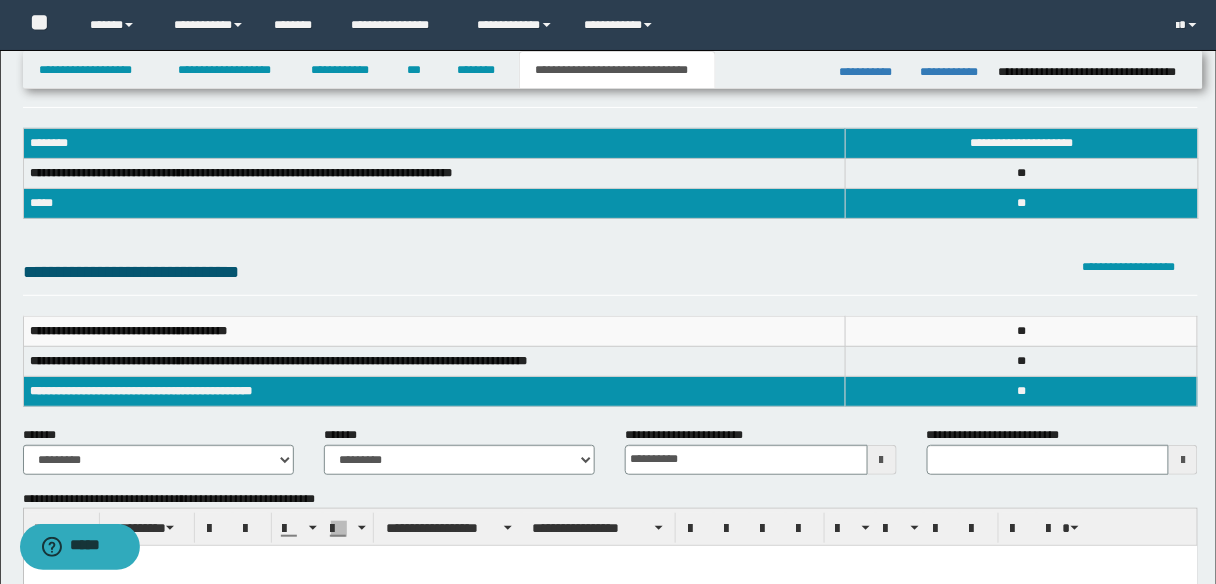 scroll, scrollTop: 0, scrollLeft: 0, axis: both 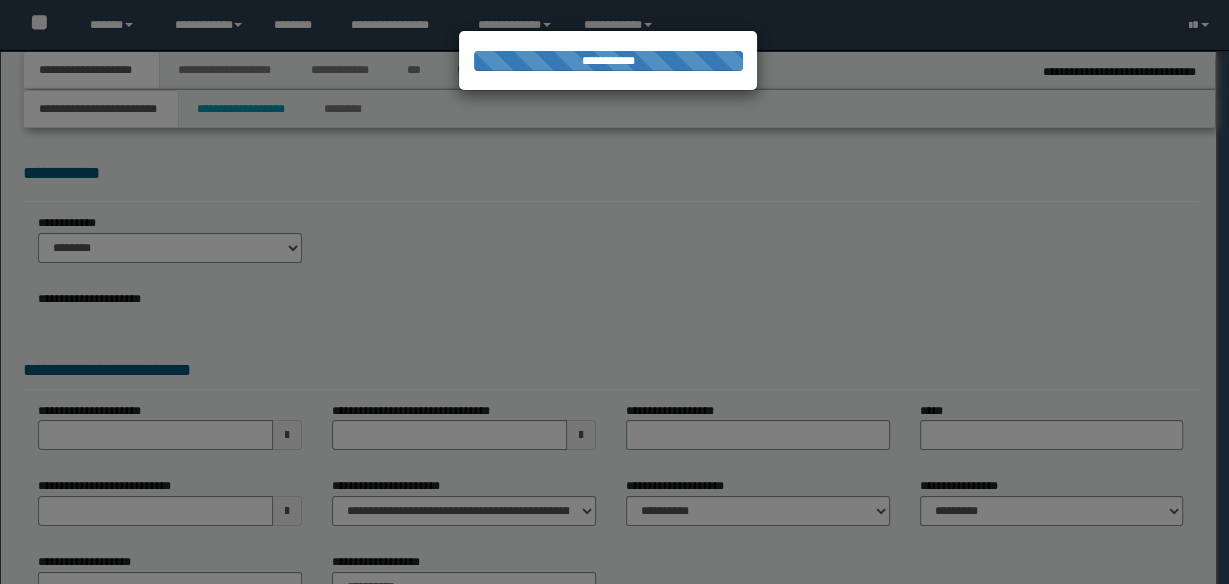 select on "*" 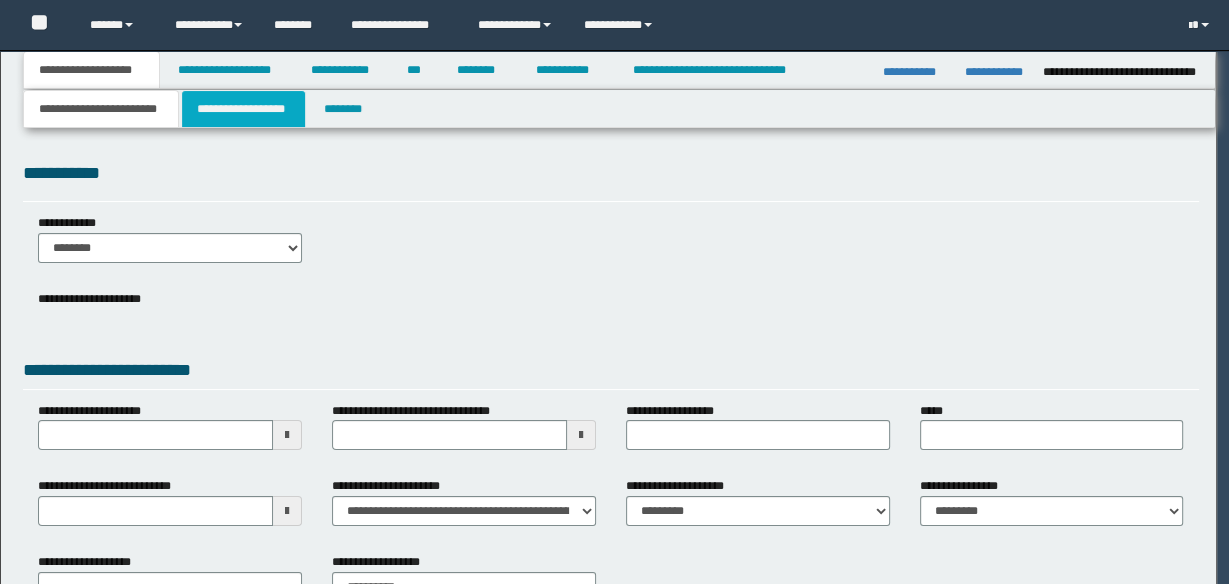 scroll, scrollTop: 0, scrollLeft: 0, axis: both 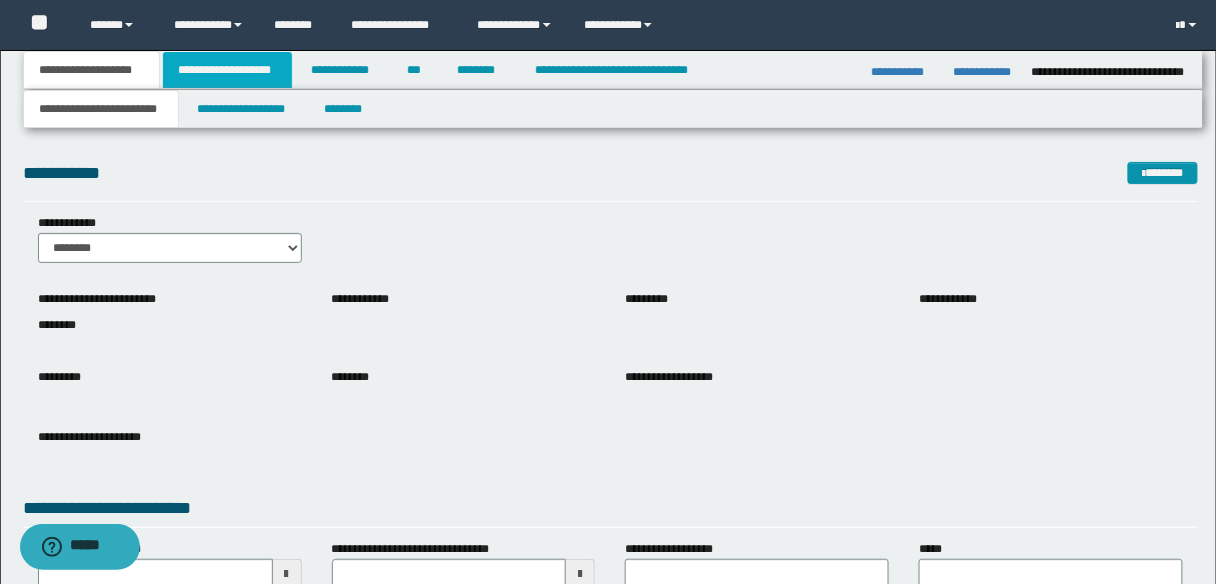 click on "**********" at bounding box center [227, 70] 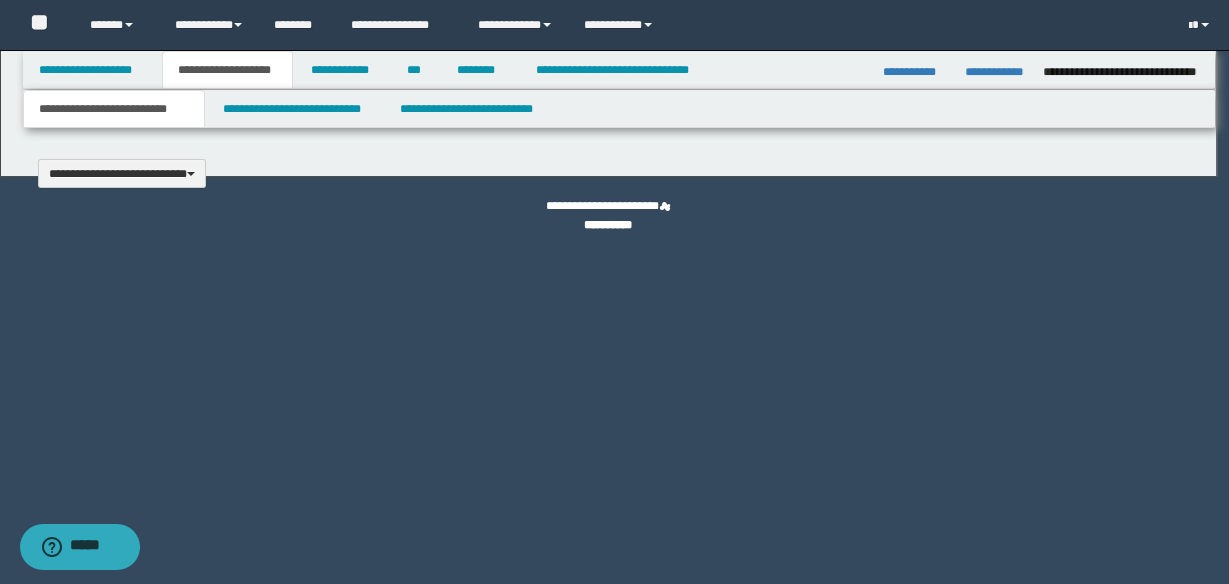 type 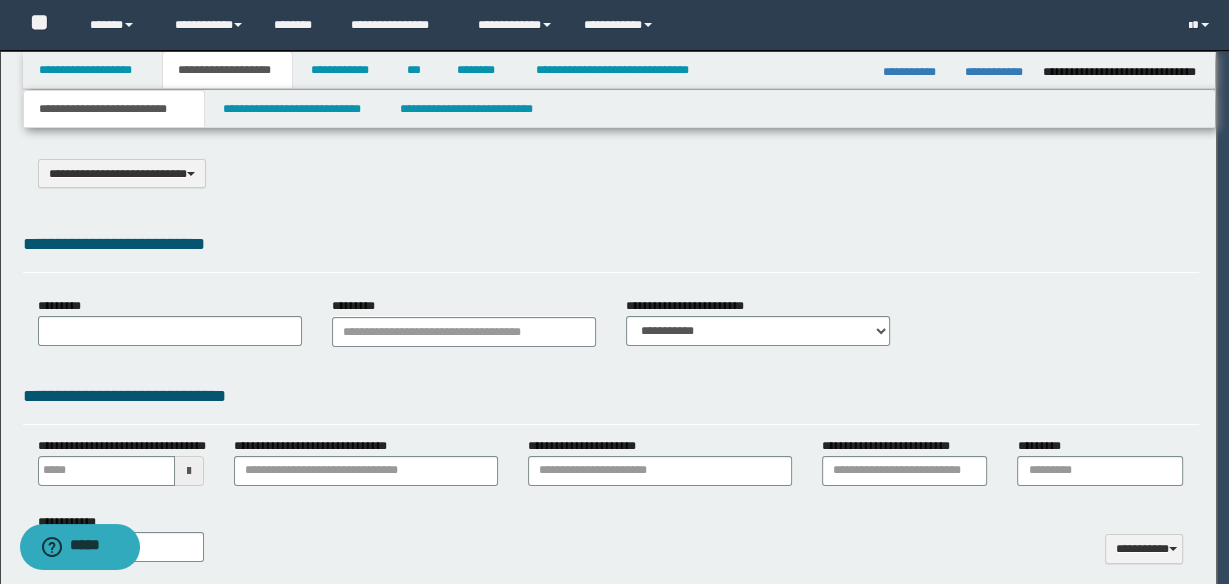 scroll, scrollTop: 0, scrollLeft: 0, axis: both 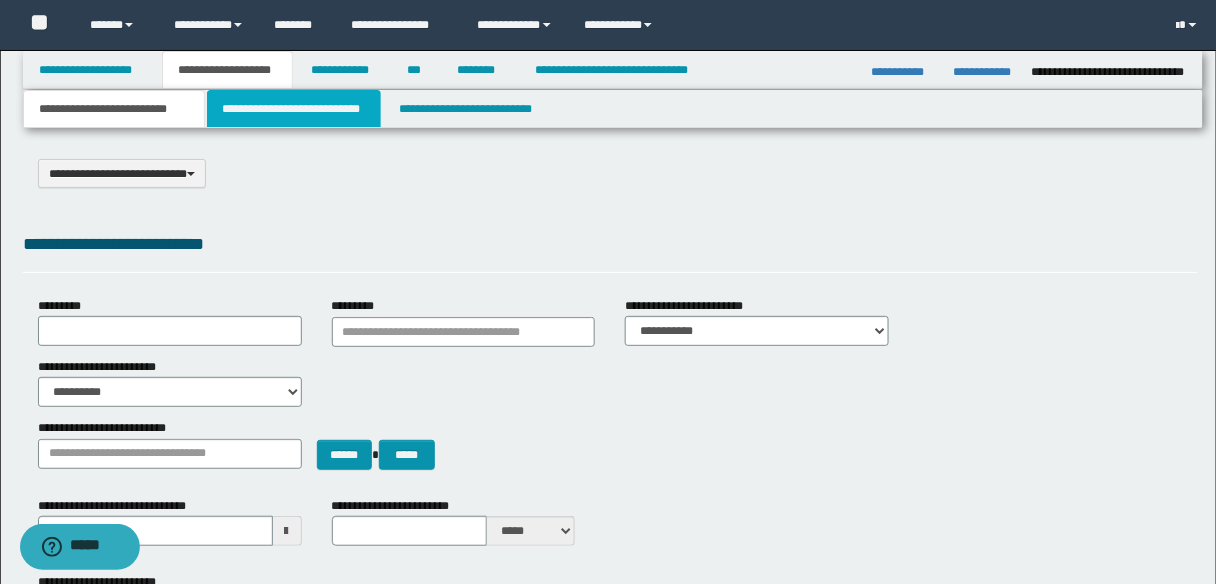 click on "**********" at bounding box center [294, 109] 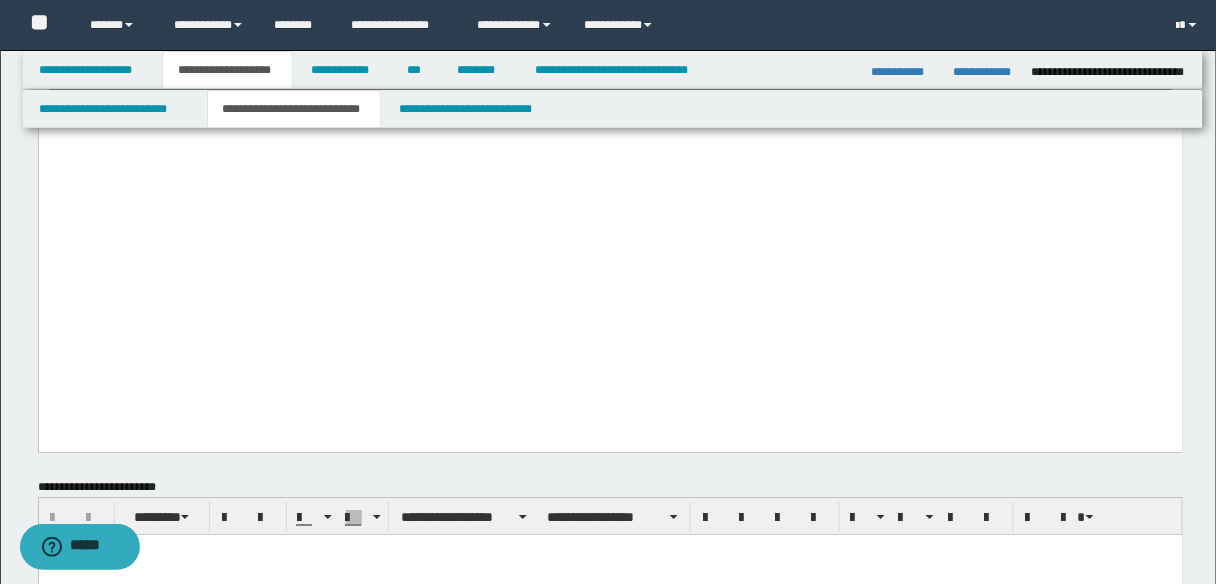 scroll, scrollTop: 1520, scrollLeft: 0, axis: vertical 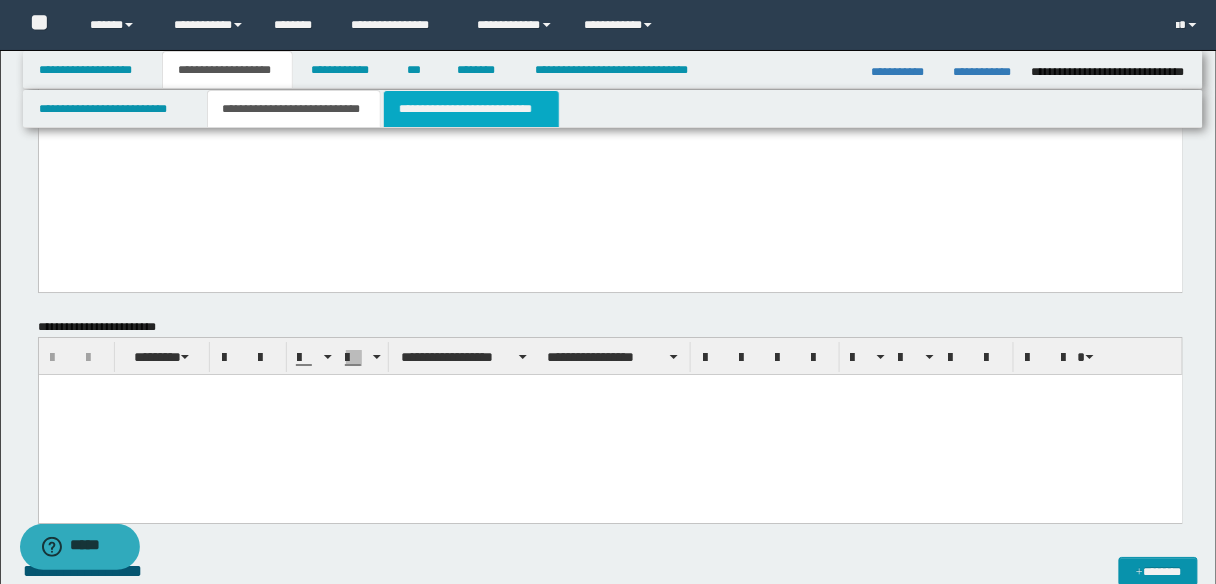 click on "**********" at bounding box center [471, 109] 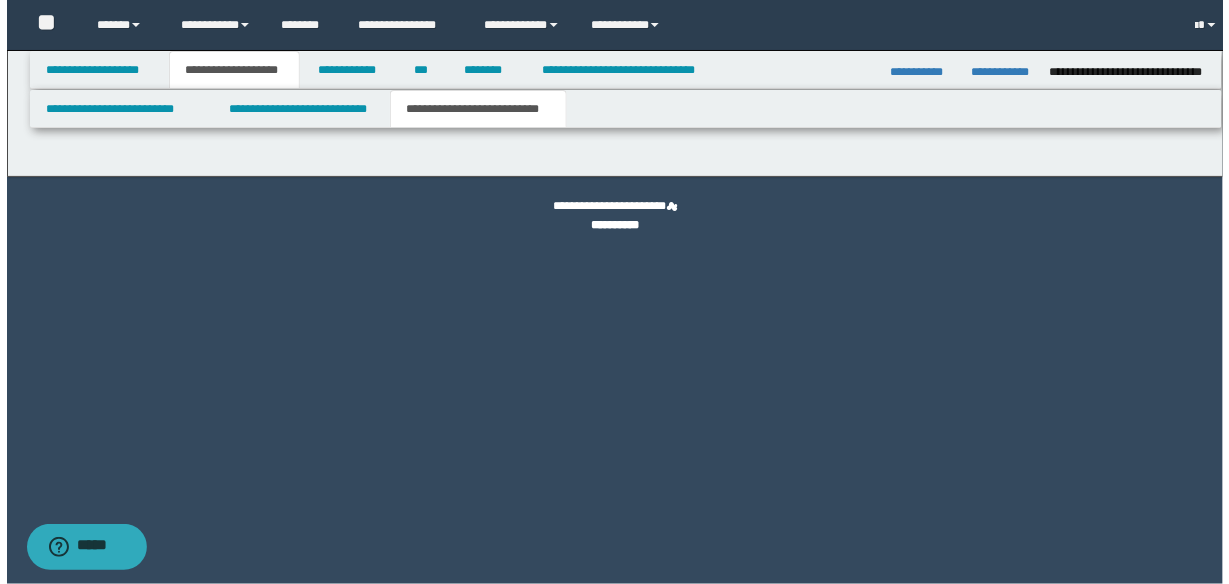 scroll, scrollTop: 0, scrollLeft: 0, axis: both 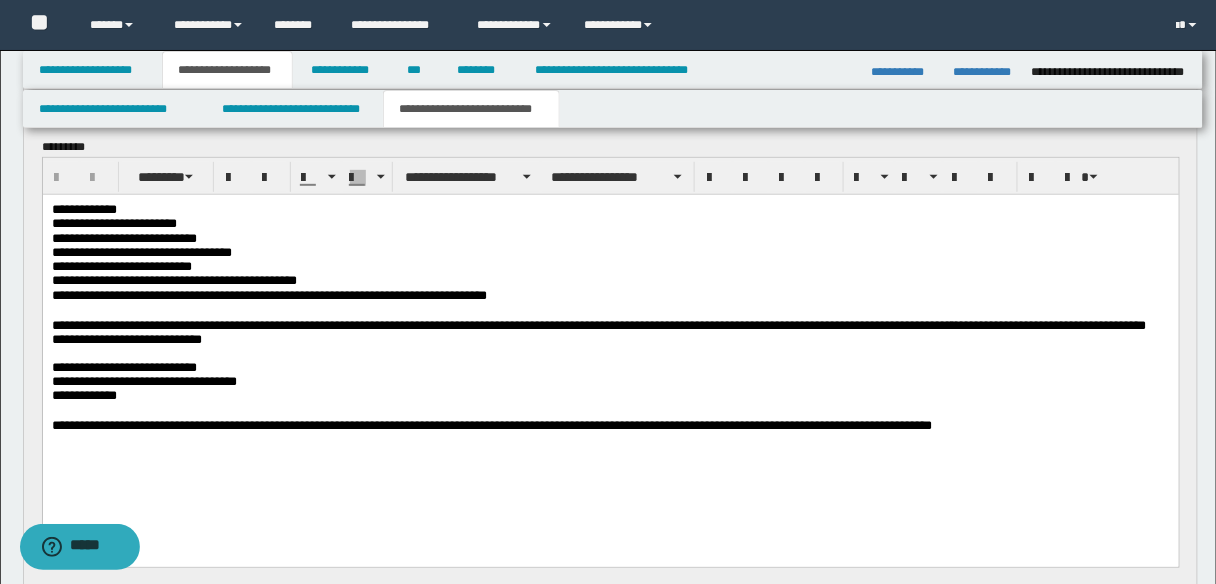 click on "**********" at bounding box center (610, 280) 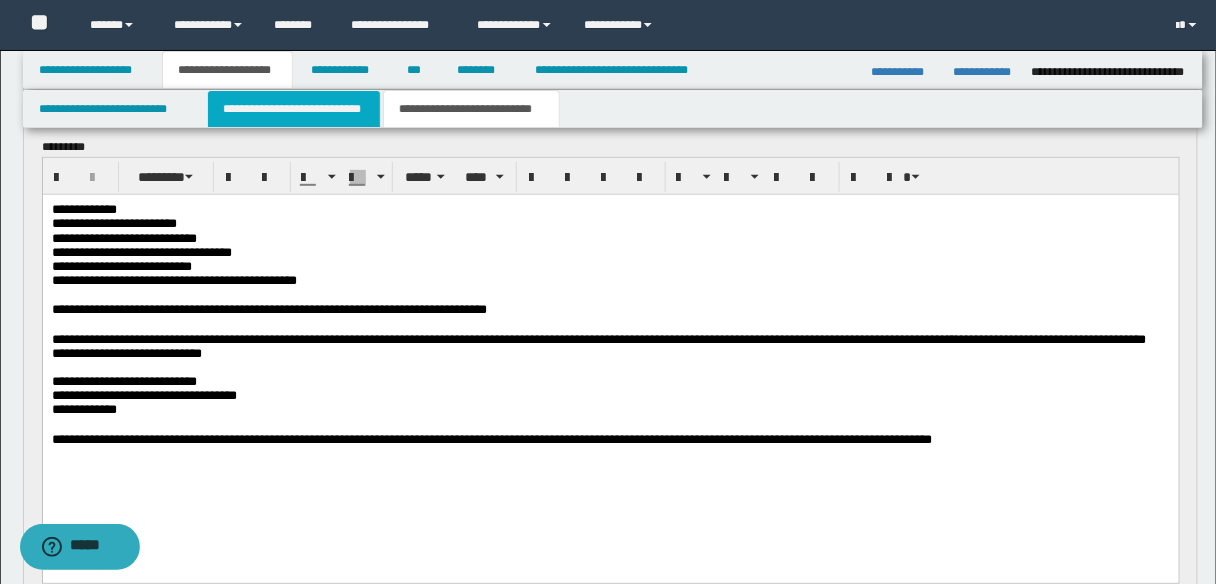 click on "**********" at bounding box center (294, 109) 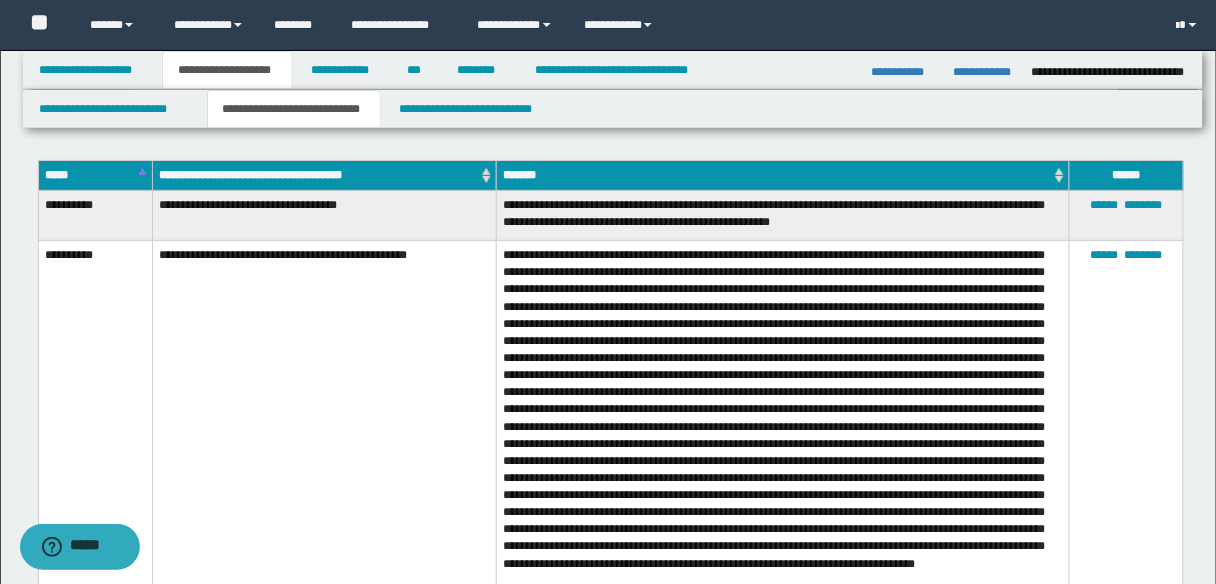 scroll, scrollTop: 2000, scrollLeft: 0, axis: vertical 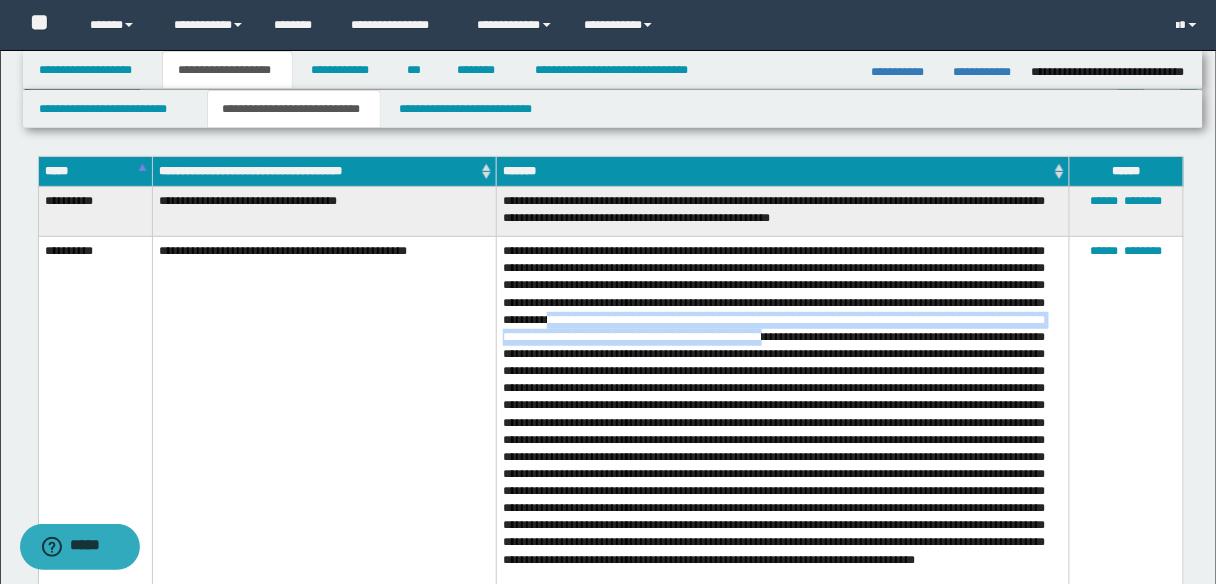 drag, startPoint x: 654, startPoint y: 316, endPoint x: 958, endPoint y: 334, distance: 304.53244 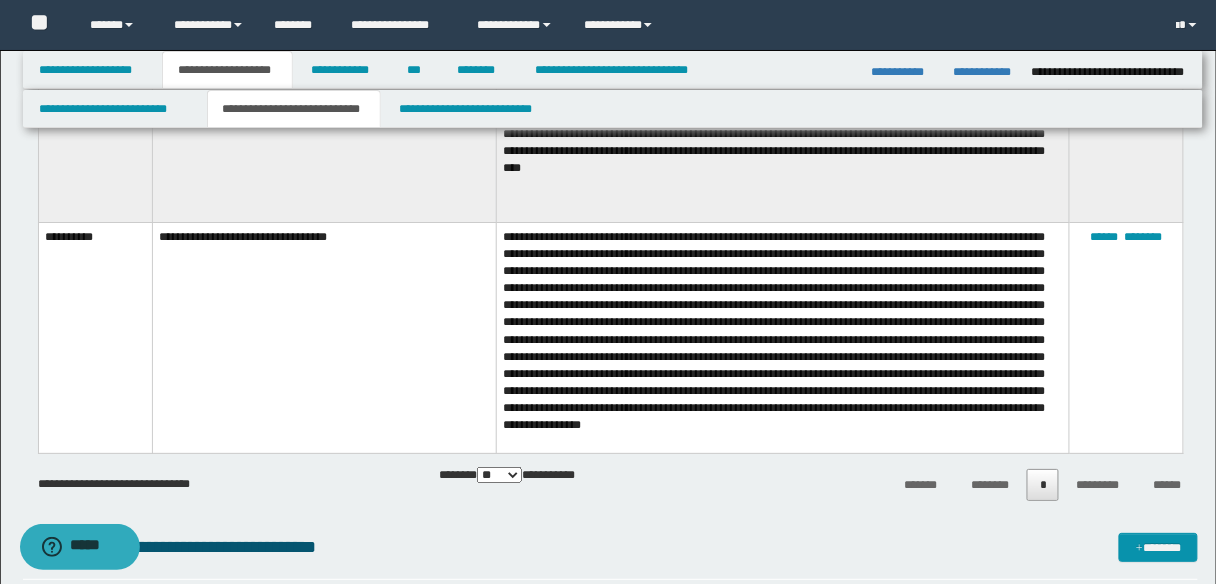 scroll, scrollTop: 3600, scrollLeft: 0, axis: vertical 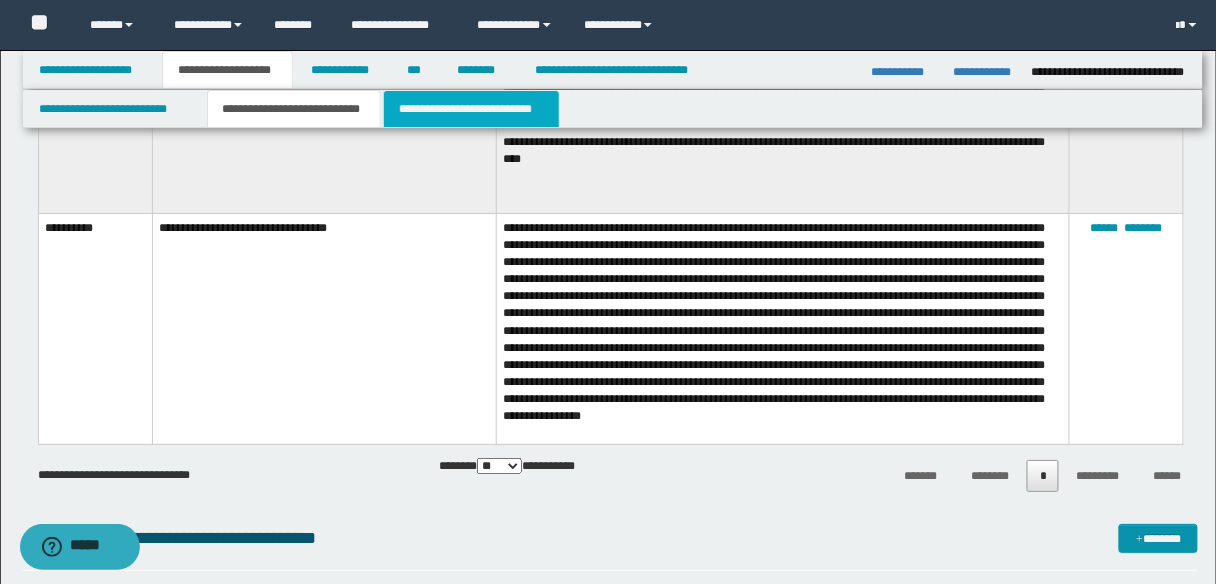 click on "**********" at bounding box center [471, 109] 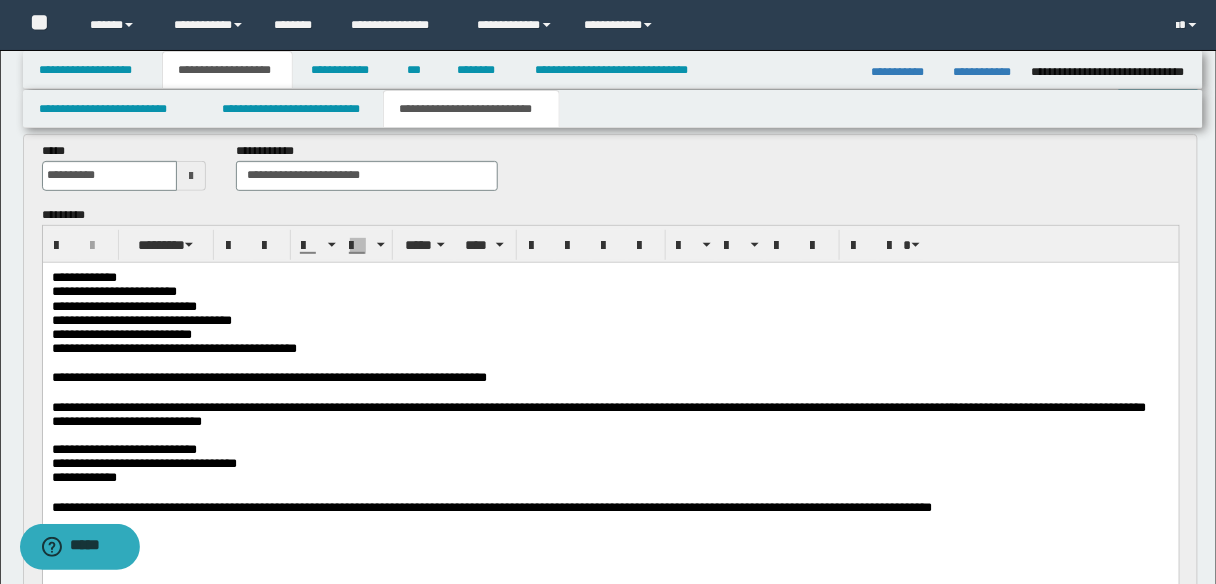 scroll, scrollTop: 75, scrollLeft: 0, axis: vertical 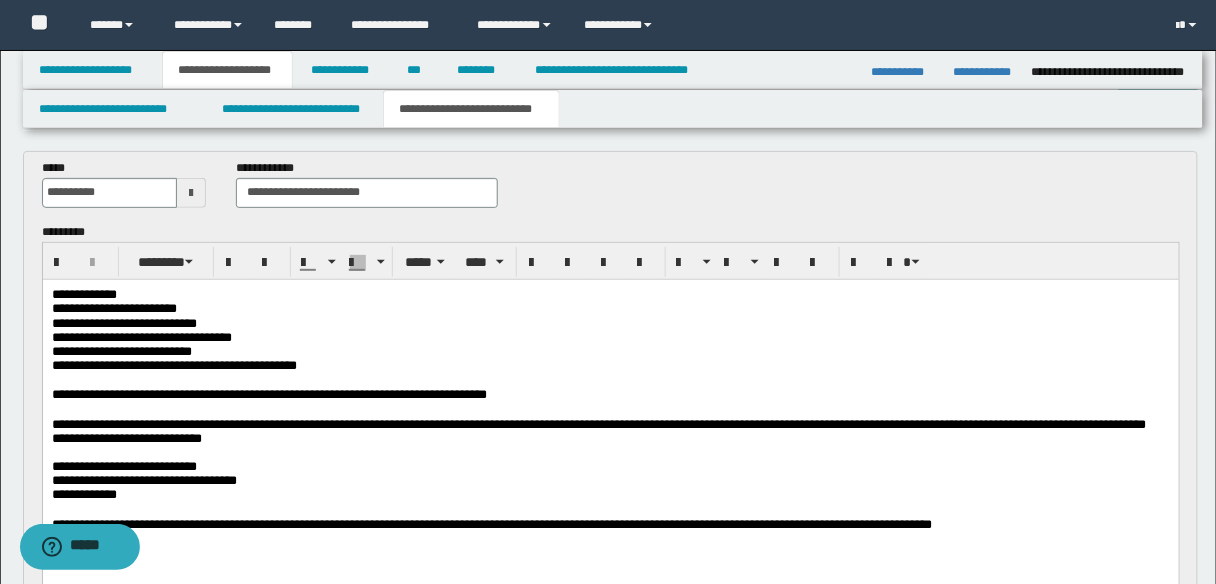click on "**********" at bounding box center [598, 430] 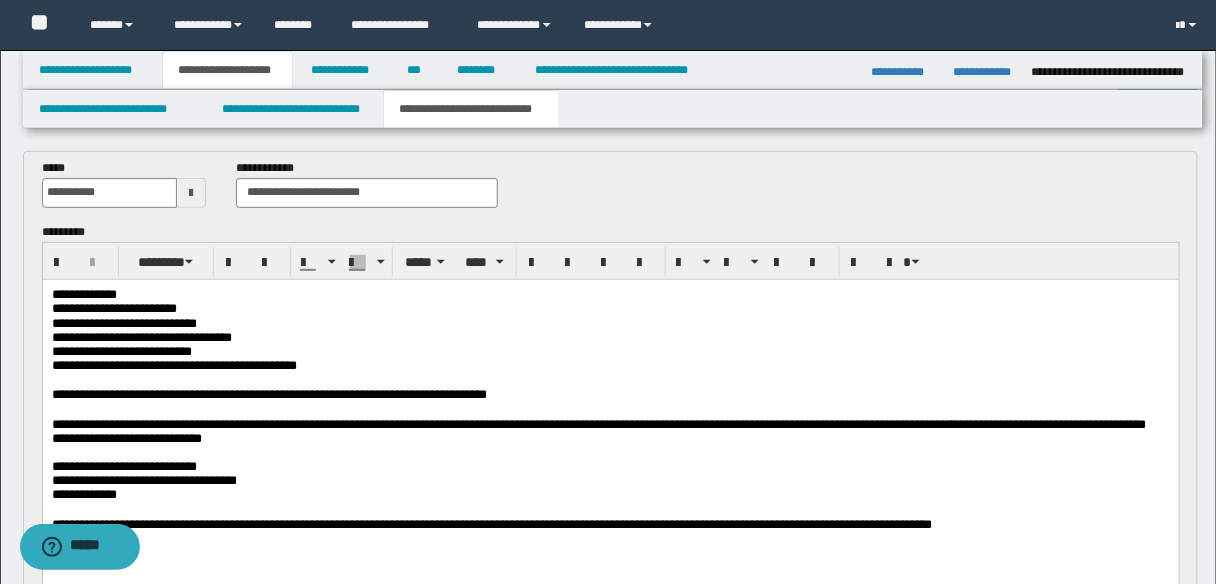 type 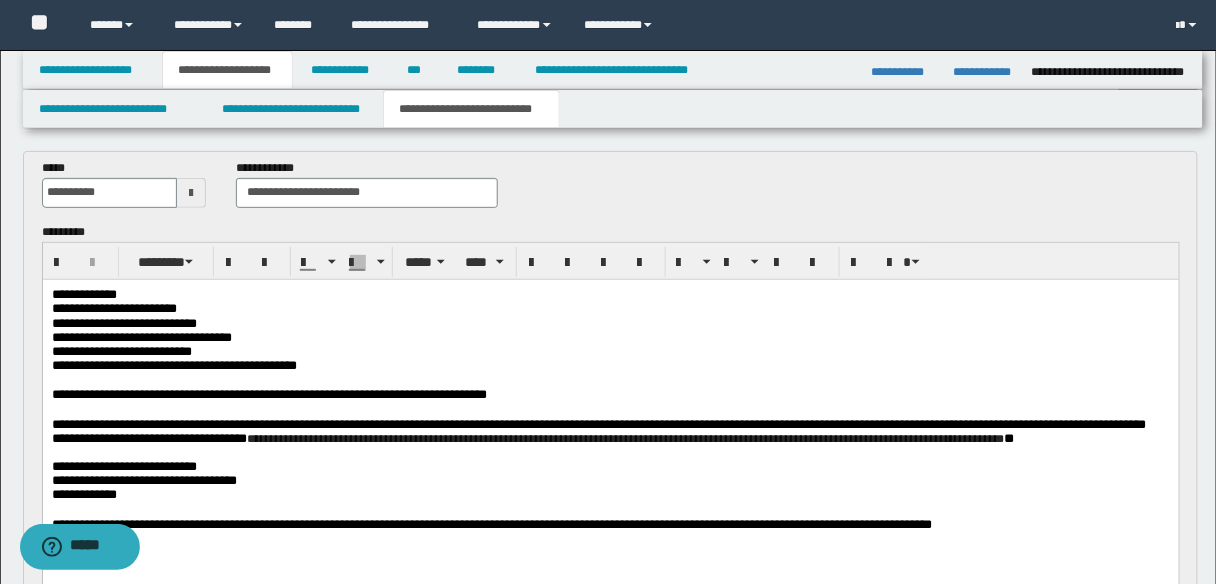 click on "**********" at bounding box center [598, 430] 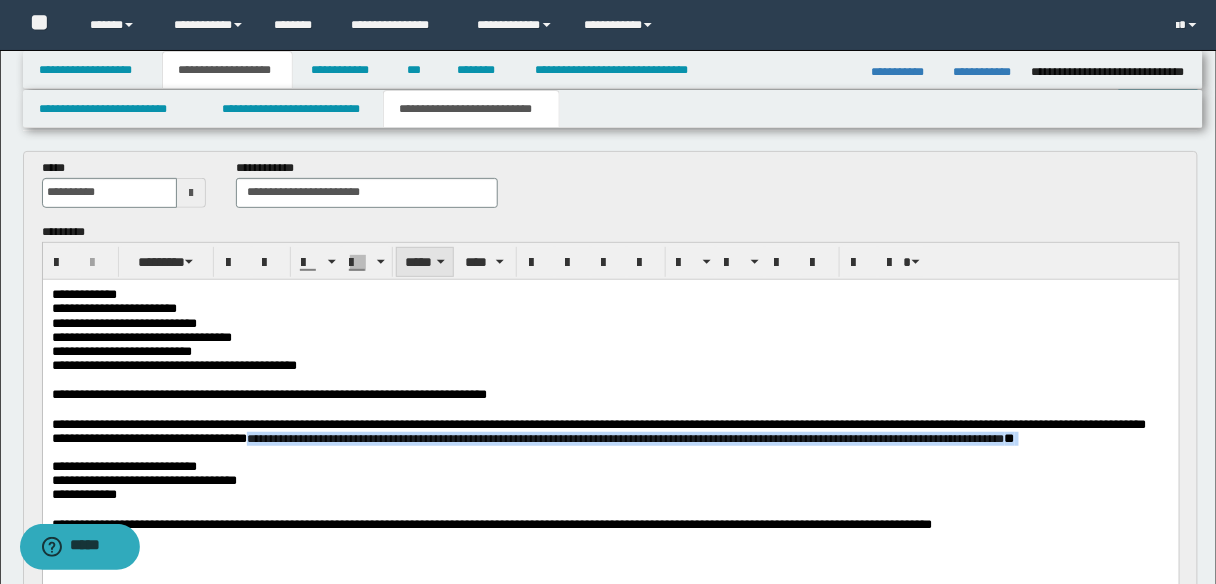 click on "*****" at bounding box center [425, 262] 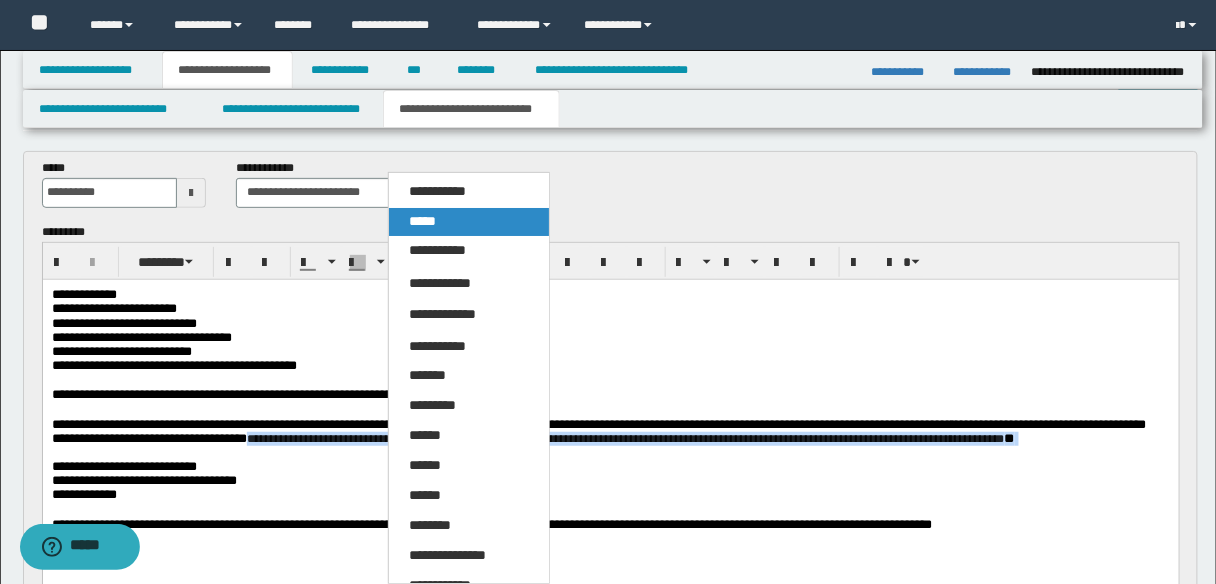 click on "*****" at bounding box center [468, 222] 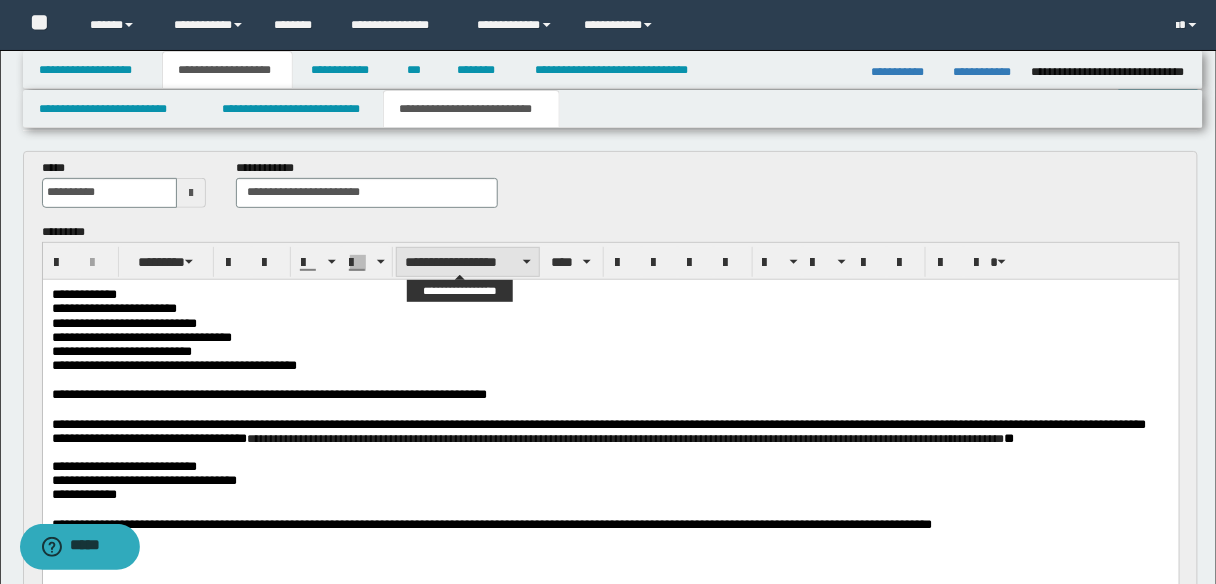 click on "**********" at bounding box center (468, 262) 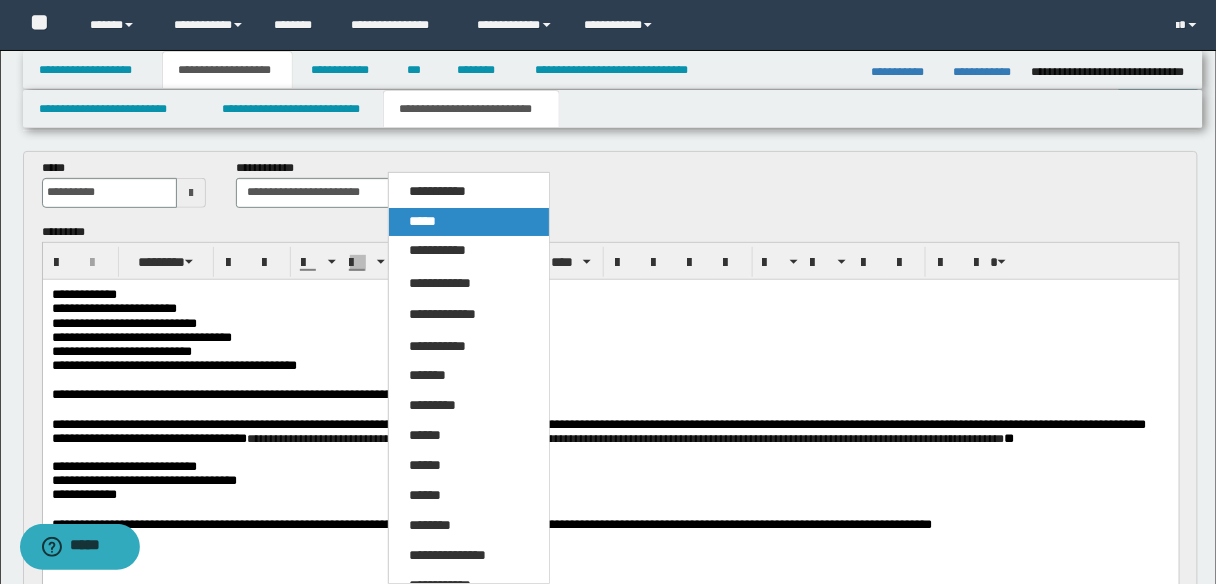 click on "*****" at bounding box center [468, 222] 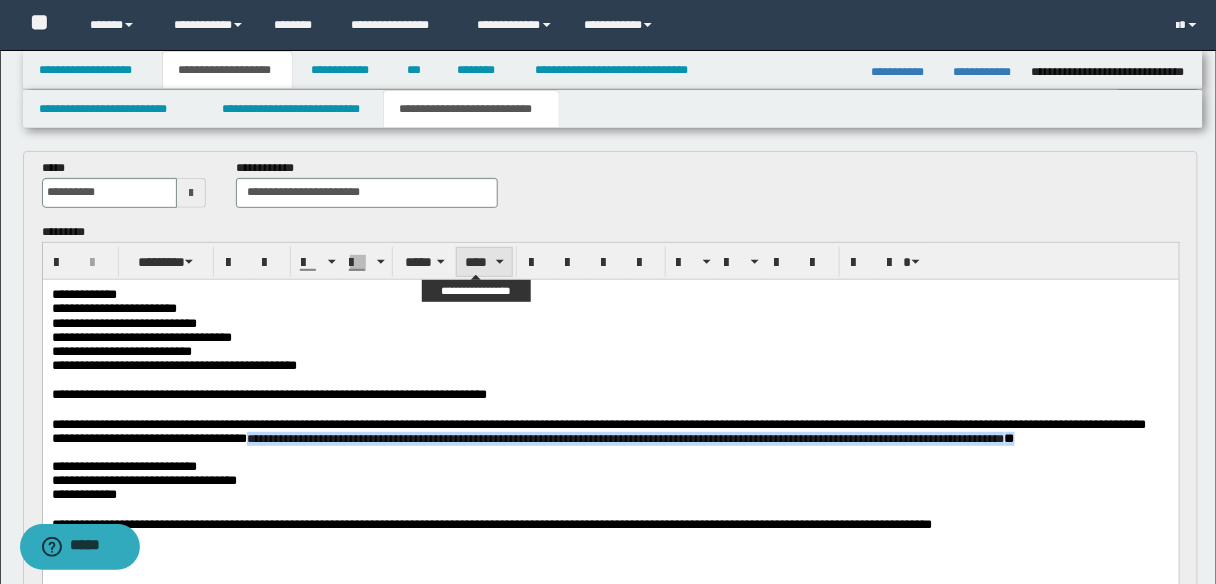 click on "****" at bounding box center [484, 262] 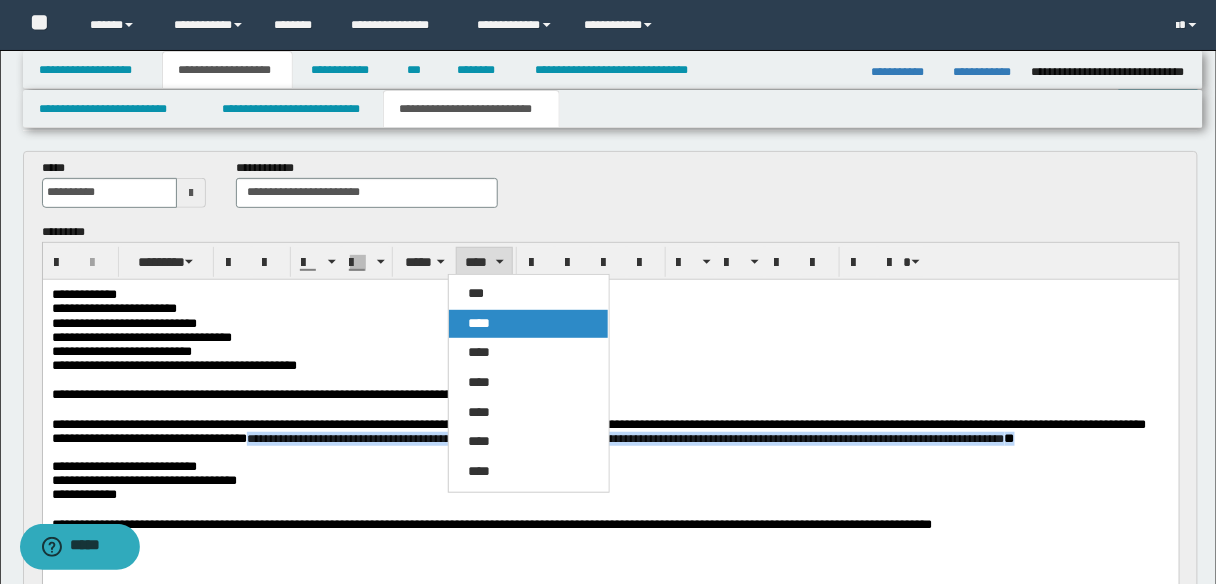 click on "****" at bounding box center (480, 323) 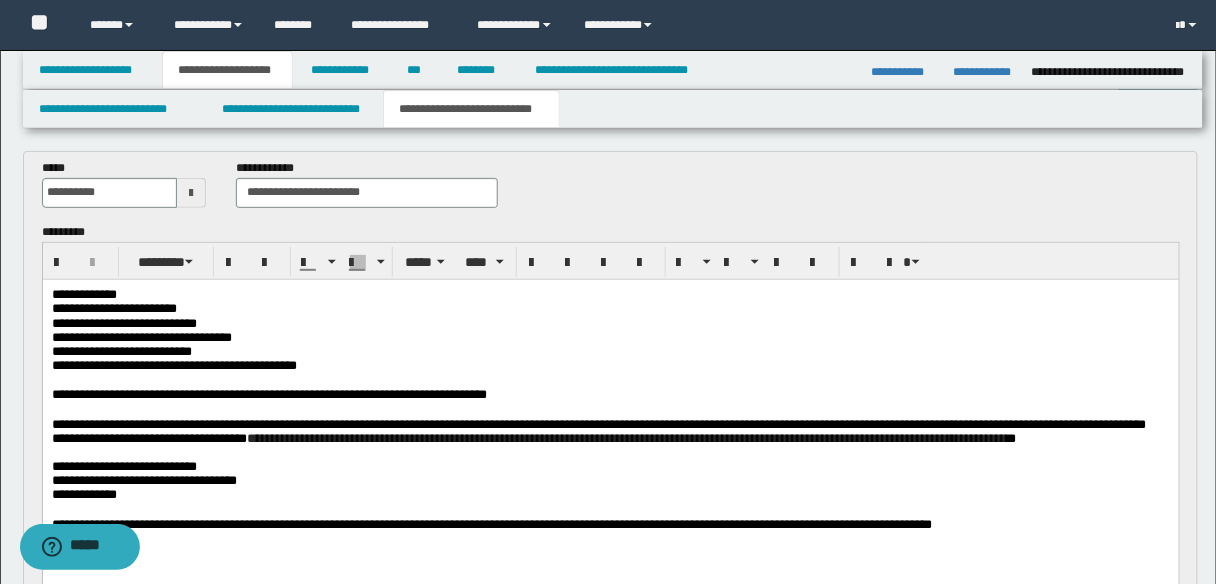 click on "**********" at bounding box center (598, 430) 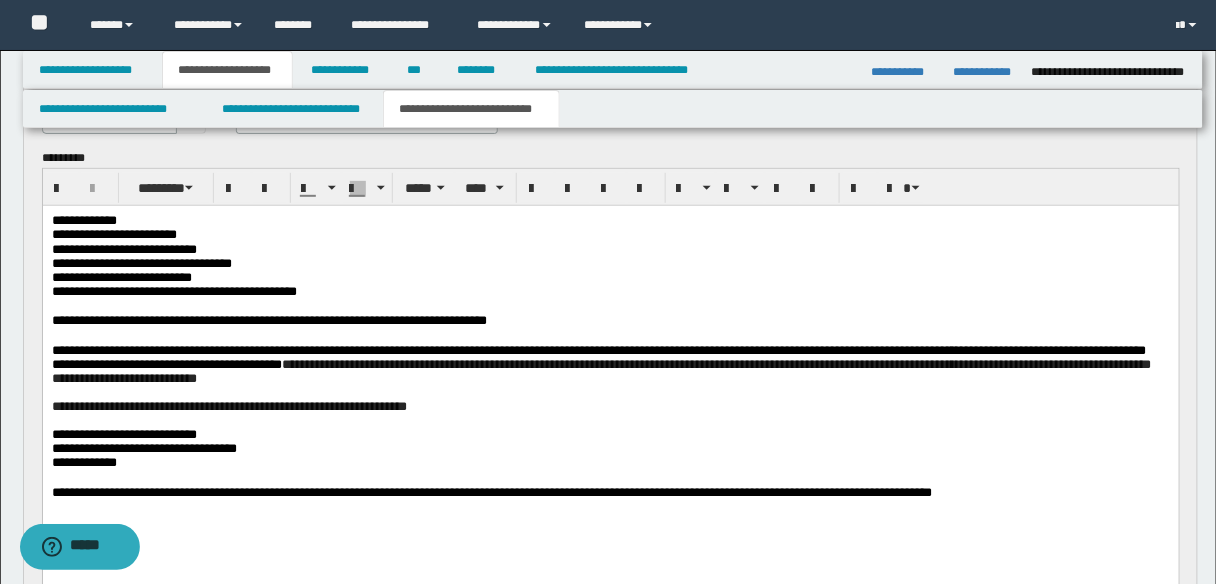 scroll, scrollTop: 235, scrollLeft: 0, axis: vertical 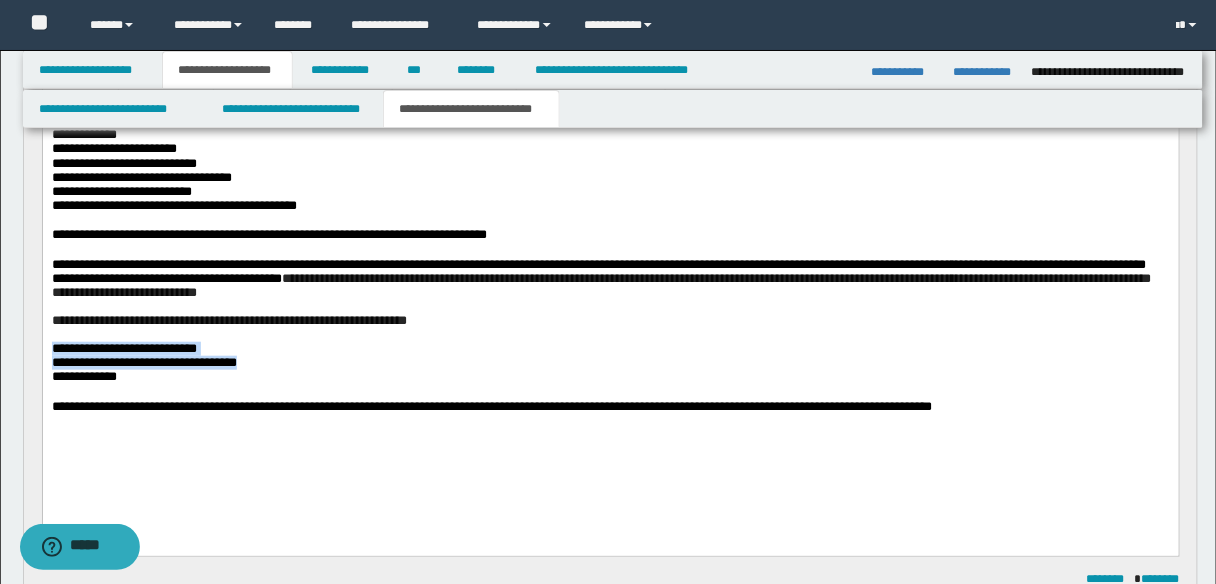 drag, startPoint x: 52, startPoint y: 371, endPoint x: 273, endPoint y: 386, distance: 221.50847 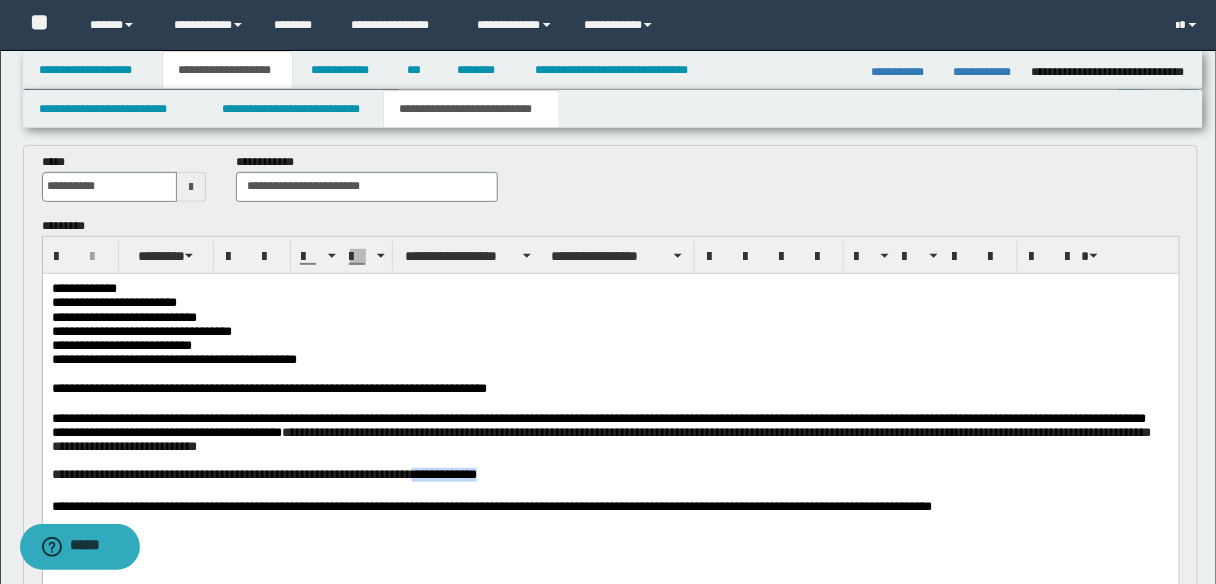 scroll, scrollTop: 75, scrollLeft: 0, axis: vertical 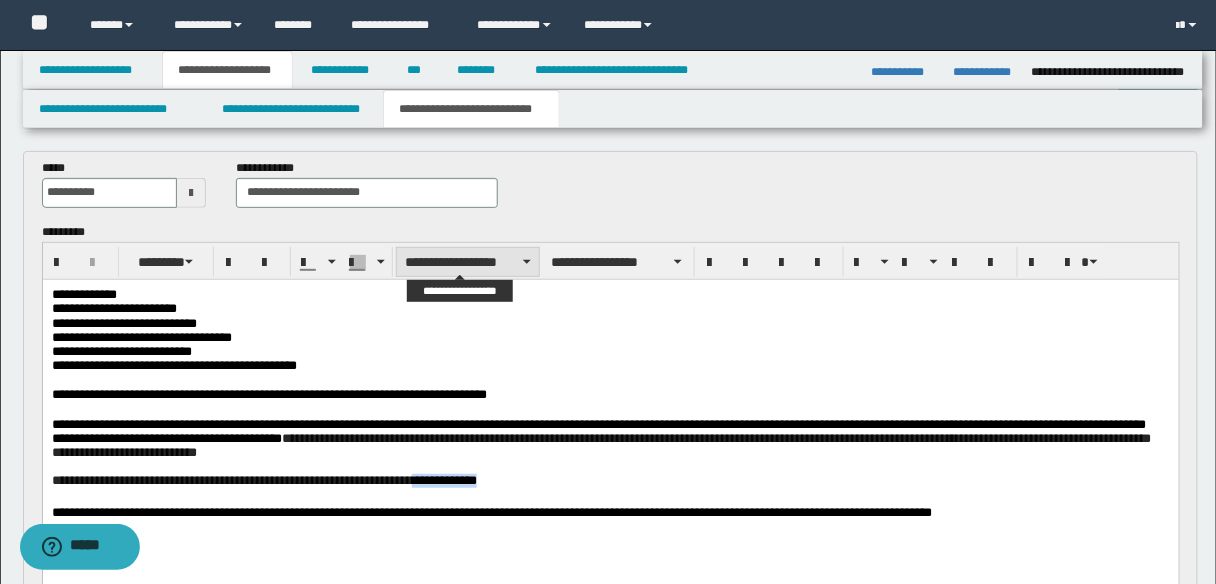 click on "**********" at bounding box center [468, 262] 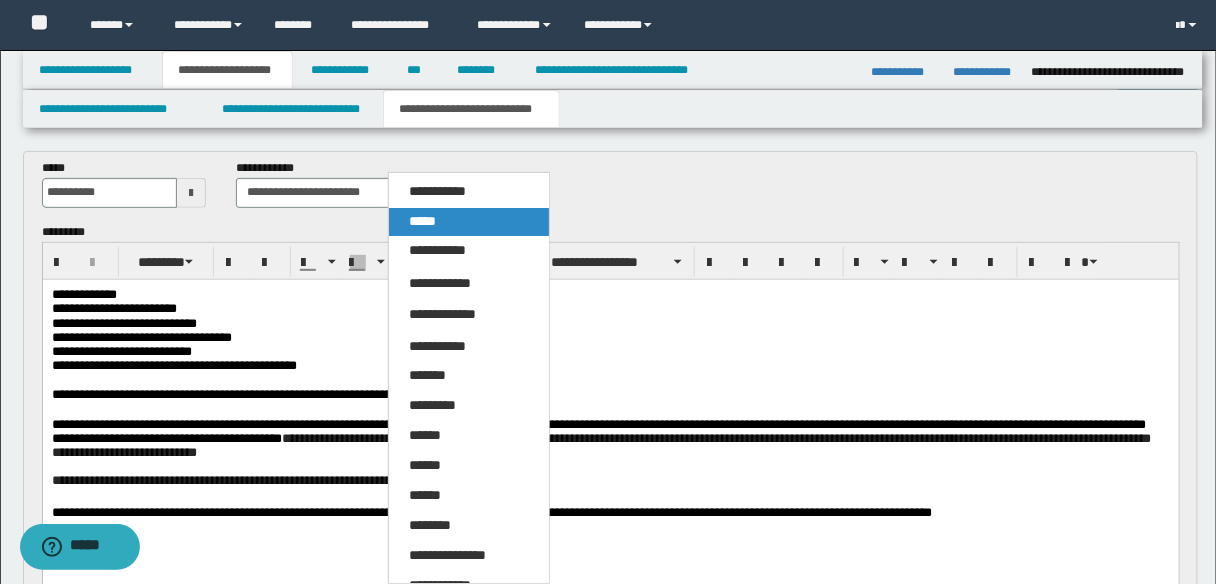 click on "*****" at bounding box center [468, 222] 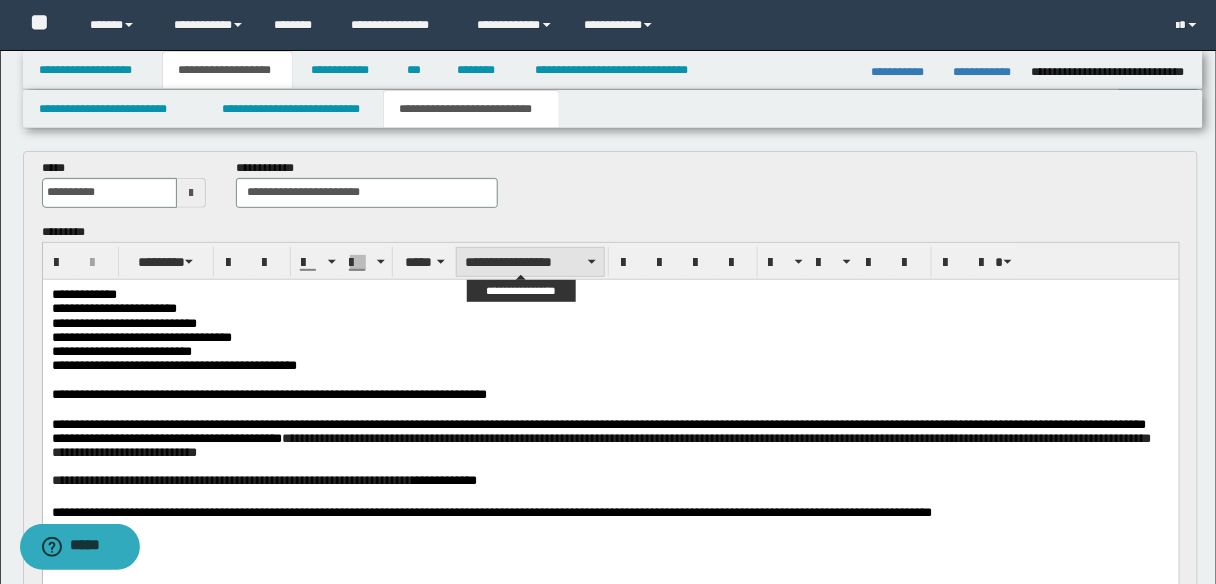 click on "**********" at bounding box center (530, 262) 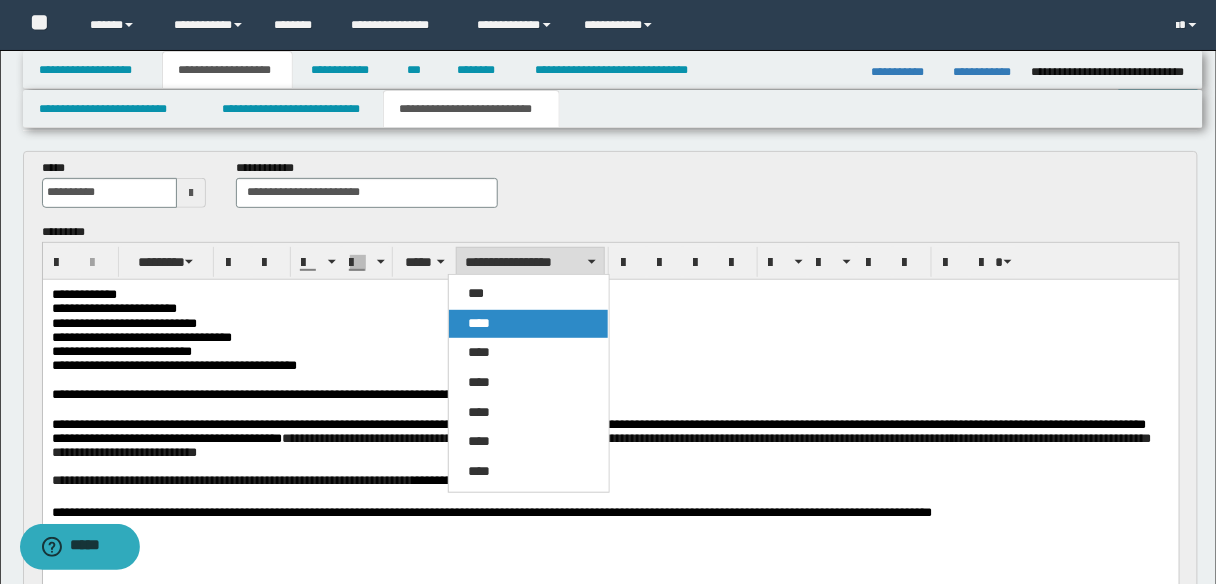 click on "****" at bounding box center (528, 324) 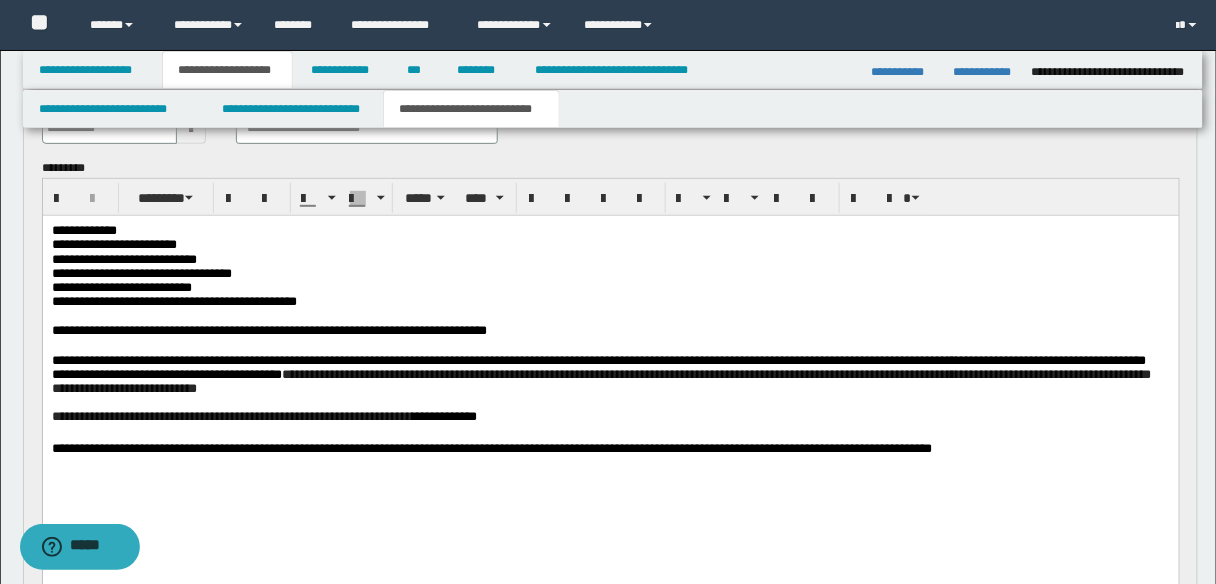 scroll, scrollTop: 235, scrollLeft: 0, axis: vertical 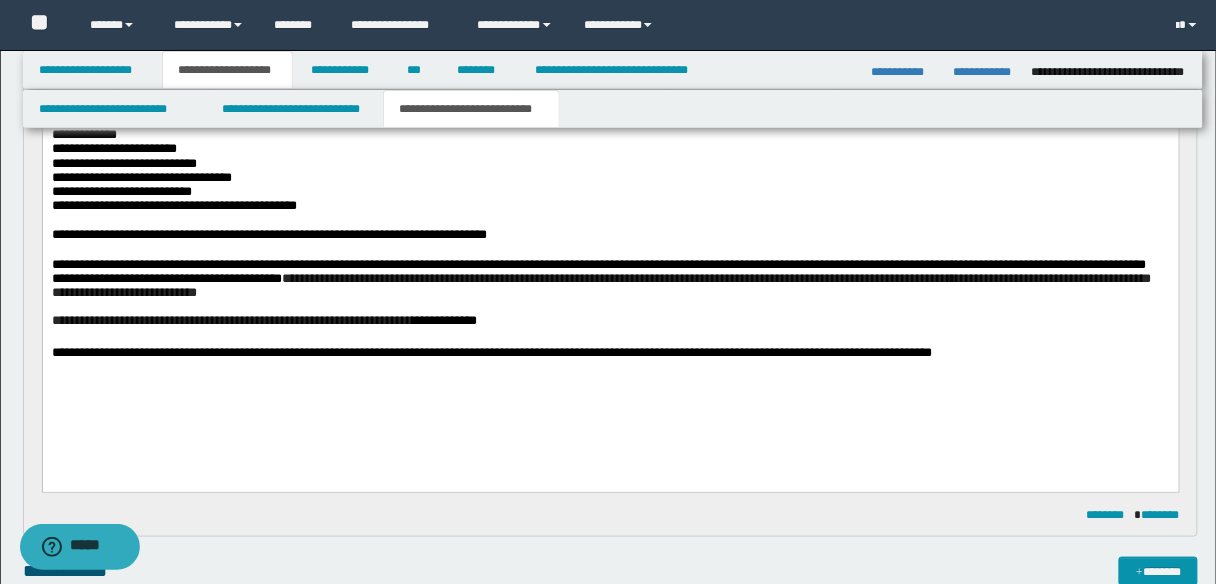 click on "**********" at bounding box center (610, 321) 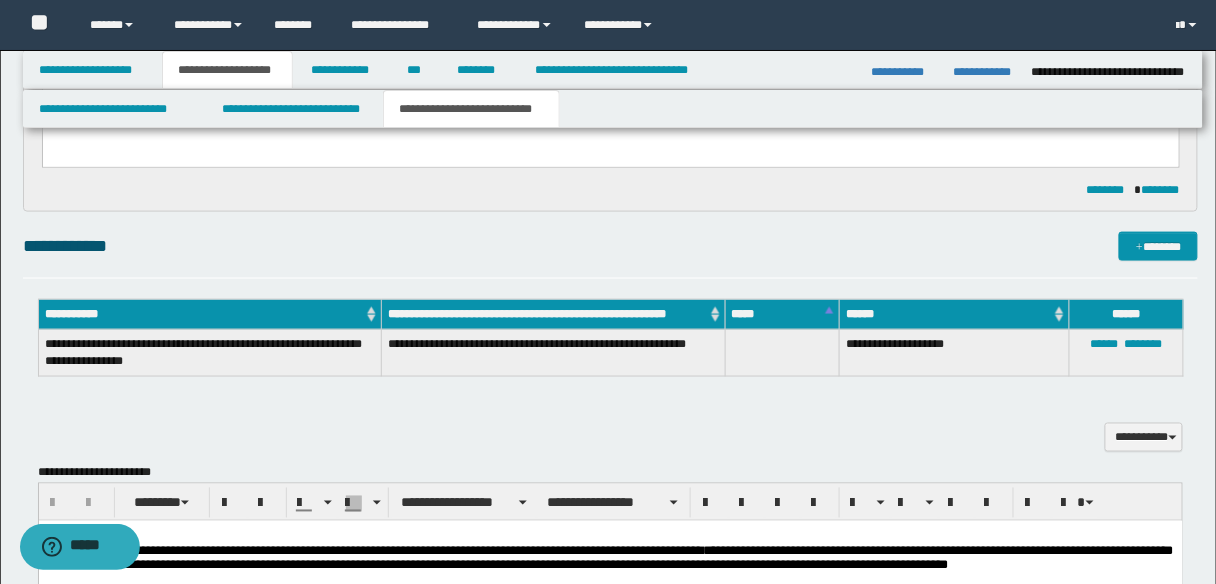 scroll, scrollTop: 315, scrollLeft: 0, axis: vertical 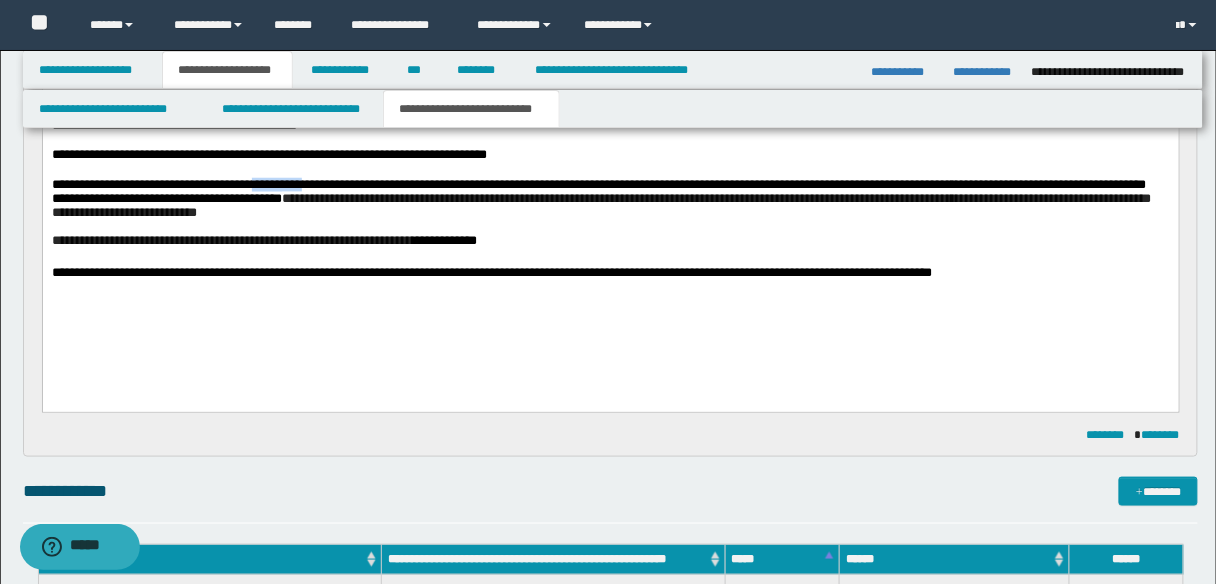drag, startPoint x: 352, startPoint y: 201, endPoint x: 287, endPoint y: 201, distance: 65 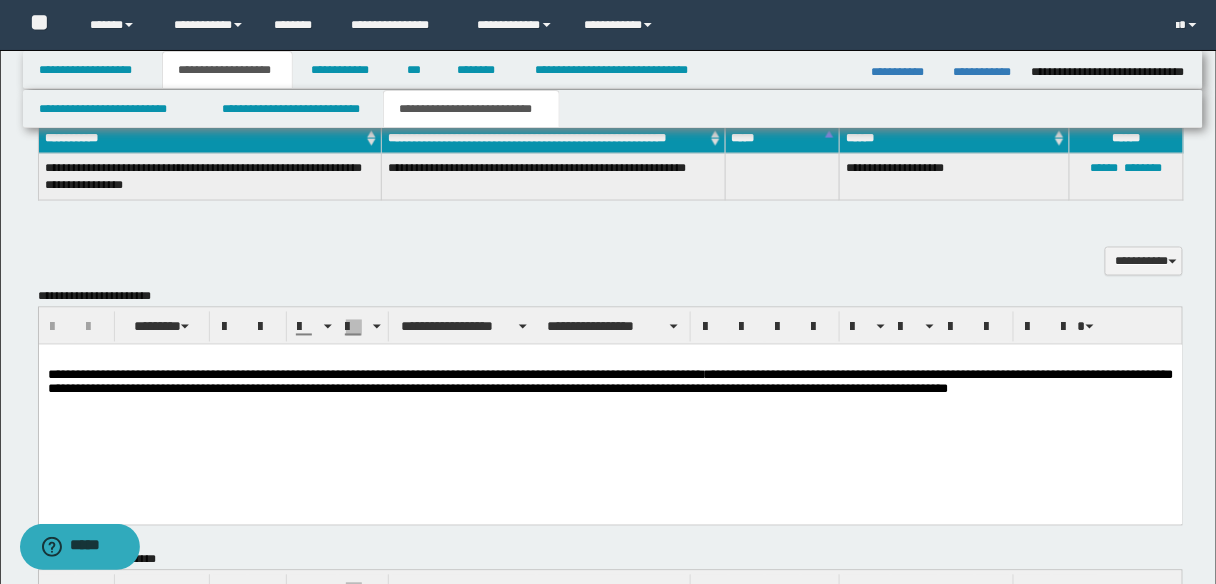 scroll, scrollTop: 875, scrollLeft: 0, axis: vertical 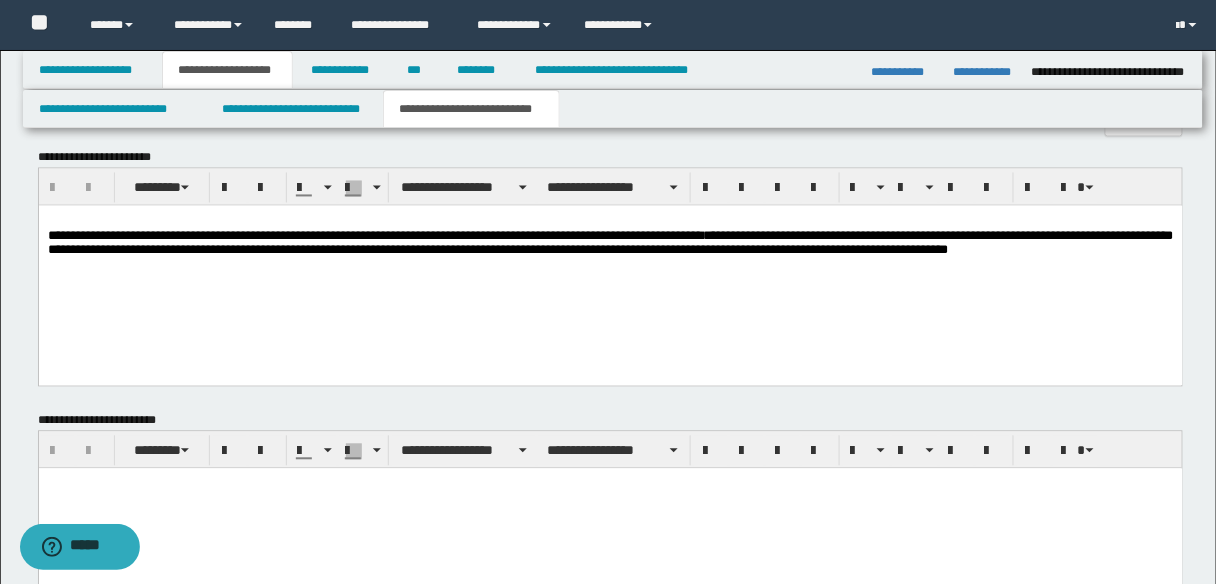 click on "**********" at bounding box center [610, 243] 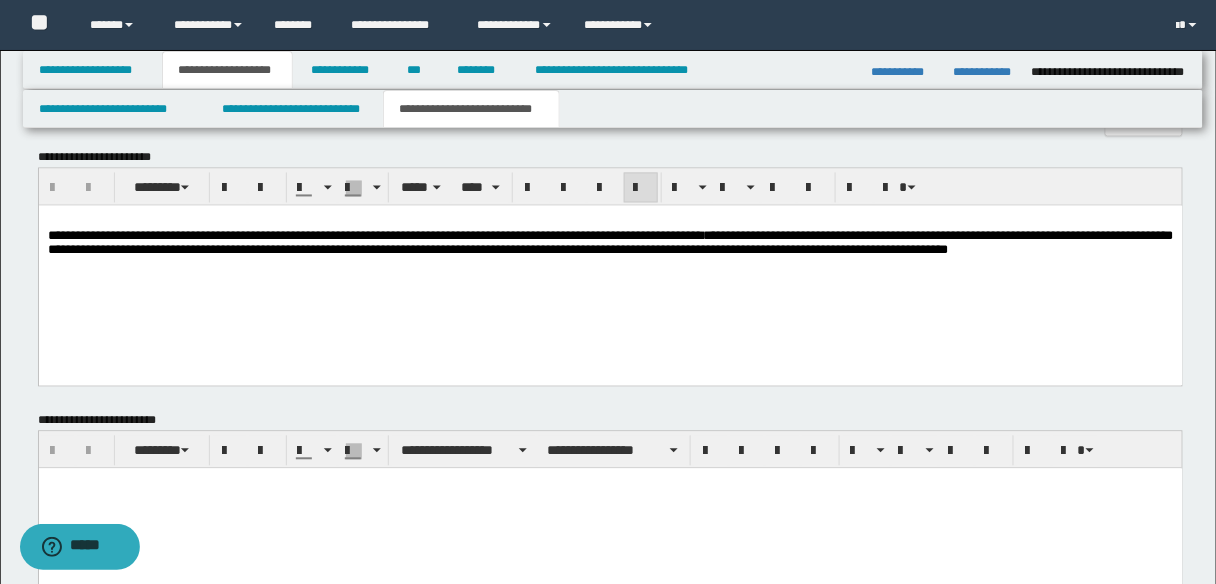 type 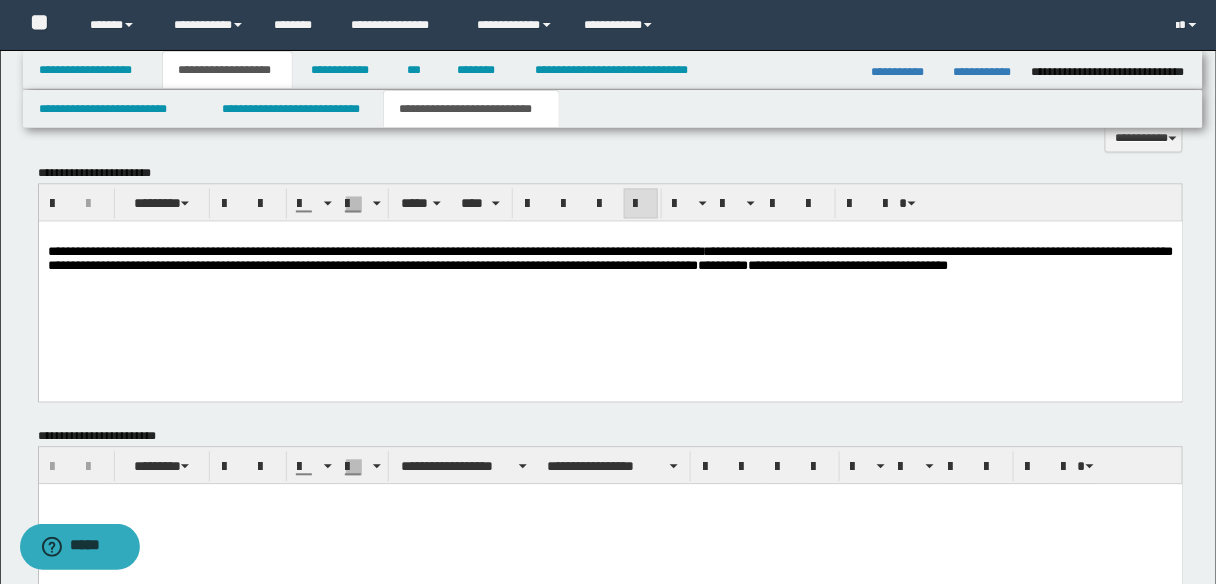 scroll, scrollTop: 539, scrollLeft: 0, axis: vertical 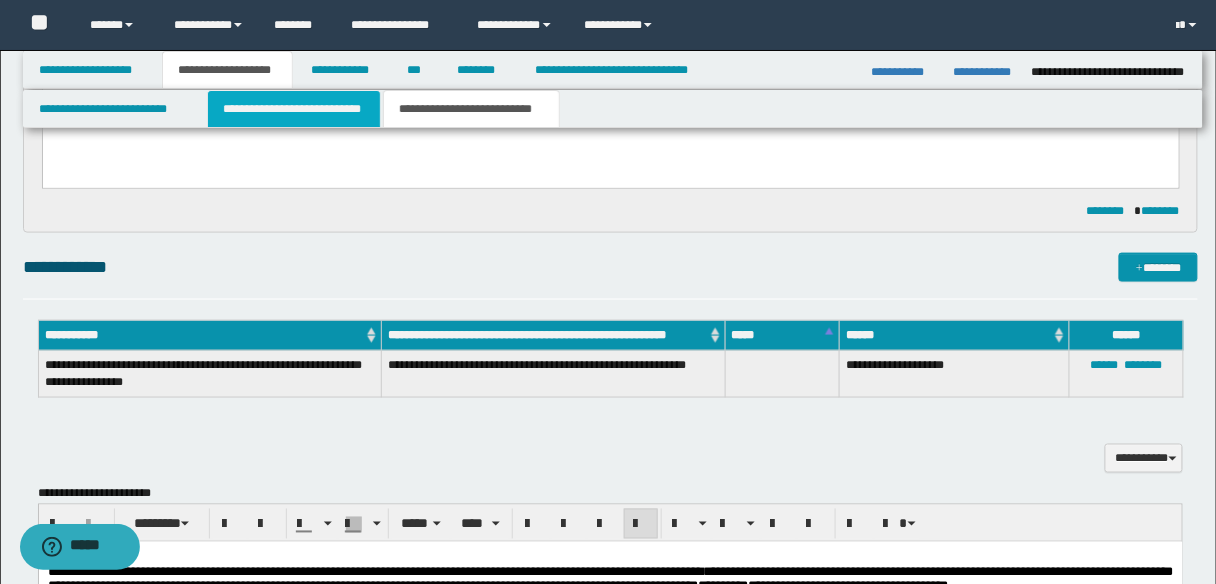 click on "**********" at bounding box center [294, 109] 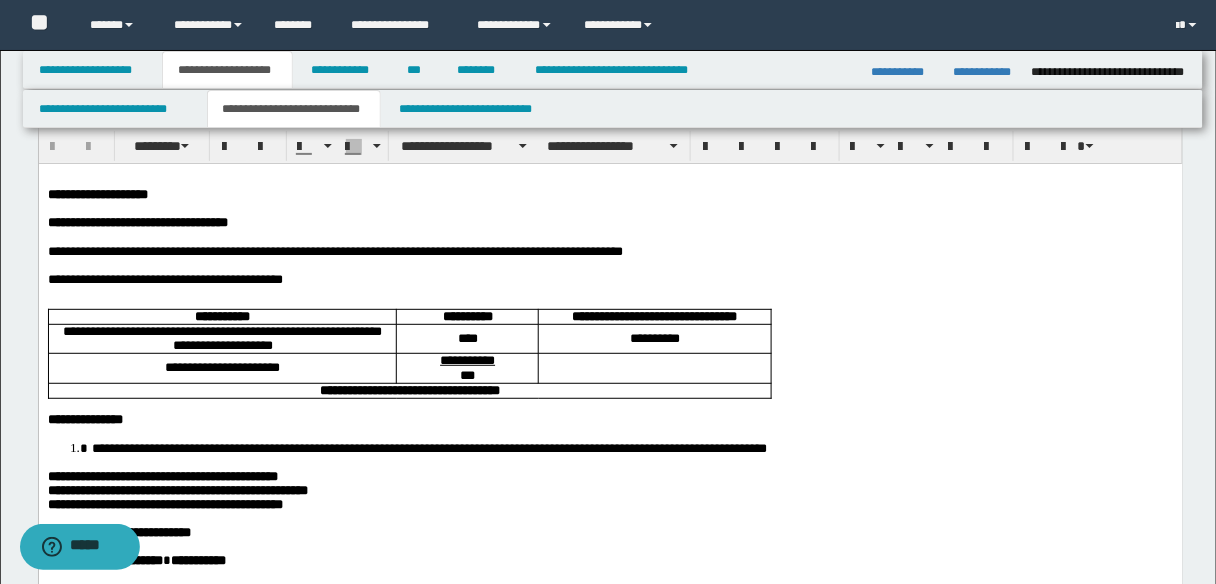 scroll, scrollTop: 80, scrollLeft: 0, axis: vertical 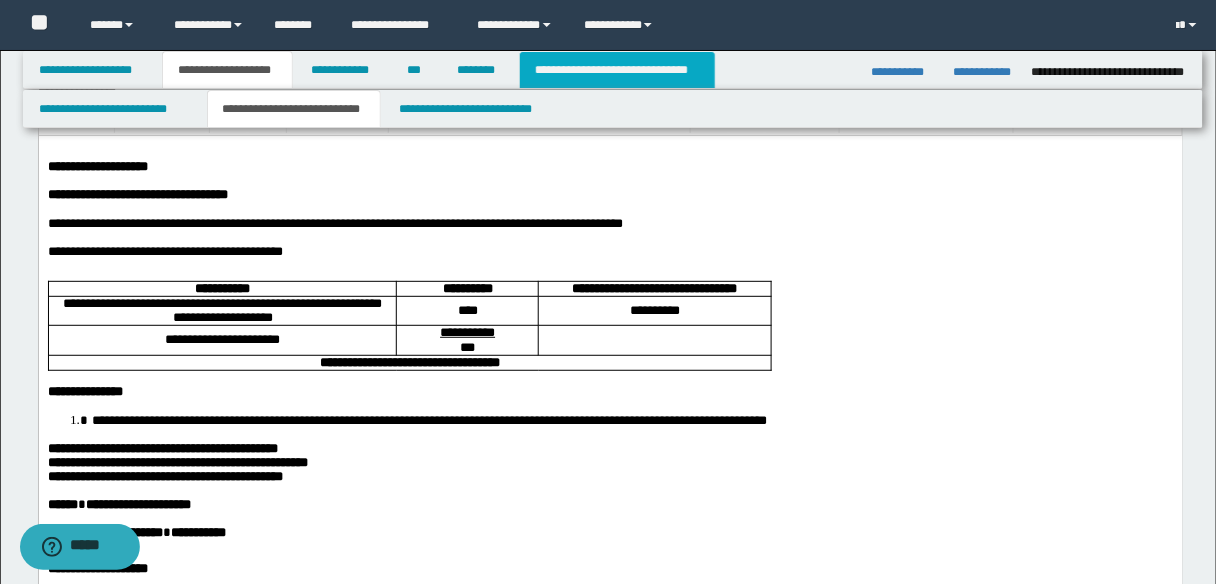 click on "**********" at bounding box center [617, 70] 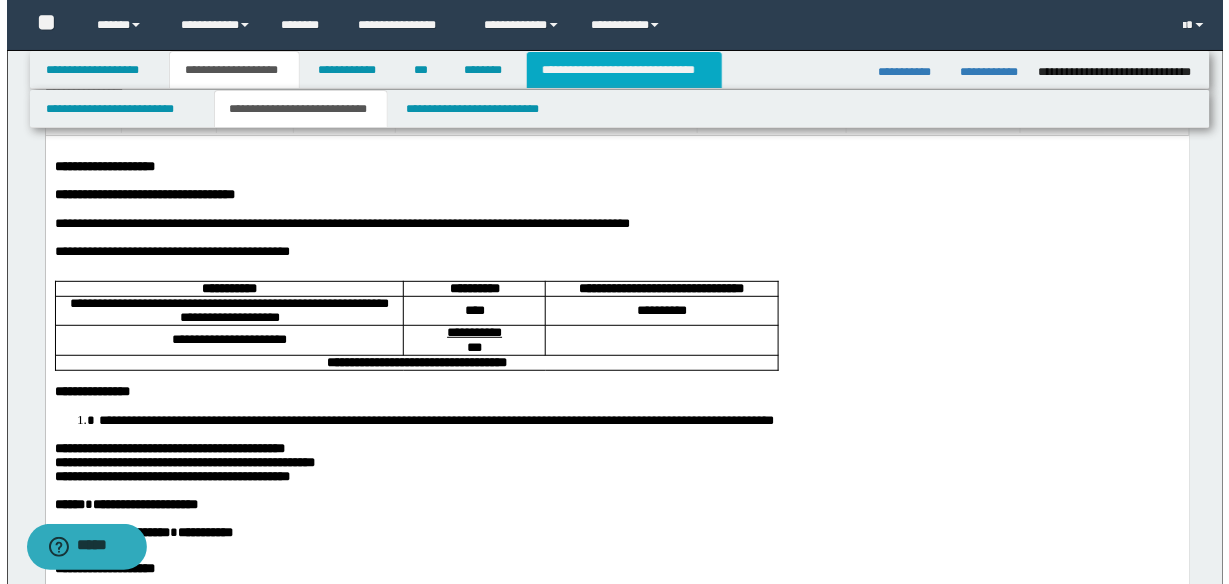 scroll, scrollTop: 0, scrollLeft: 0, axis: both 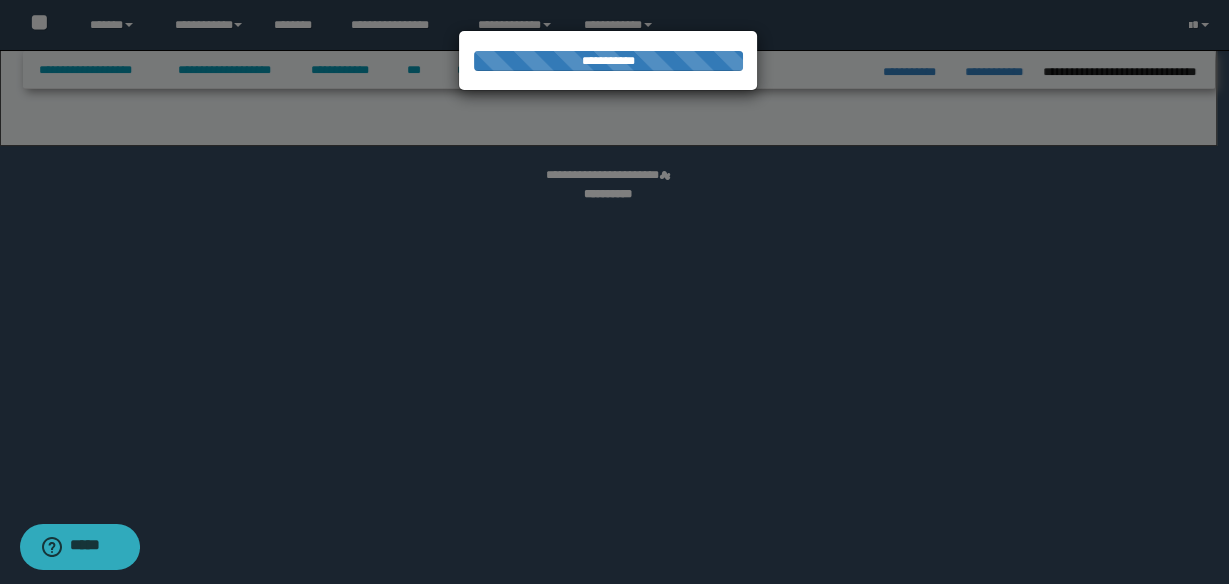select on "*" 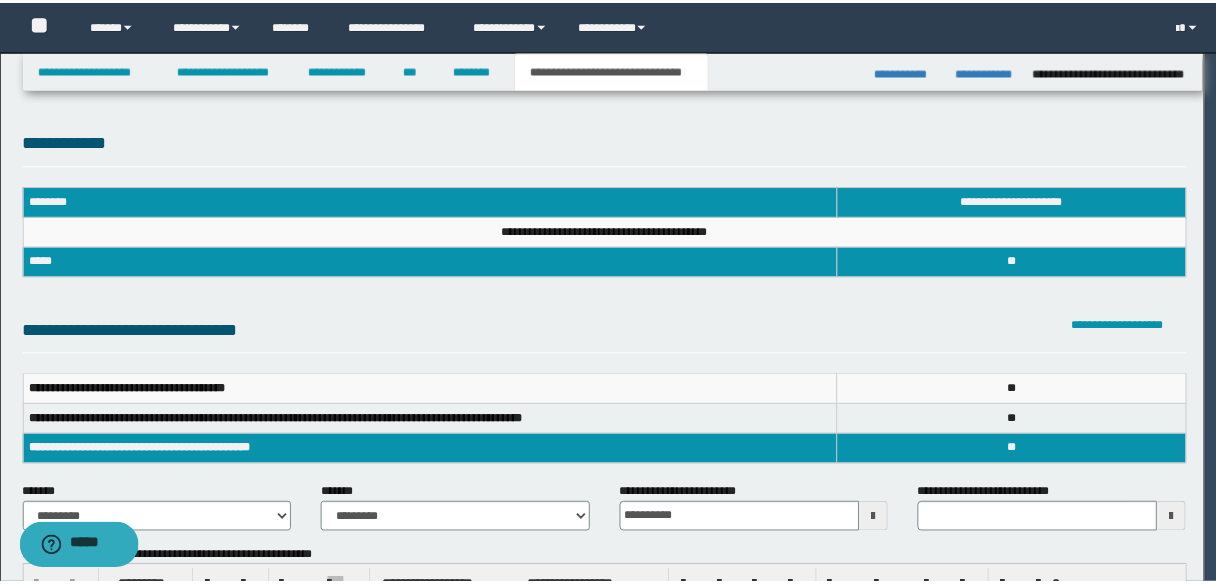 scroll, scrollTop: 0, scrollLeft: 0, axis: both 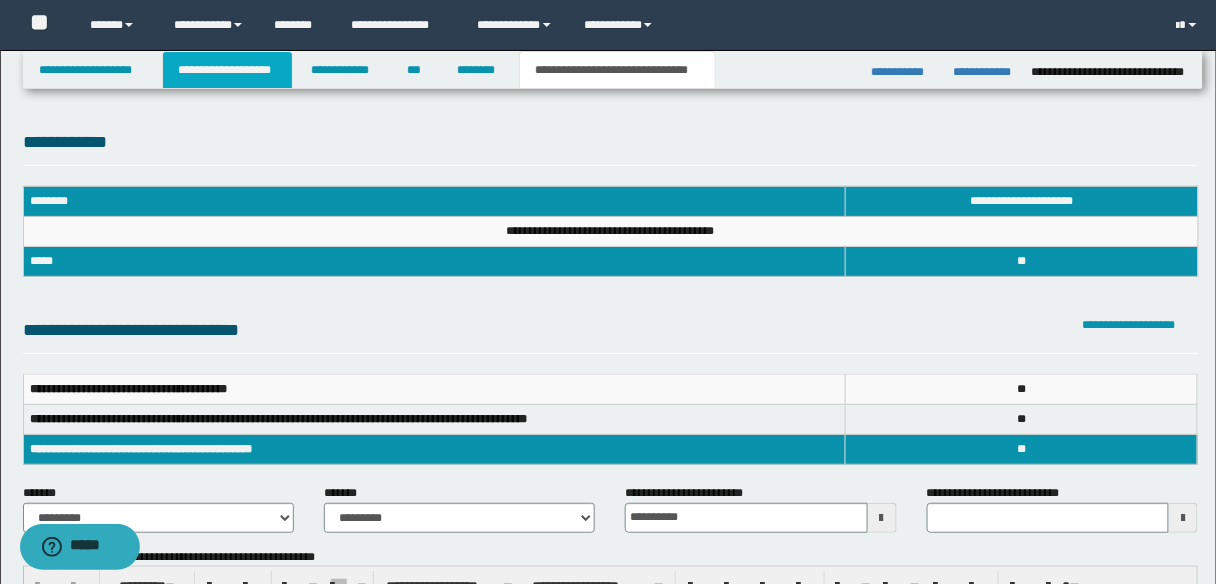 click on "**********" at bounding box center [227, 70] 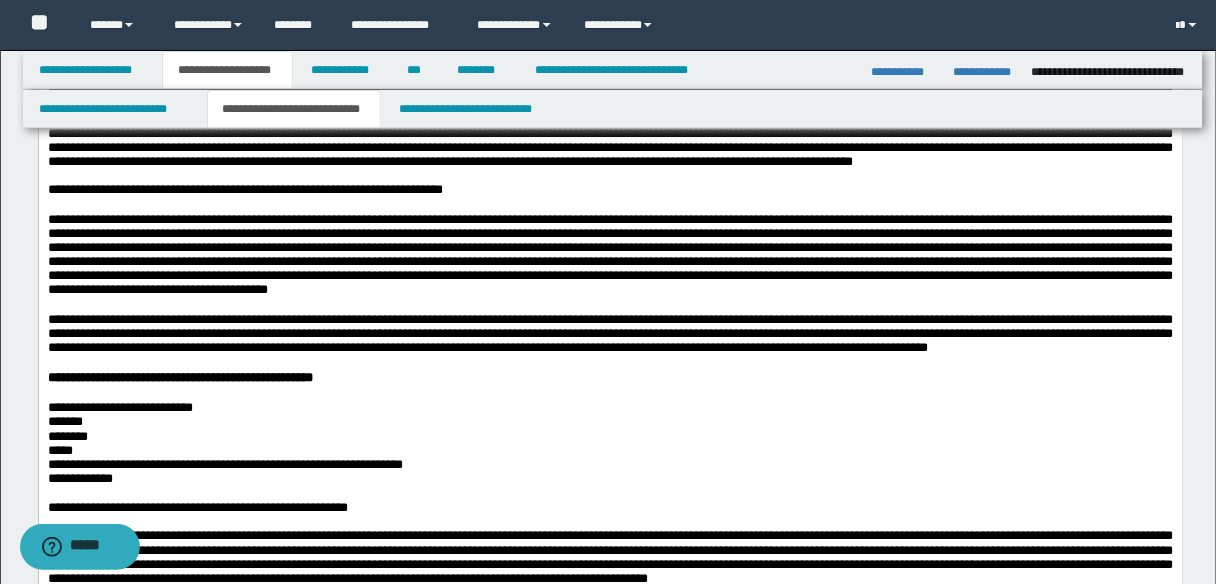 scroll, scrollTop: 880, scrollLeft: 0, axis: vertical 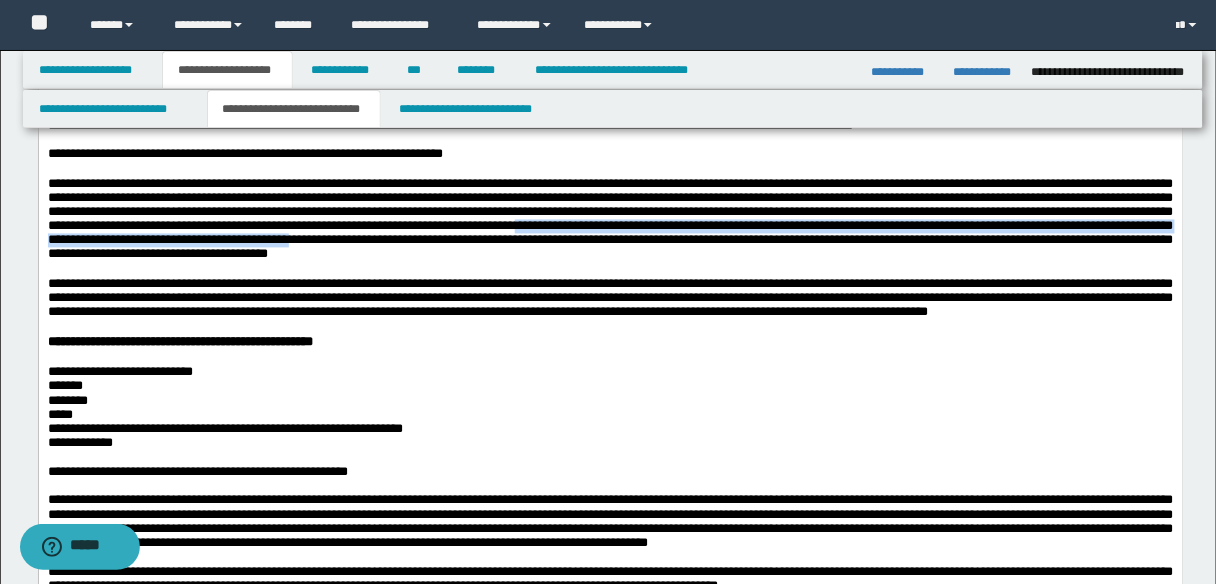drag, startPoint x: 224, startPoint y: 383, endPoint x: 219, endPoint y: 401, distance: 18.681541 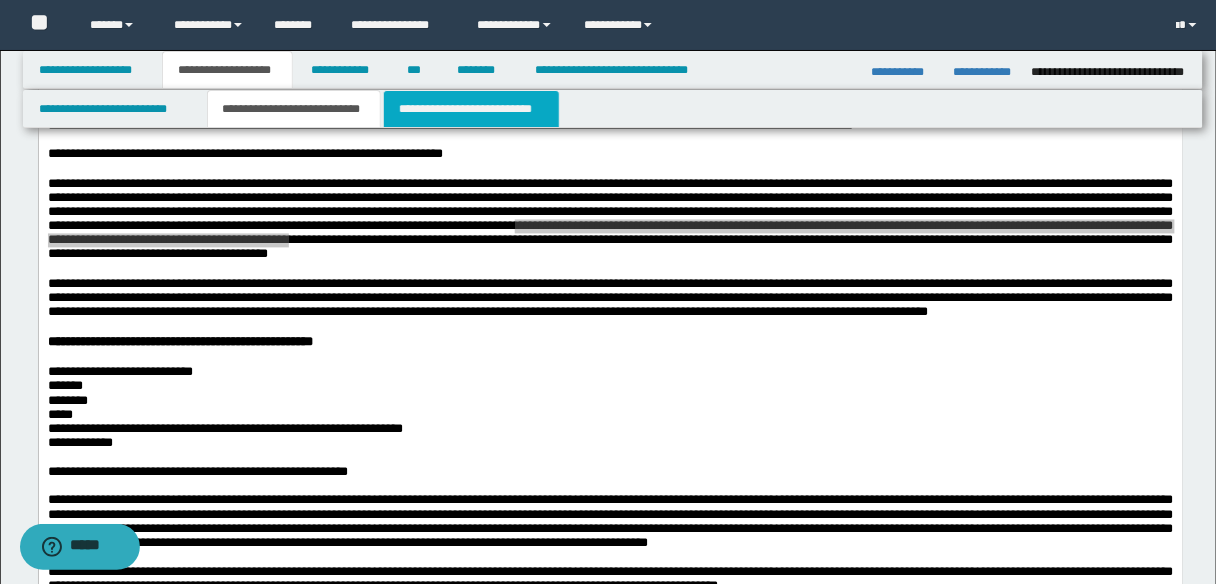 click on "**********" at bounding box center [471, 109] 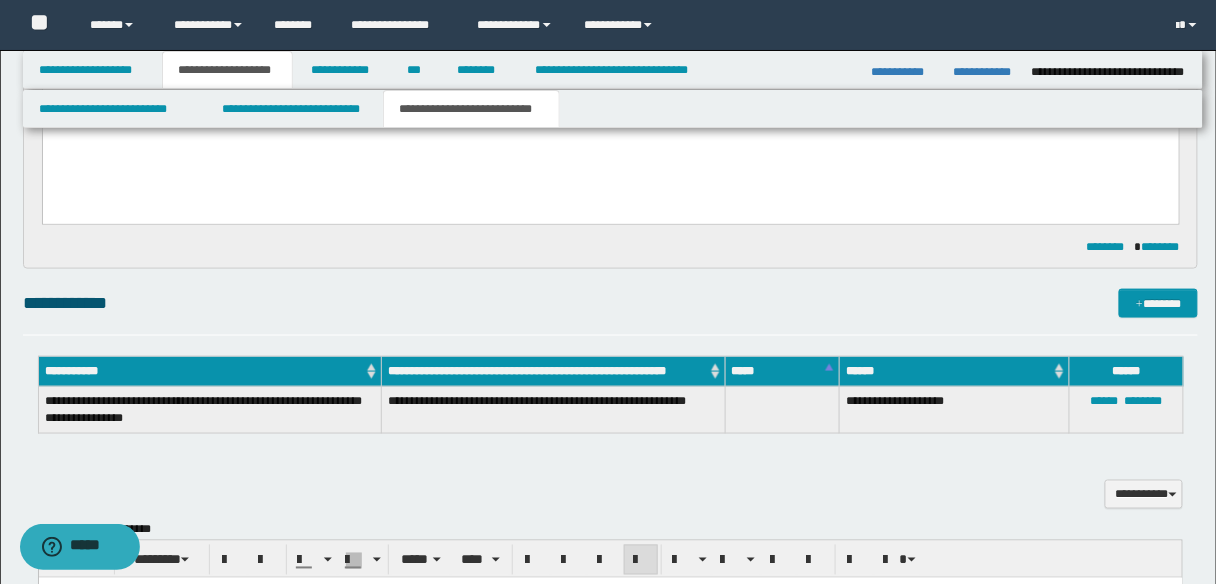 scroll, scrollTop: 320, scrollLeft: 0, axis: vertical 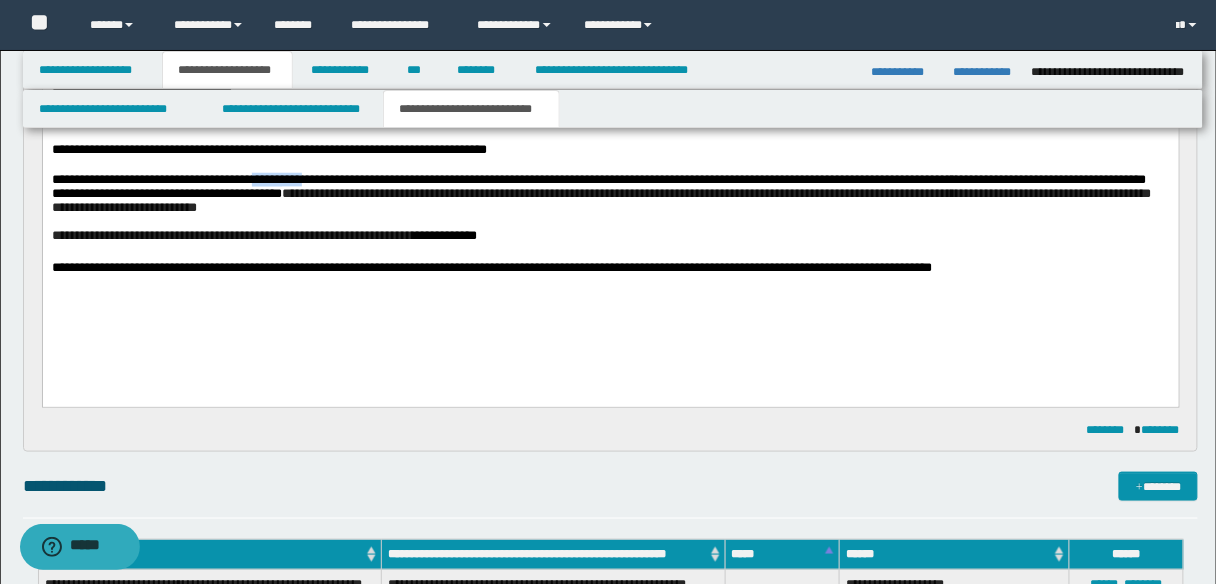 click on "**********" at bounding box center [610, 236] 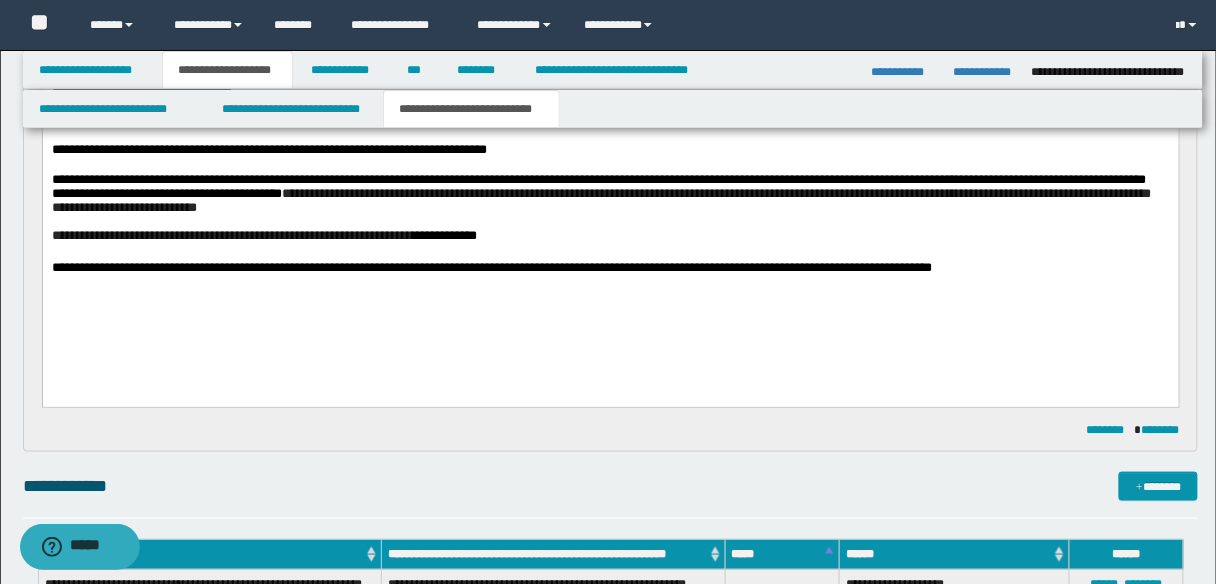 click on "**********" at bounding box center [610, 236] 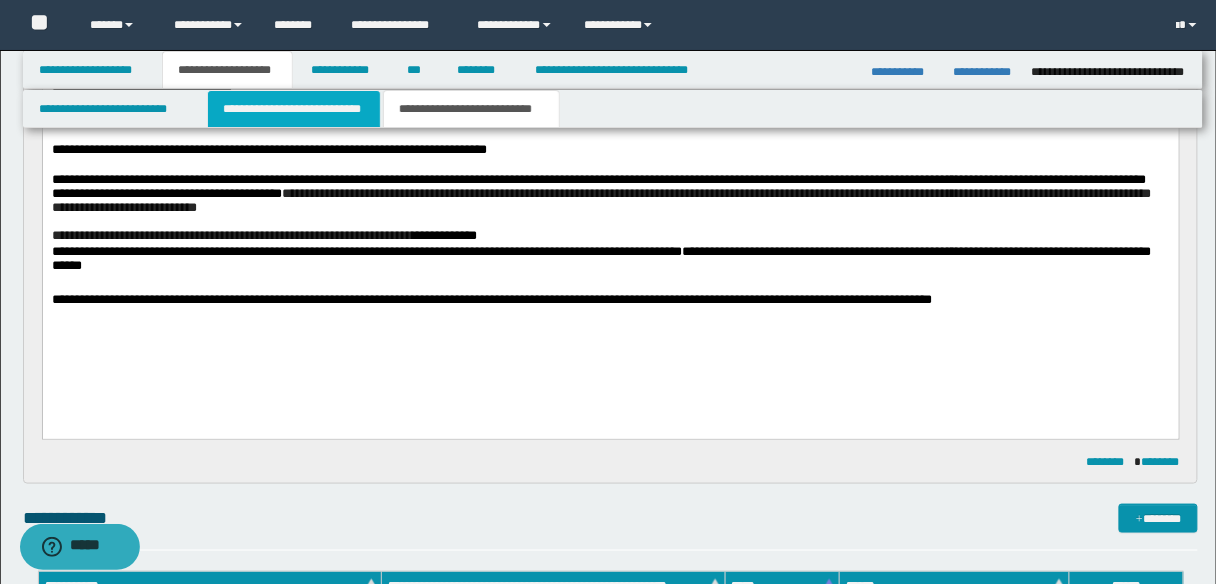 click on "**********" at bounding box center [294, 109] 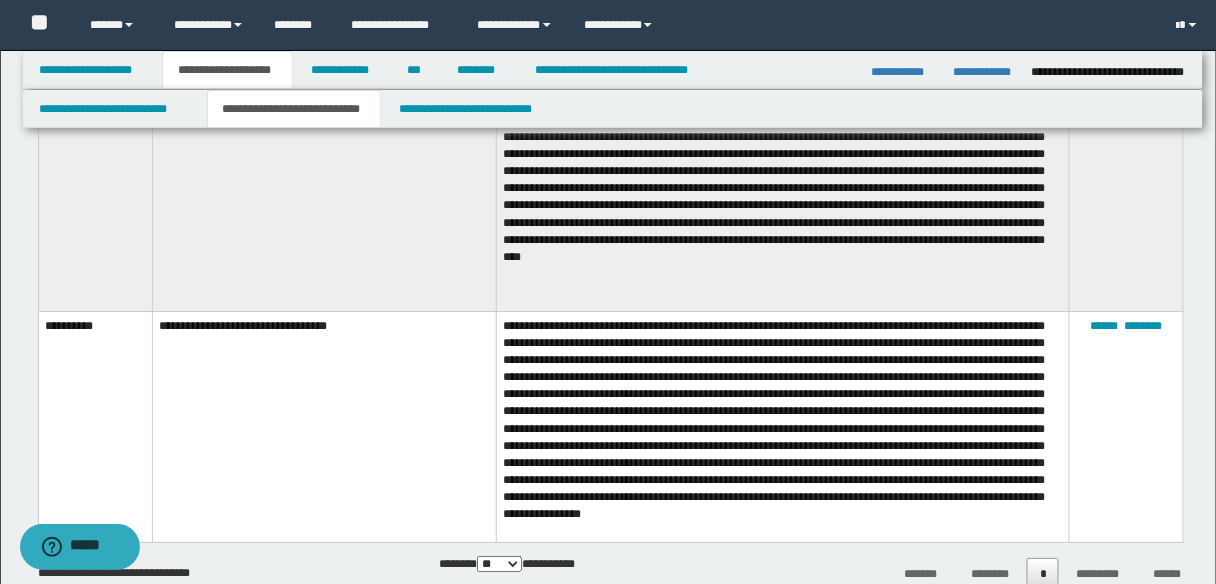 scroll, scrollTop: 3600, scrollLeft: 0, axis: vertical 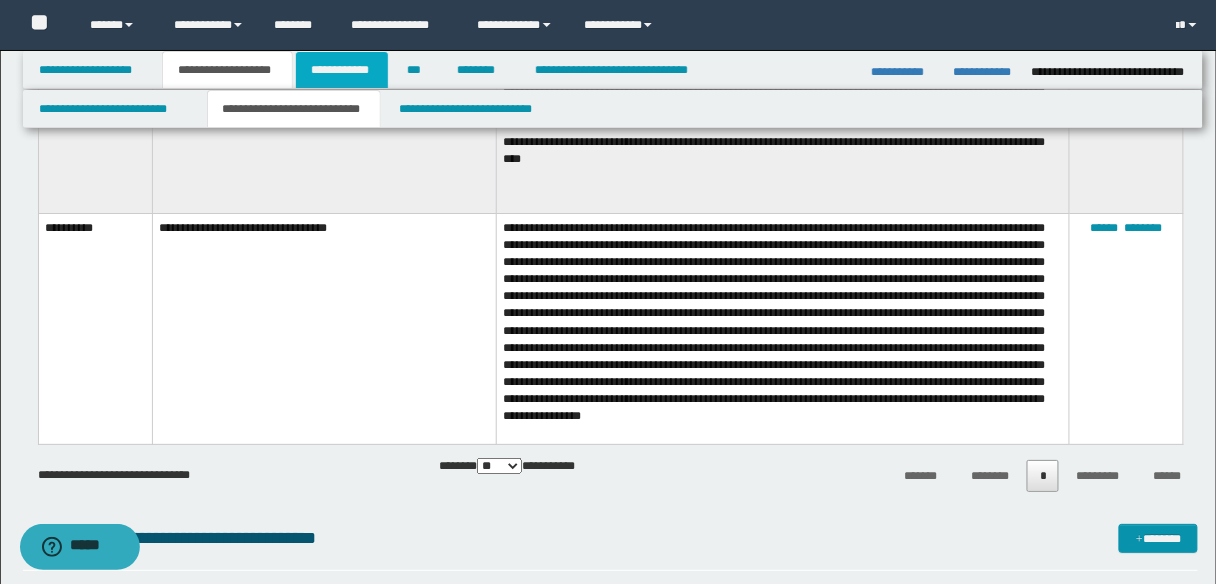 click on "**********" at bounding box center [342, 70] 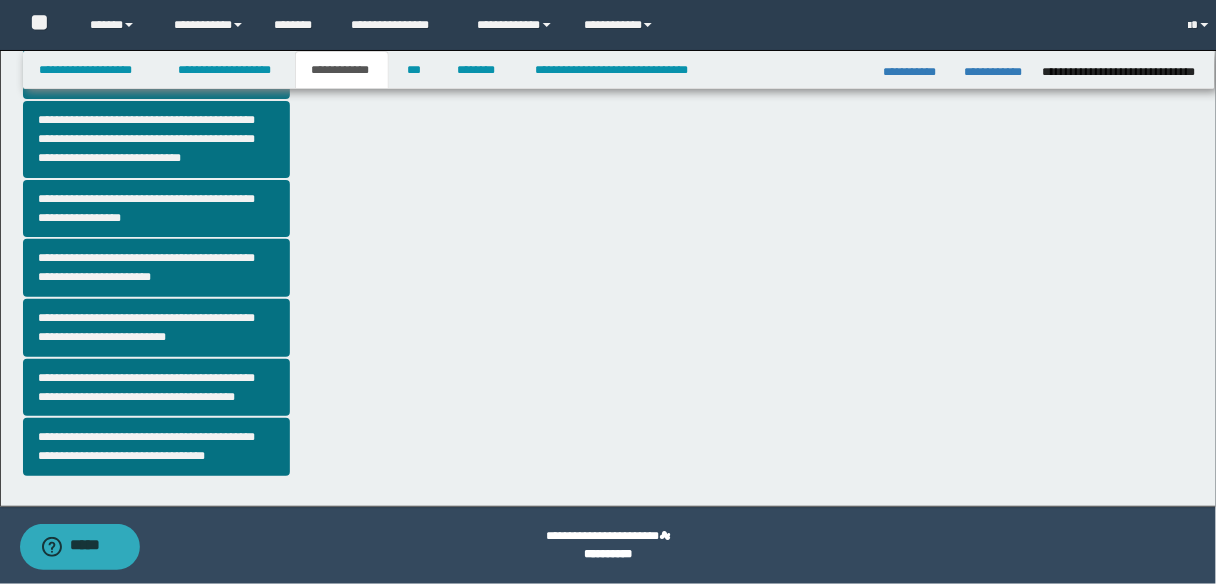 scroll, scrollTop: 564, scrollLeft: 0, axis: vertical 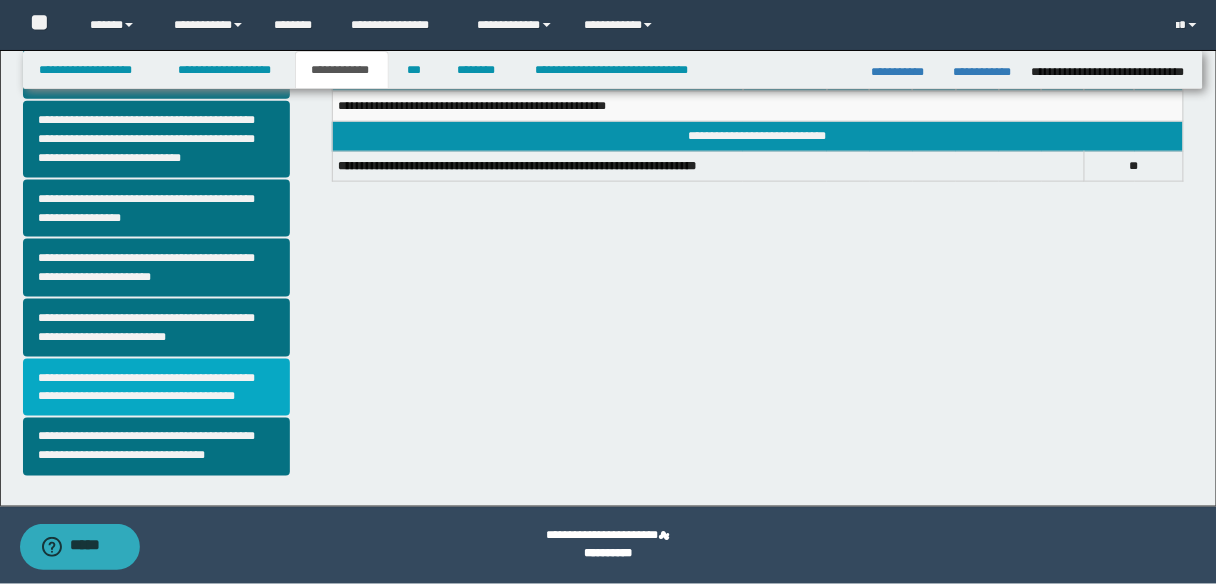 click on "**********" at bounding box center [156, 388] 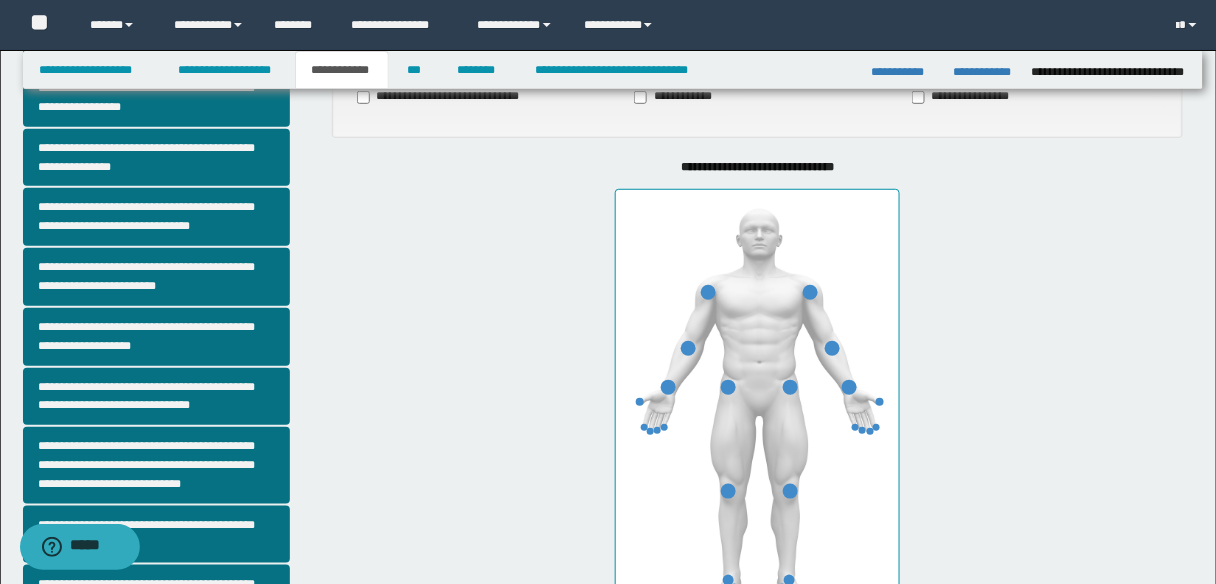 scroll, scrollTop: 240, scrollLeft: 0, axis: vertical 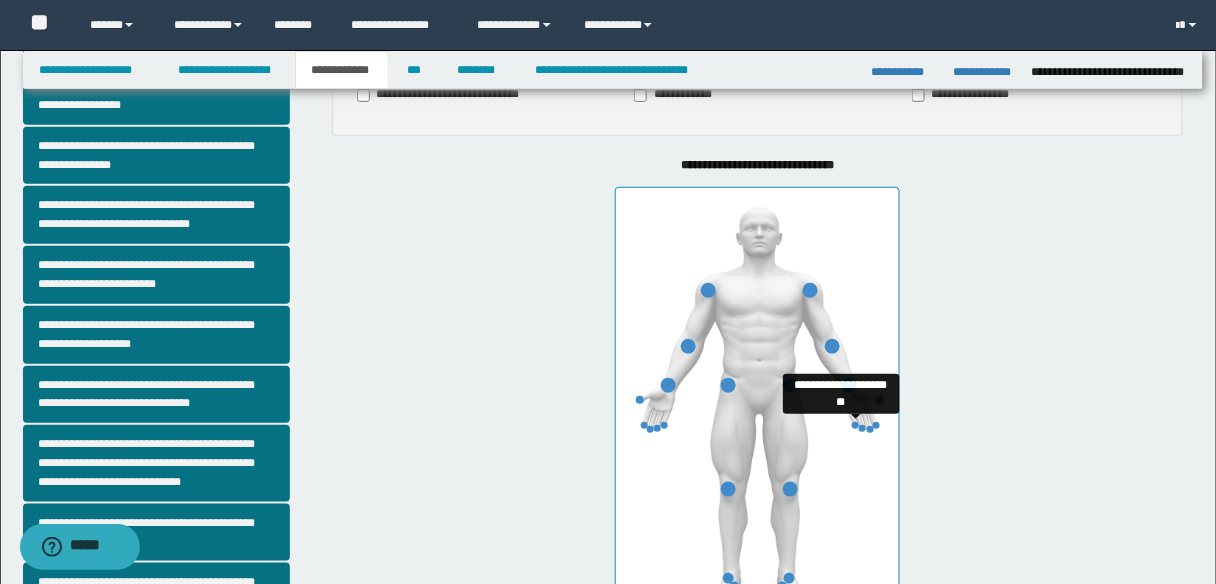 click at bounding box center [855, 425] 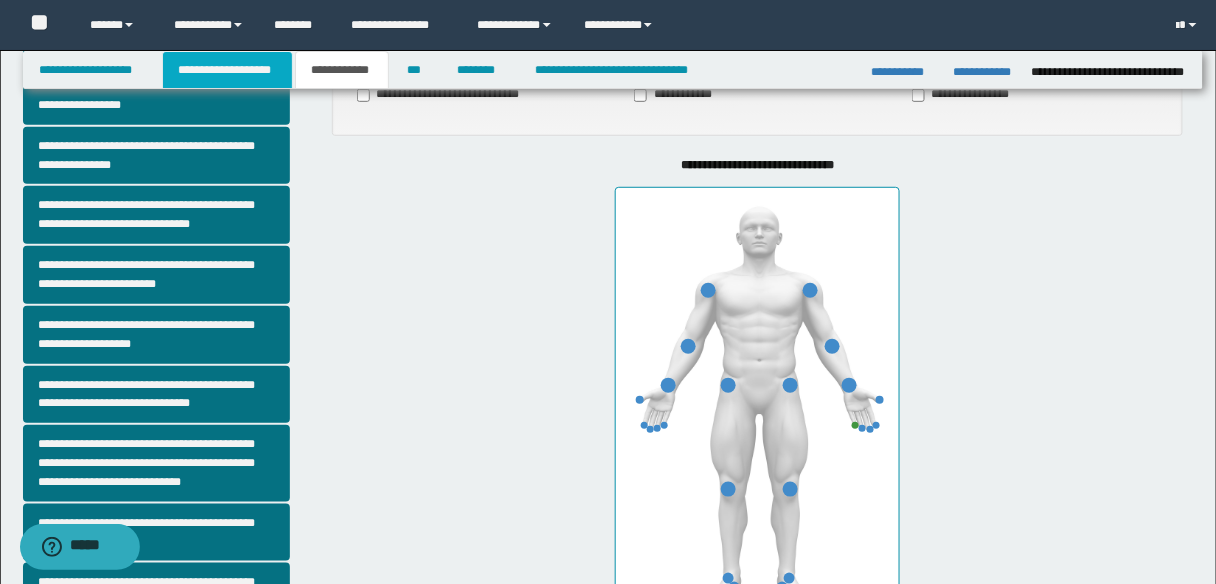 click on "**********" at bounding box center [227, 70] 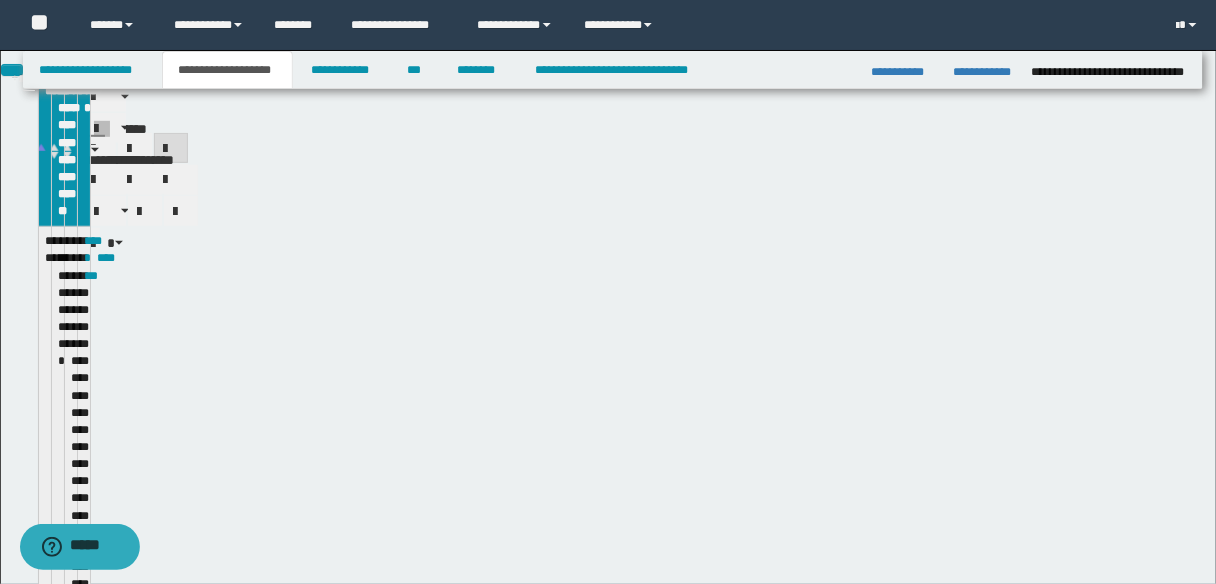 scroll, scrollTop: 271, scrollLeft: 0, axis: vertical 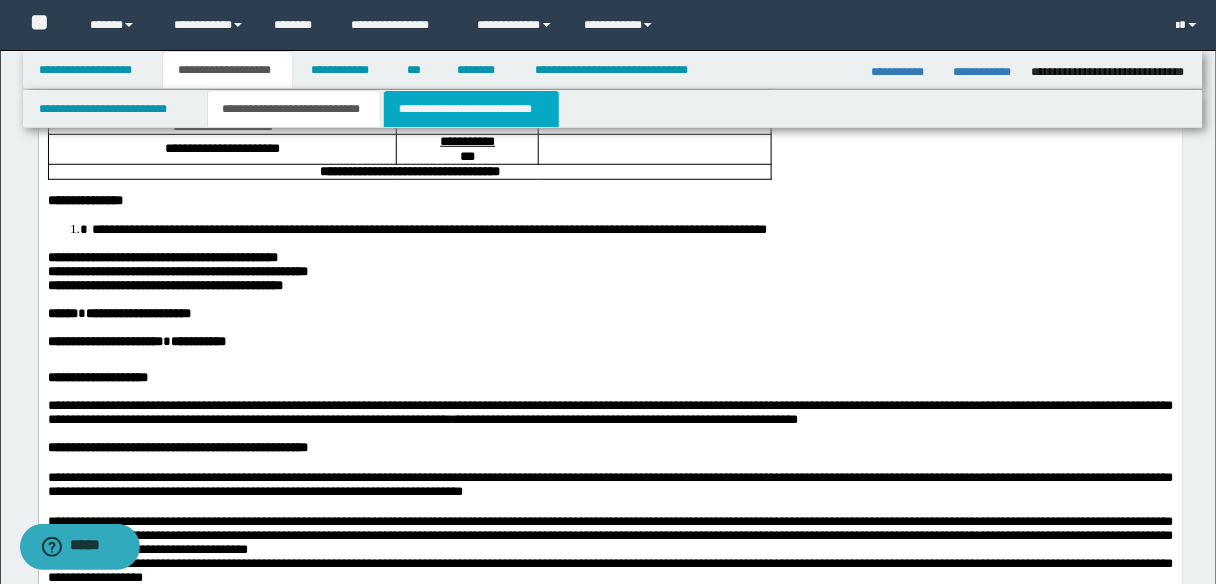 click on "**********" at bounding box center (471, 109) 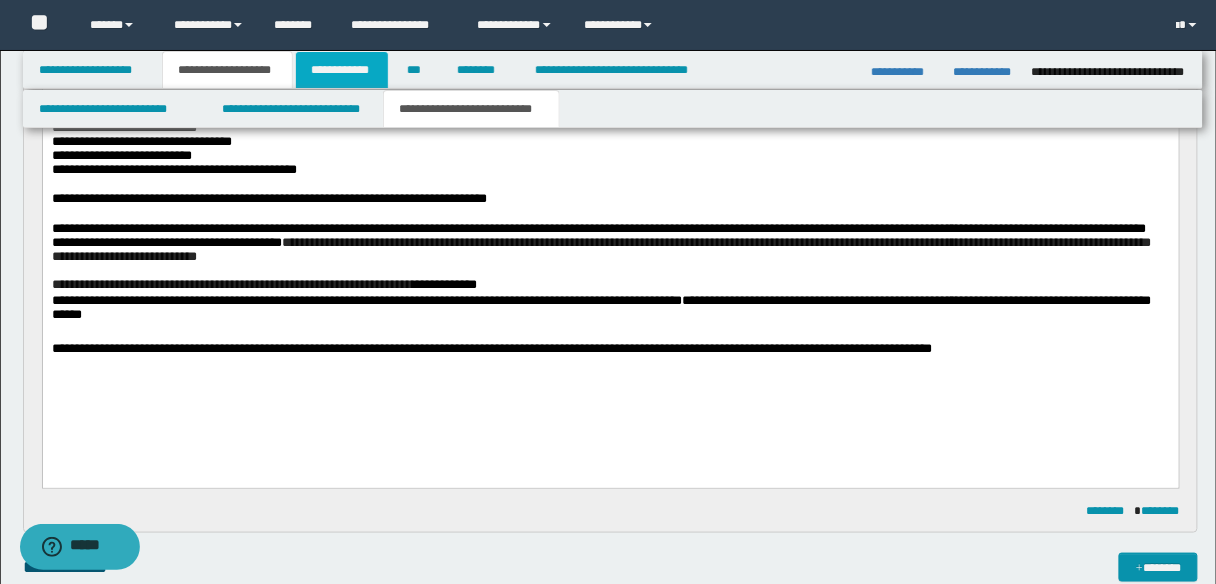 click on "**********" at bounding box center (342, 70) 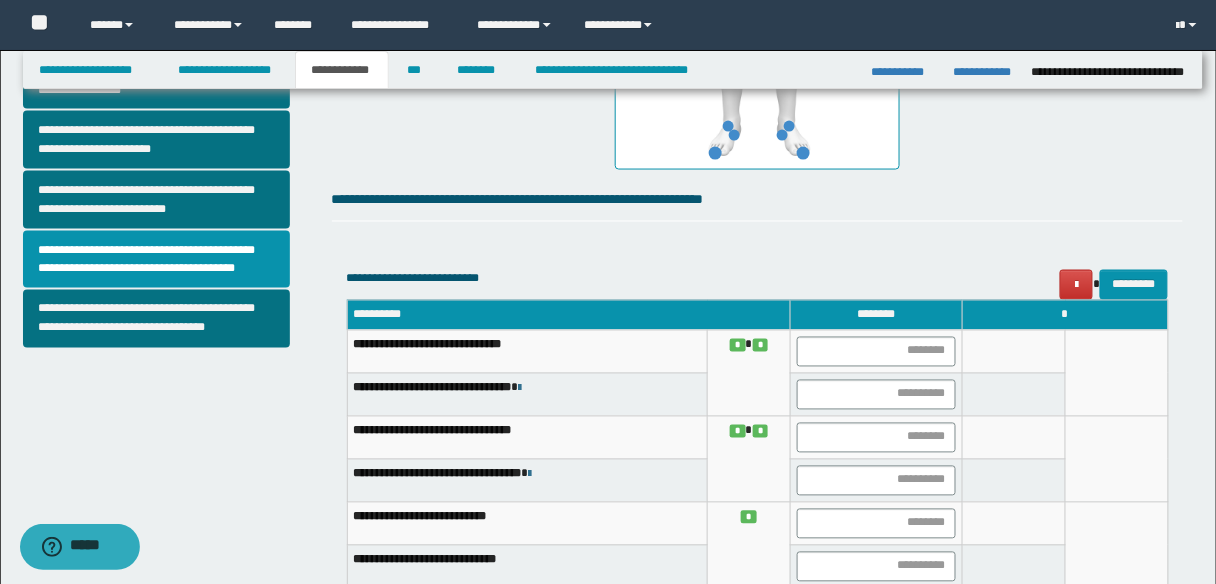 scroll, scrollTop: 720, scrollLeft: 0, axis: vertical 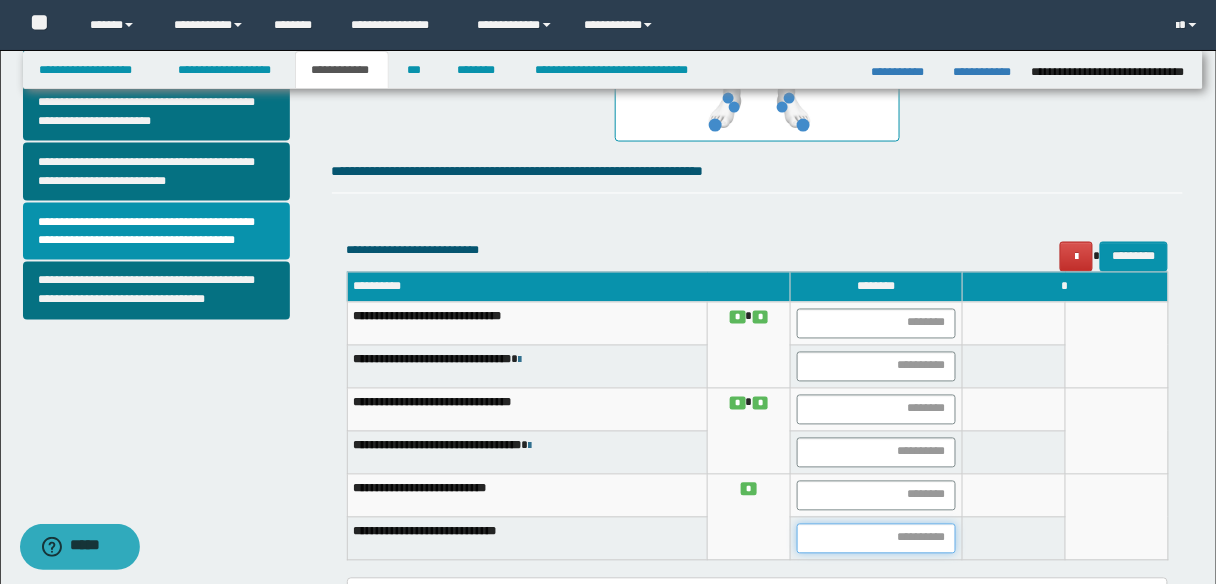 click at bounding box center (876, 539) 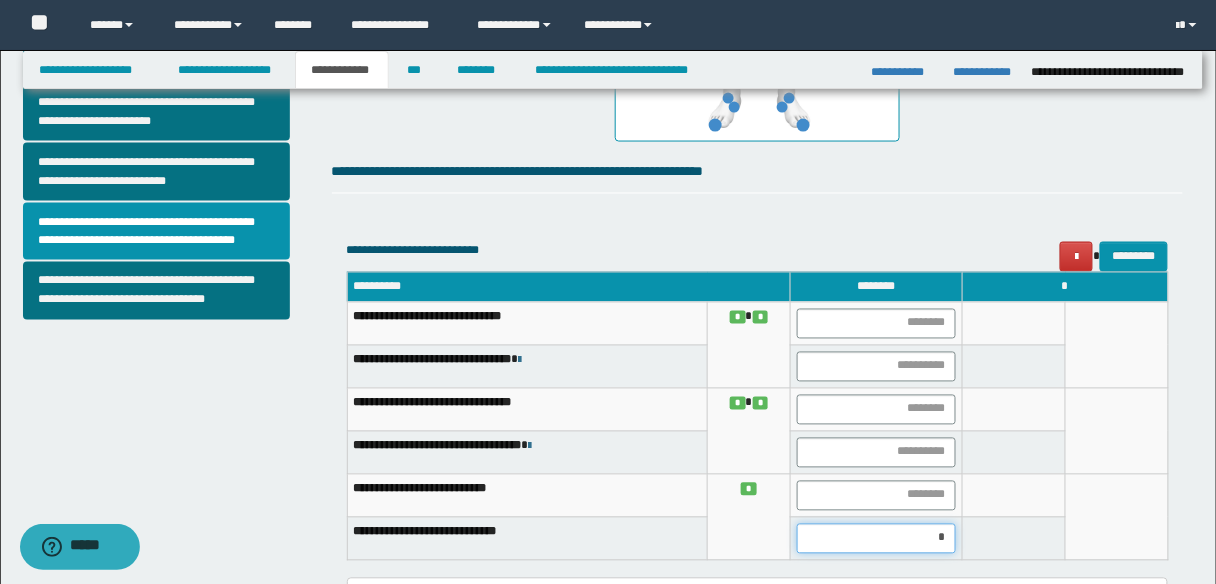 type on "**" 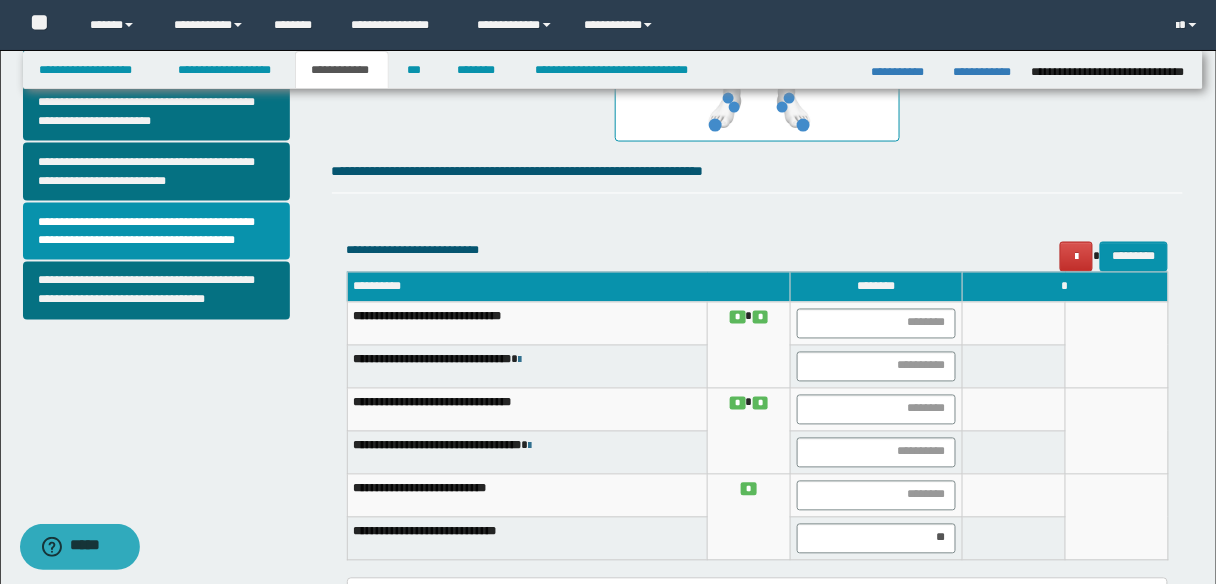 scroll, scrollTop: 1096, scrollLeft: 0, axis: vertical 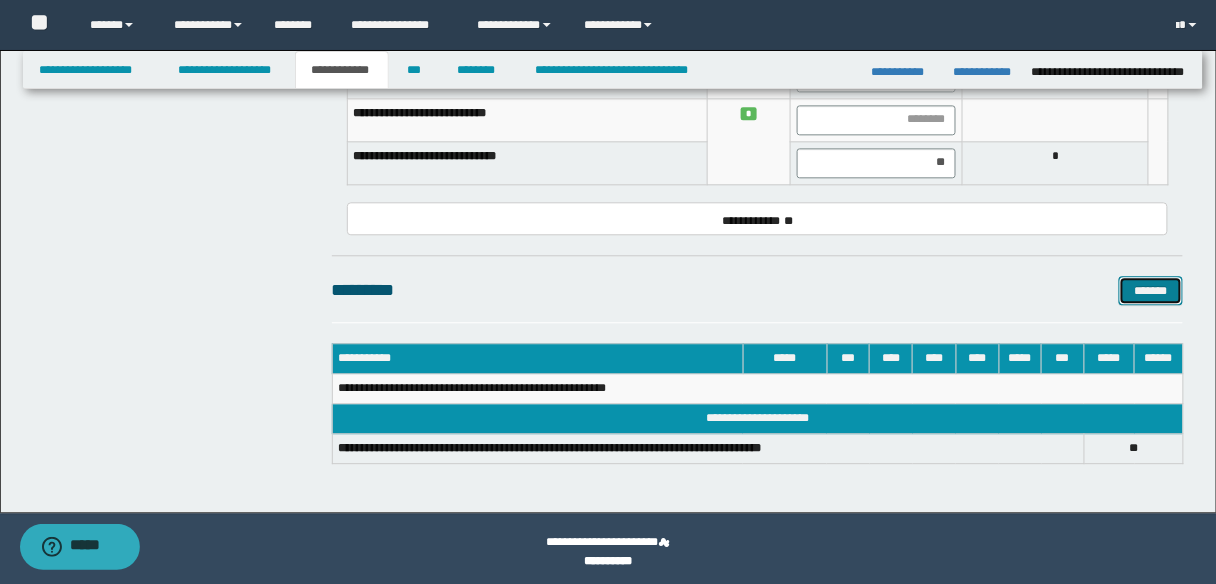 type 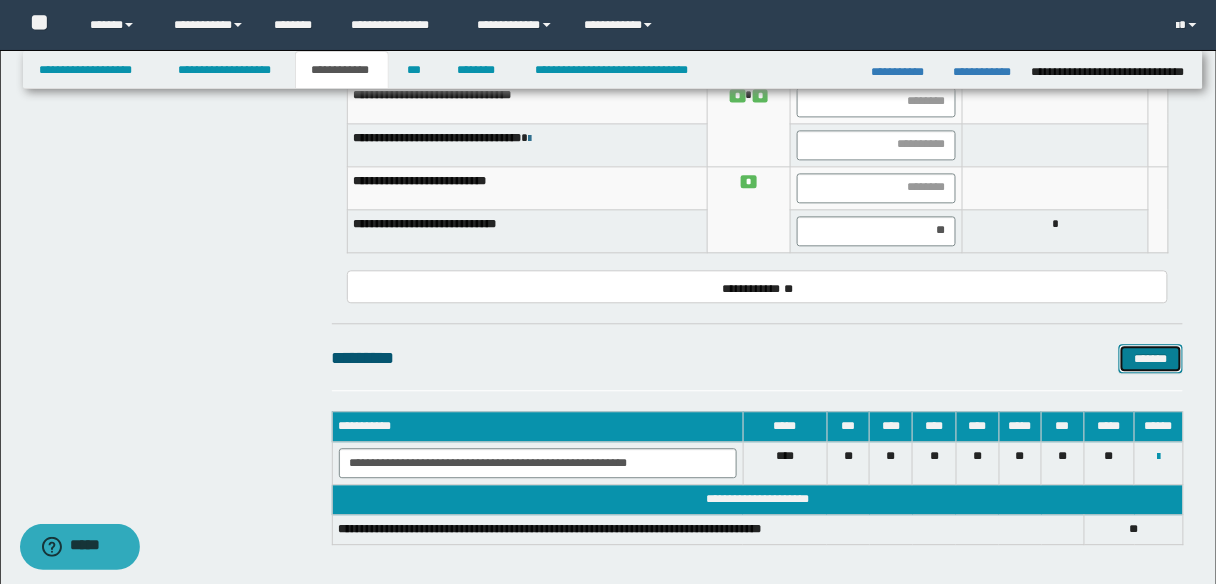 scroll, scrollTop: 936, scrollLeft: 0, axis: vertical 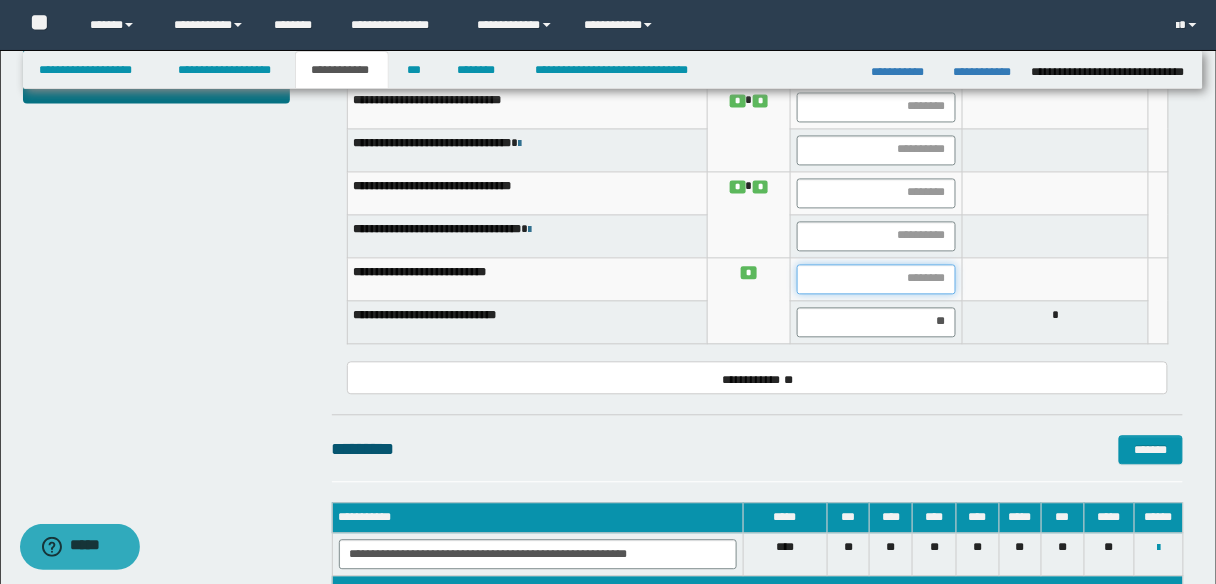 click at bounding box center [876, 280] 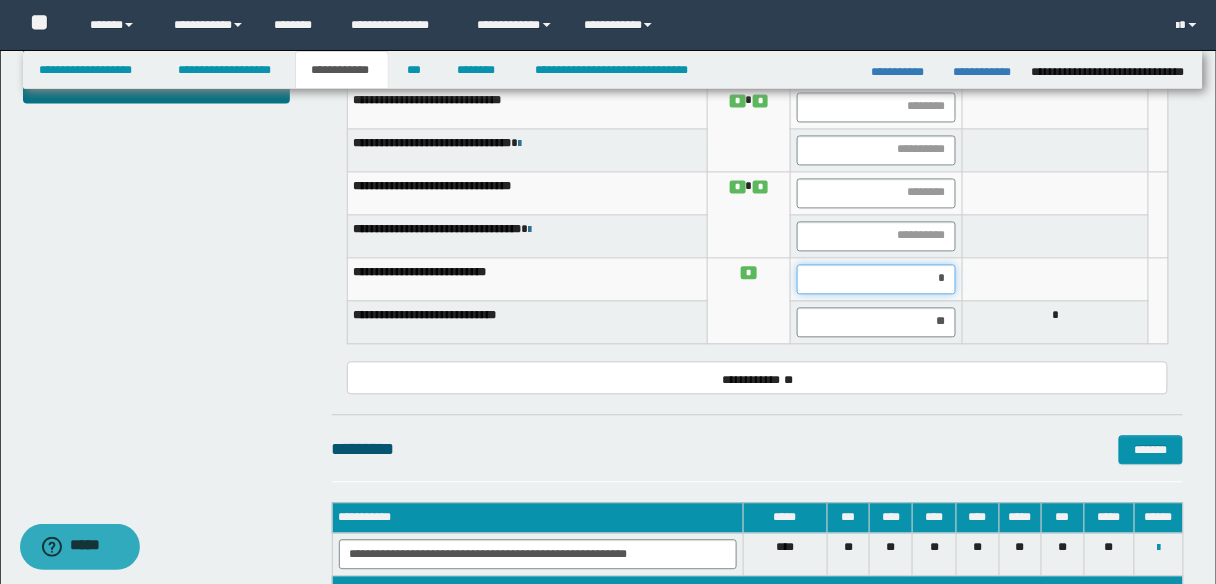 type on "**" 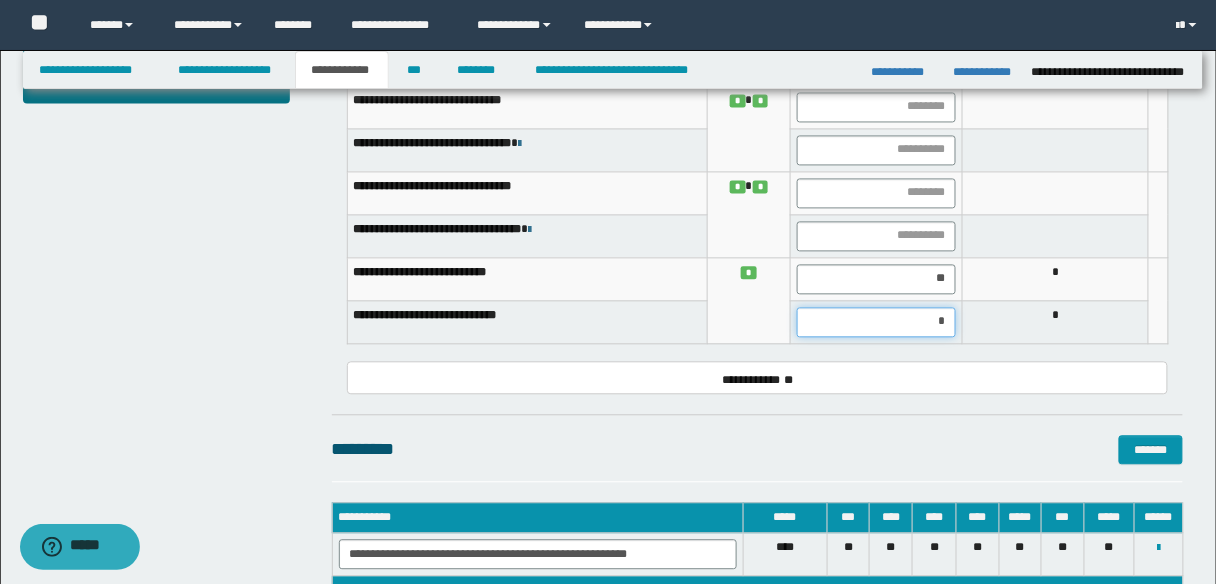 type on "**" 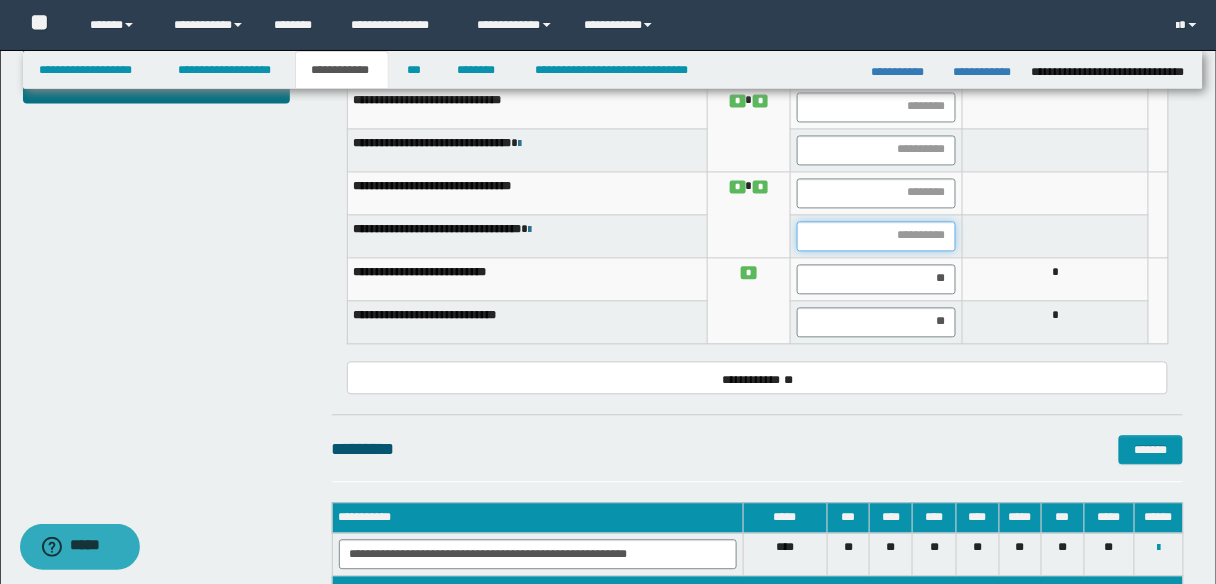 click at bounding box center [876, 237] 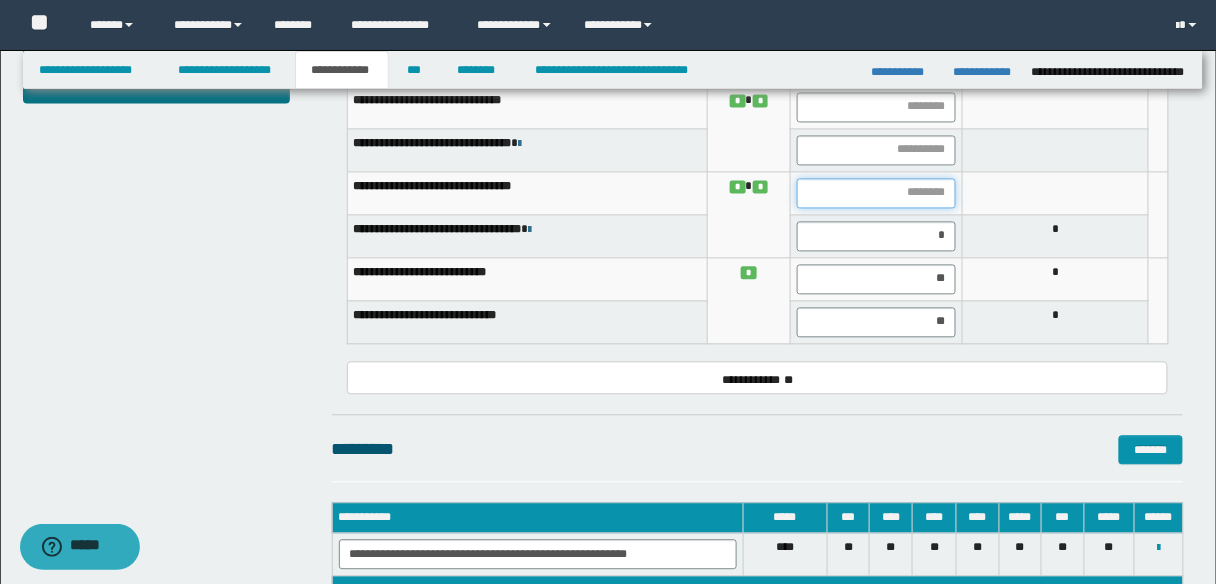 click at bounding box center [876, 194] 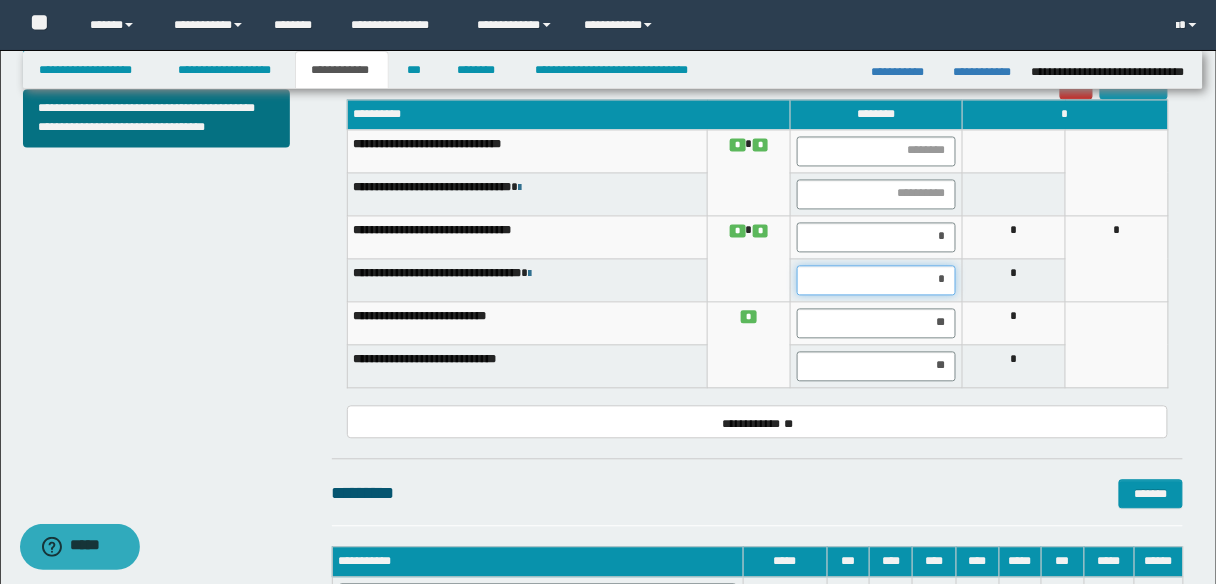 scroll, scrollTop: 856, scrollLeft: 0, axis: vertical 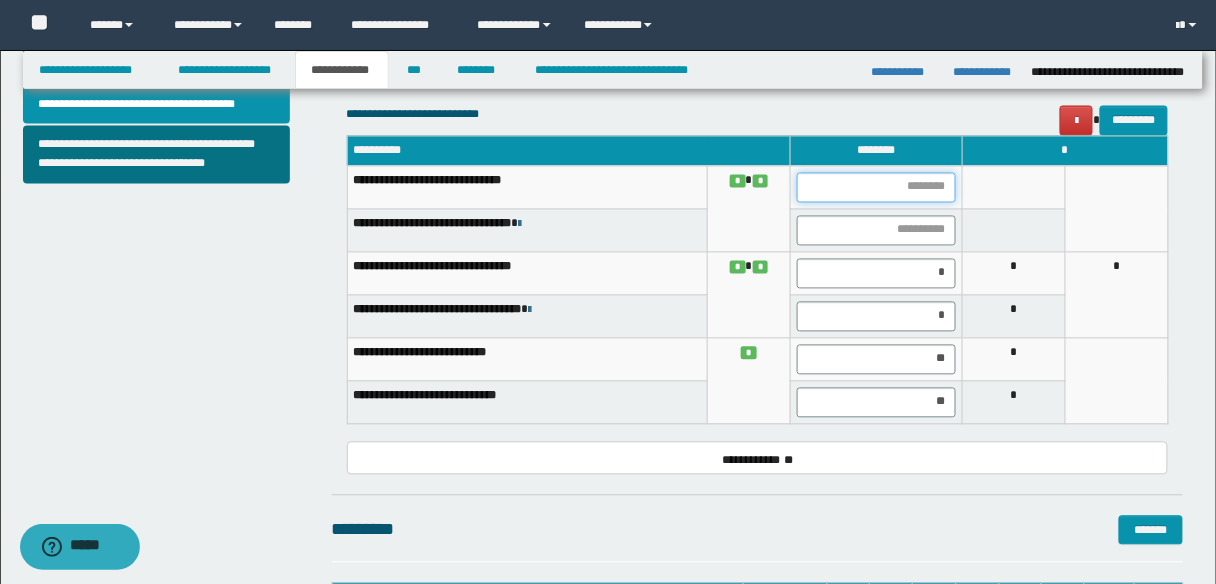 click at bounding box center [876, 188] 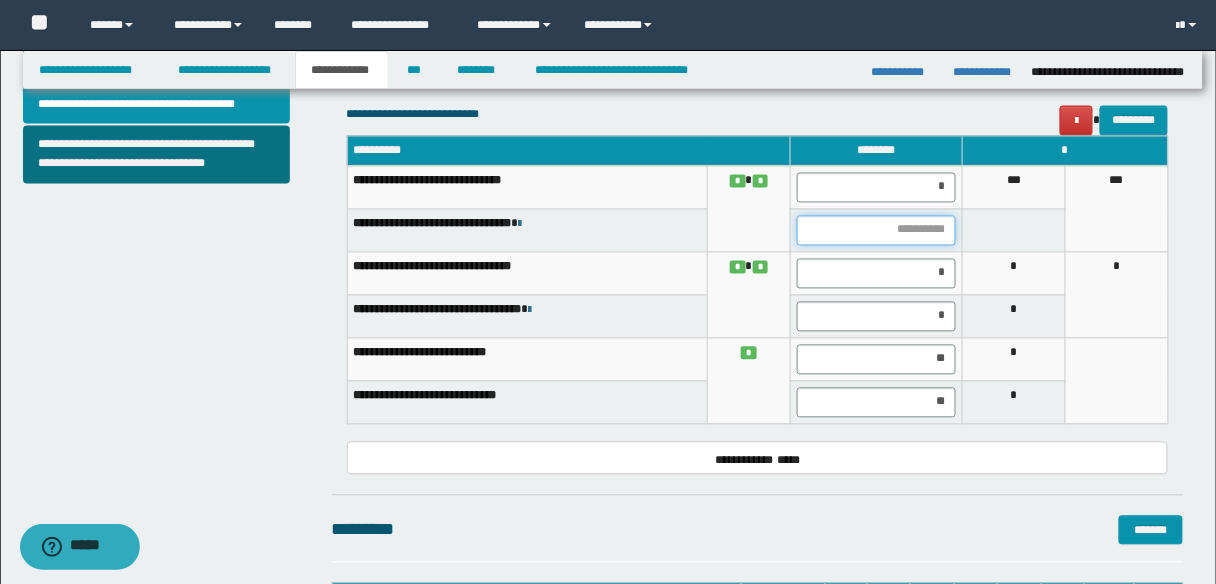type on "*" 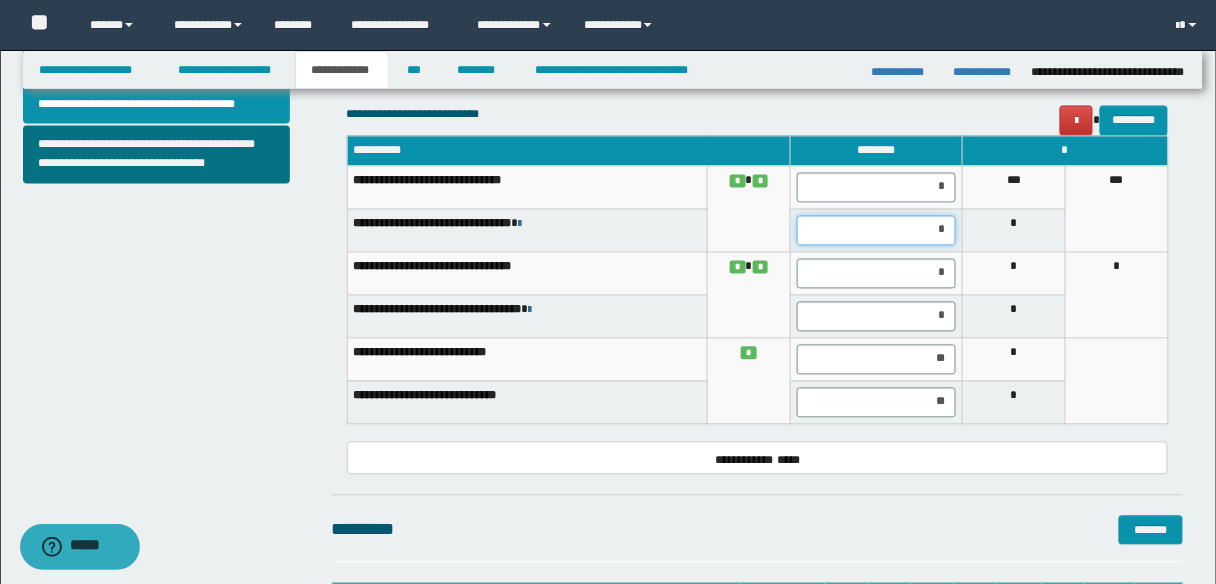 click on "*" at bounding box center (876, 231) 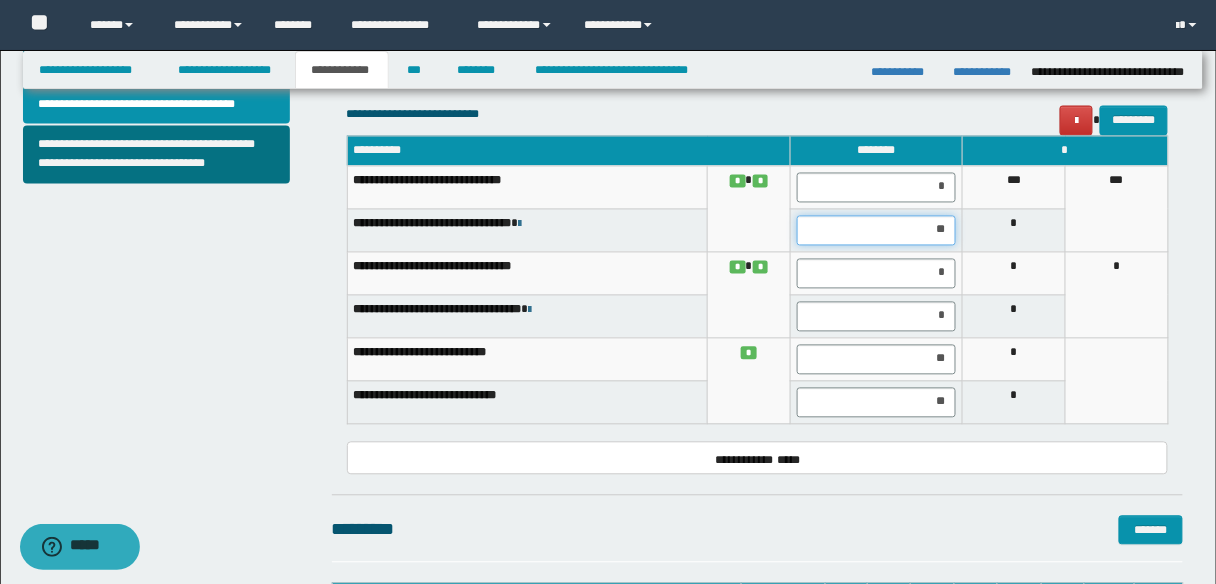 type on "***" 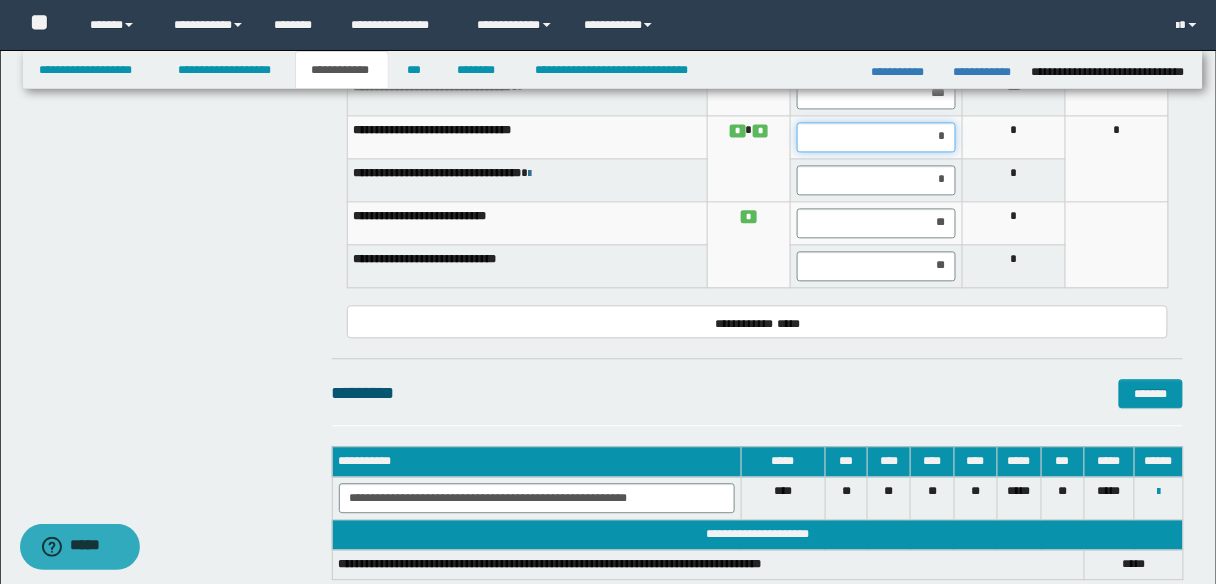 scroll, scrollTop: 1016, scrollLeft: 0, axis: vertical 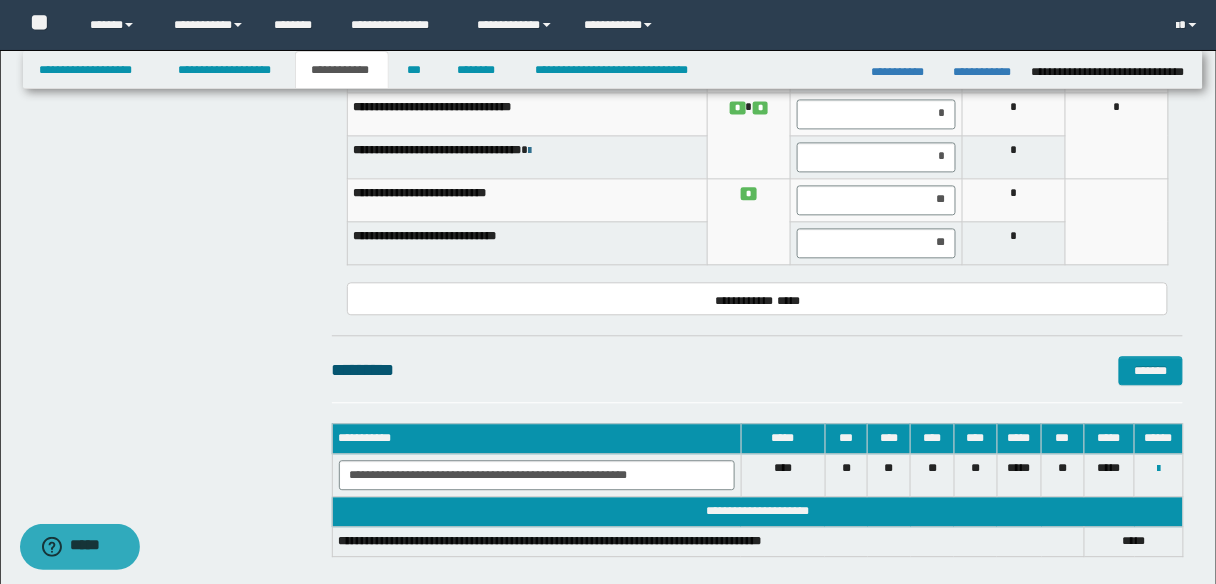 click on "**********" at bounding box center [758, -148] 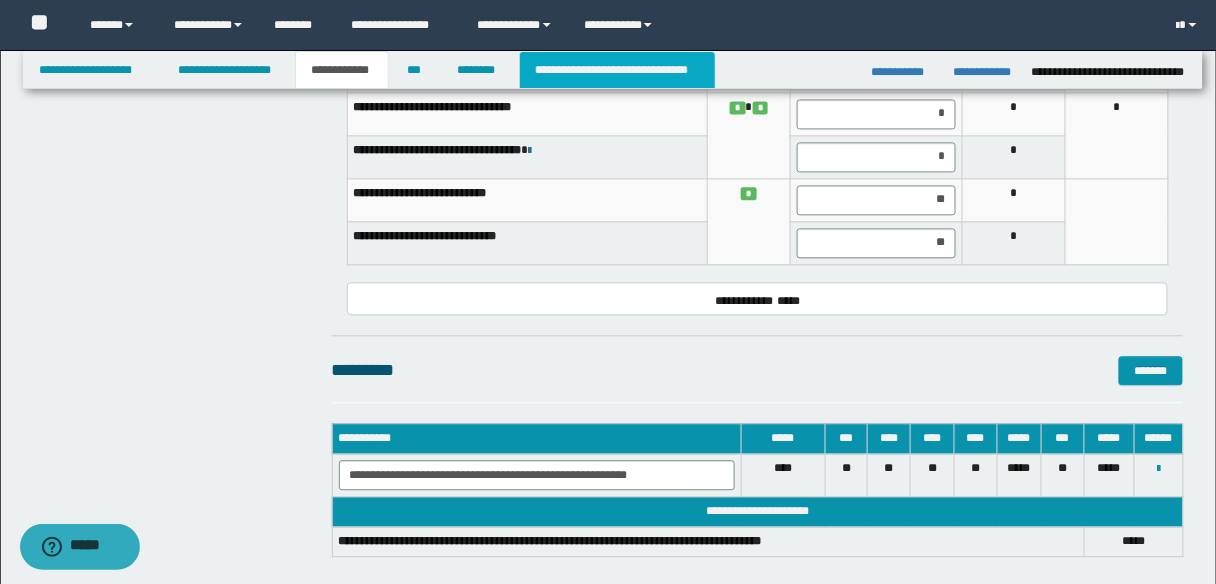 click on "**********" at bounding box center (617, 70) 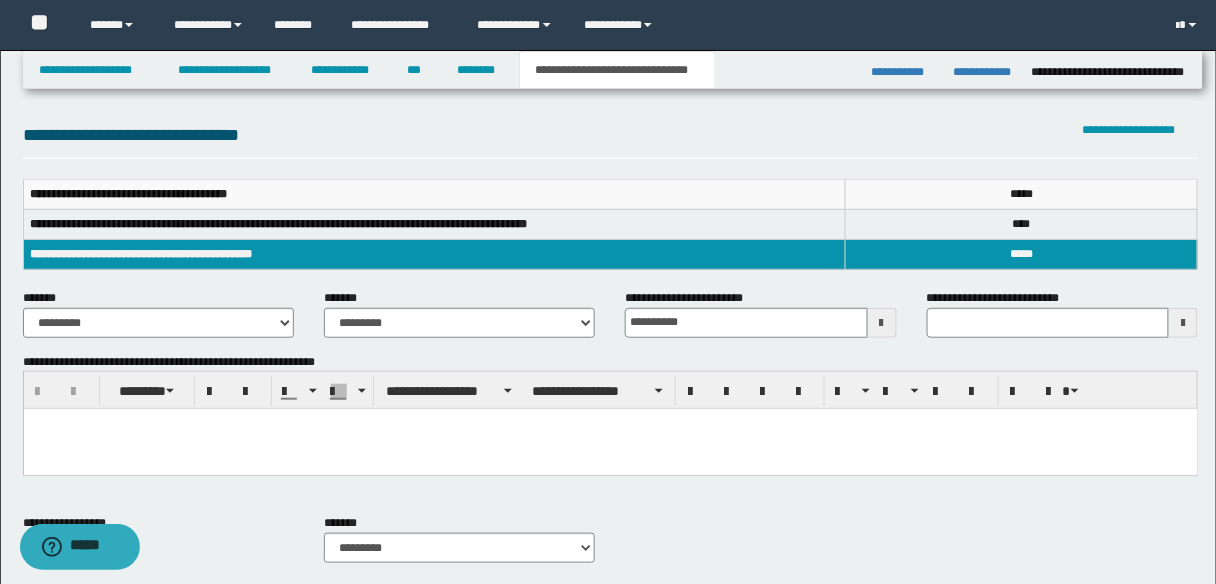 scroll, scrollTop: 55, scrollLeft: 0, axis: vertical 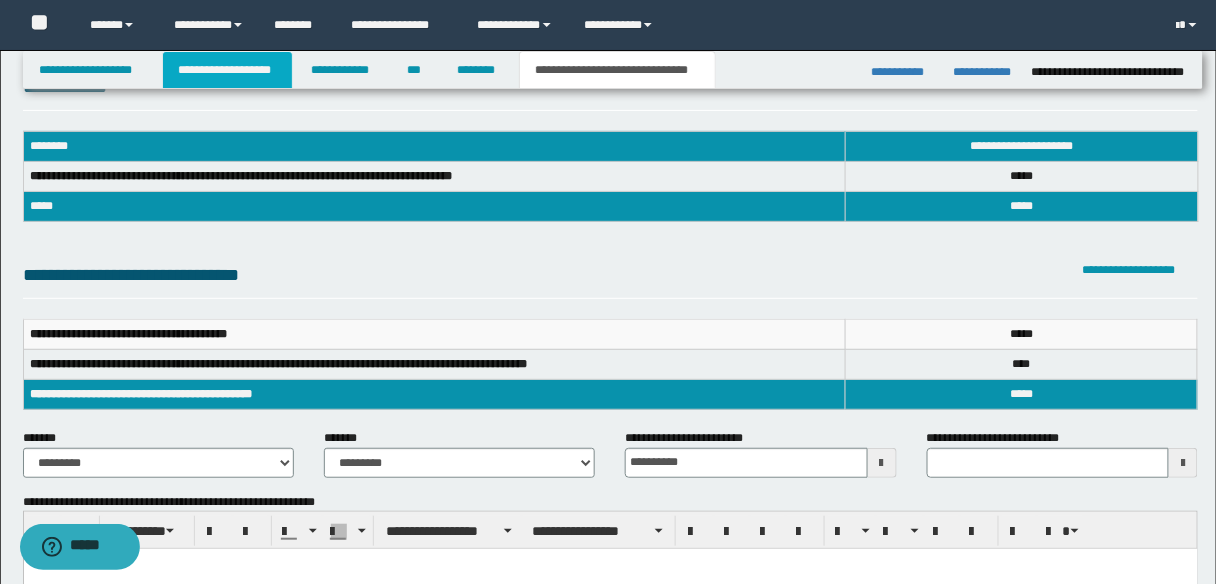 click on "**********" at bounding box center (227, 70) 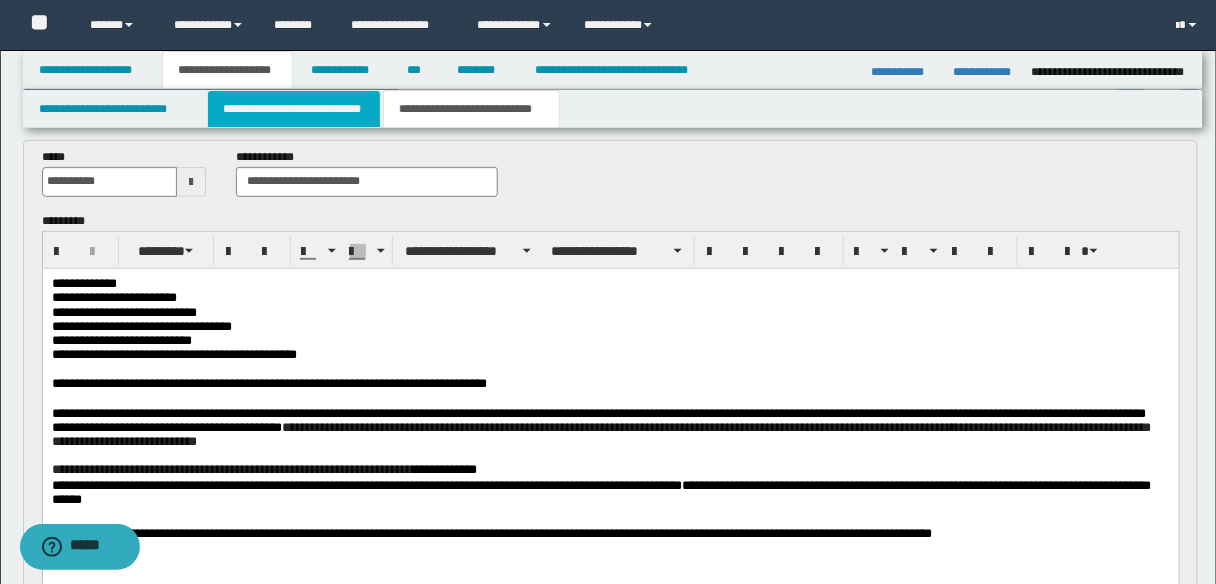 click on "**********" at bounding box center [294, 109] 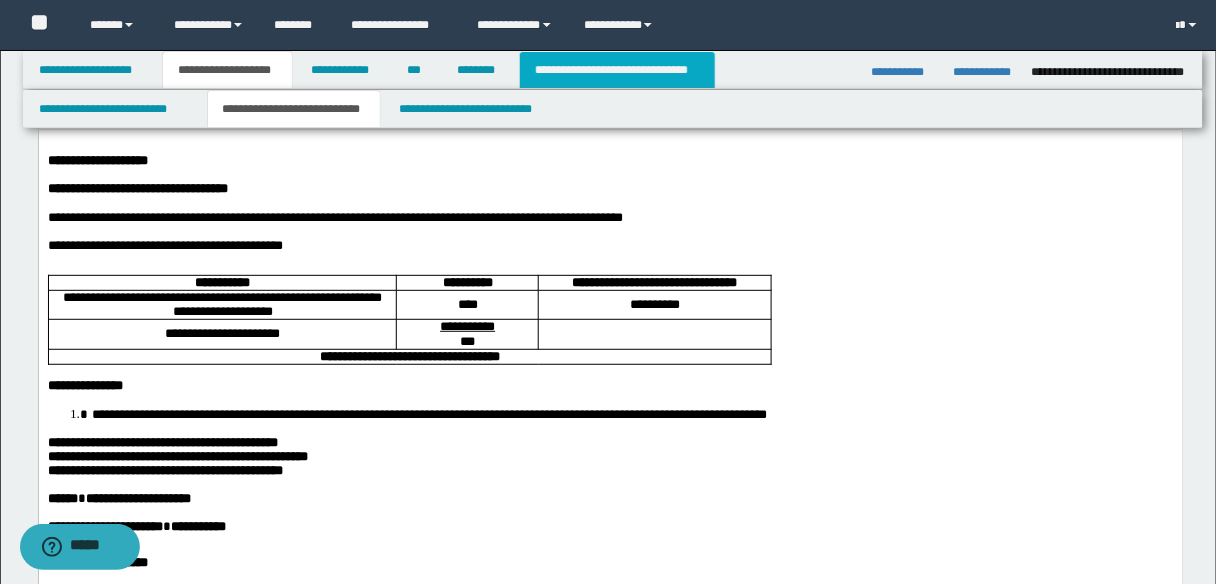 click on "**********" at bounding box center (617, 70) 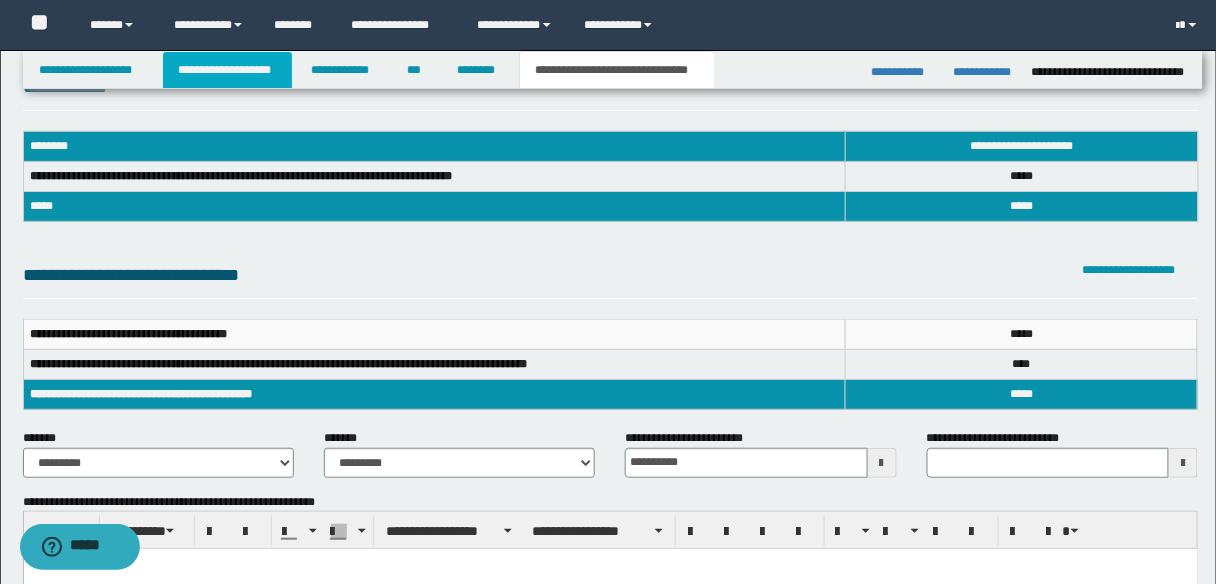 click on "**********" at bounding box center (227, 70) 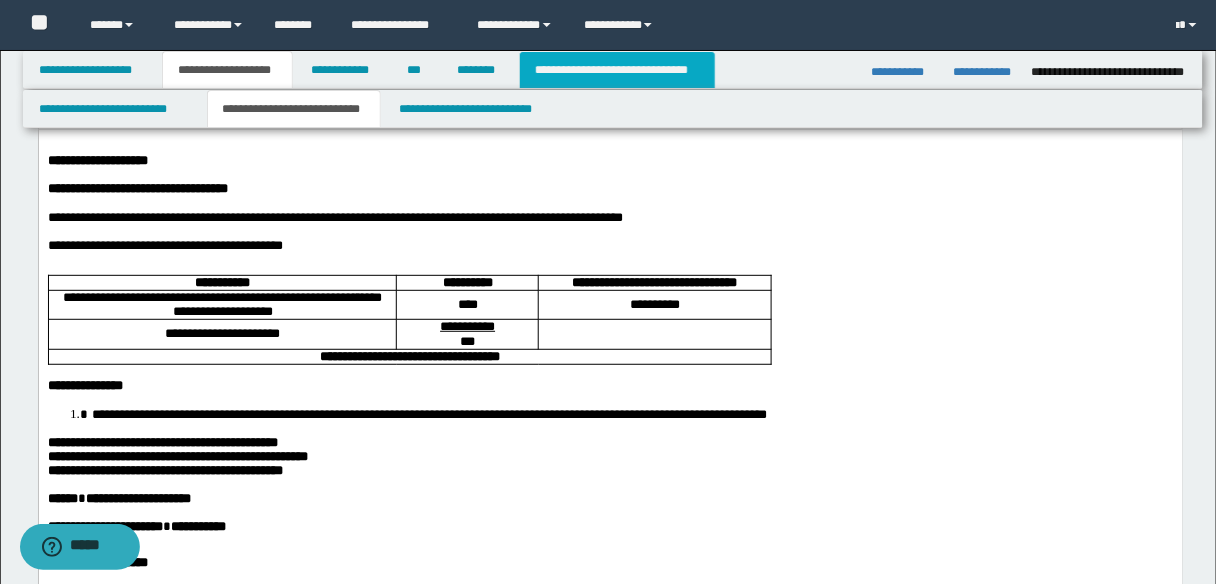 click on "**********" at bounding box center [617, 70] 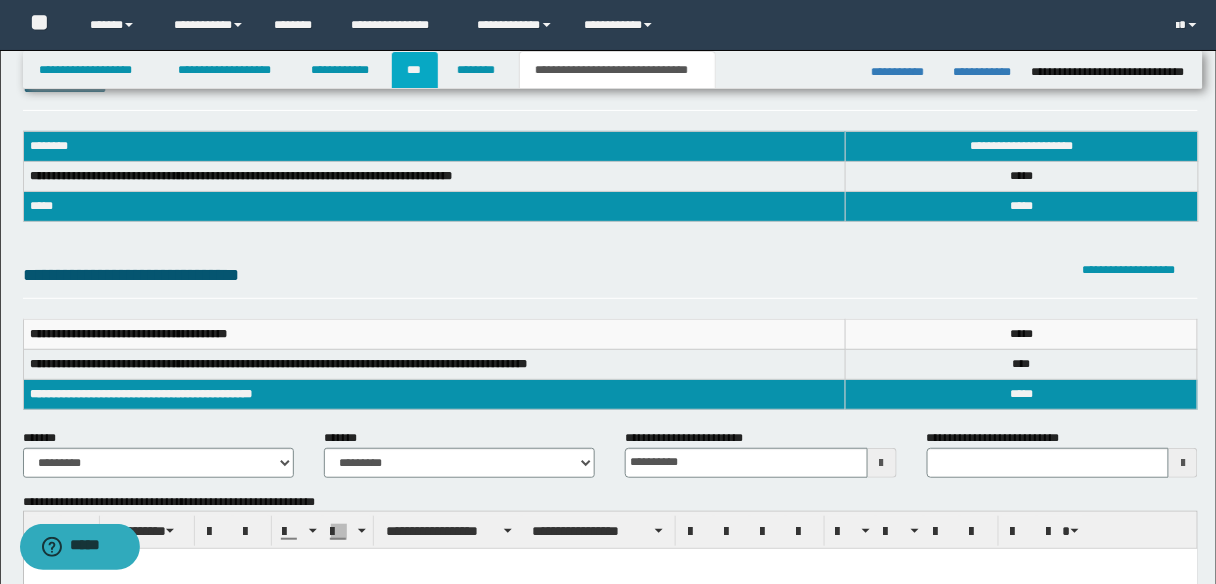 click on "***" at bounding box center [415, 70] 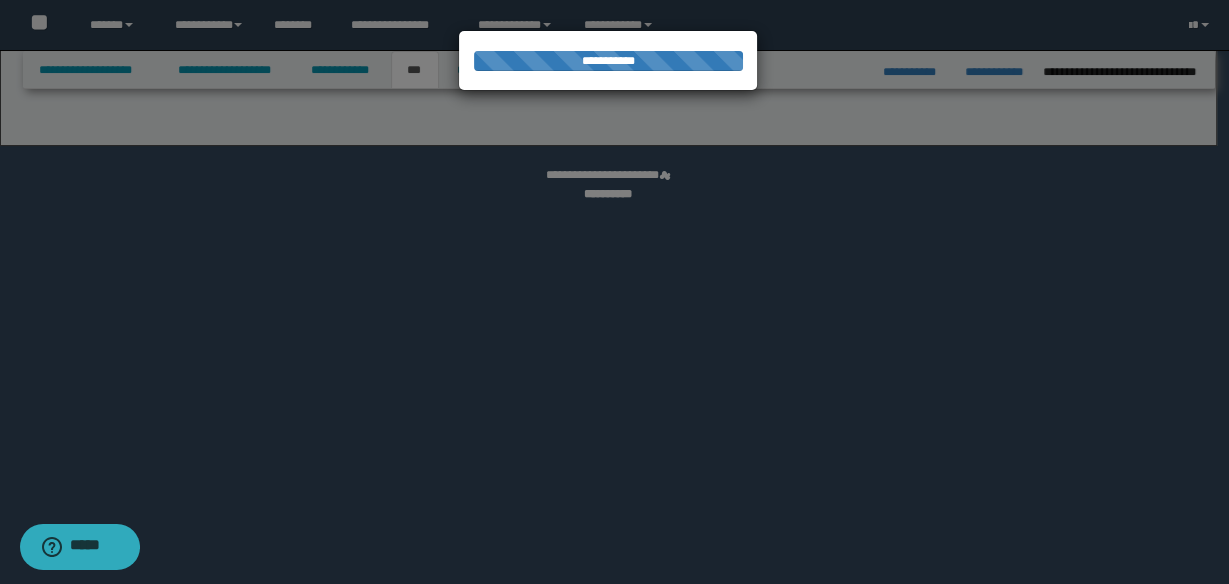 select on "*" 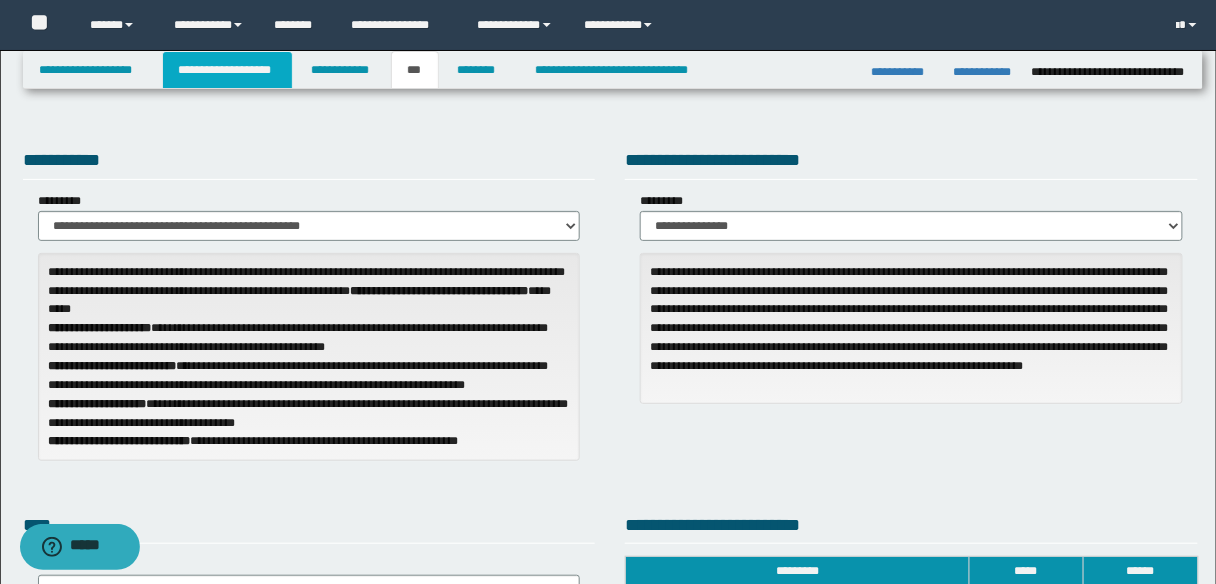 click on "**********" at bounding box center (227, 70) 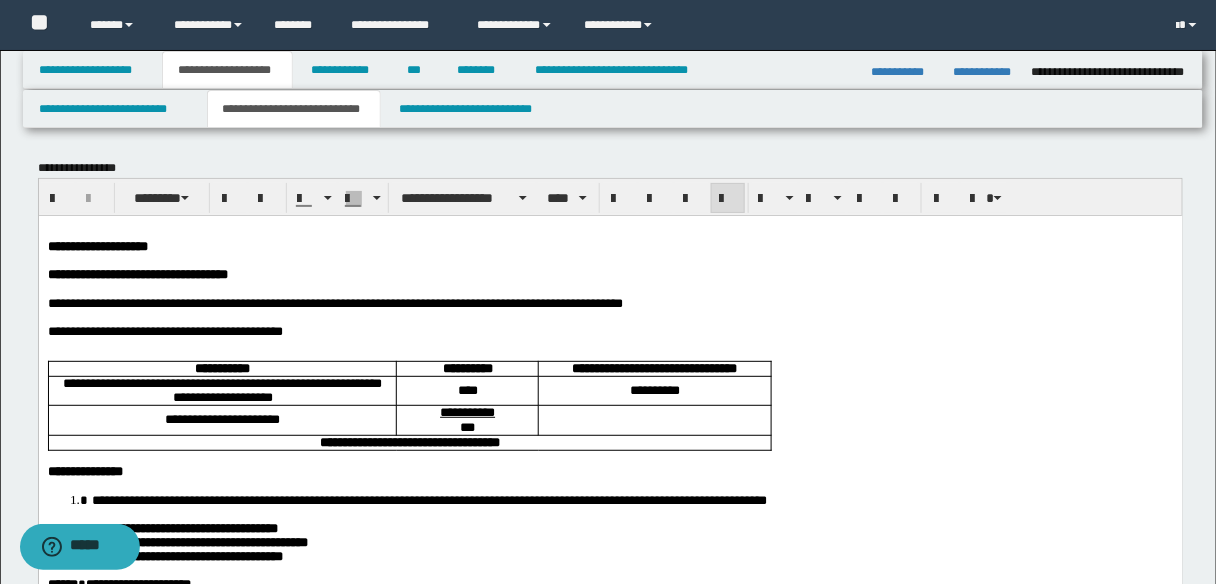 scroll, scrollTop: 80, scrollLeft: 0, axis: vertical 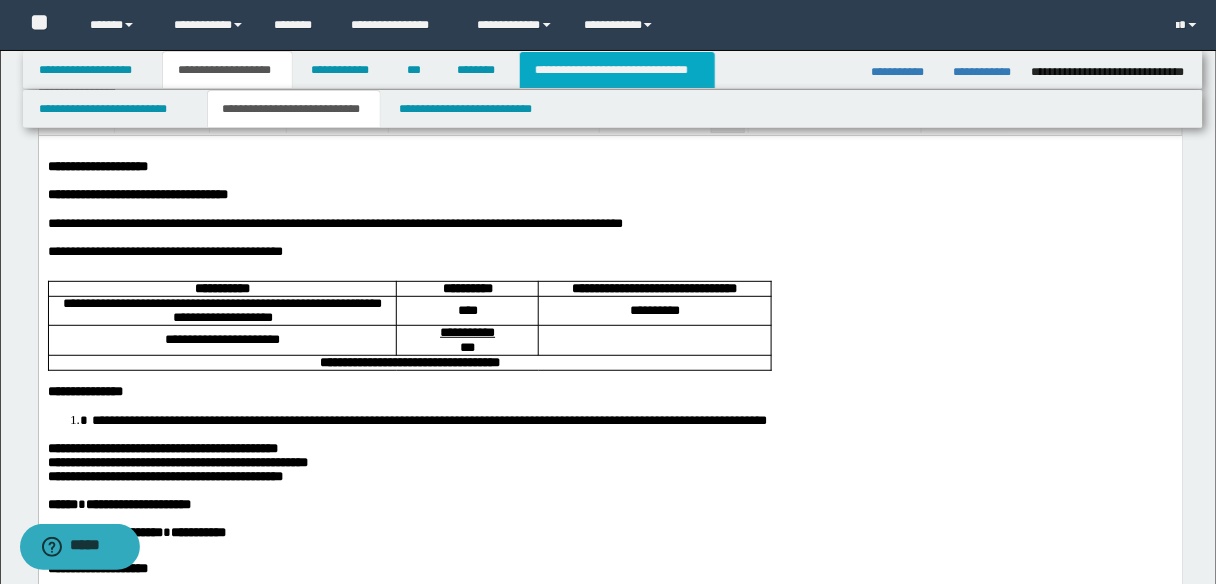 click on "**********" at bounding box center (617, 70) 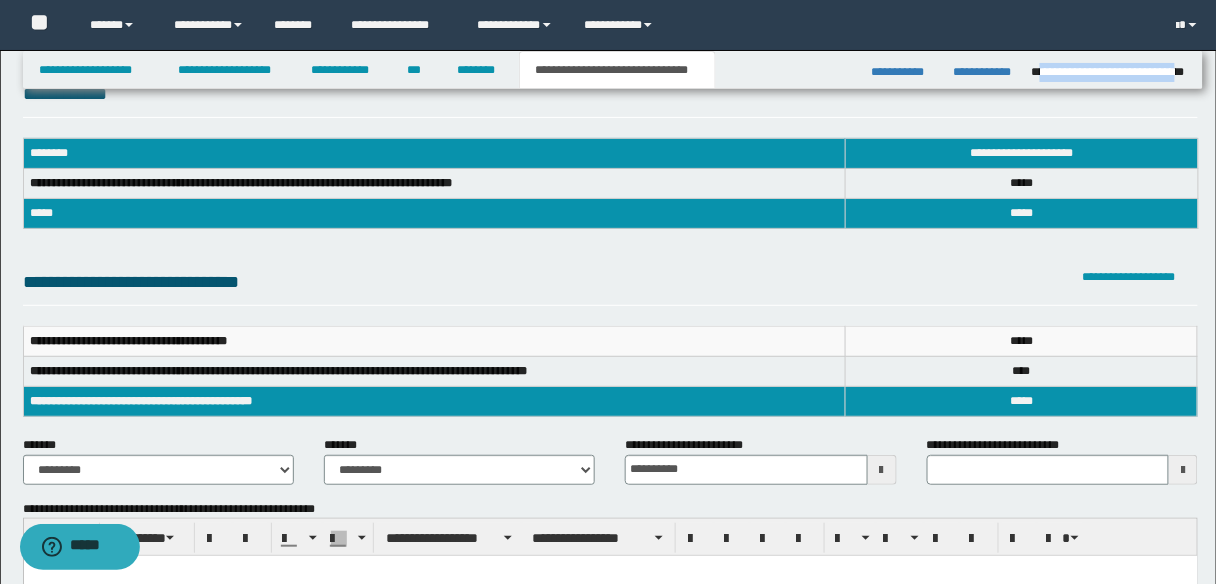 drag, startPoint x: 1184, startPoint y: 75, endPoint x: 1037, endPoint y: 76, distance: 147.0034 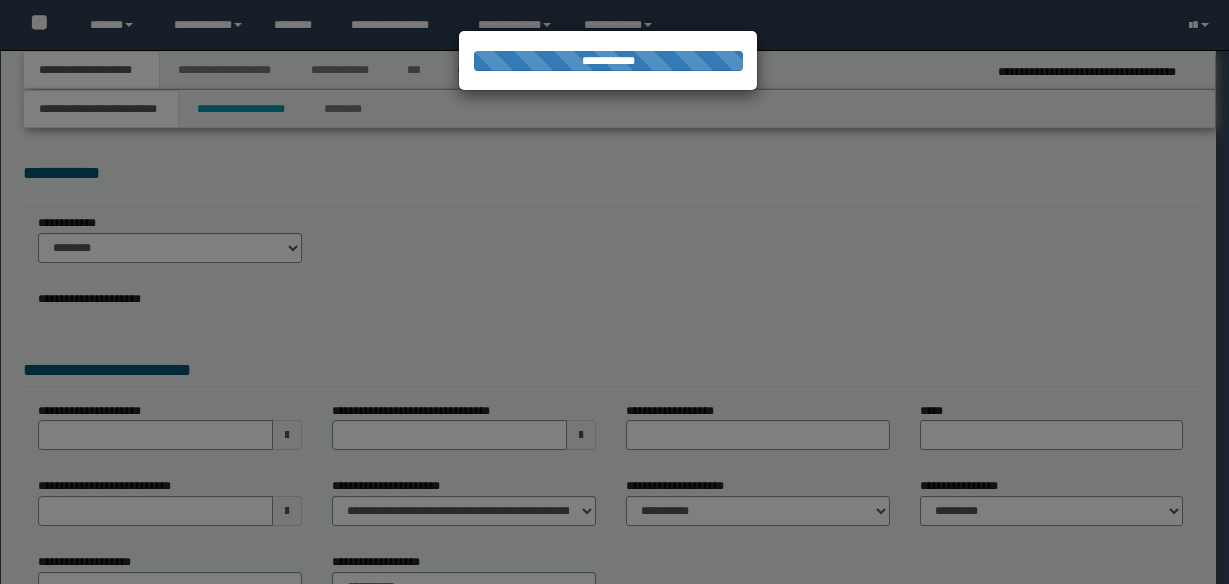 scroll, scrollTop: 0, scrollLeft: 0, axis: both 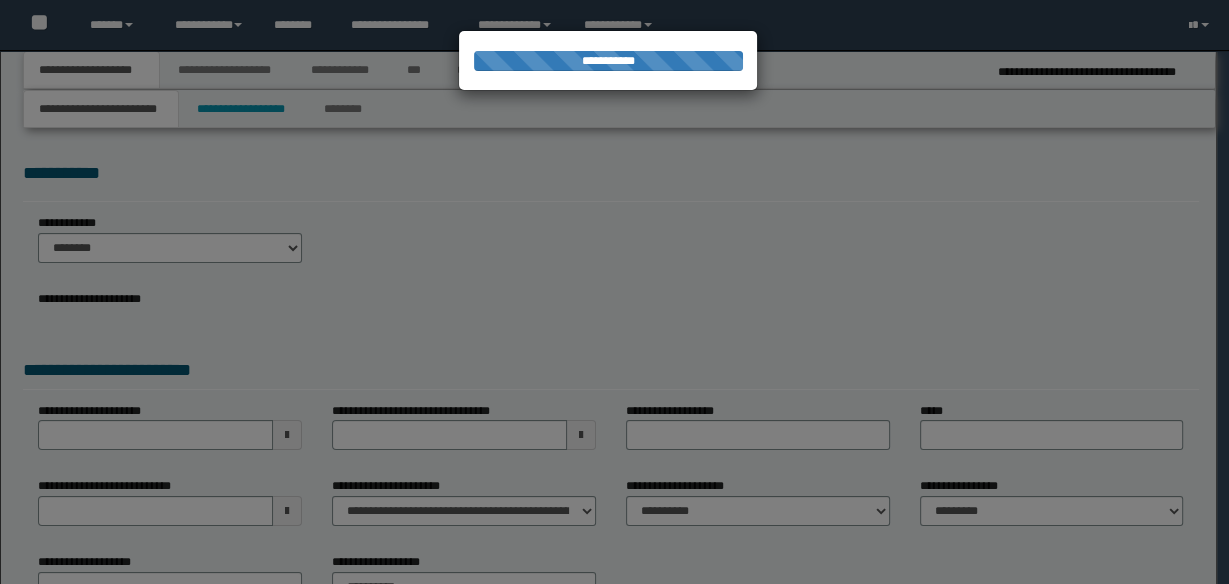 select on "*" 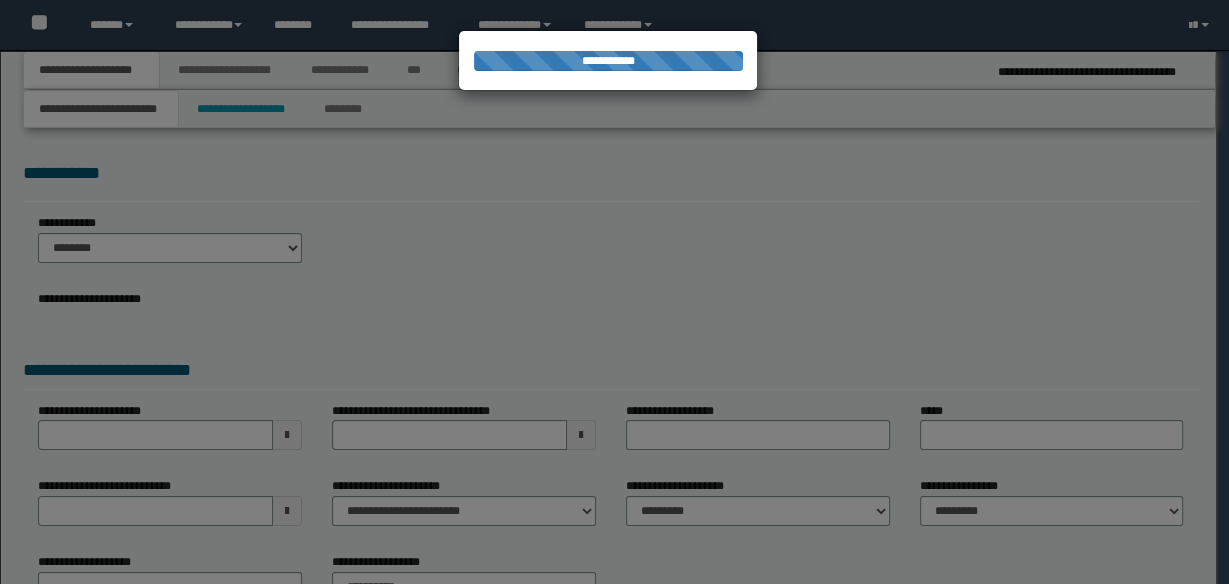 scroll, scrollTop: 0, scrollLeft: 0, axis: both 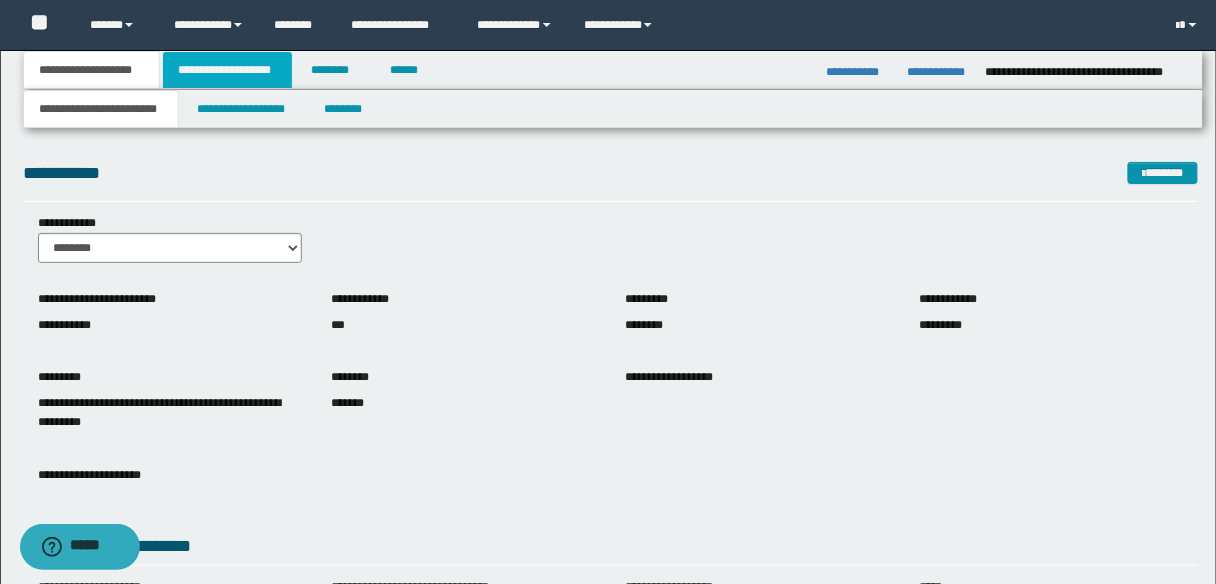 click on "**********" at bounding box center [227, 70] 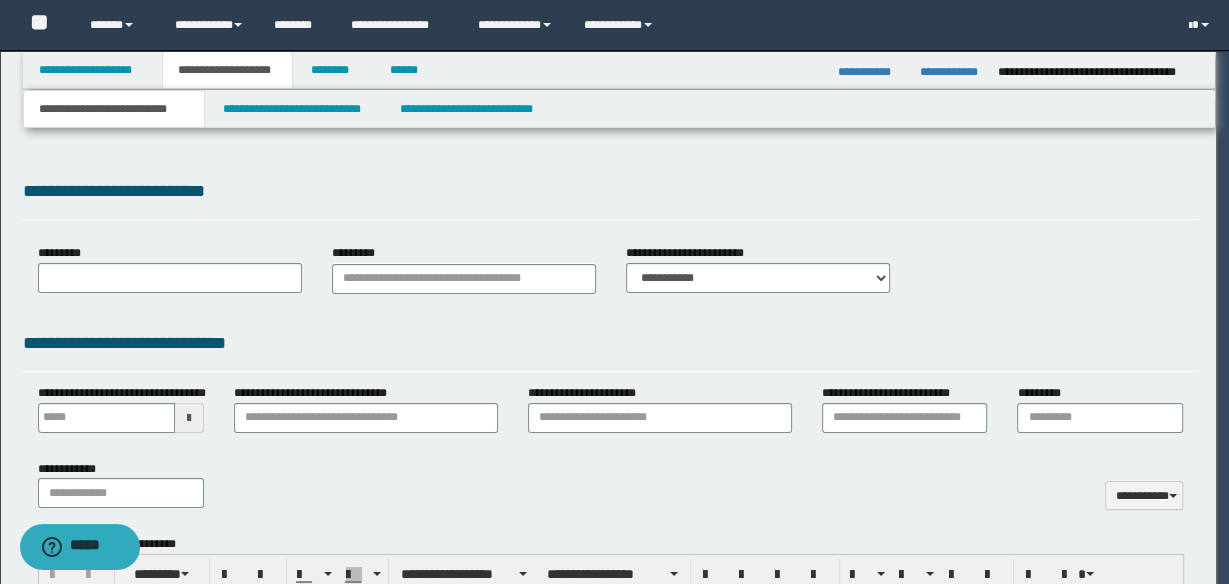 type 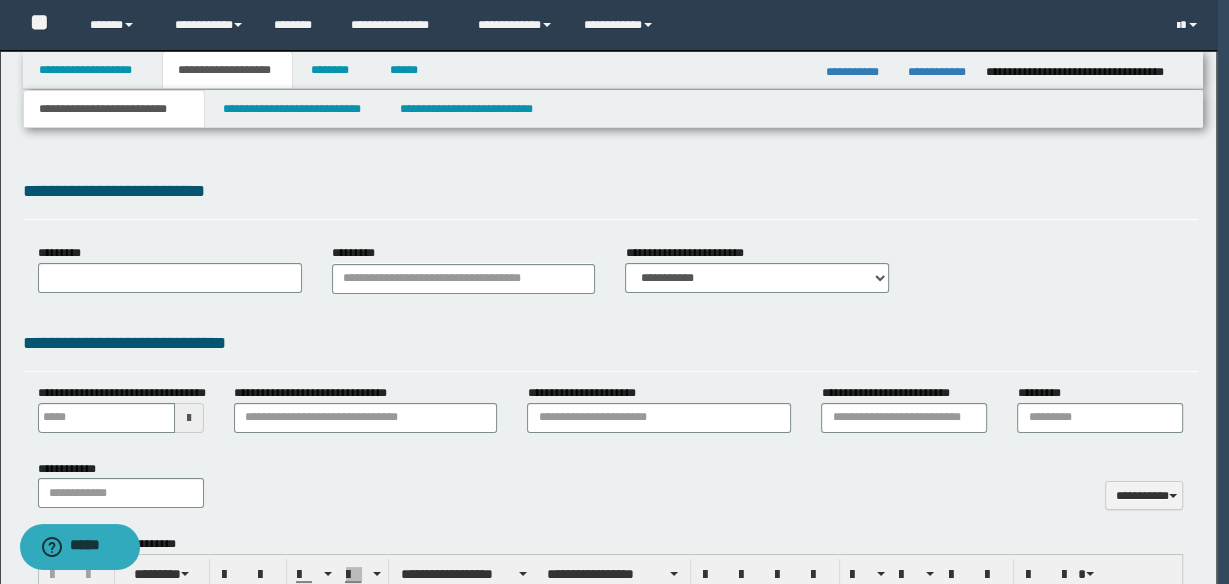 select on "*" 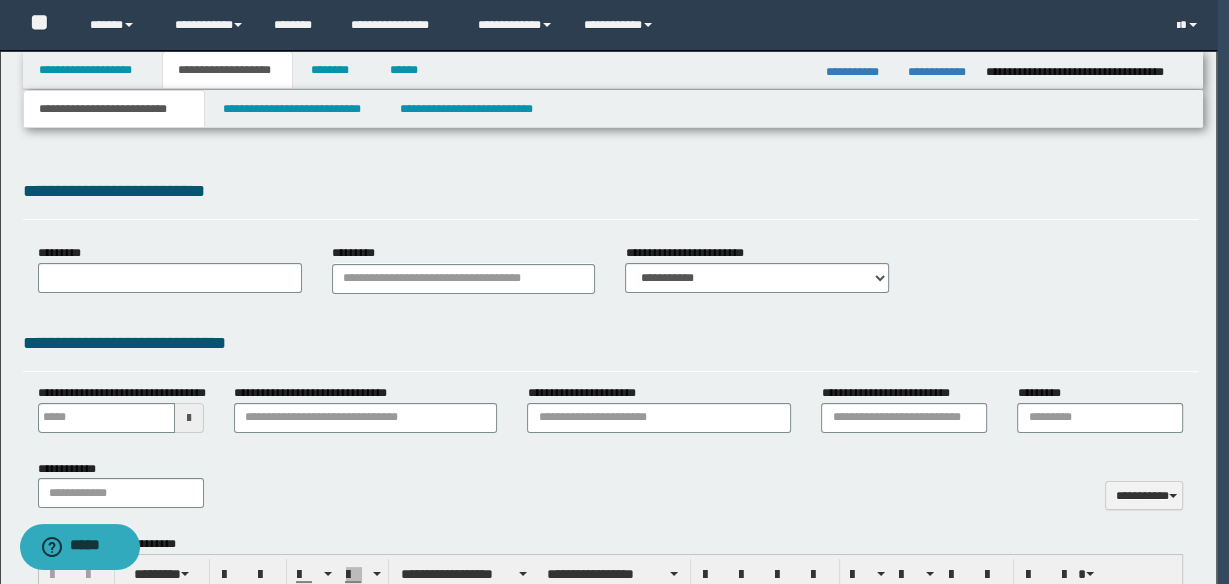 type 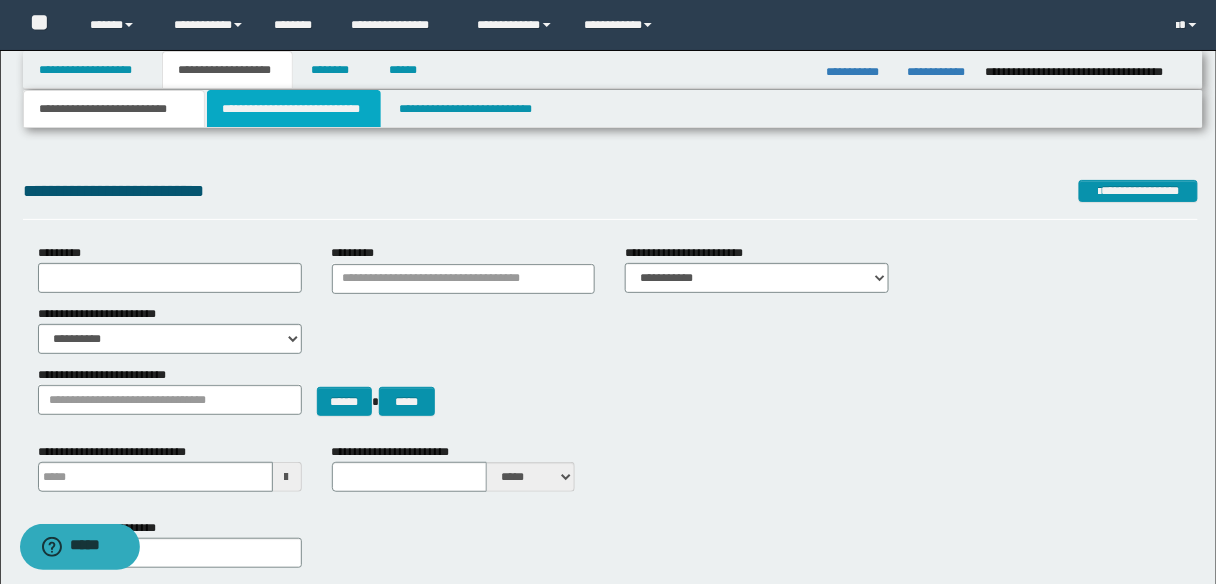 click on "**********" at bounding box center (294, 109) 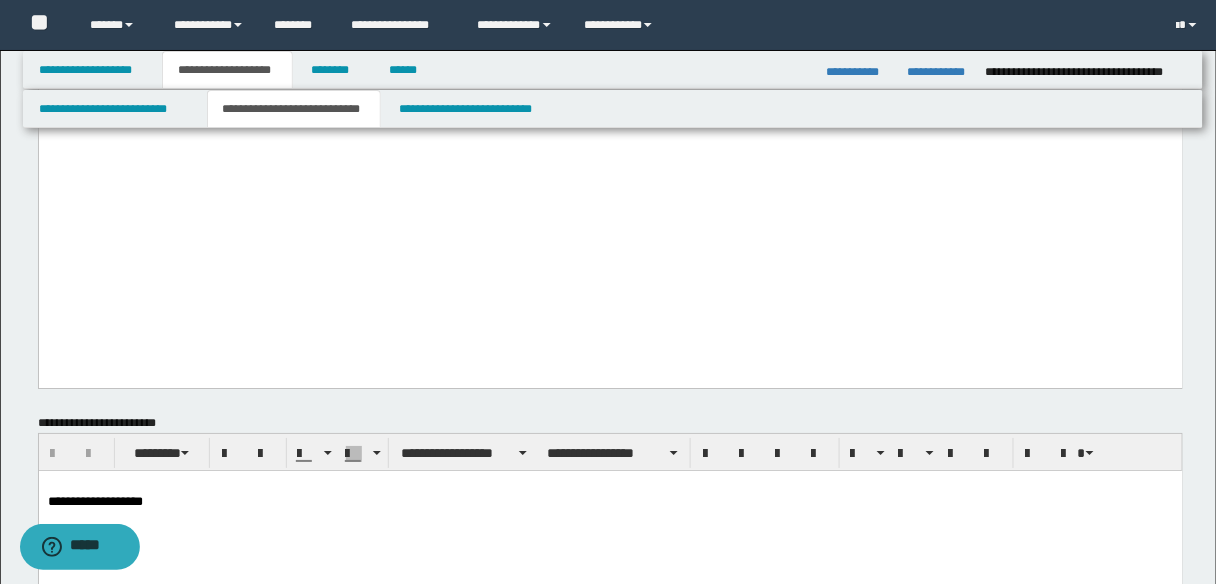 scroll, scrollTop: 1600, scrollLeft: 0, axis: vertical 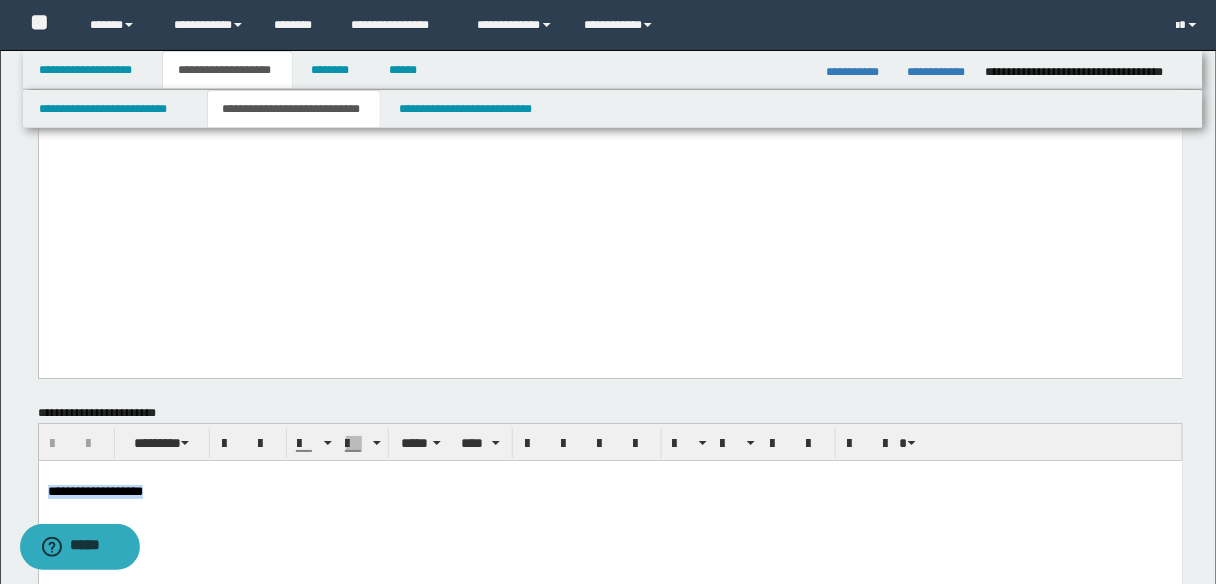 drag, startPoint x: 189, startPoint y: 491, endPoint x: 67, endPoint y: 949, distance: 473.97046 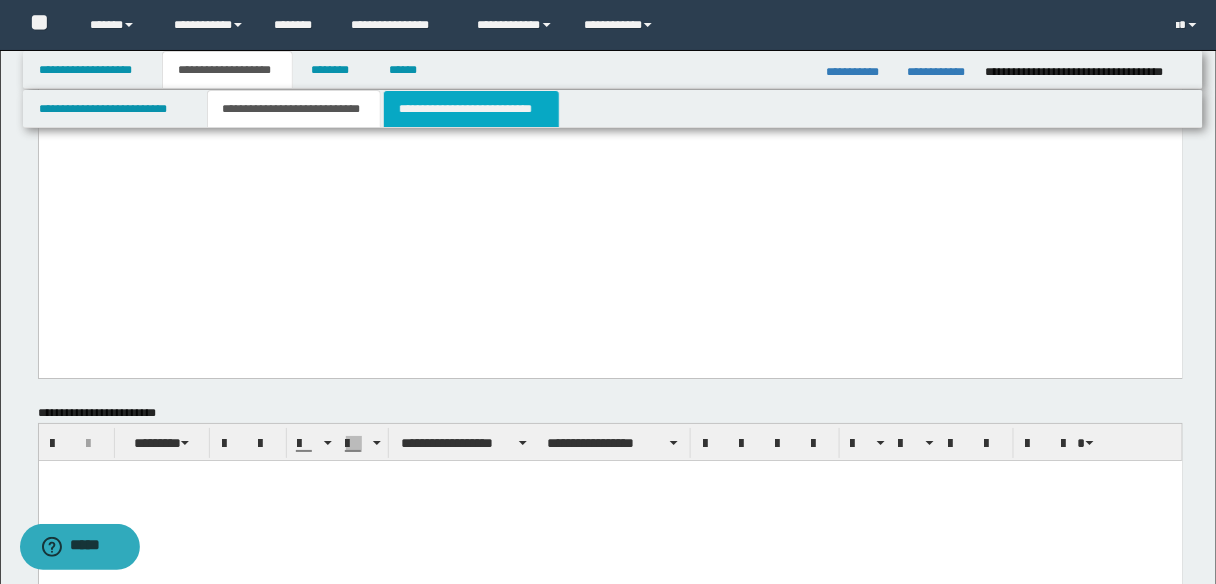 click on "**********" at bounding box center [471, 109] 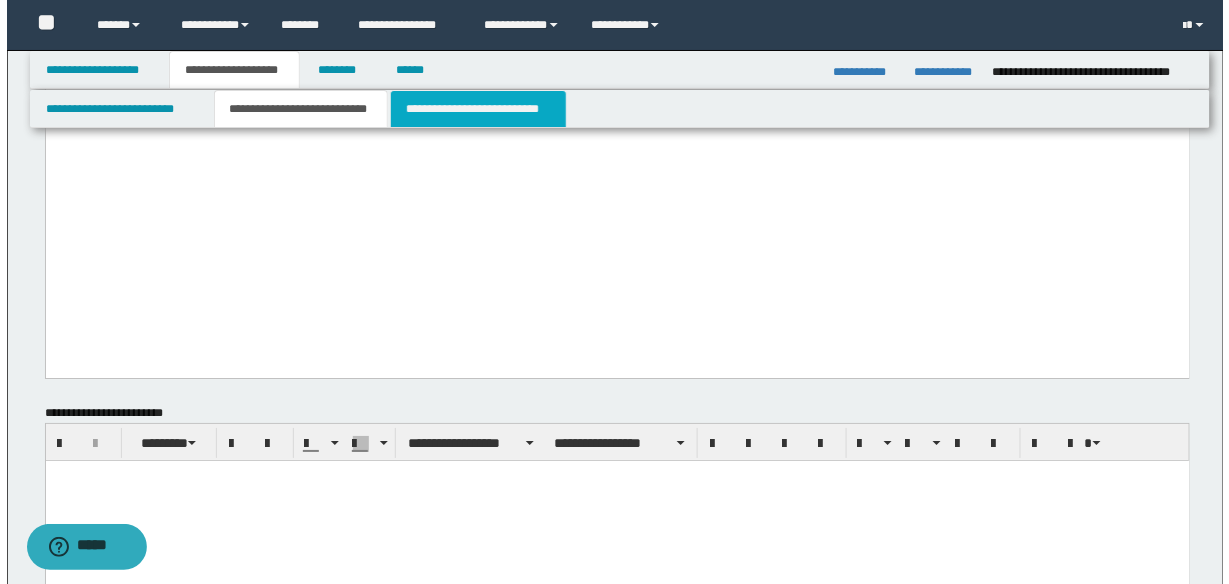scroll, scrollTop: 0, scrollLeft: 0, axis: both 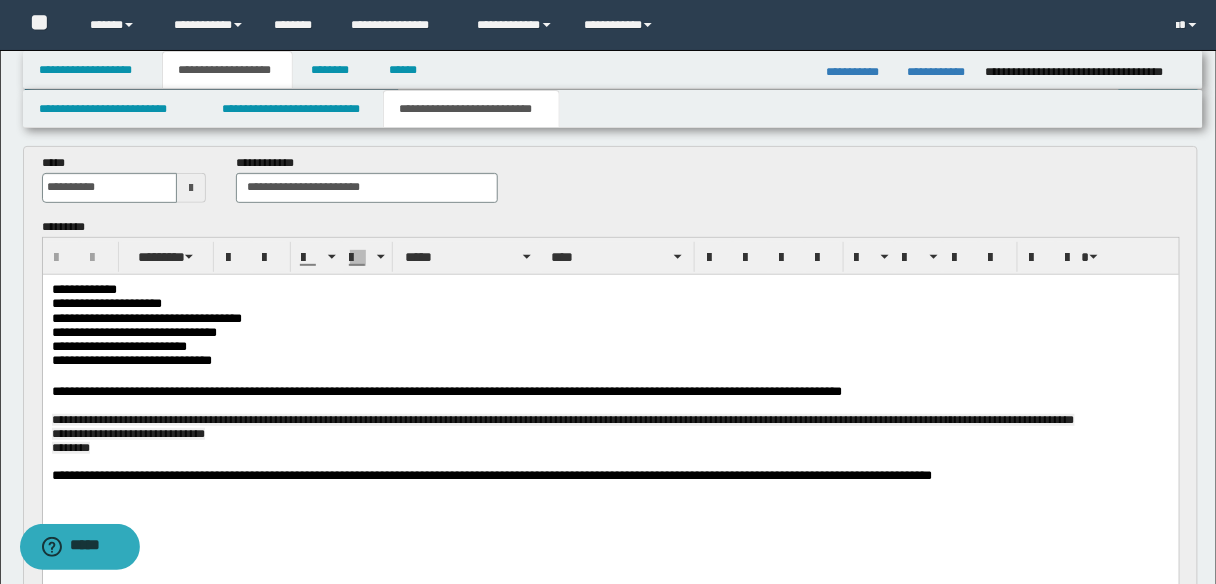 click on "**********" at bounding box center (446, 390) 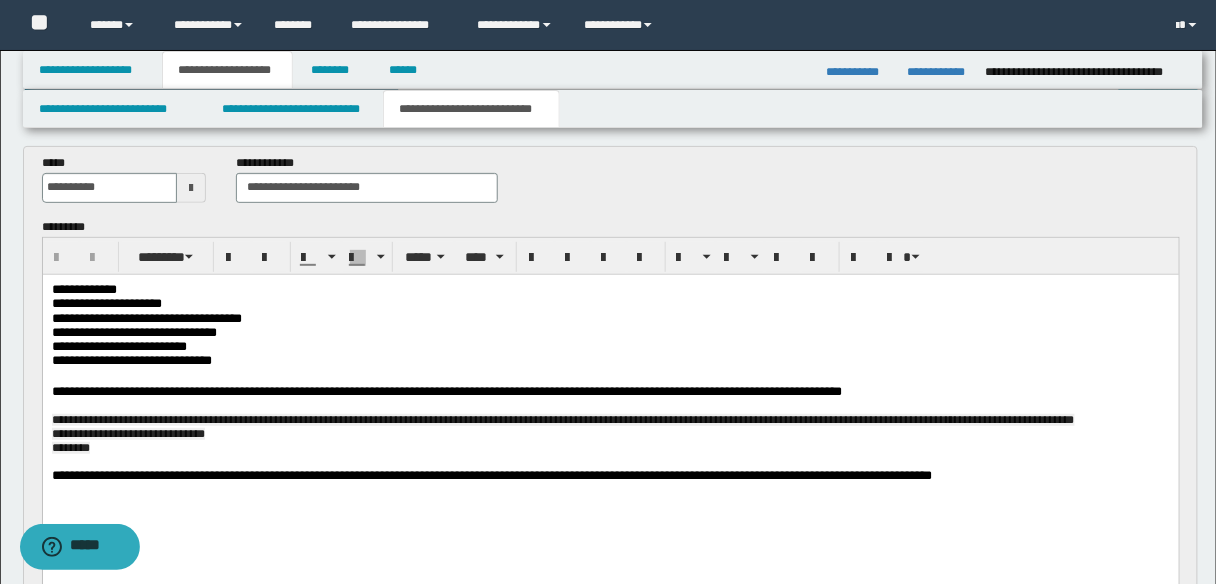 type 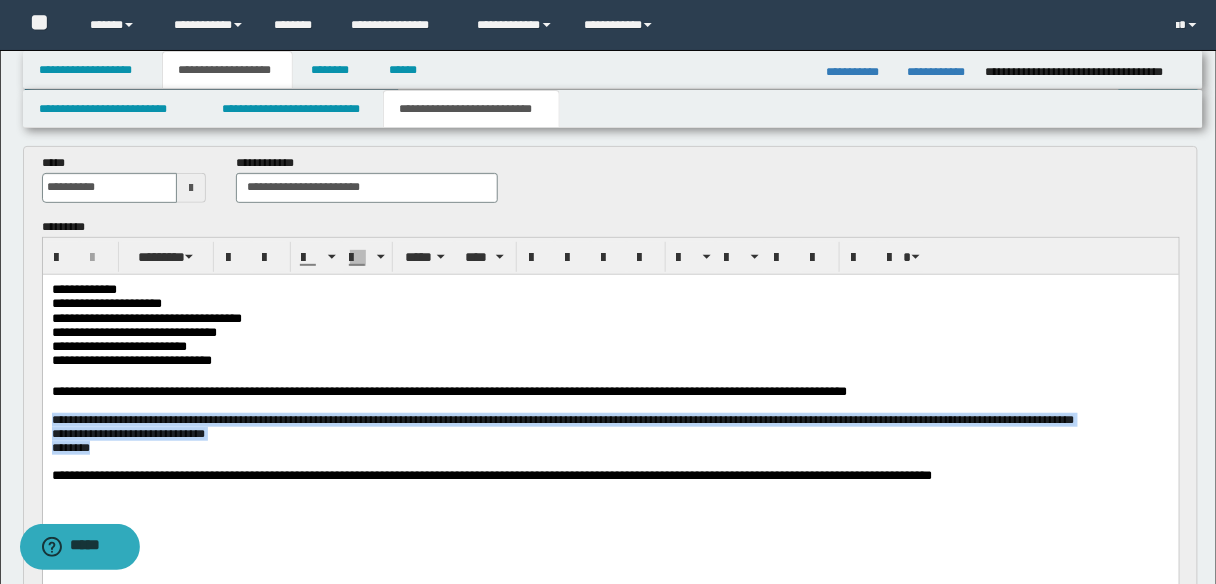 drag, startPoint x: 54, startPoint y: 420, endPoint x: 118, endPoint y: 461, distance: 76.00658 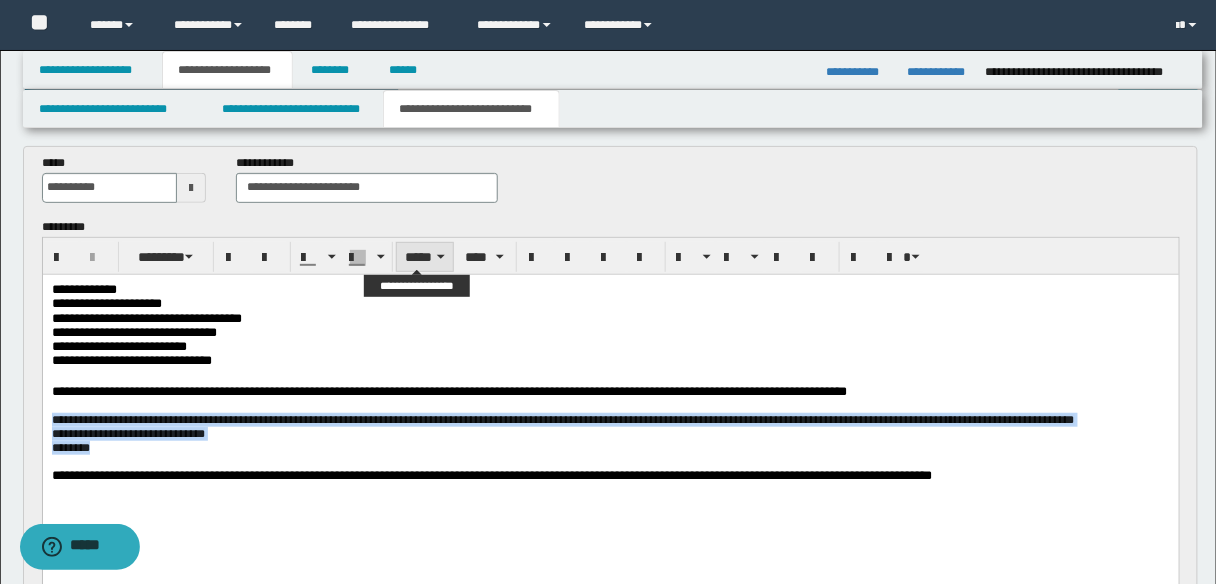 click on "*****" at bounding box center [425, 257] 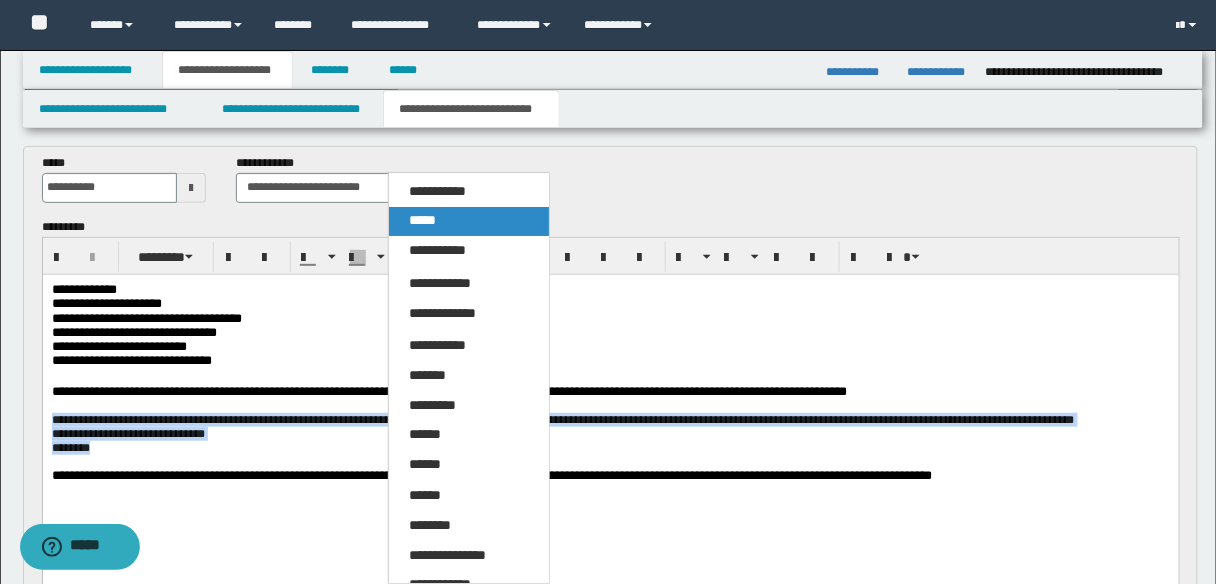 click on "*****" at bounding box center (422, 220) 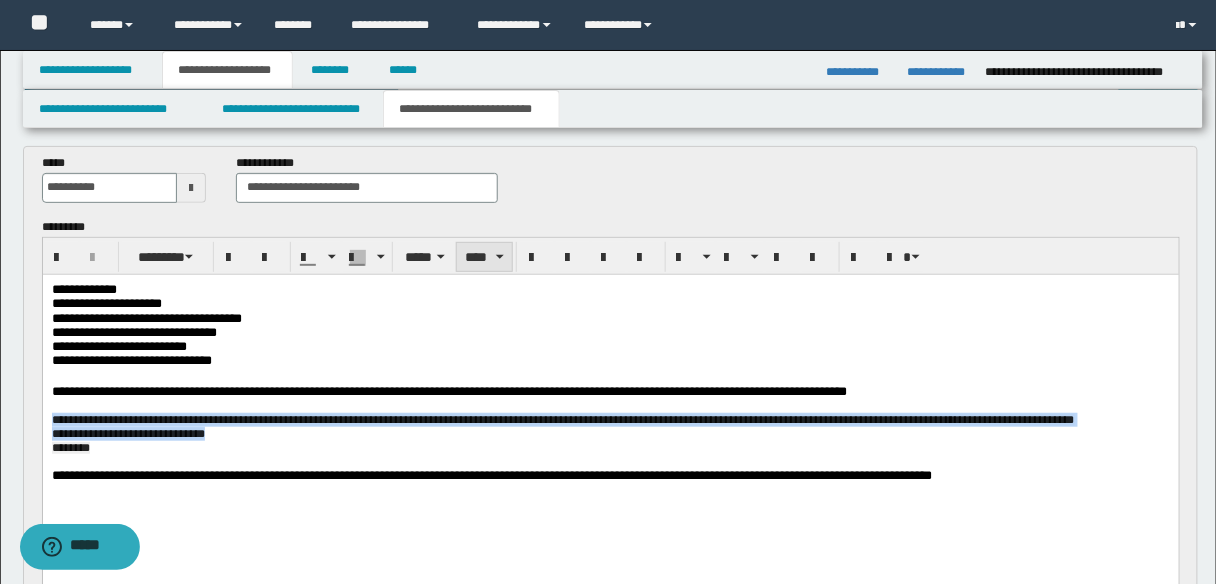 click on "****" at bounding box center (484, 257) 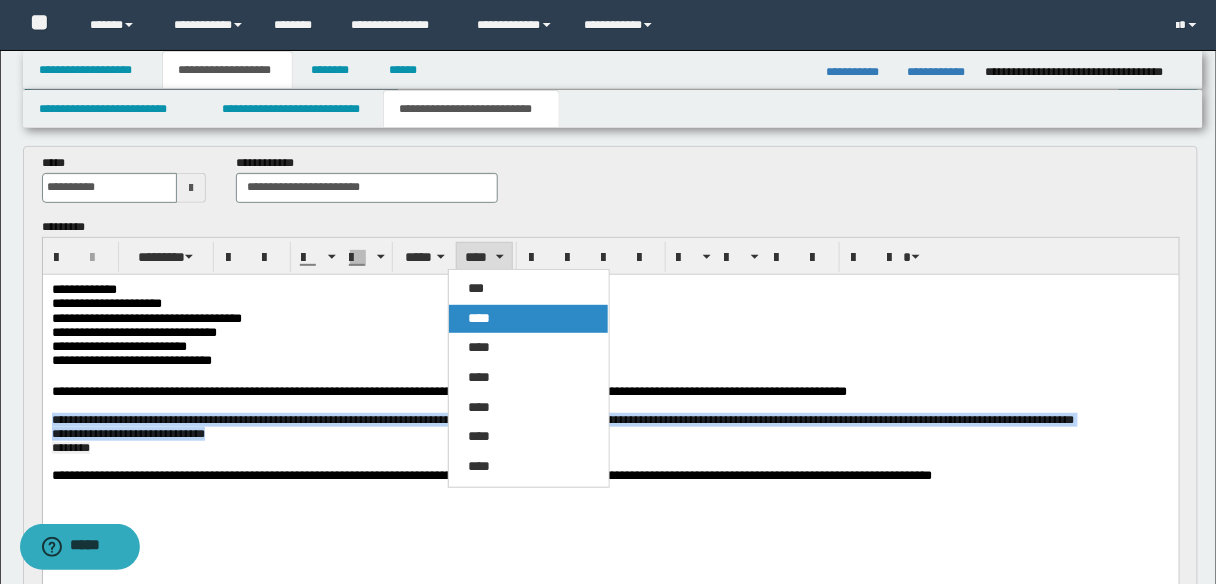 click on "****" at bounding box center [480, 318] 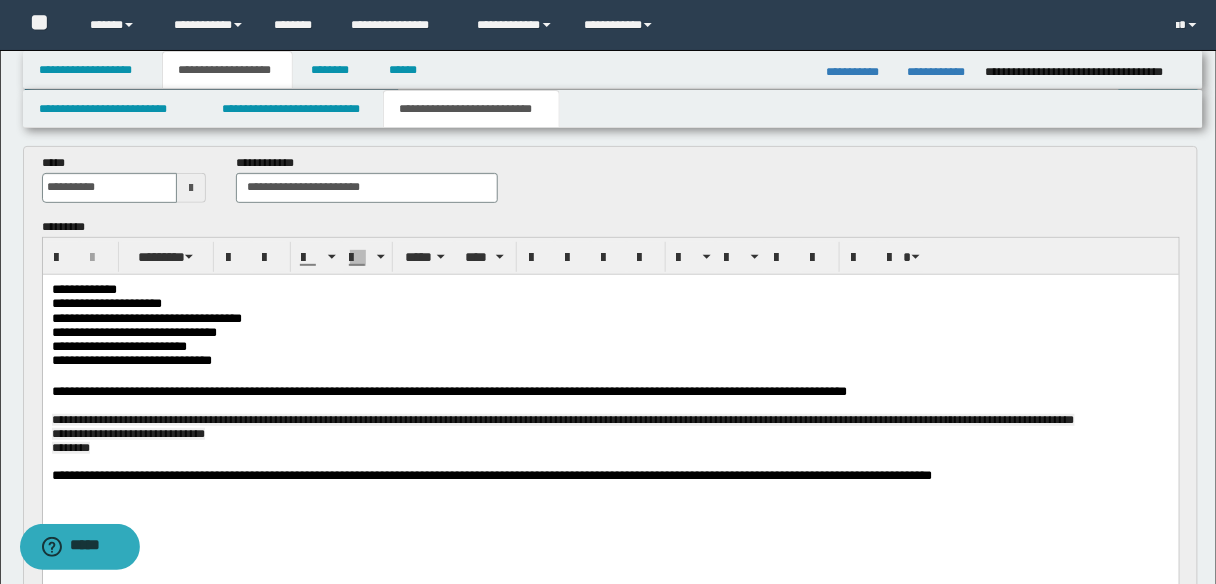 click on "**********" at bounding box center (448, 390) 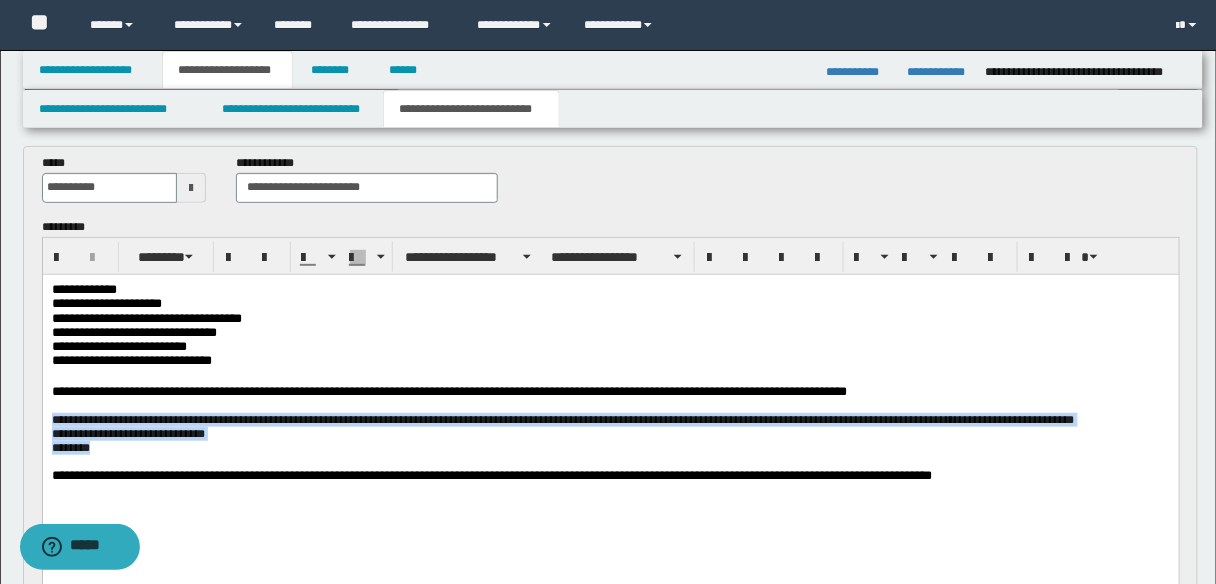drag, startPoint x: 51, startPoint y: 427, endPoint x: 109, endPoint y: 465, distance: 69.339745 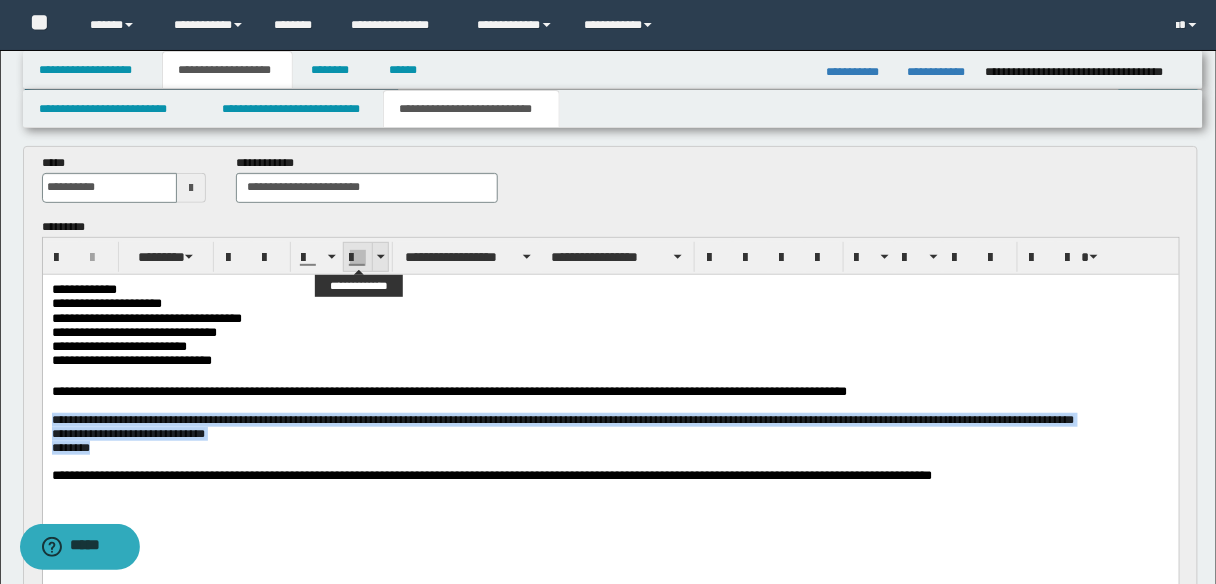click at bounding box center (381, 257) 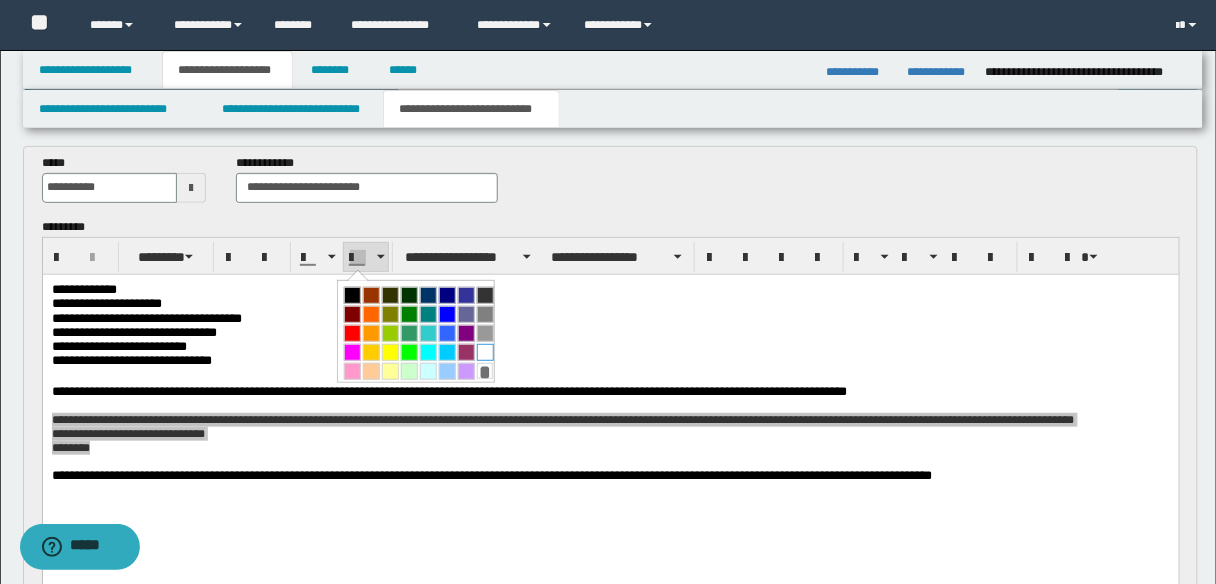 click at bounding box center (485, 352) 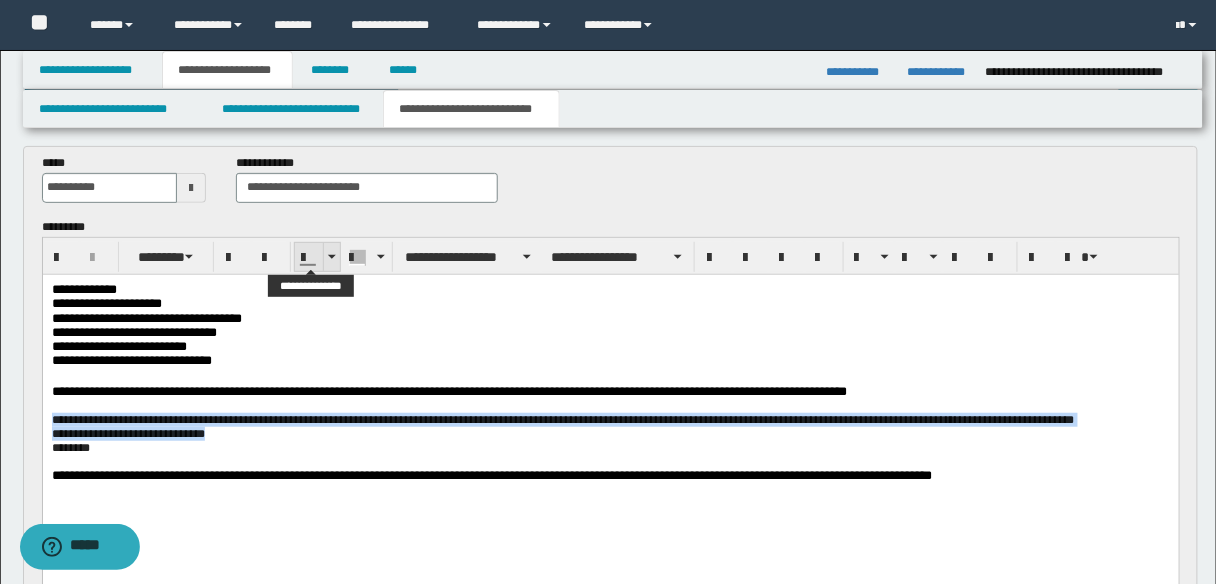 click at bounding box center (332, 257) 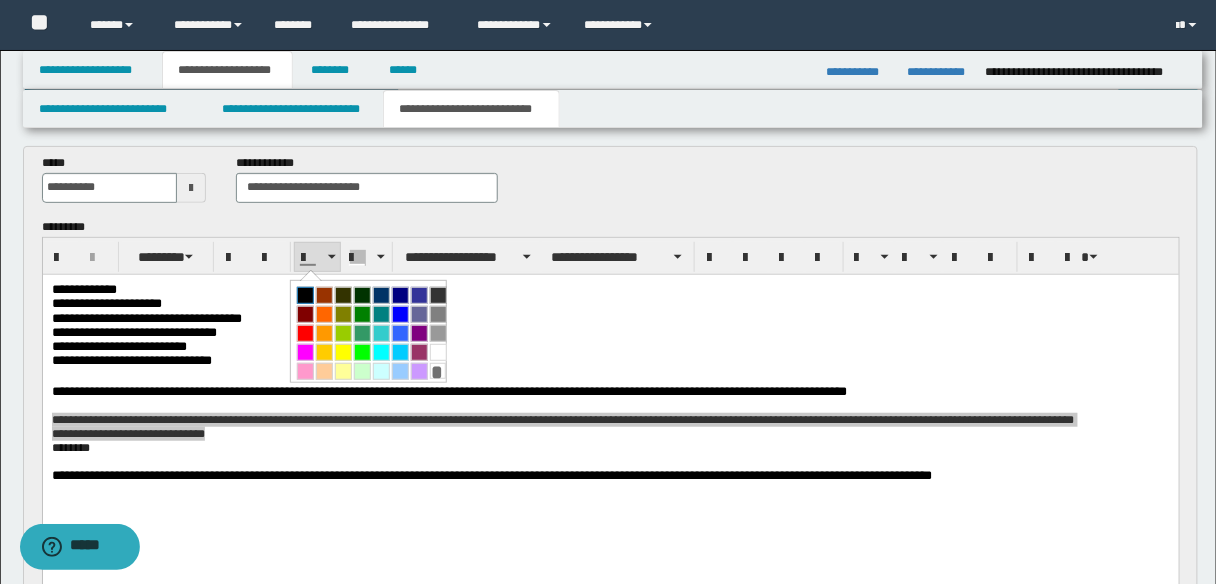 click at bounding box center [305, 295] 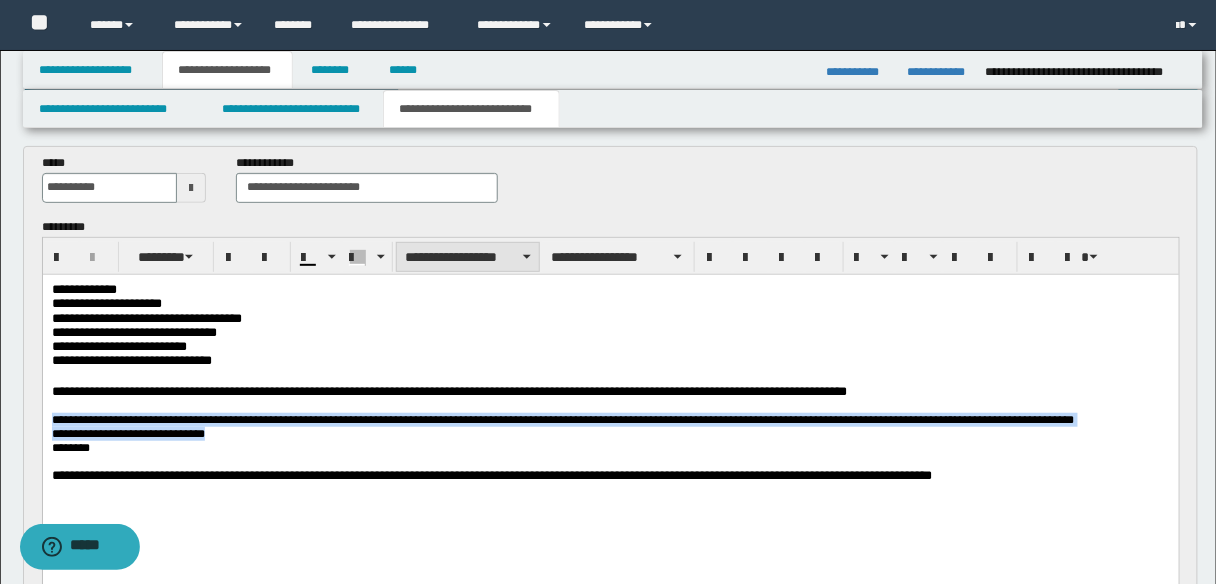 click on "**********" at bounding box center [468, 257] 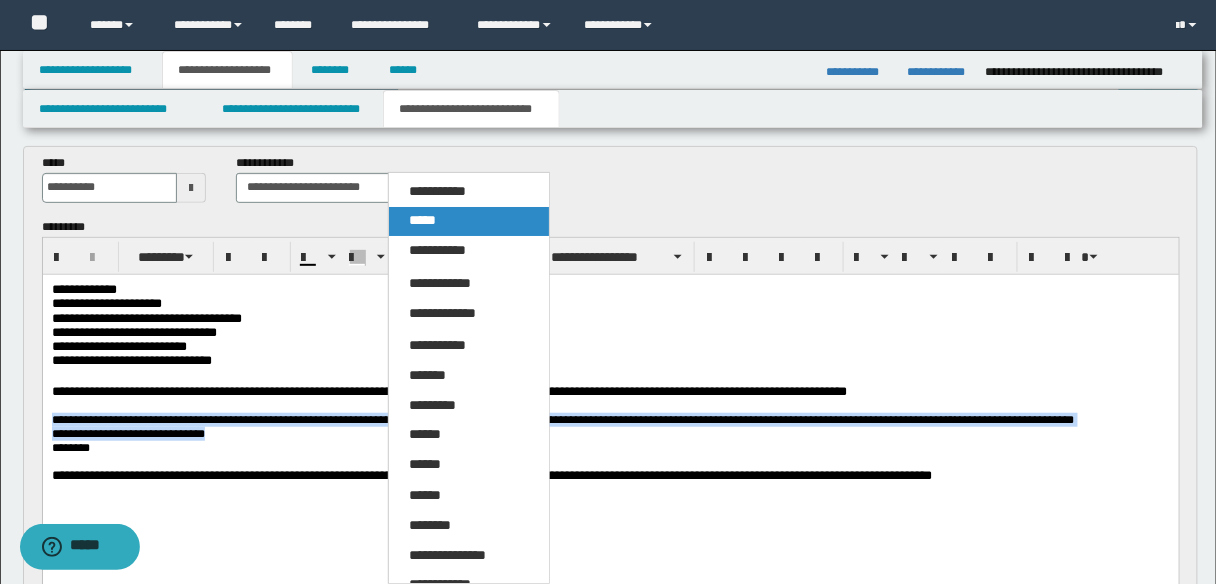 click on "*****" at bounding box center [422, 220] 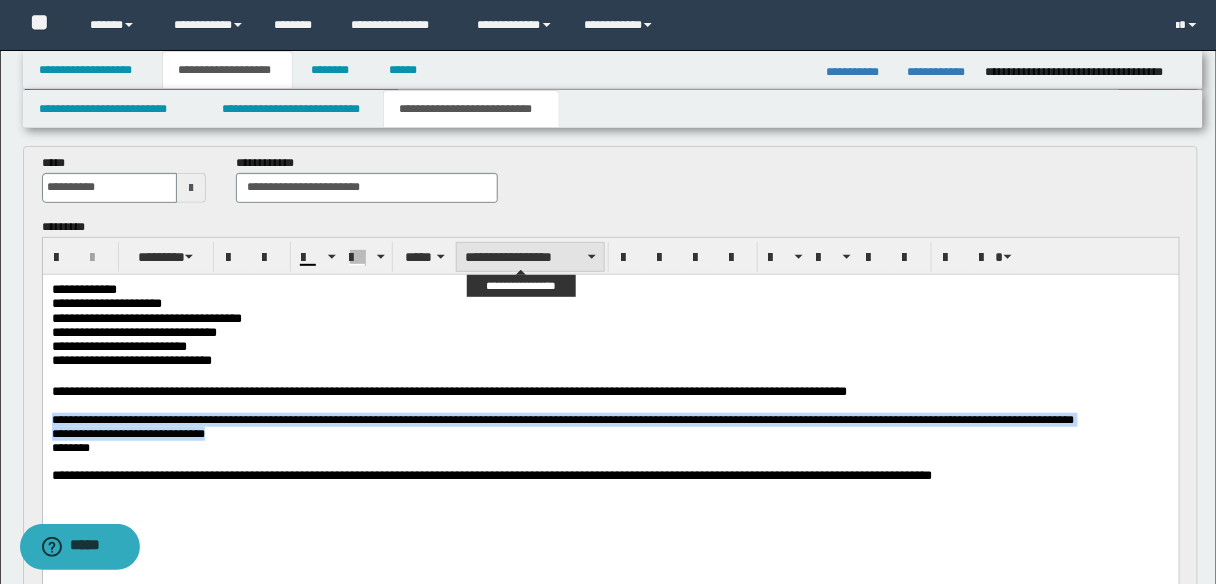 click on "**********" at bounding box center (530, 257) 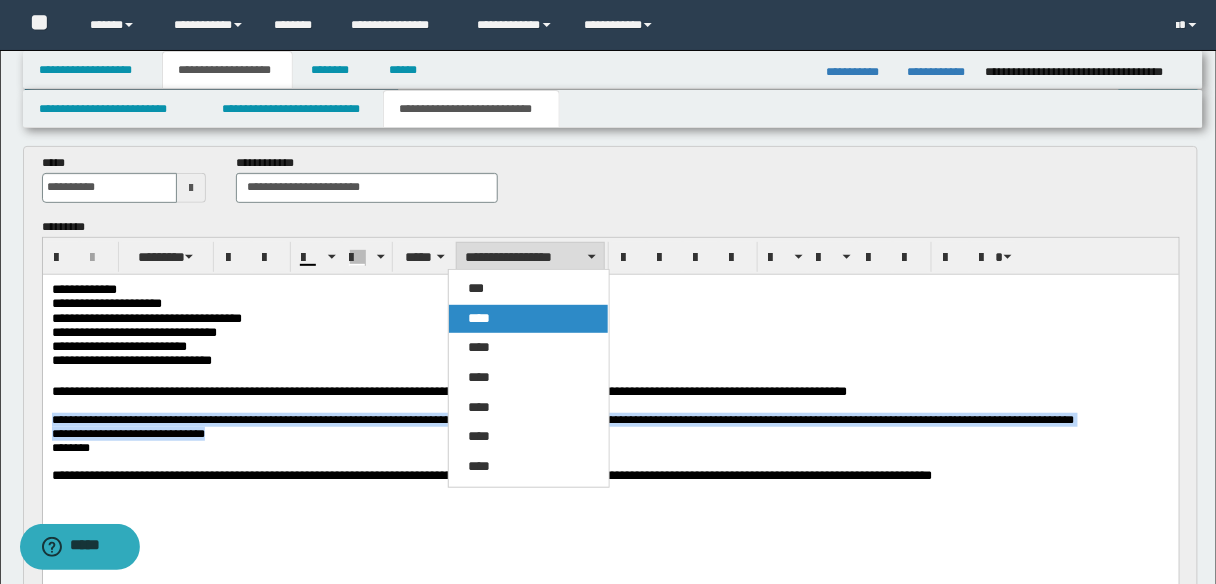 click on "****" at bounding box center (528, 319) 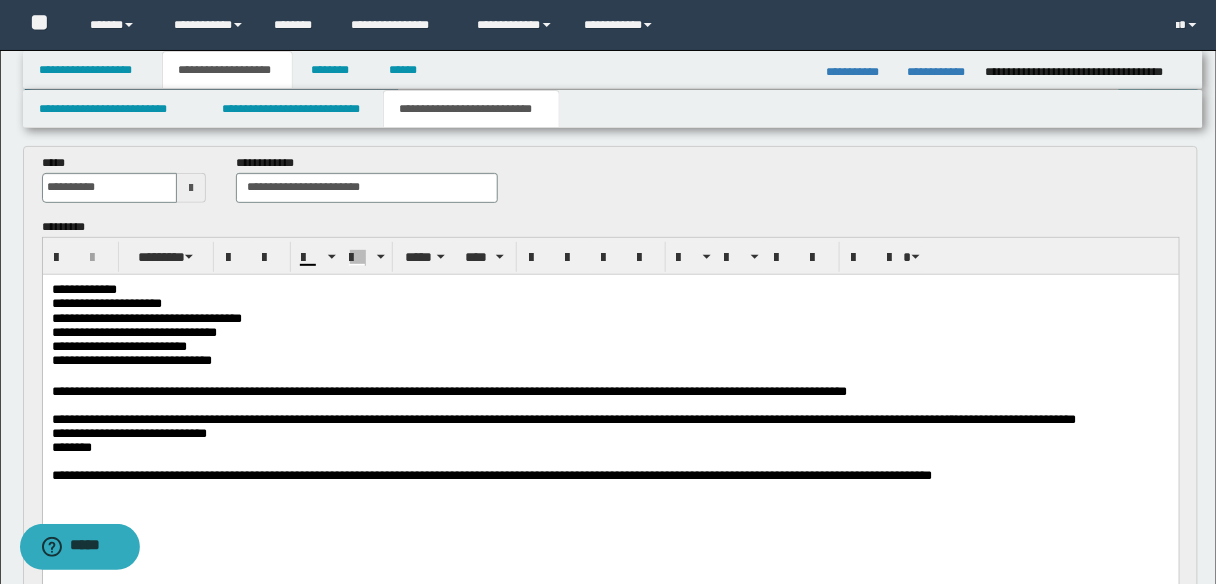click at bounding box center (610, 405) 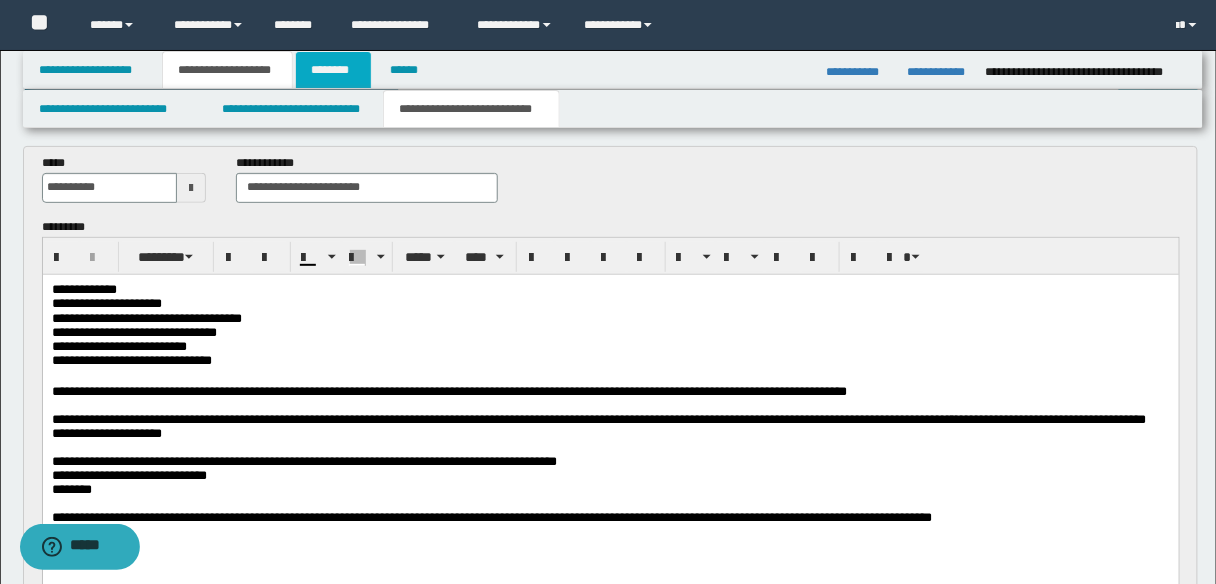 click on "********" at bounding box center [333, 70] 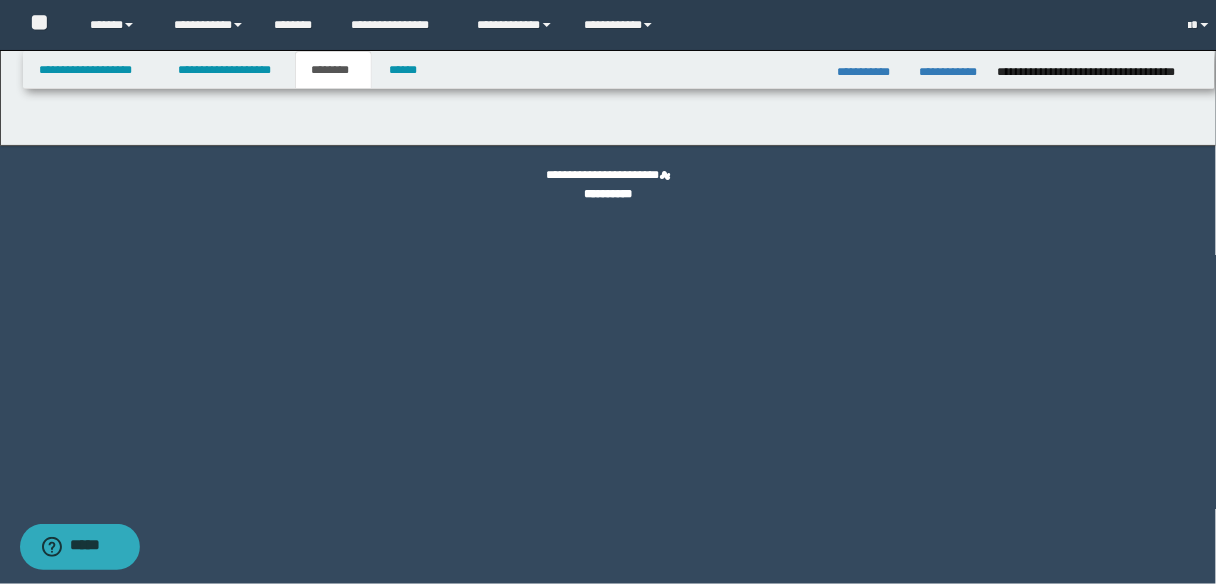 scroll, scrollTop: 0, scrollLeft: 0, axis: both 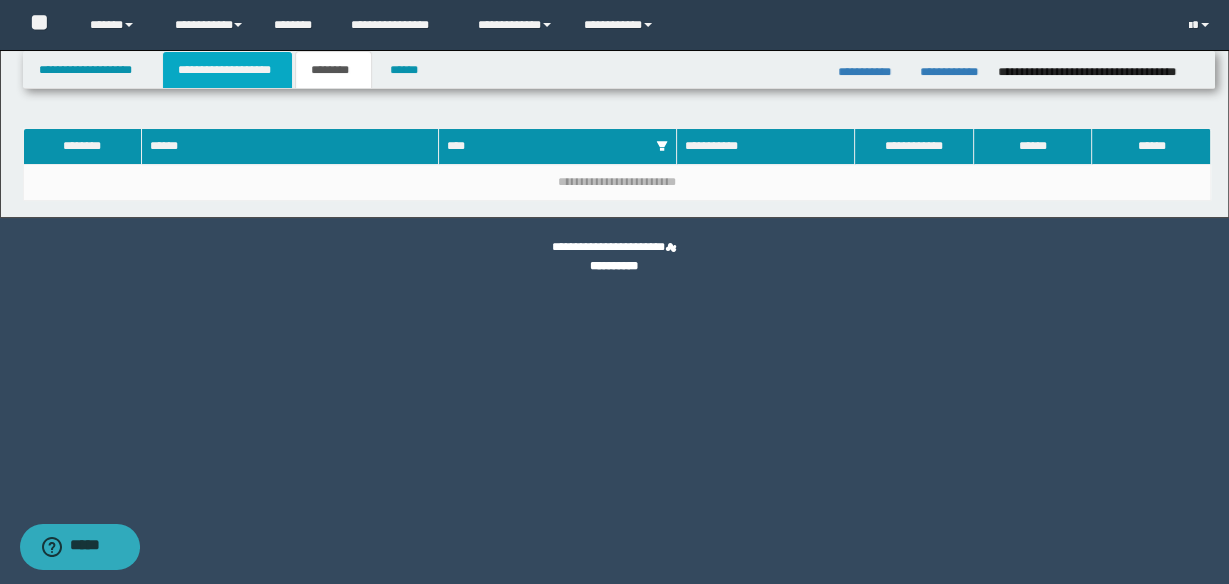 click on "**********" at bounding box center [227, 70] 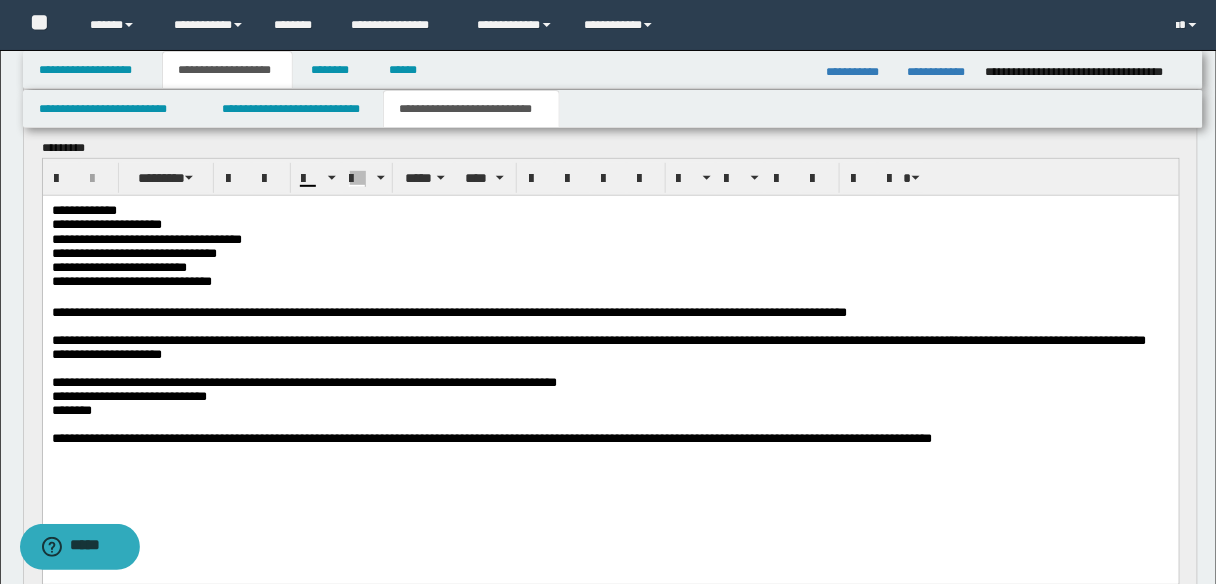 scroll, scrollTop: 240, scrollLeft: 0, axis: vertical 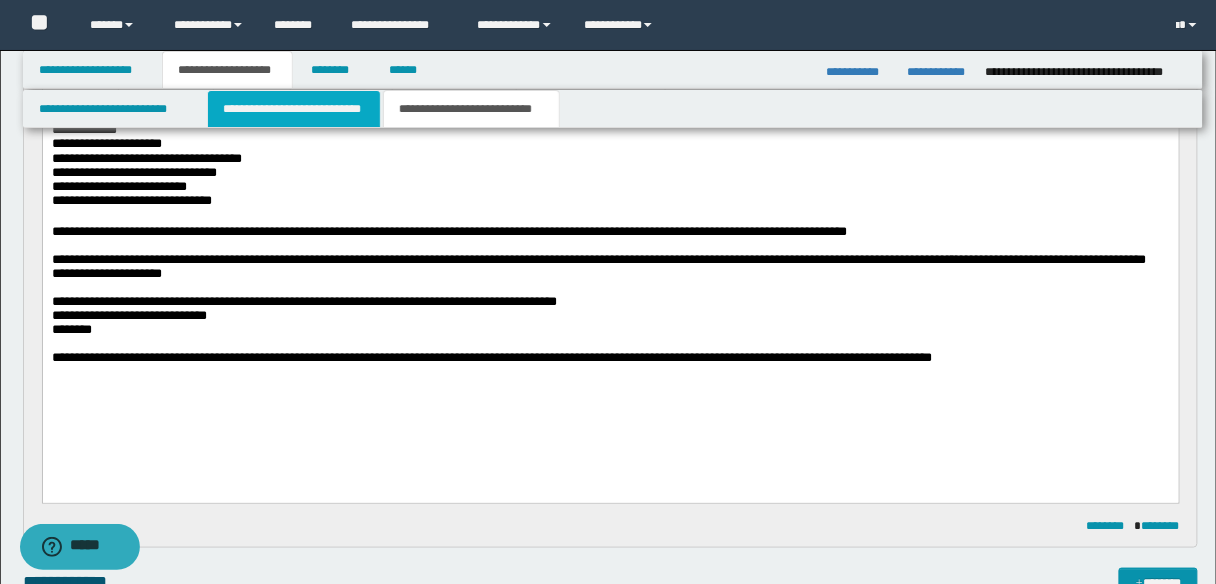 click on "**********" at bounding box center [294, 109] 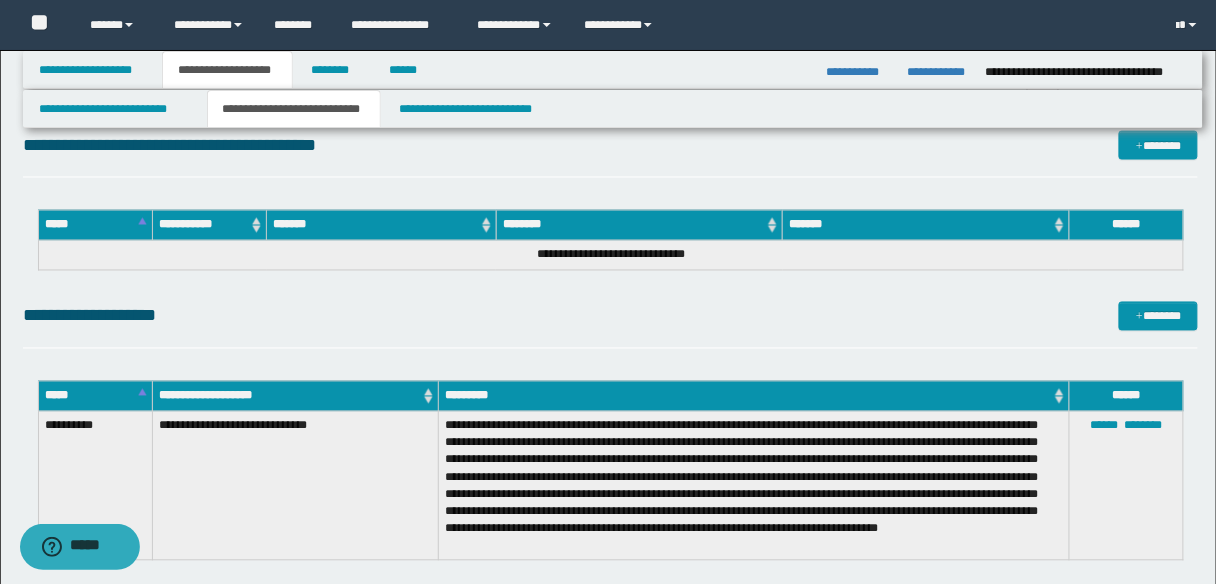 scroll, scrollTop: 2800, scrollLeft: 0, axis: vertical 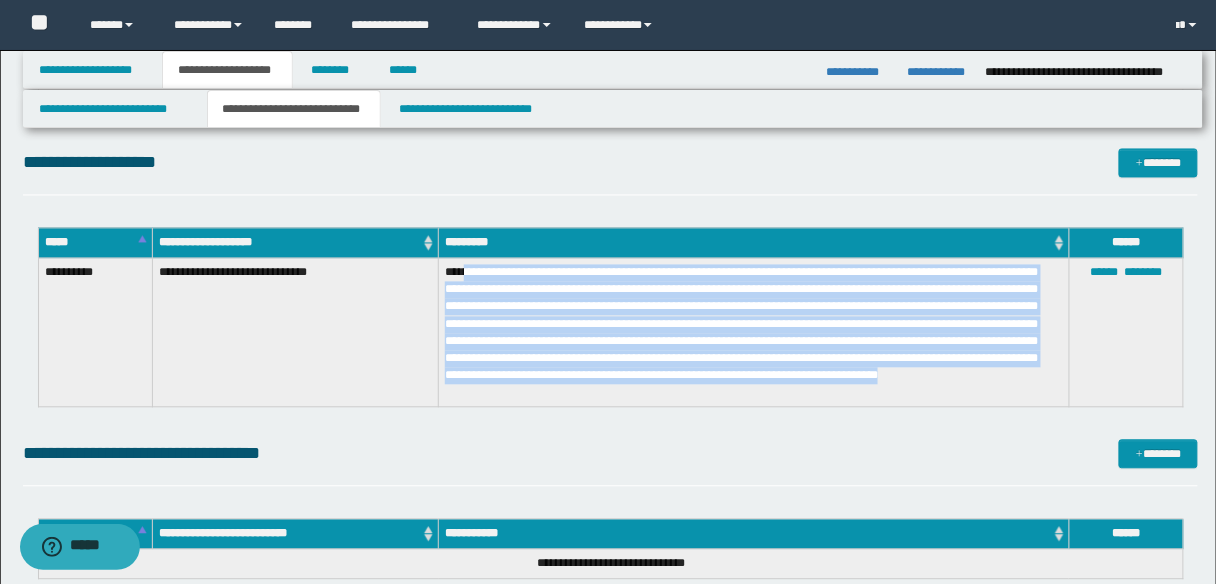 drag, startPoint x: 467, startPoint y: 273, endPoint x: 551, endPoint y: 391, distance: 144.84474 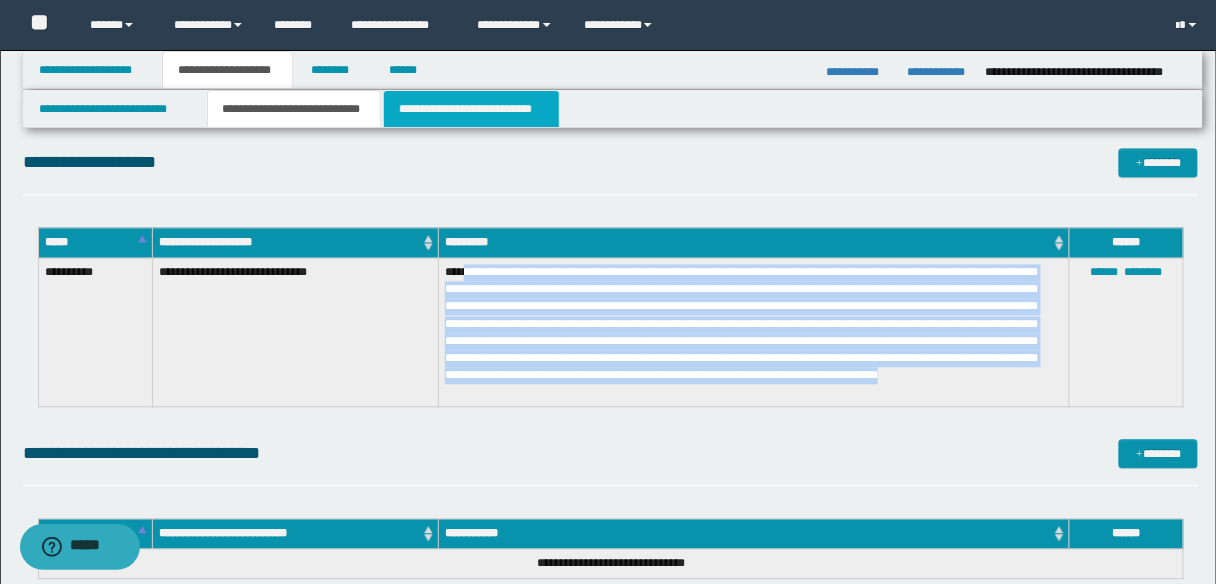 click on "**********" at bounding box center (471, 109) 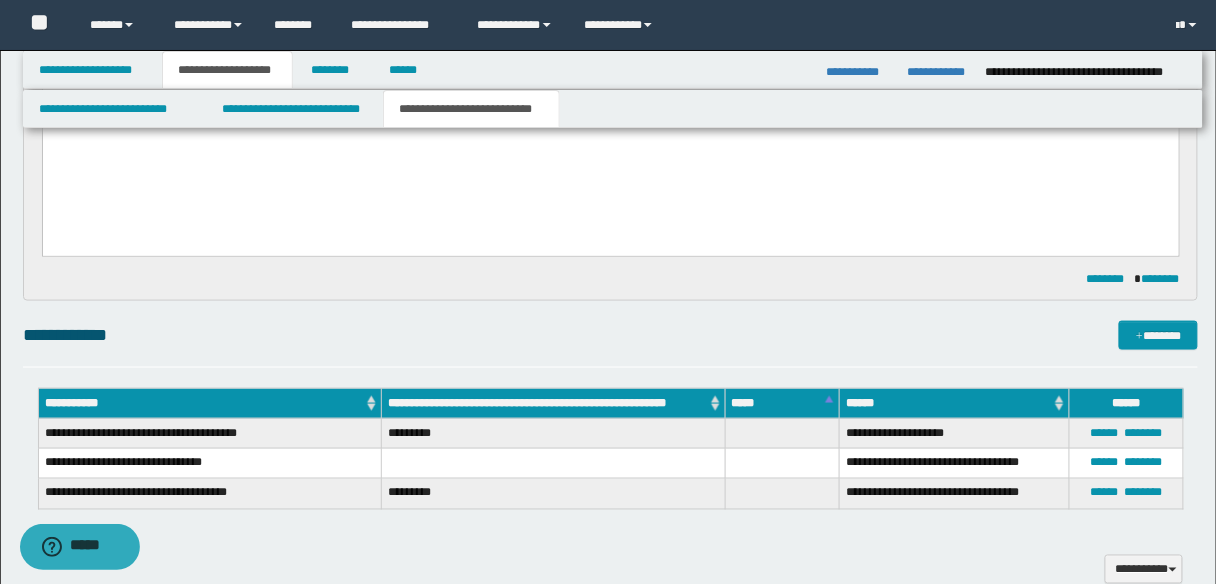 scroll, scrollTop: 358, scrollLeft: 0, axis: vertical 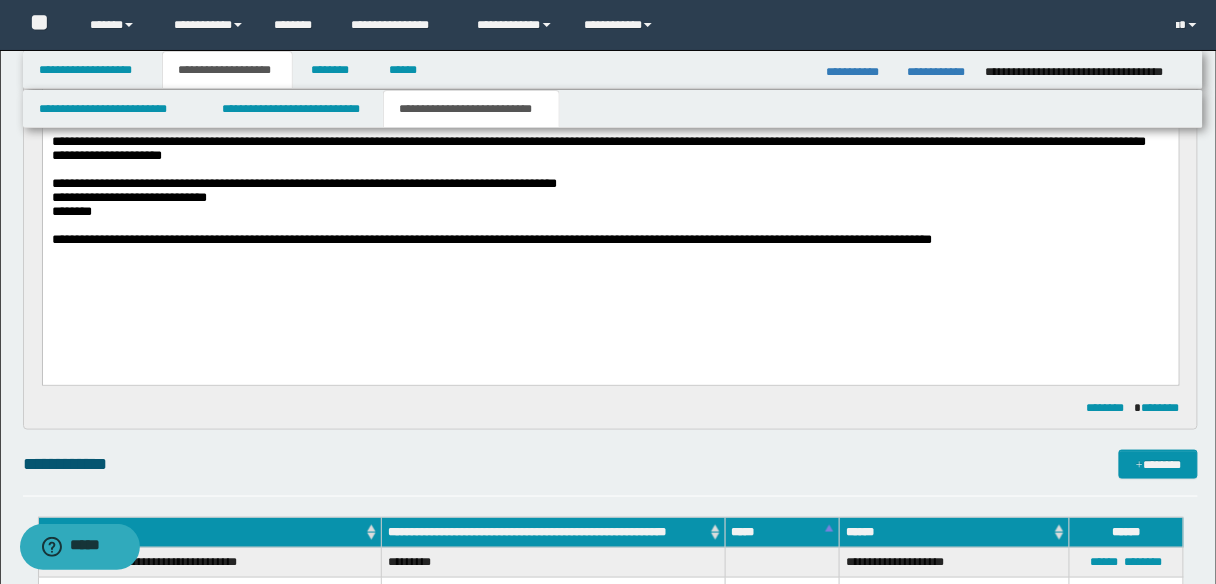 click on "**********" at bounding box center [303, 183] 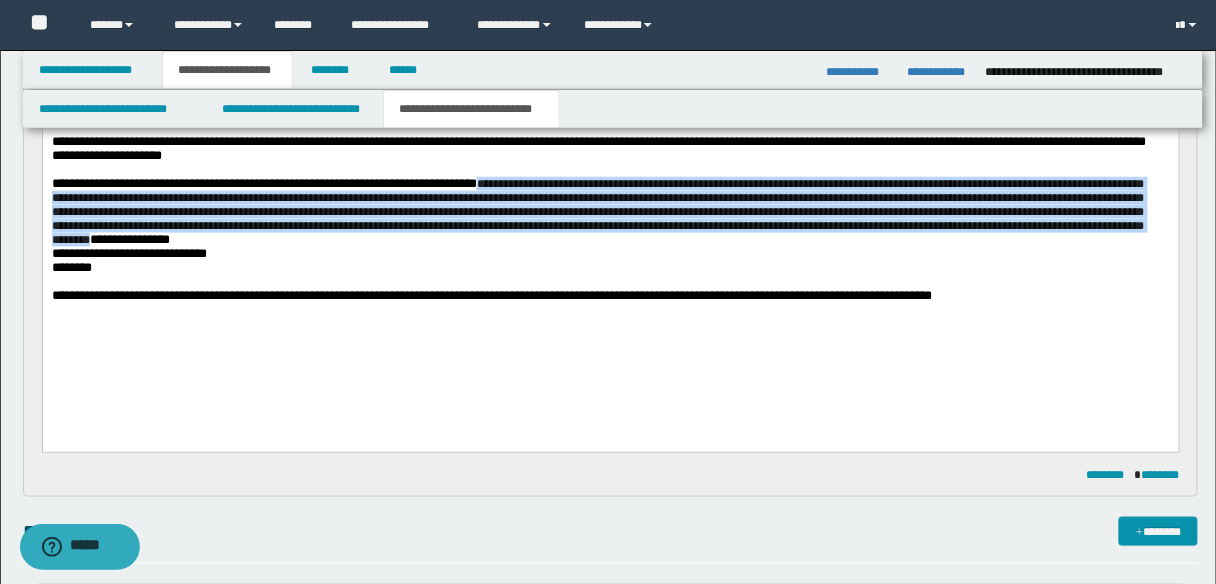 drag, startPoint x: 569, startPoint y: 207, endPoint x: 426, endPoint y: 276, distance: 158.77657 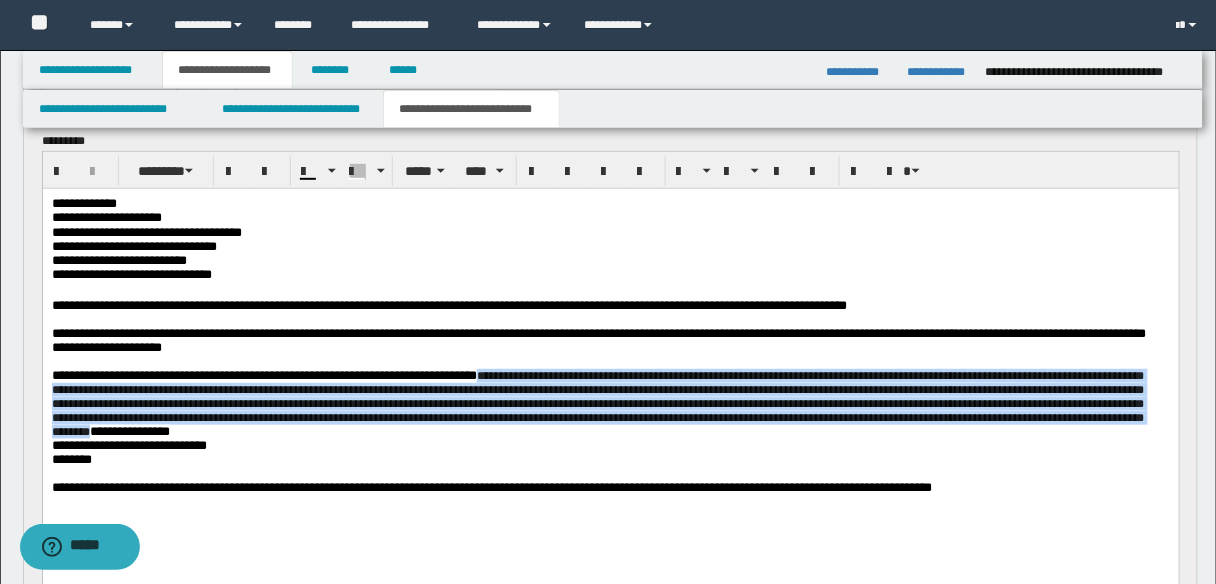 scroll, scrollTop: 118, scrollLeft: 0, axis: vertical 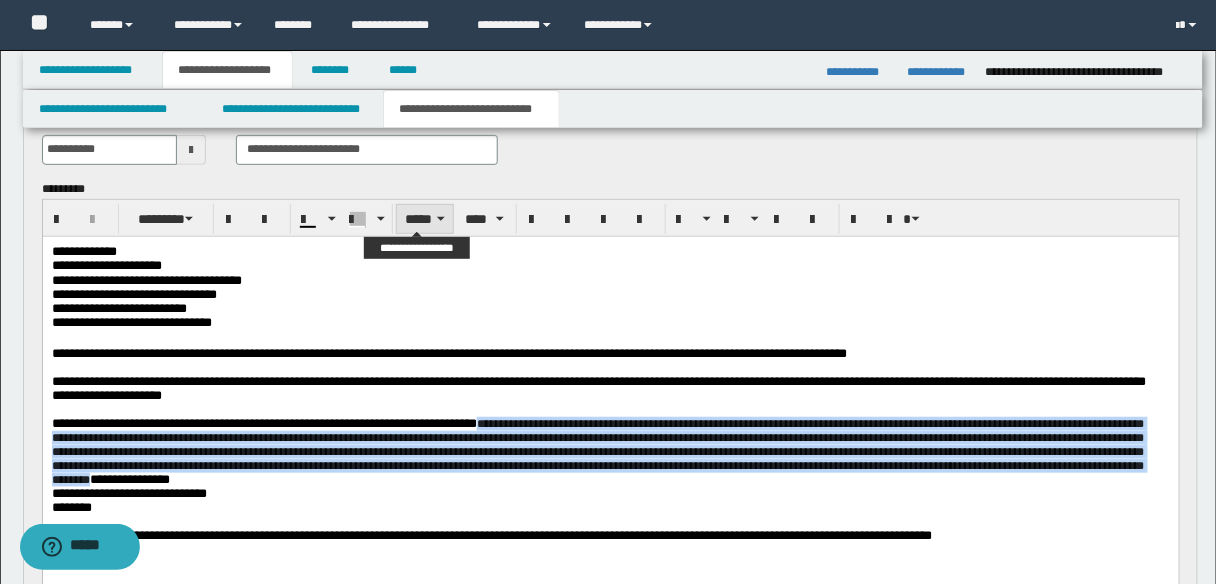 click on "*****" at bounding box center [425, 219] 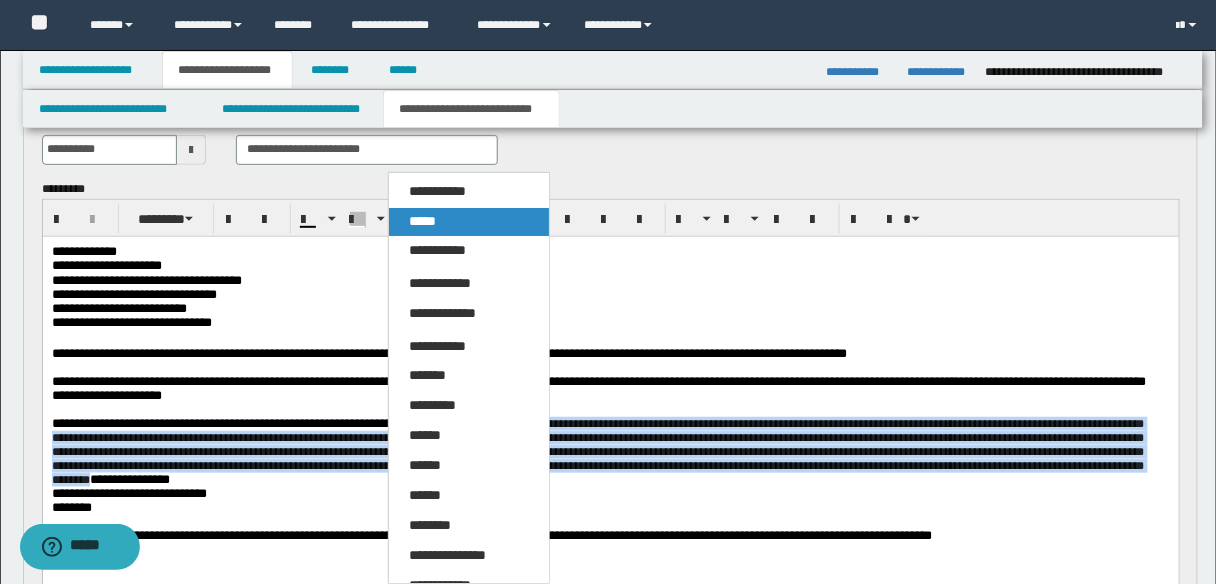 click on "*****" at bounding box center [468, 222] 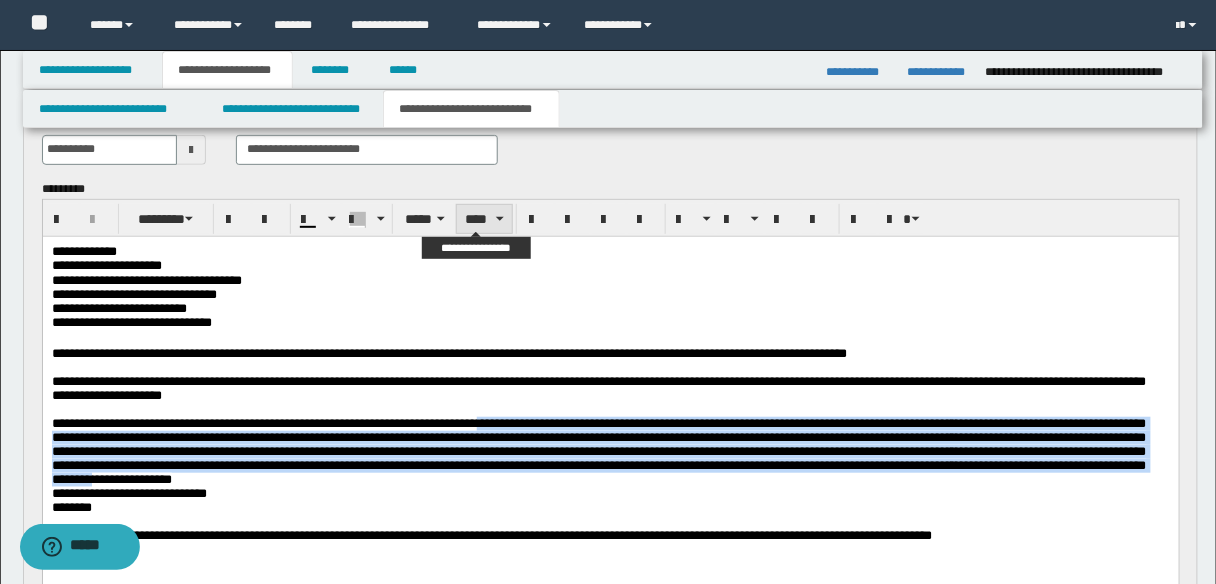 click on "****" at bounding box center (484, 219) 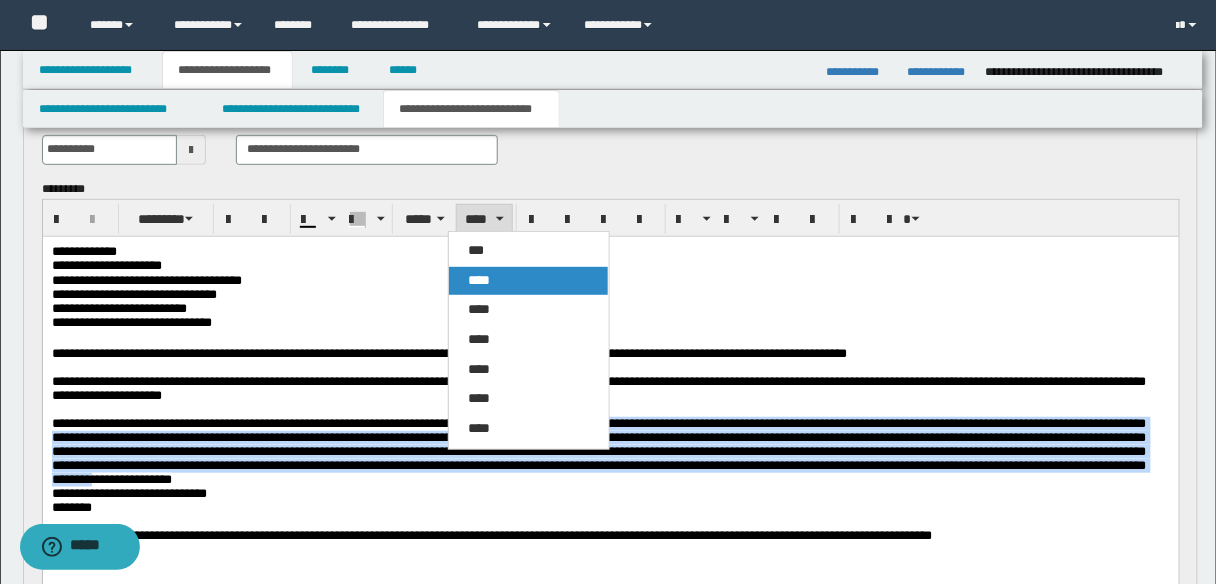 drag, startPoint x: 497, startPoint y: 277, endPoint x: 400, endPoint y: 17, distance: 277.50494 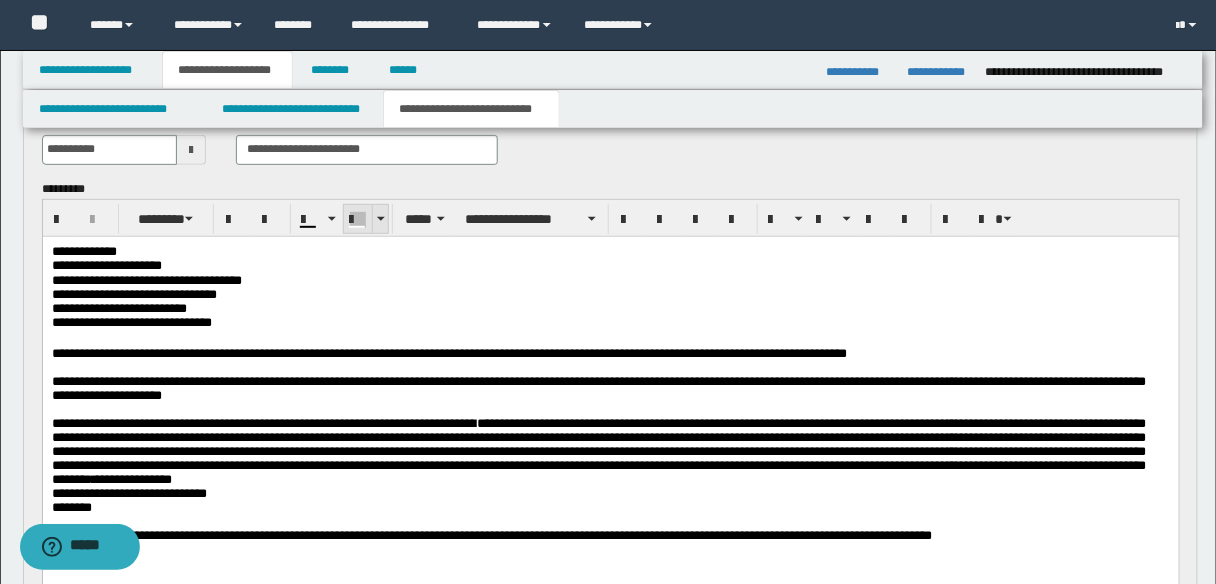 click at bounding box center (380, 219) 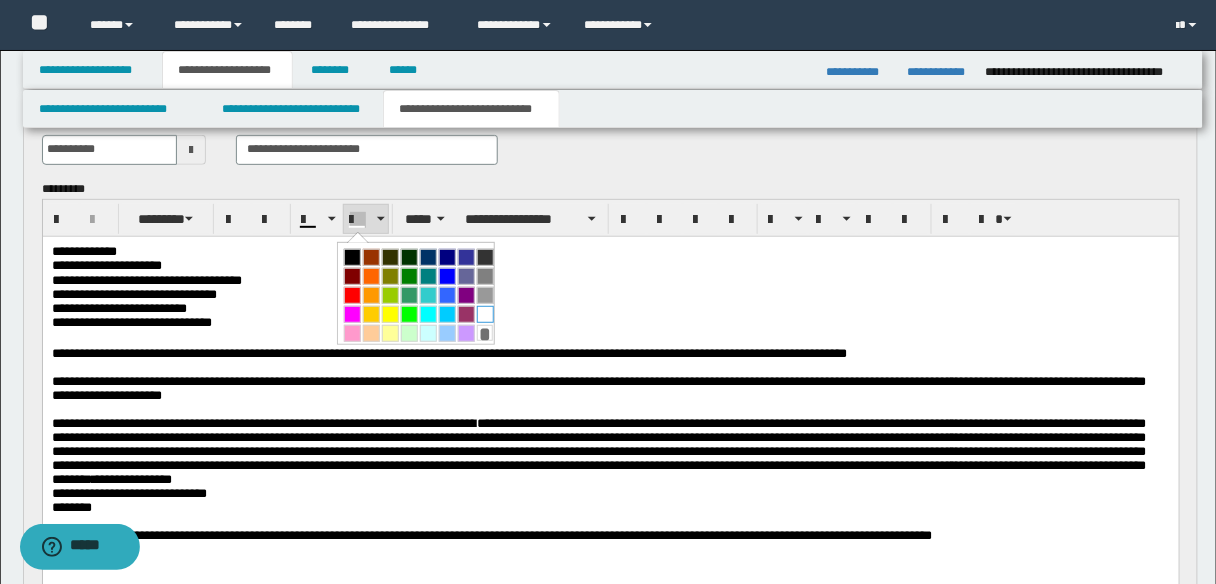 click at bounding box center [485, 314] 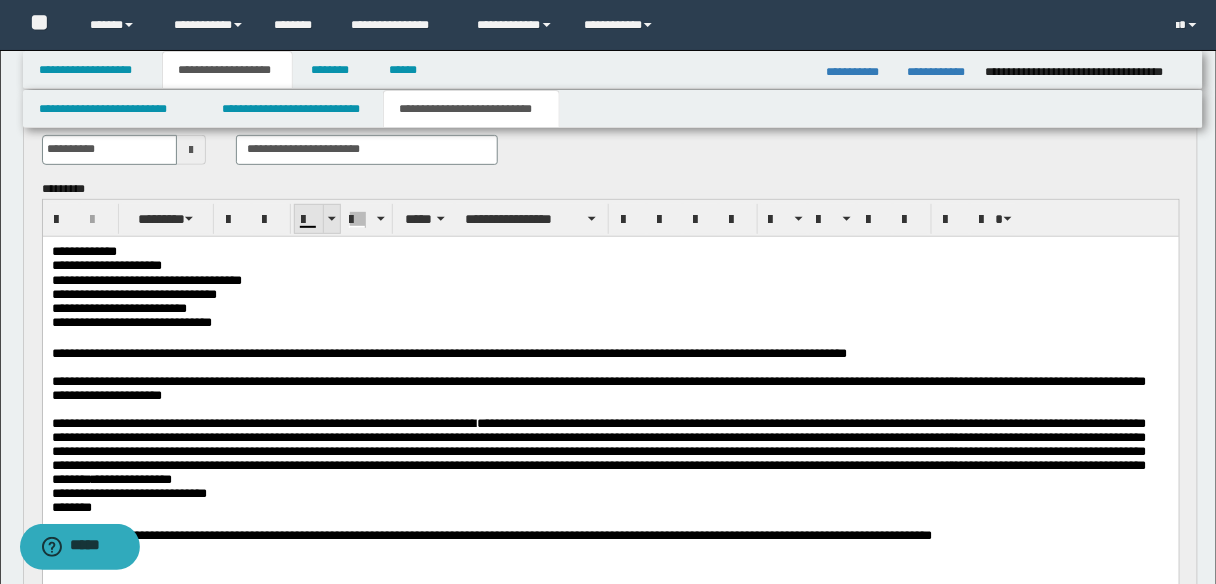 click at bounding box center [331, 219] 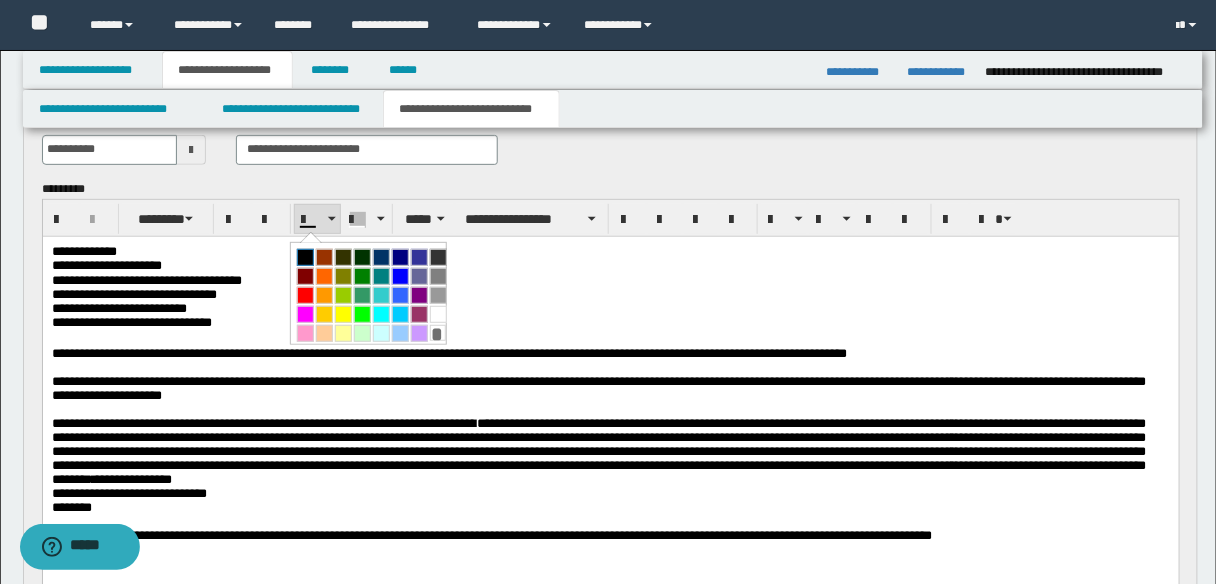 click at bounding box center (305, 257) 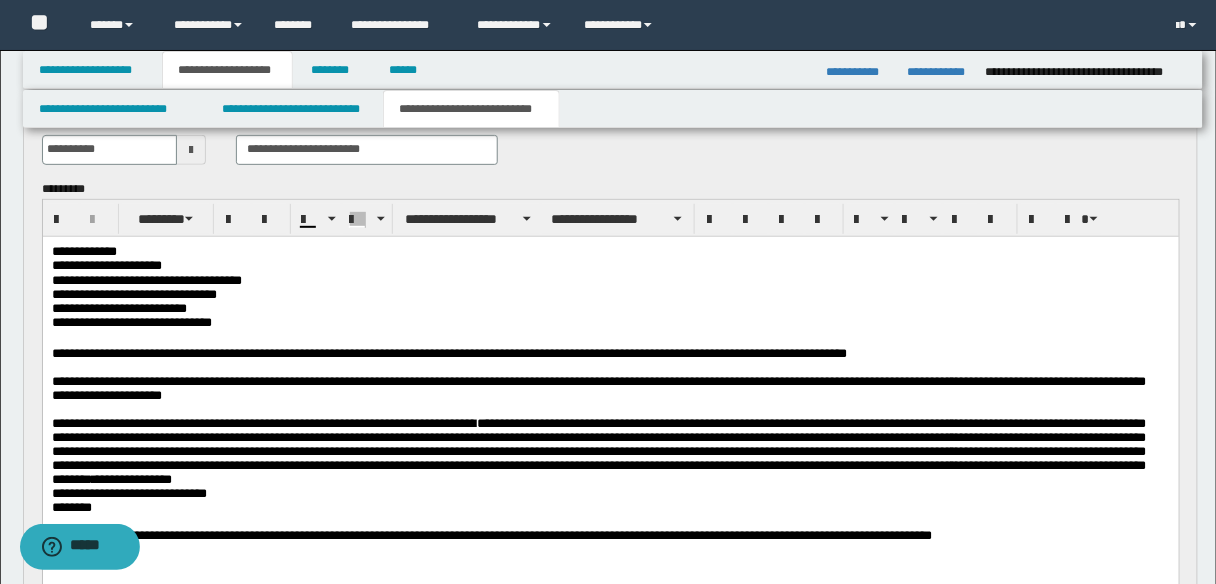 click at bounding box center [610, 338] 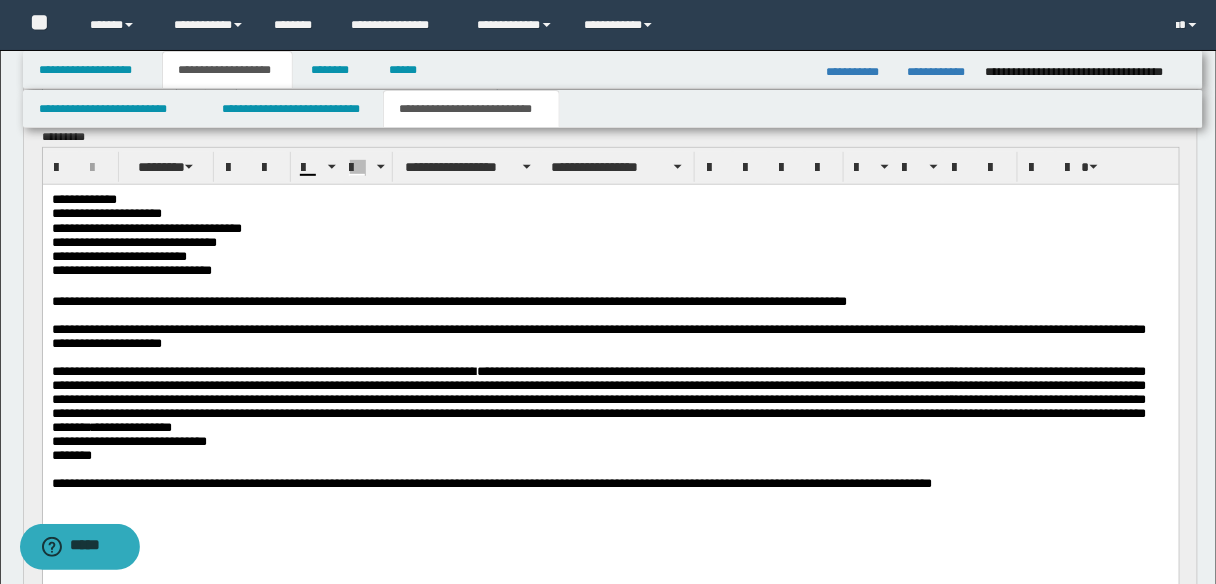 scroll, scrollTop: 198, scrollLeft: 0, axis: vertical 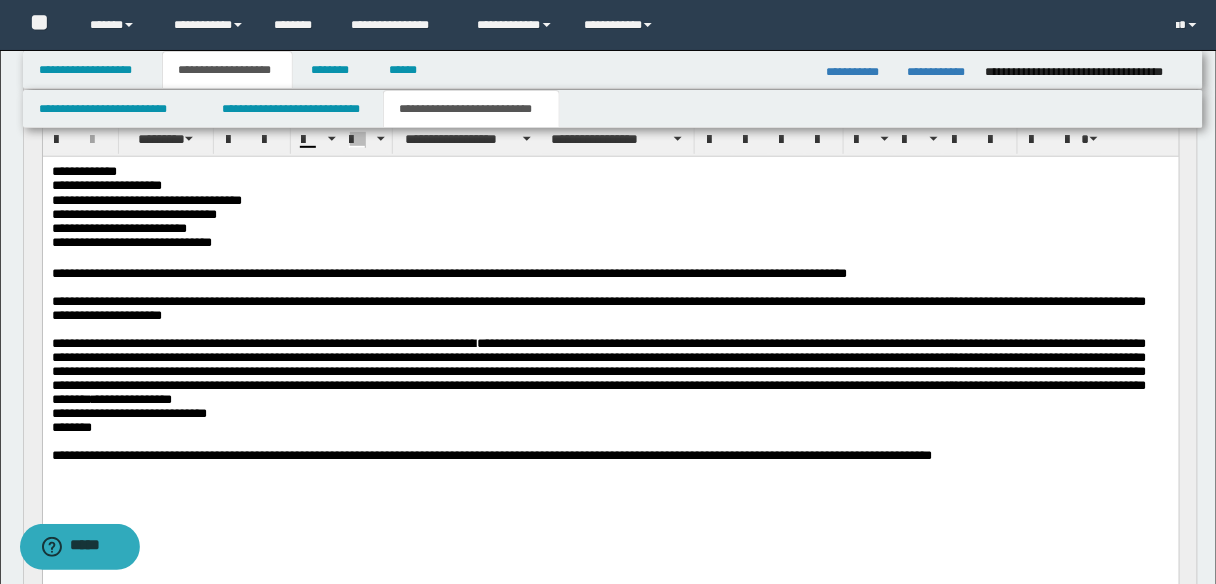 click on "**********" at bounding box center [598, 370] 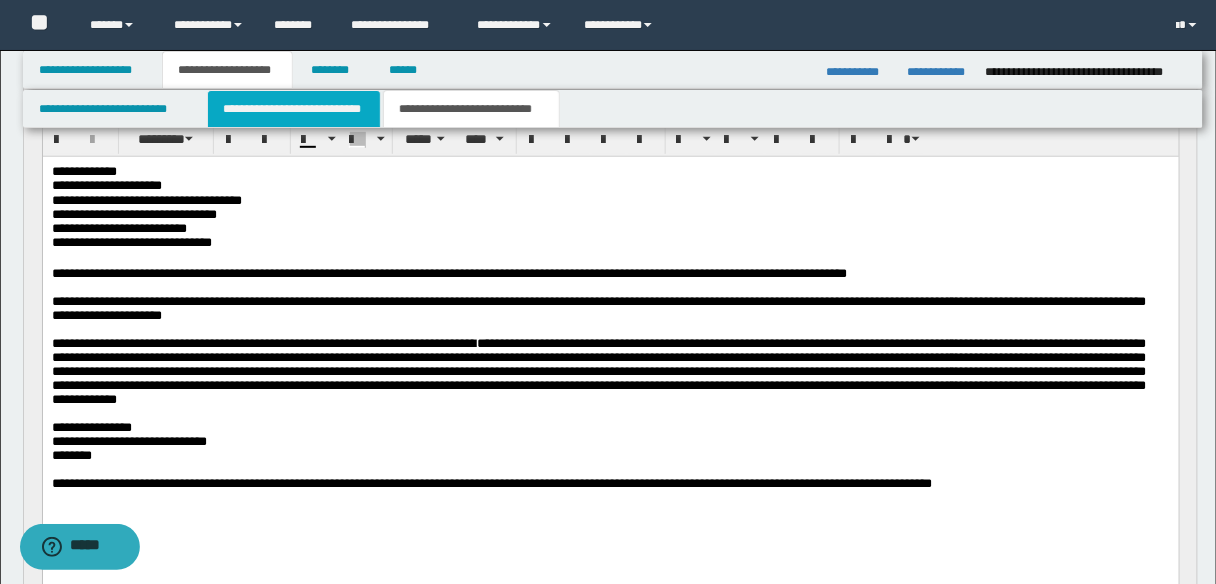 click on "**********" at bounding box center [294, 109] 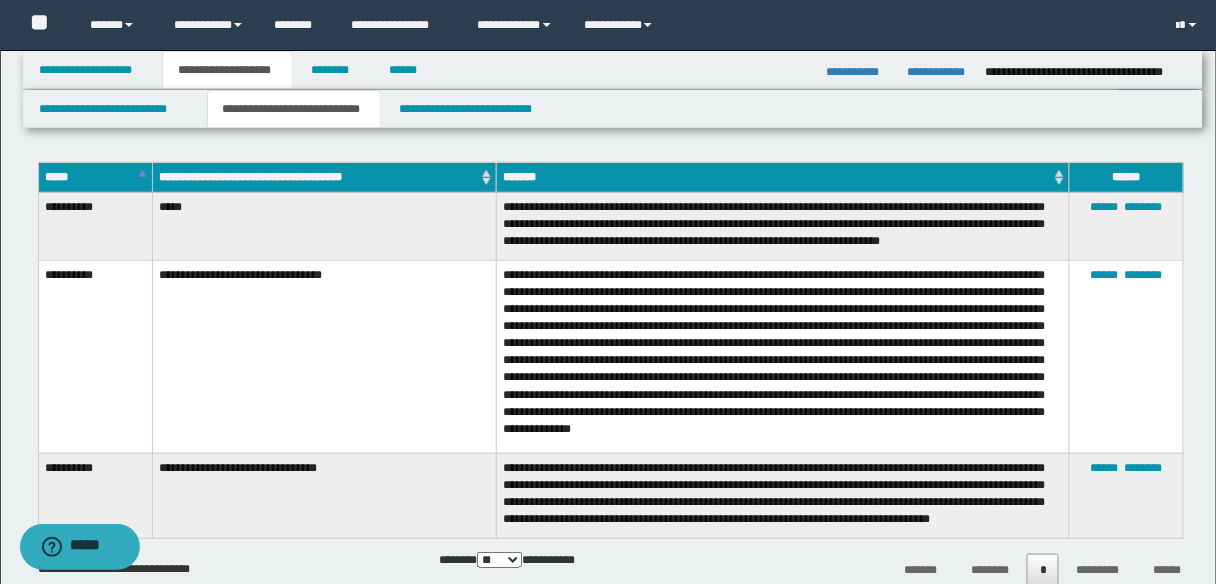 scroll, scrollTop: 2198, scrollLeft: 0, axis: vertical 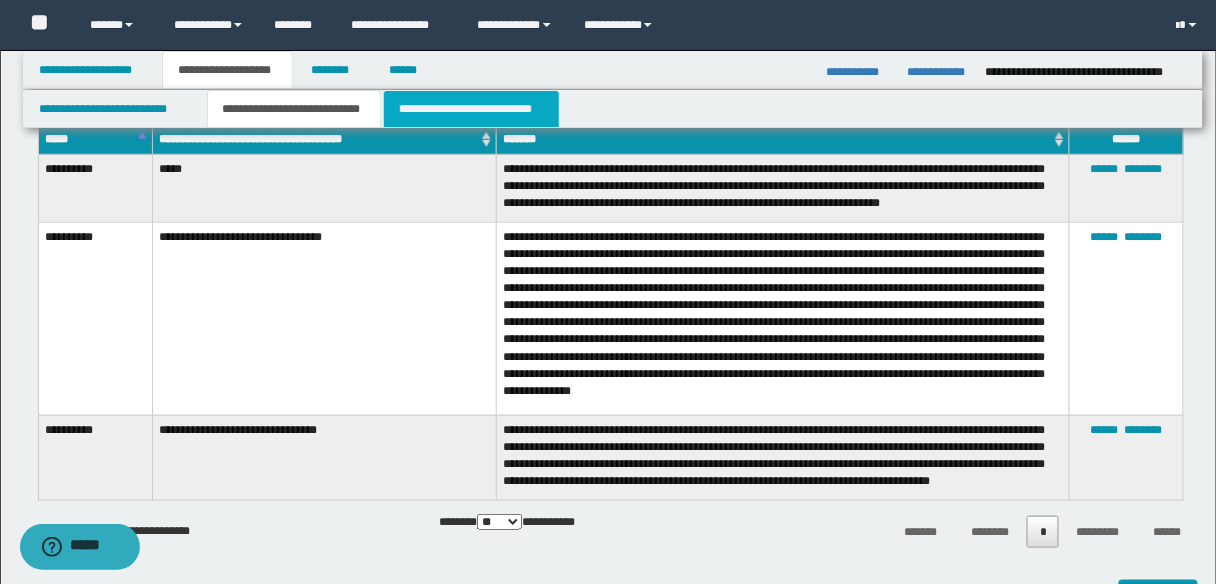 click on "**********" at bounding box center (471, 109) 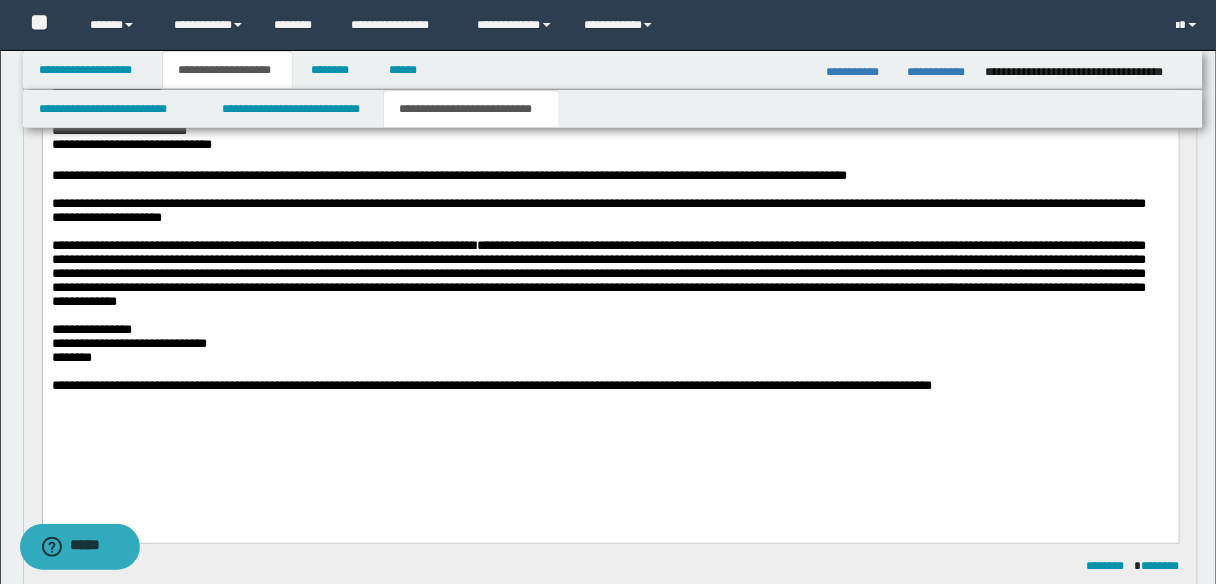 scroll, scrollTop: 294, scrollLeft: 0, axis: vertical 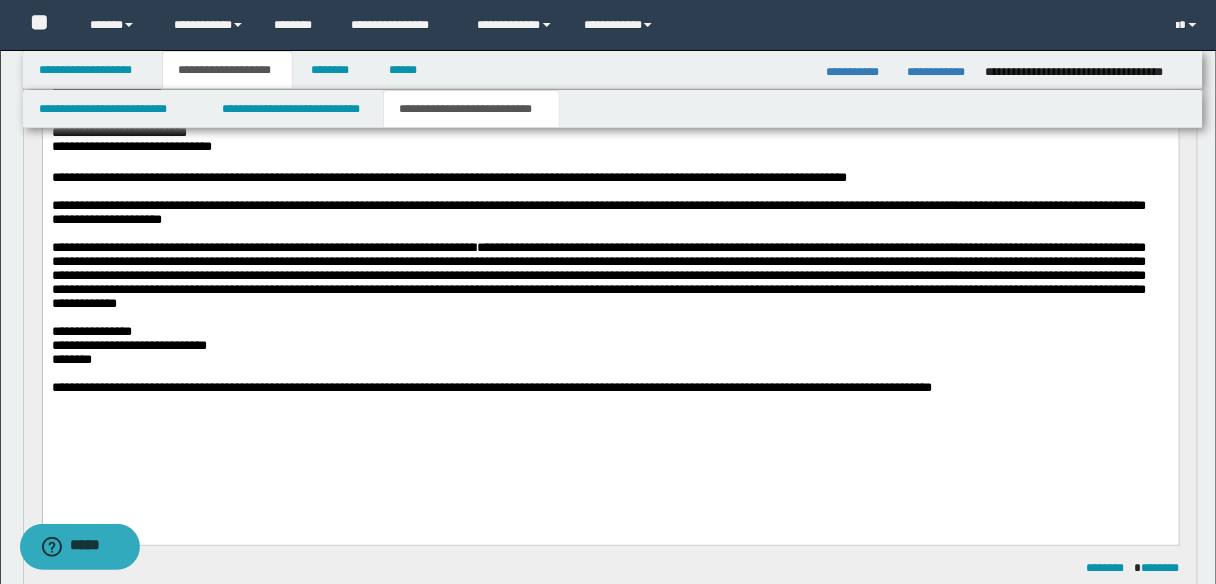 click on "**********" at bounding box center (610, 256) 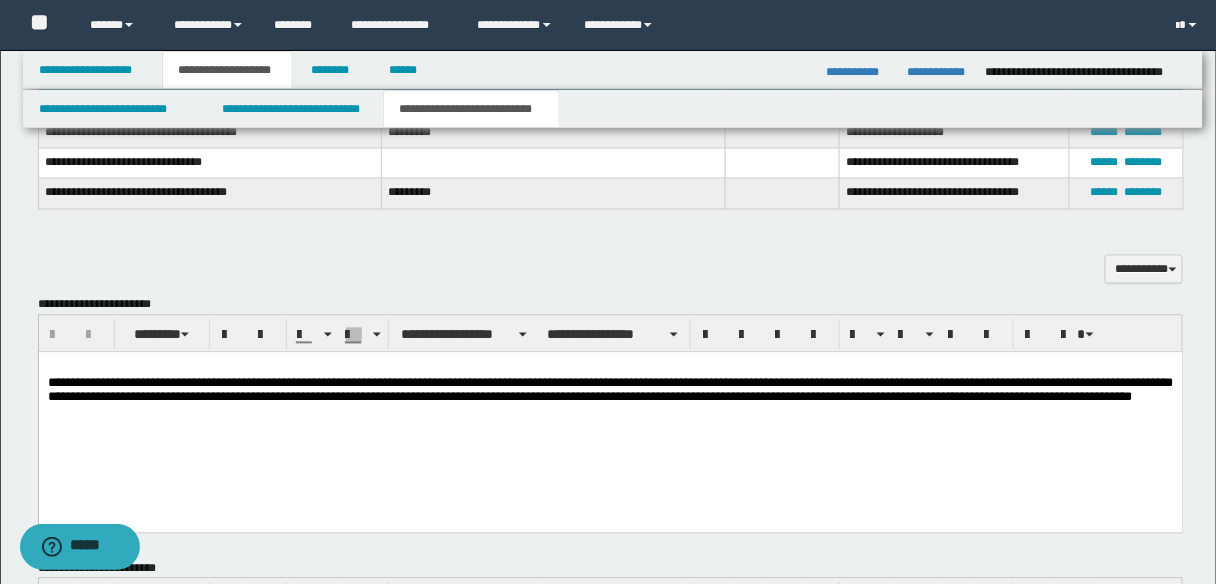 scroll, scrollTop: 854, scrollLeft: 0, axis: vertical 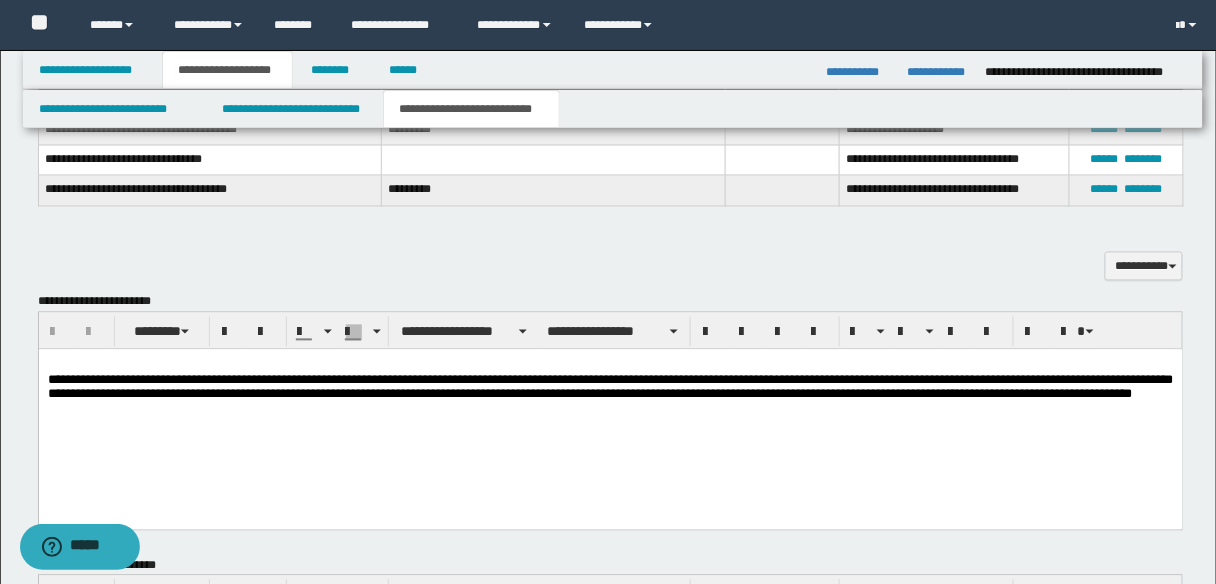 click on "**********" at bounding box center [610, 387] 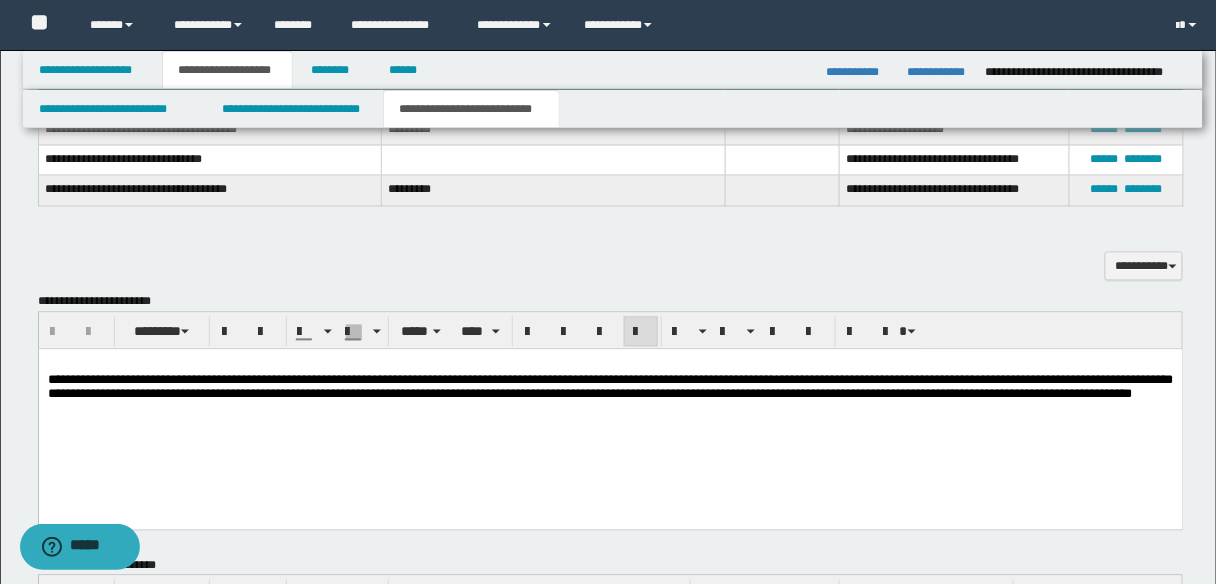 type 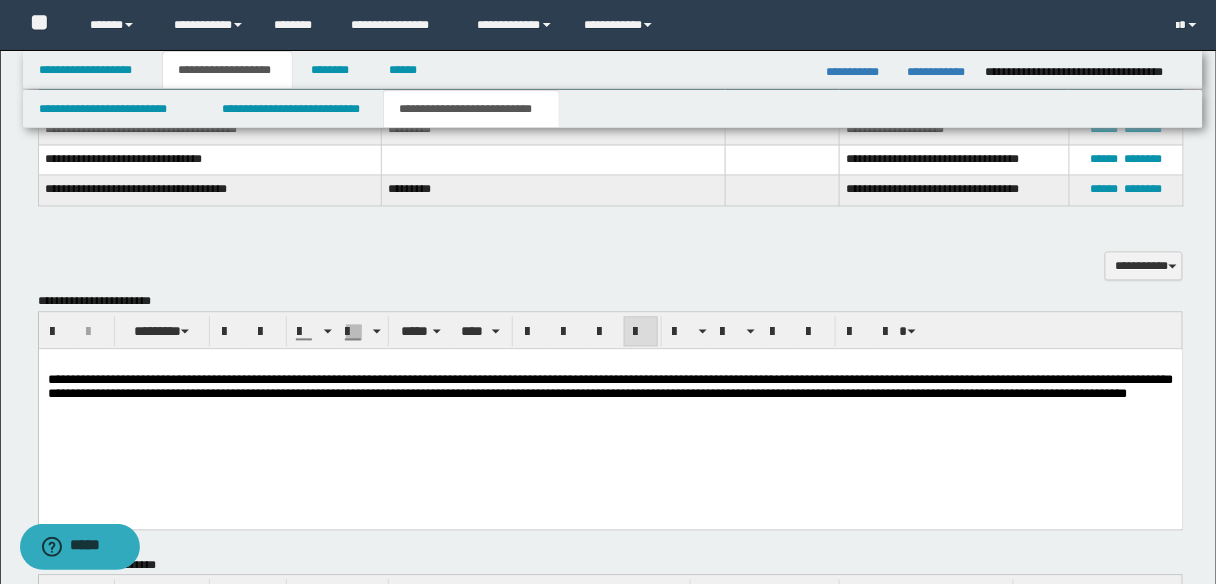 click on "**********" at bounding box center (610, 387) 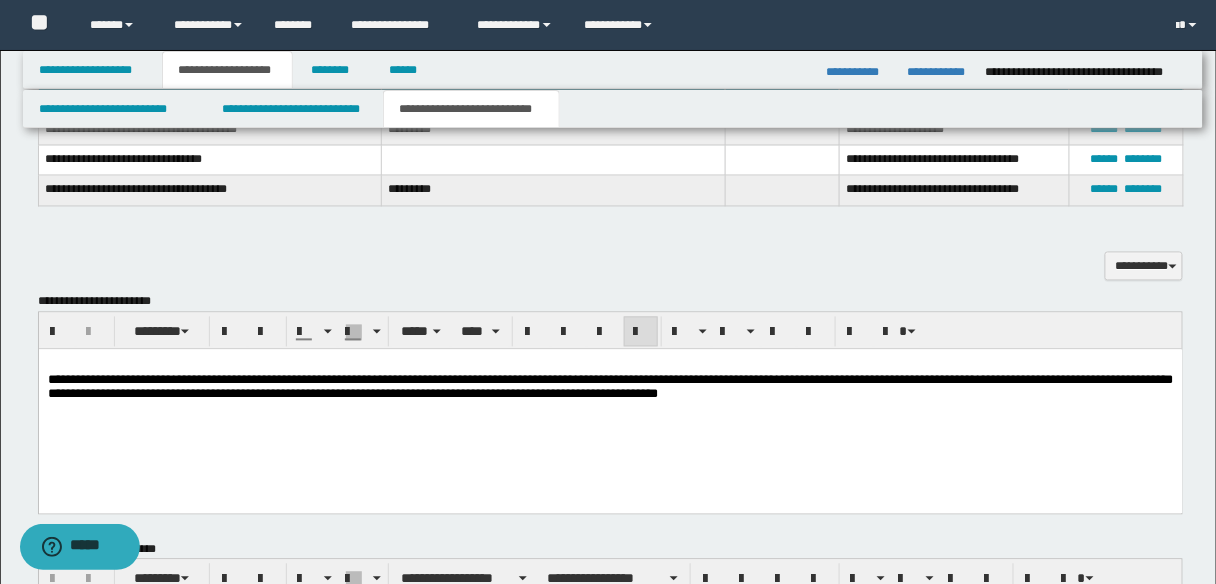 click on "**********" at bounding box center [610, 387] 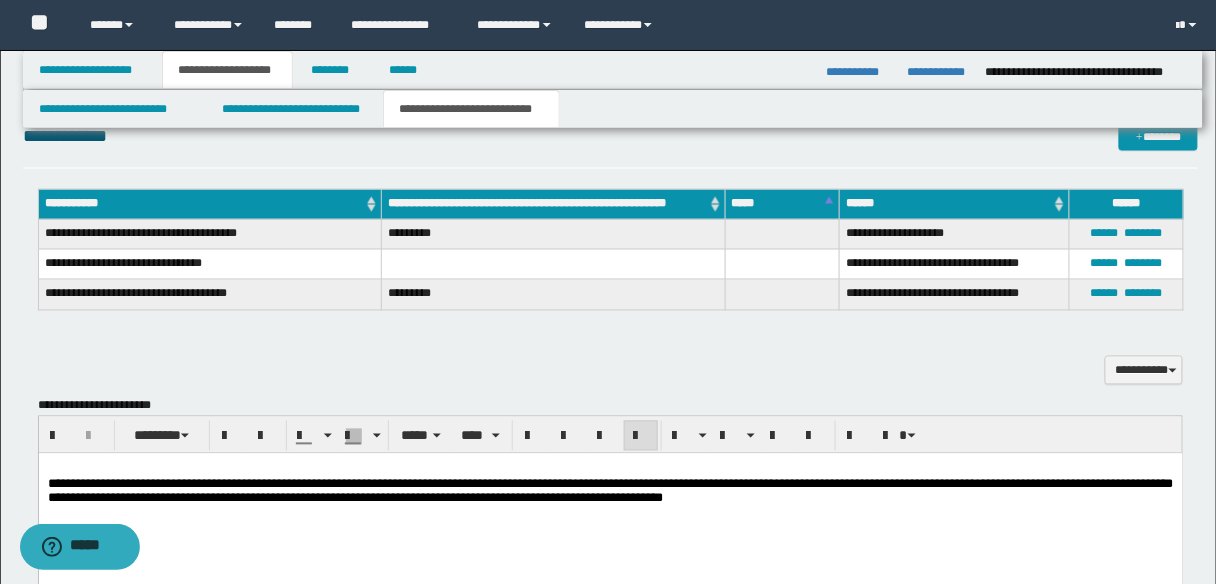 scroll, scrollTop: 854, scrollLeft: 0, axis: vertical 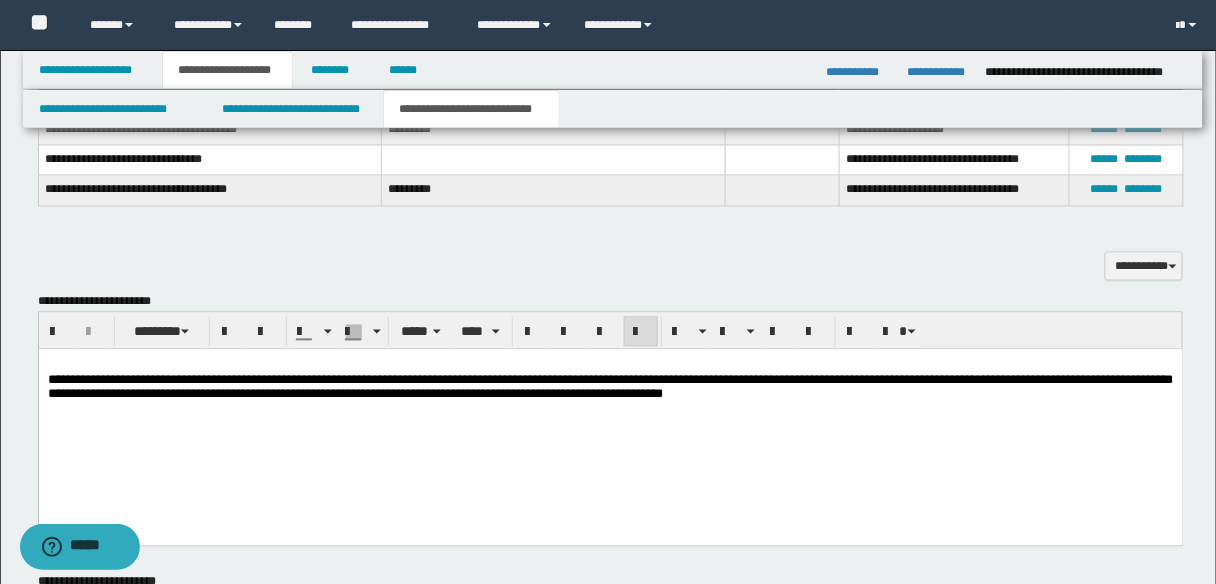 click at bounding box center (610, 409) 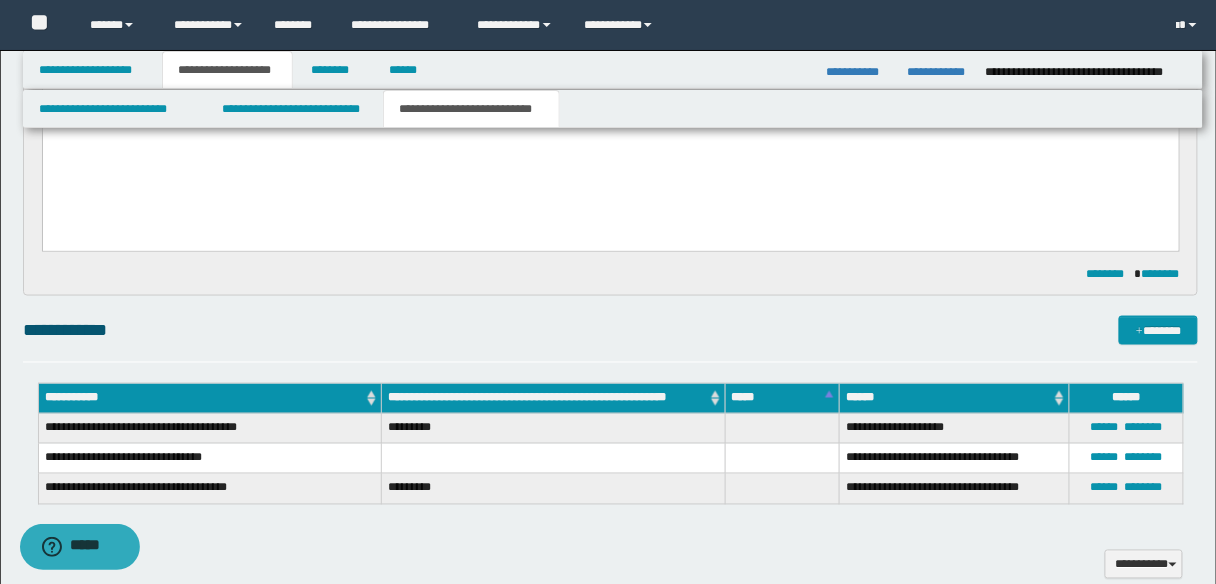 scroll, scrollTop: 374, scrollLeft: 0, axis: vertical 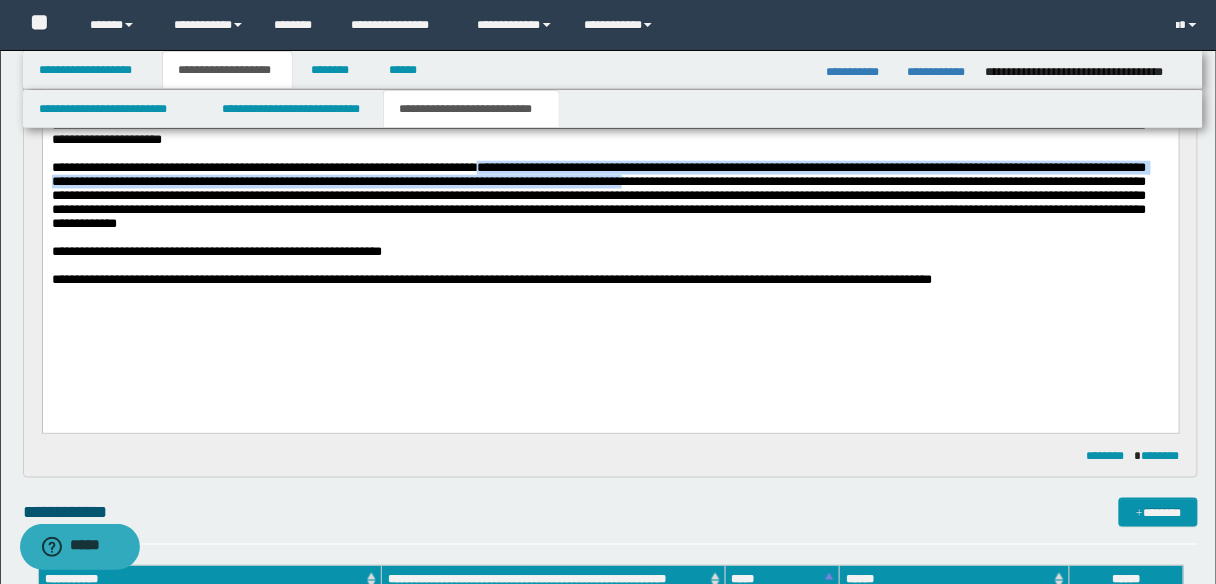 drag, startPoint x: 567, startPoint y: 189, endPoint x: 939, endPoint y: 206, distance: 372.38824 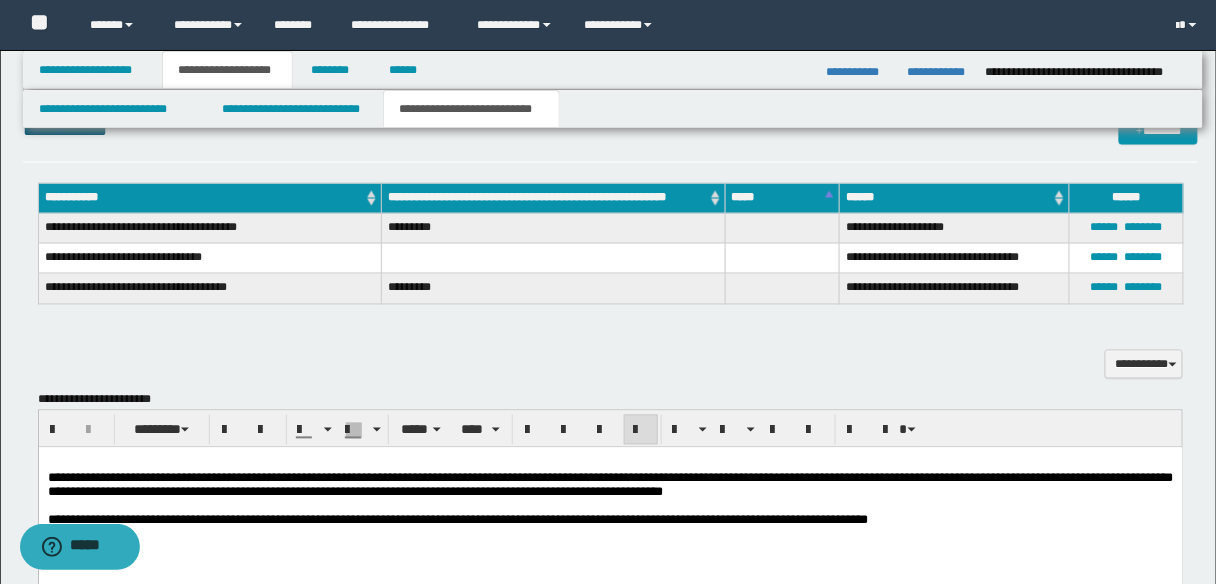 scroll, scrollTop: 854, scrollLeft: 0, axis: vertical 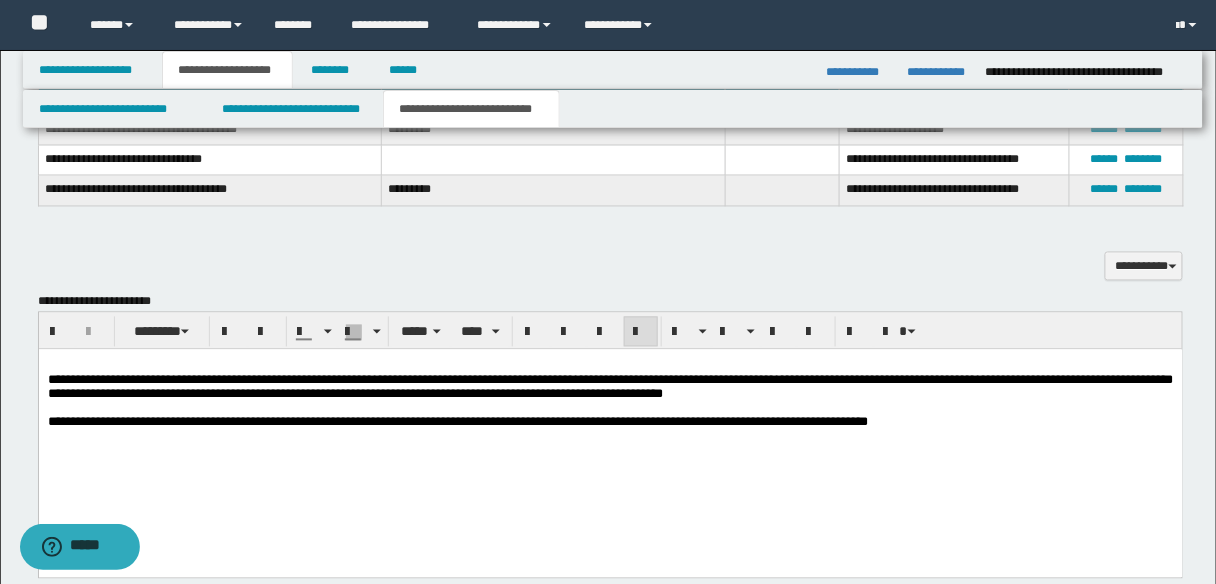 click on "**********" at bounding box center (610, 423) 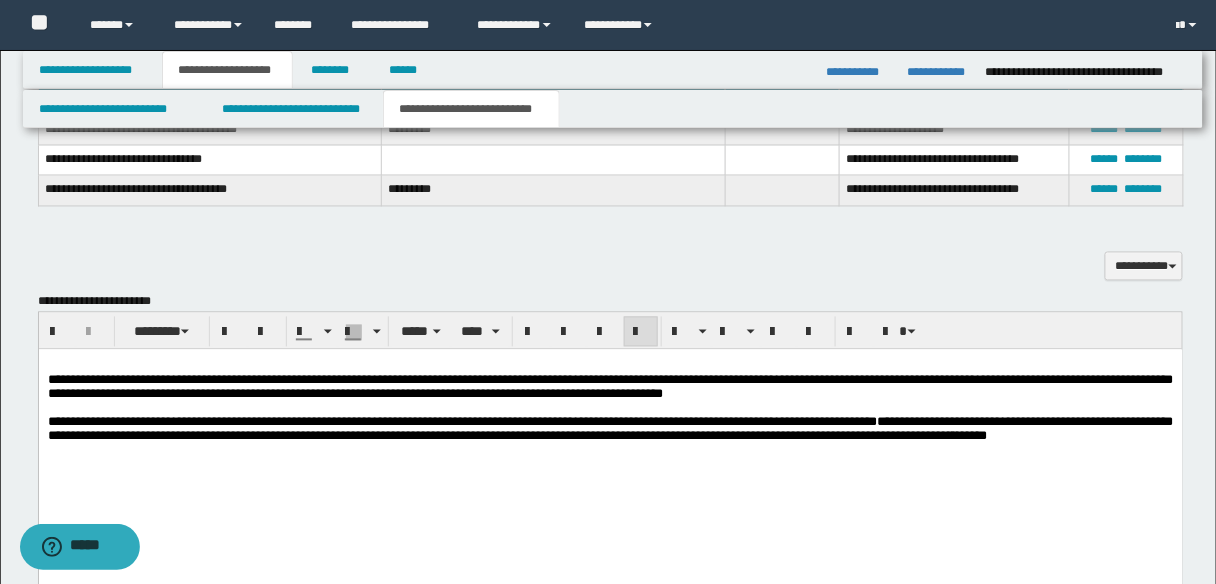 click on "**********" at bounding box center (610, 429) 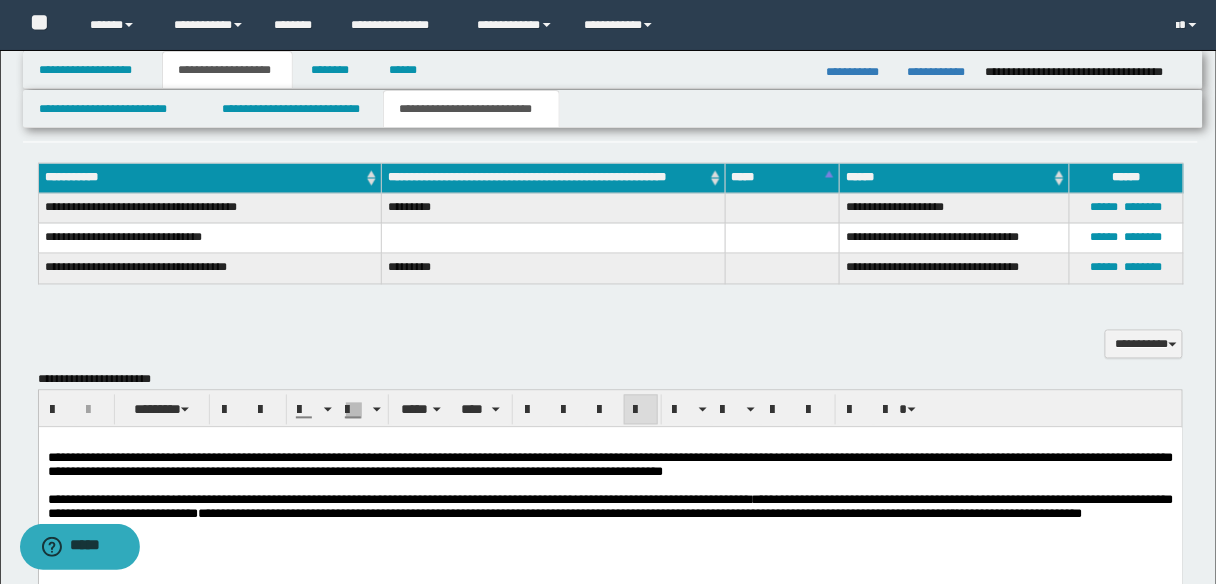 scroll, scrollTop: 742, scrollLeft: 0, axis: vertical 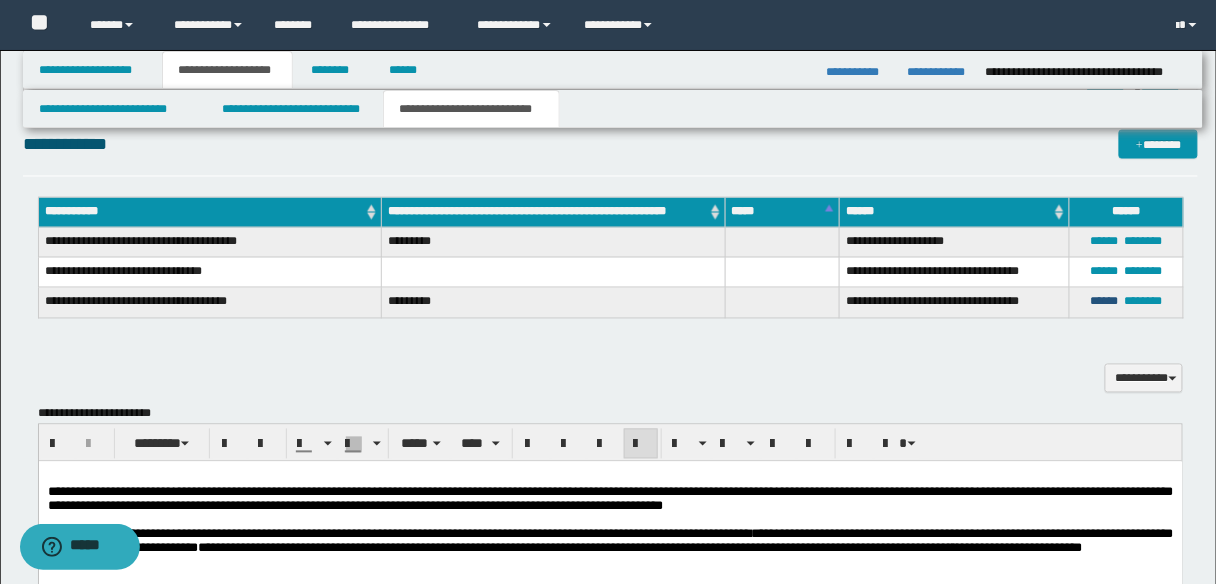 click on "******" at bounding box center (1105, 302) 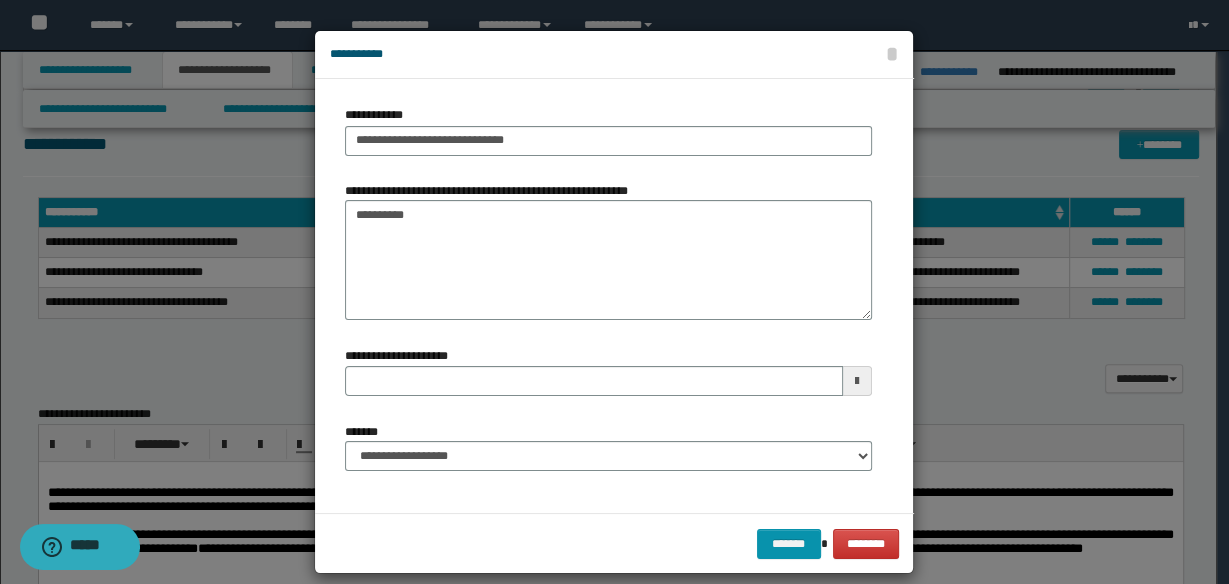 type 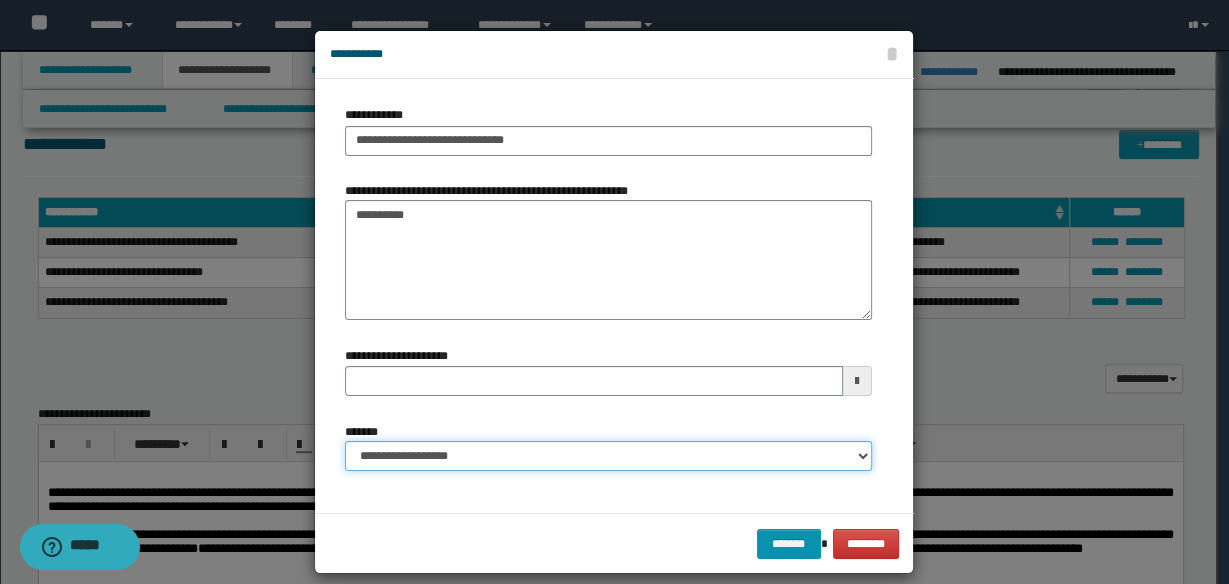 click on "**********" at bounding box center [608, 456] 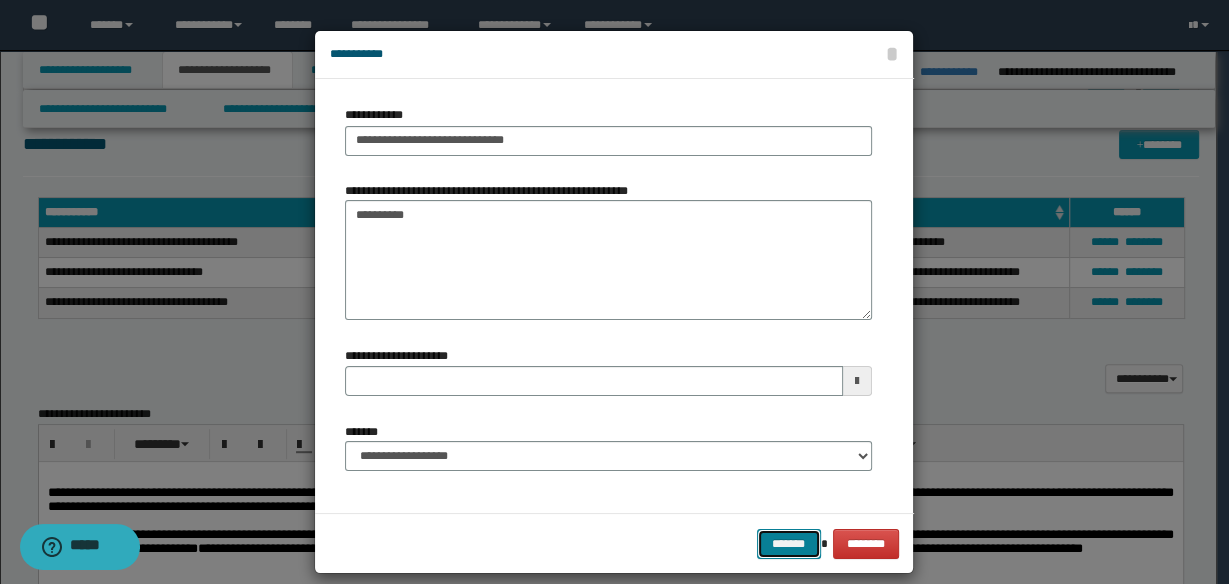 click on "*******" at bounding box center [789, 543] 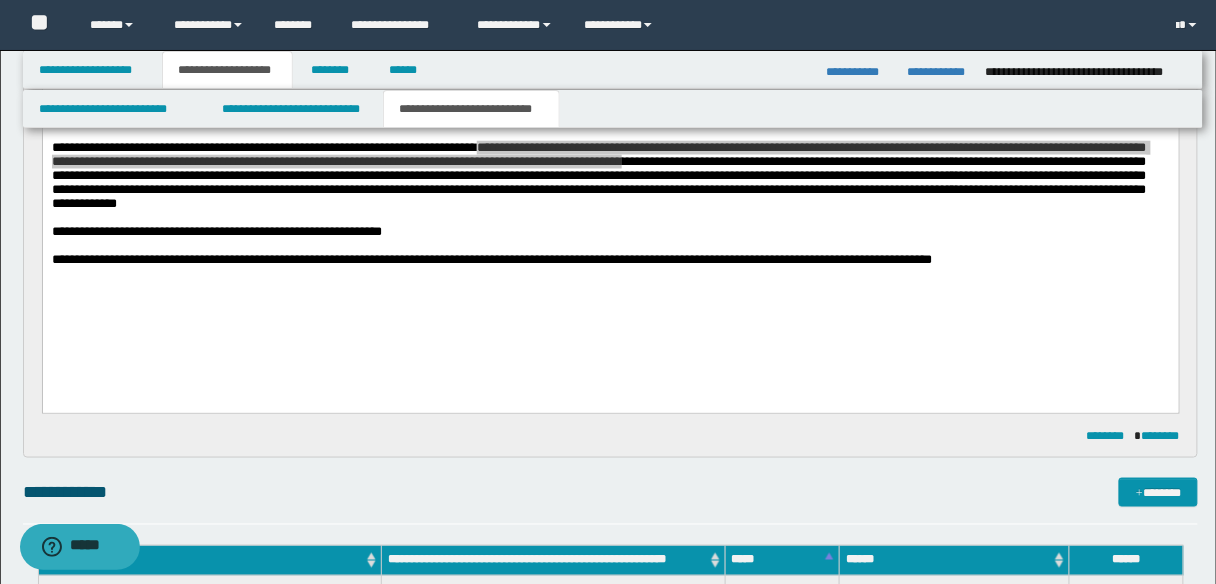 scroll, scrollTop: 262, scrollLeft: 0, axis: vertical 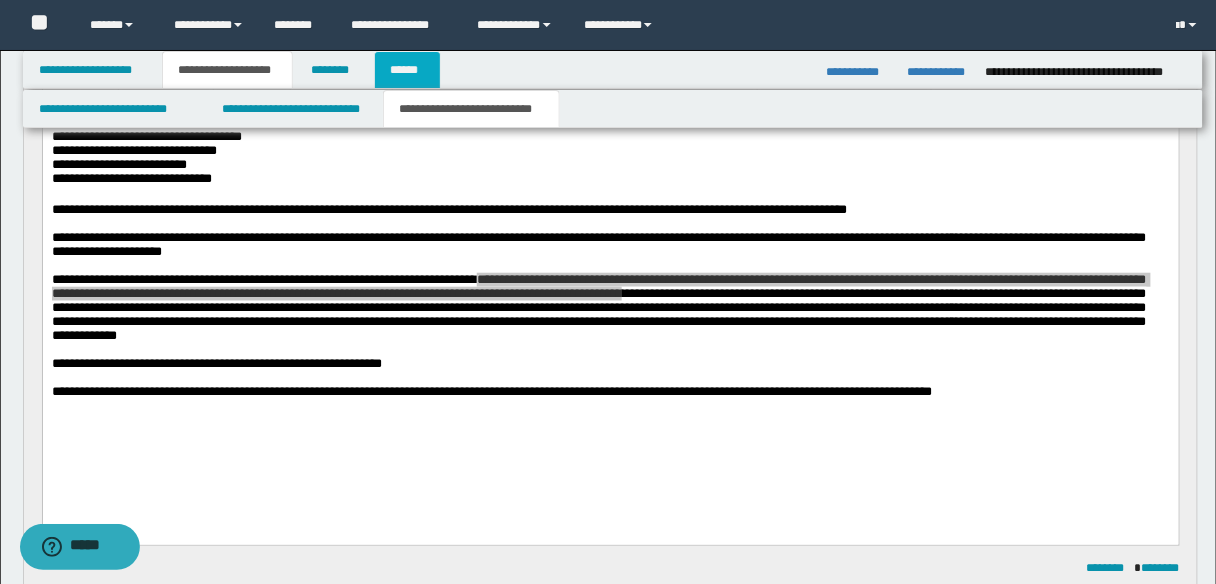 click on "******" at bounding box center (408, 70) 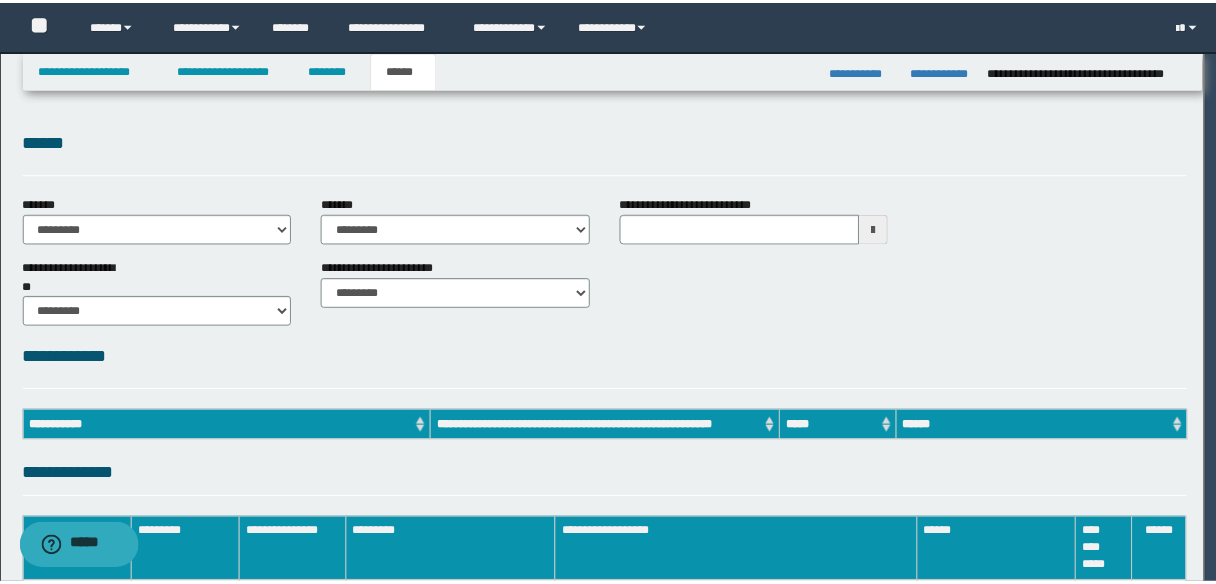 scroll, scrollTop: 0, scrollLeft: 0, axis: both 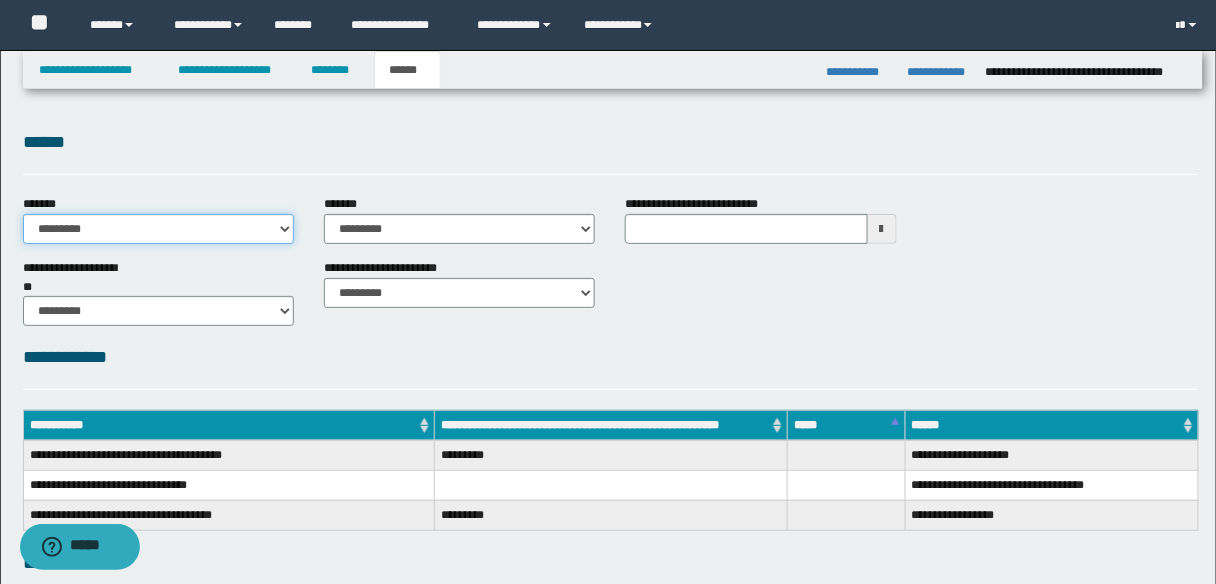 click on "**********" at bounding box center [158, 229] 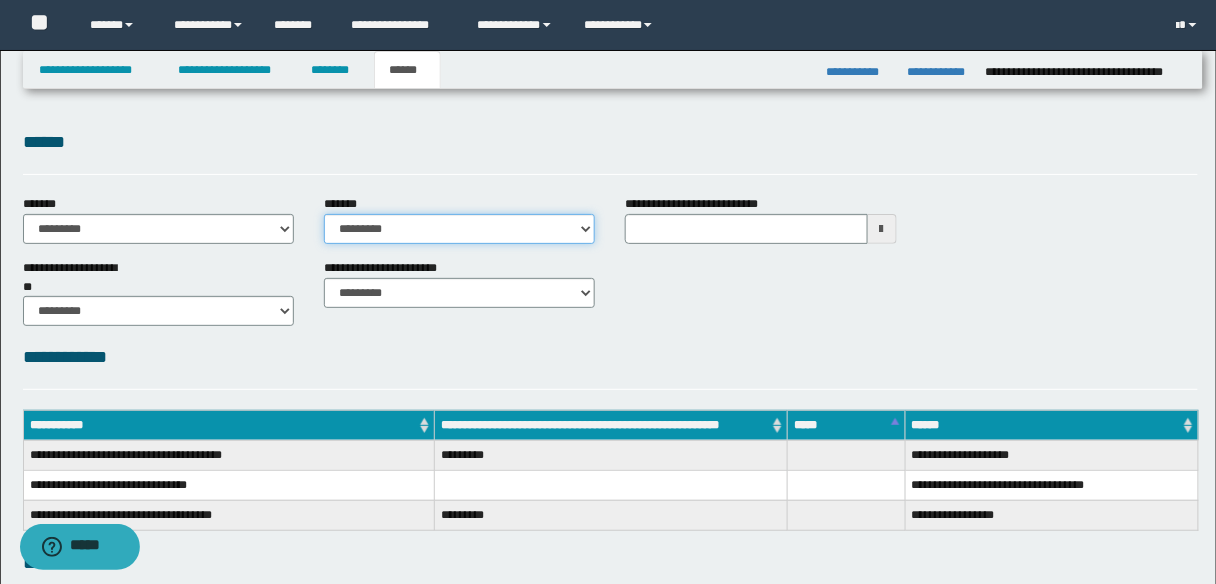 click on "**********" at bounding box center [459, 229] 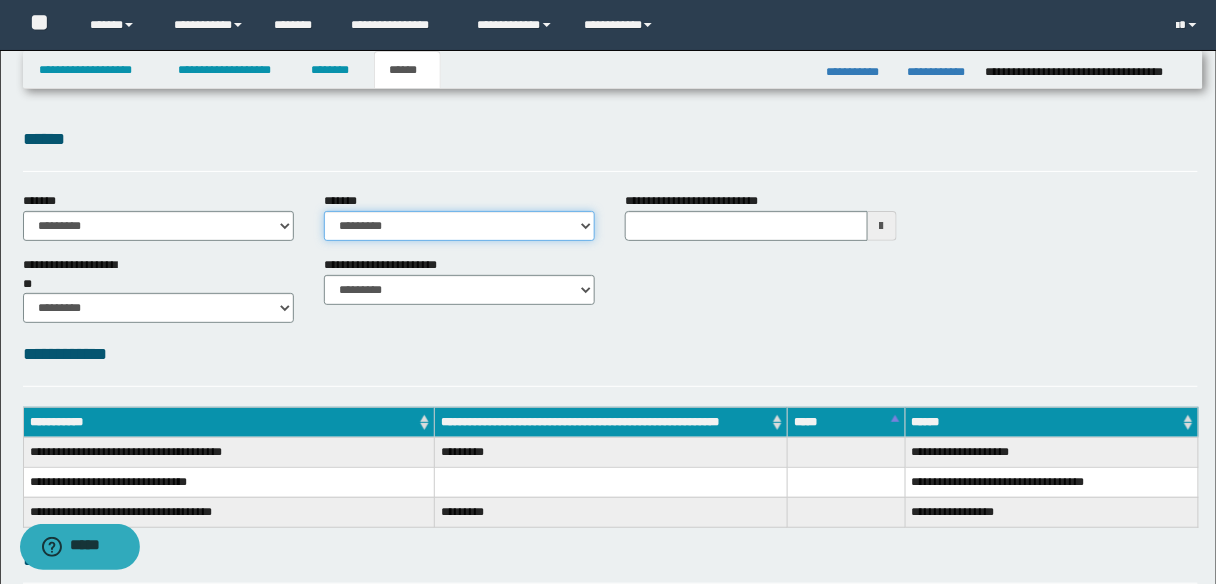scroll, scrollTop: 0, scrollLeft: 0, axis: both 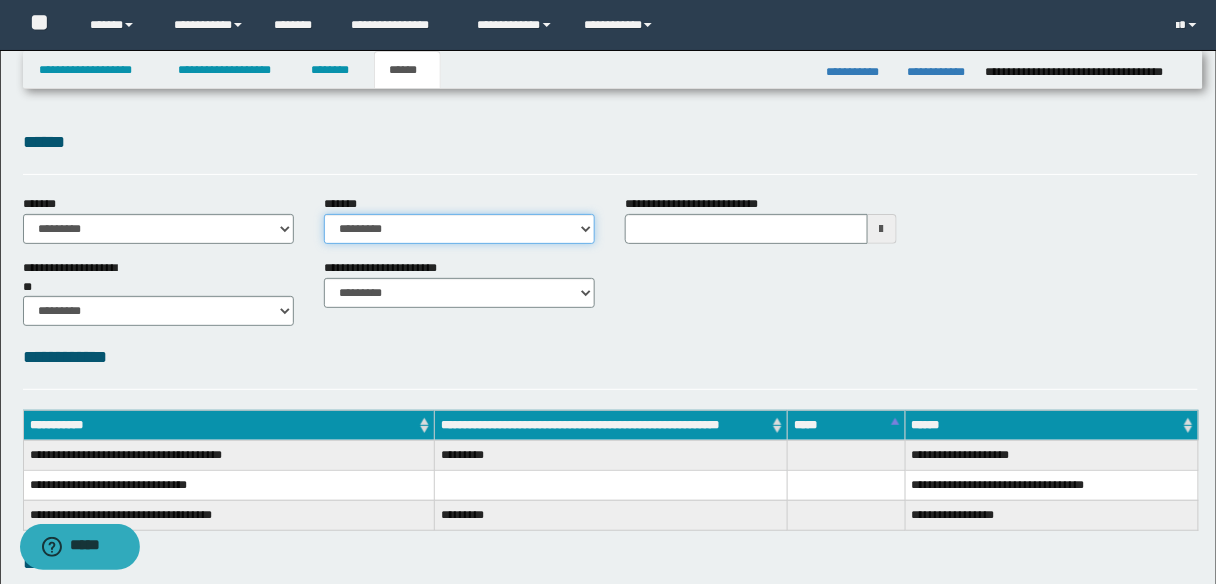 type 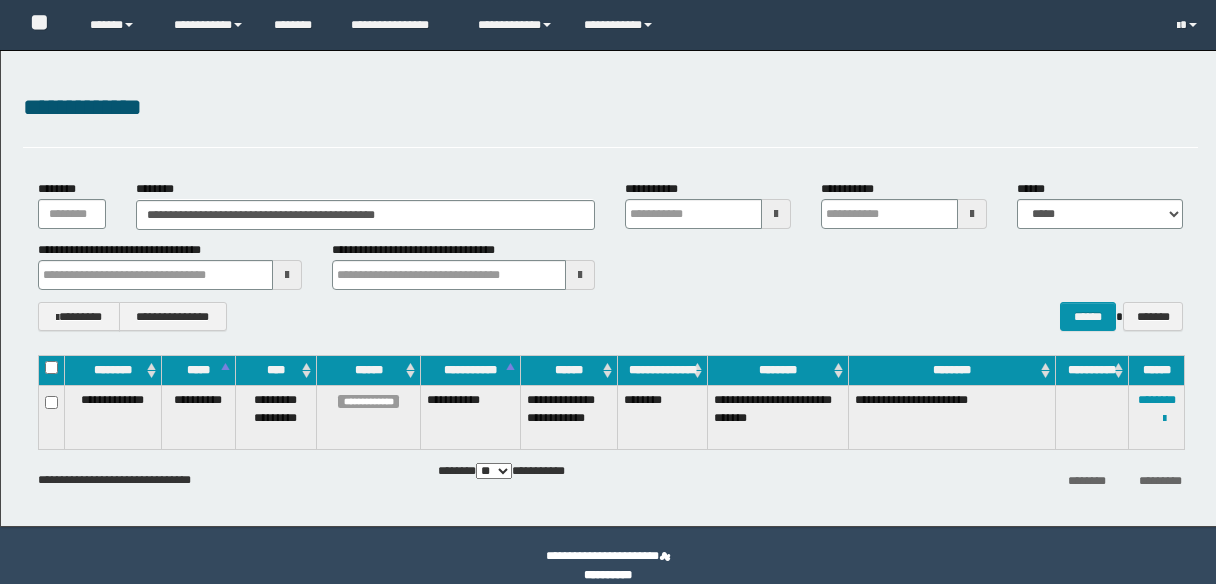 scroll, scrollTop: 0, scrollLeft: 0, axis: both 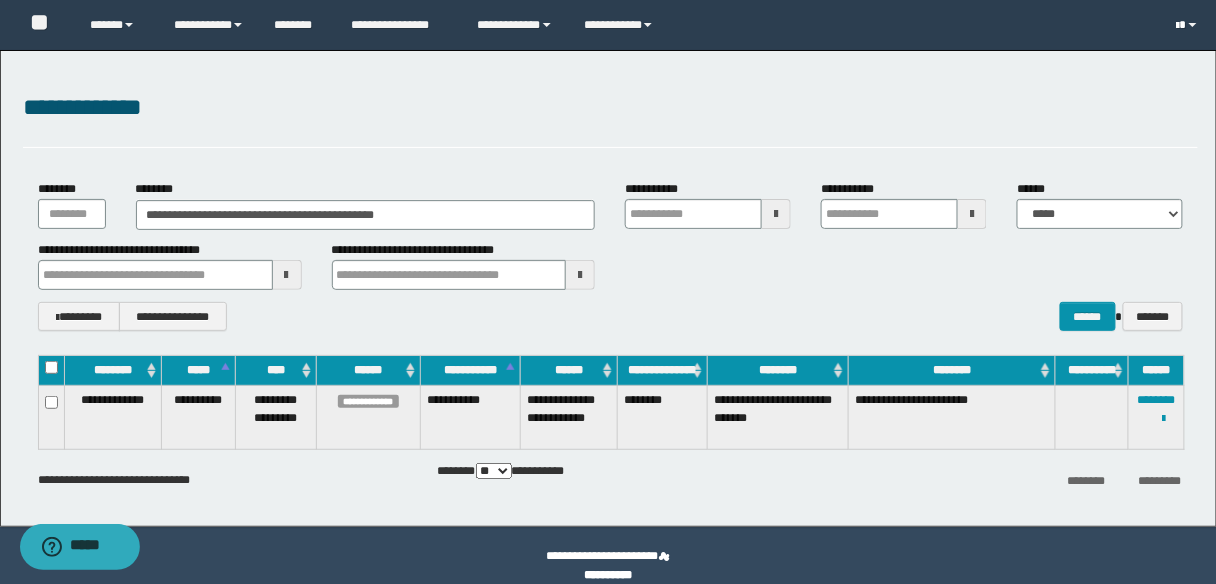 click at bounding box center (1193, 25) 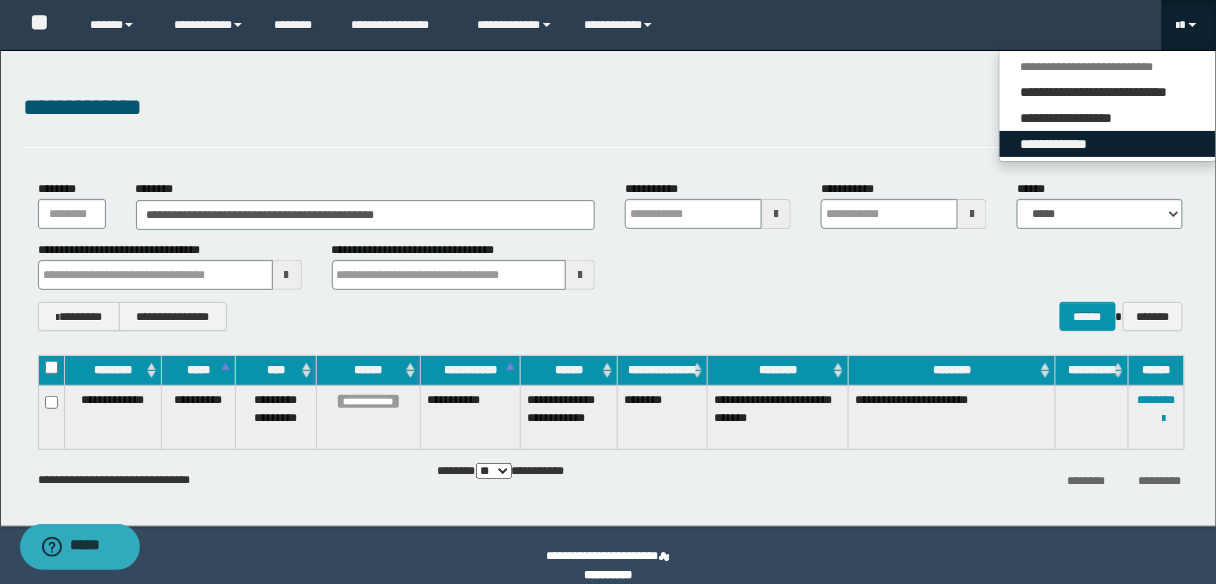 click on "**********" at bounding box center [1108, 144] 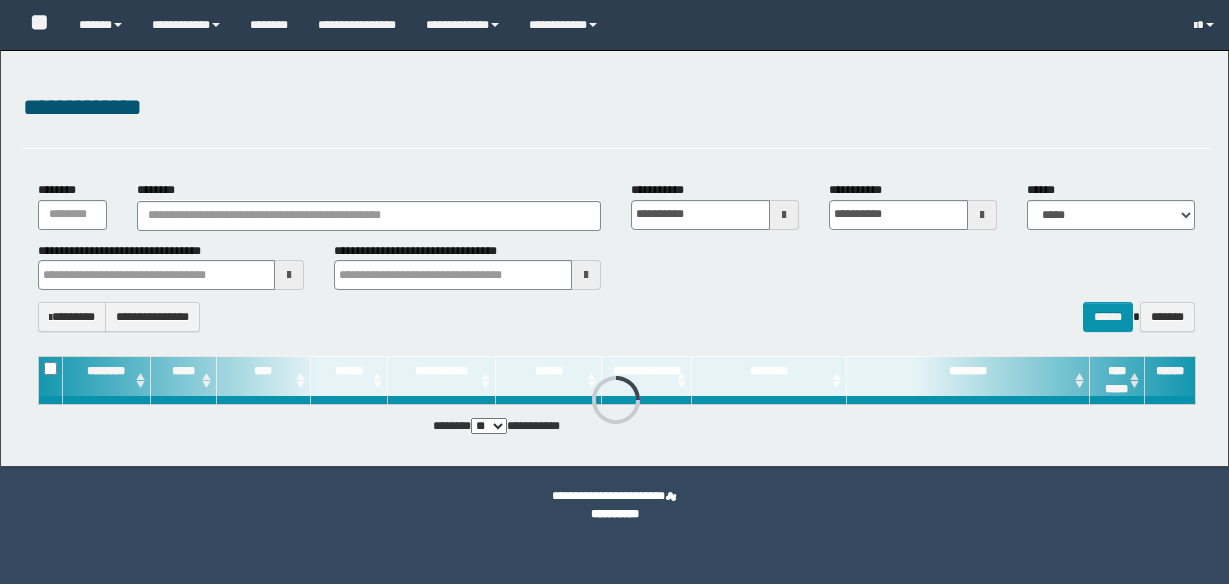 scroll, scrollTop: 0, scrollLeft: 0, axis: both 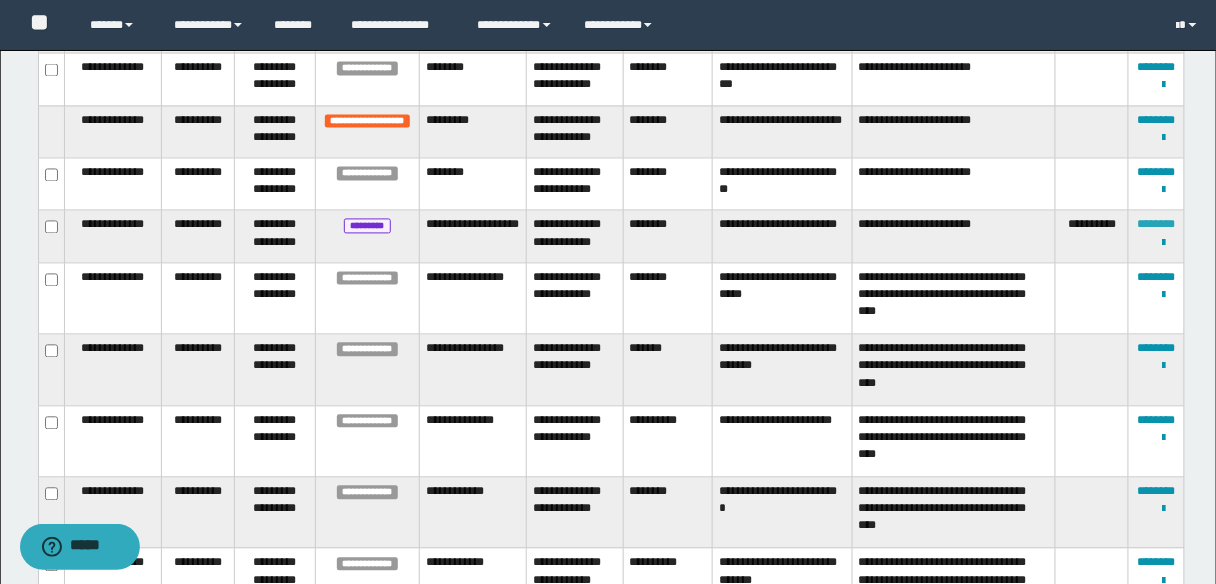 click on "********" at bounding box center [1157, 225] 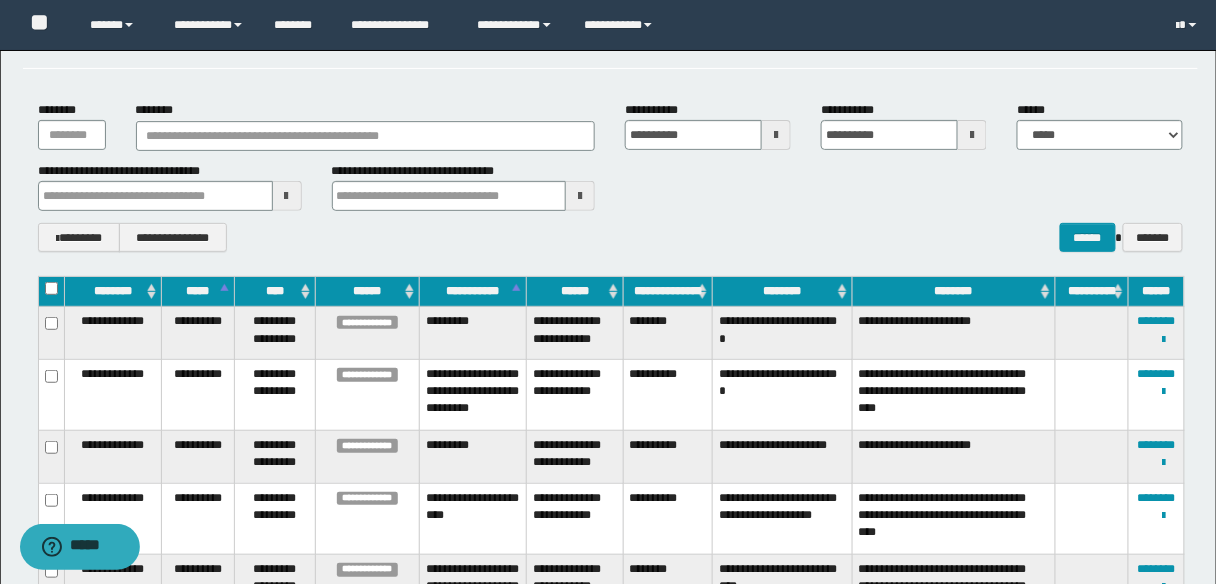 scroll, scrollTop: 80, scrollLeft: 0, axis: vertical 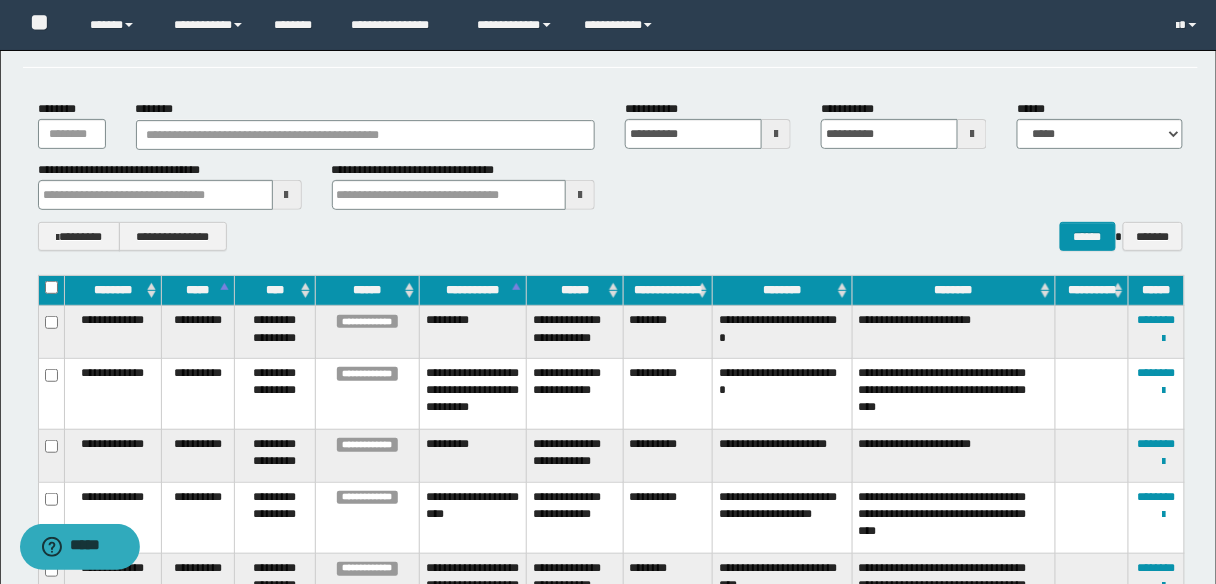 click on "******" at bounding box center [575, 291] 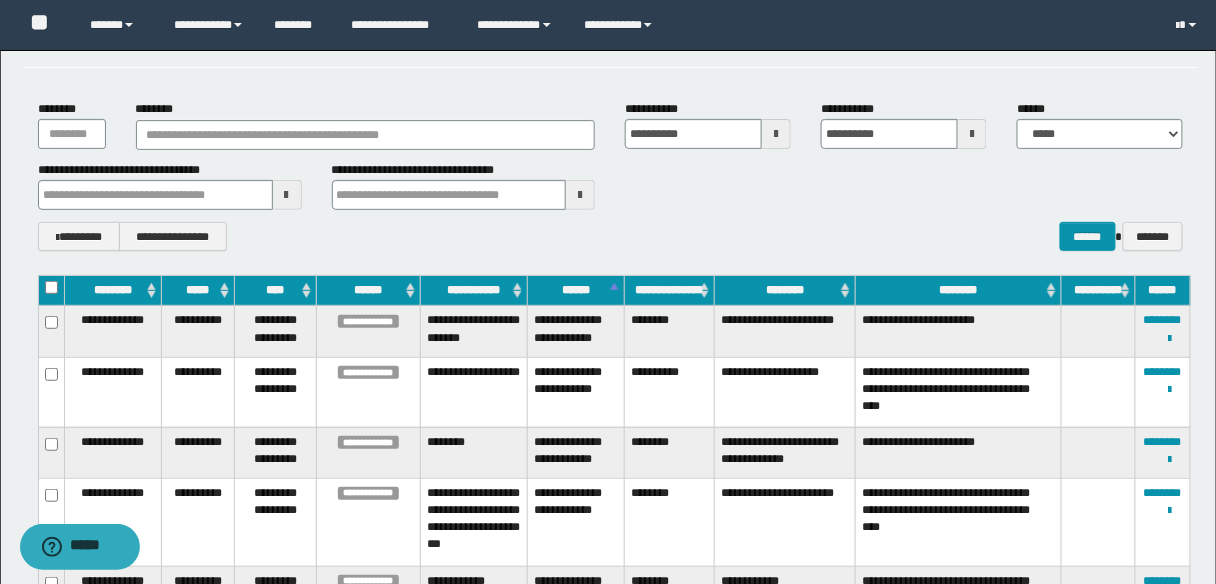 click on "******" at bounding box center (576, 291) 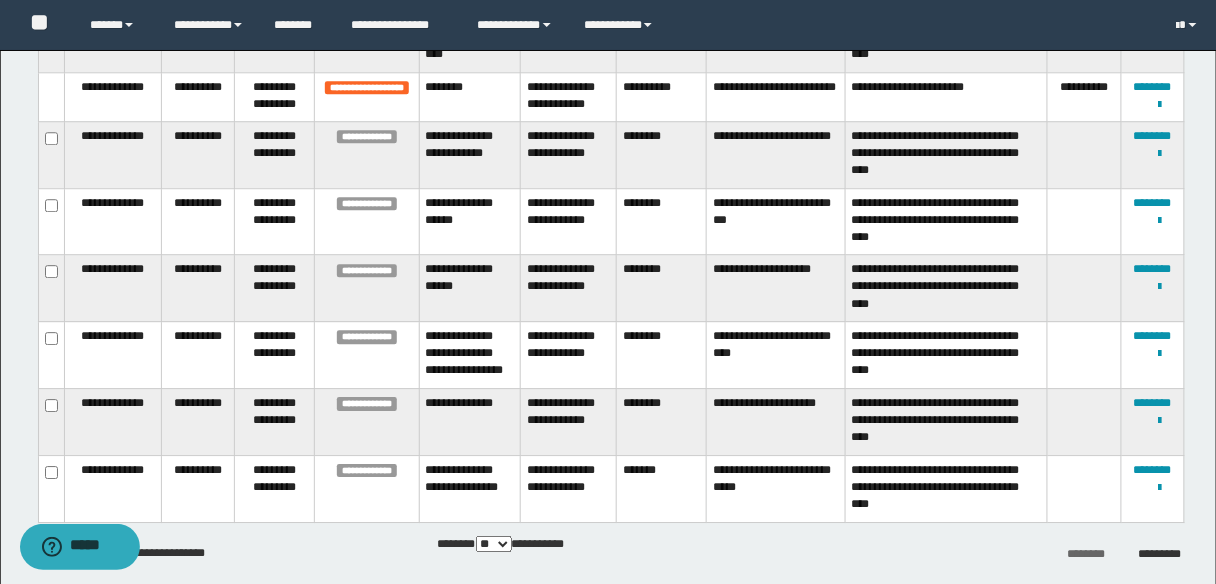scroll, scrollTop: 3280, scrollLeft: 0, axis: vertical 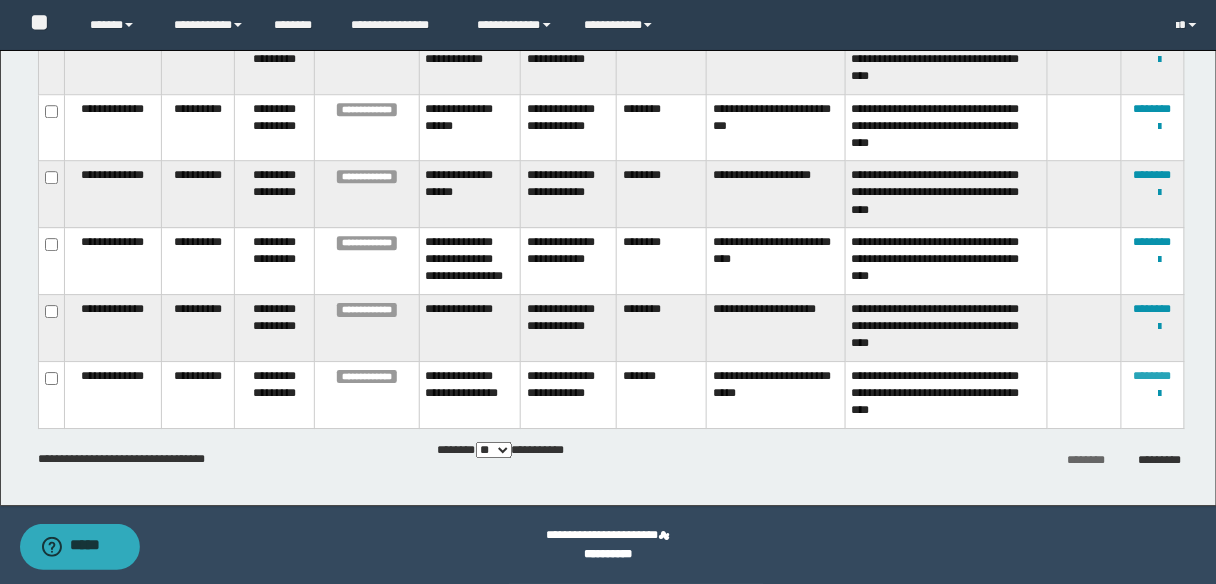 click on "********" at bounding box center [1153, 376] 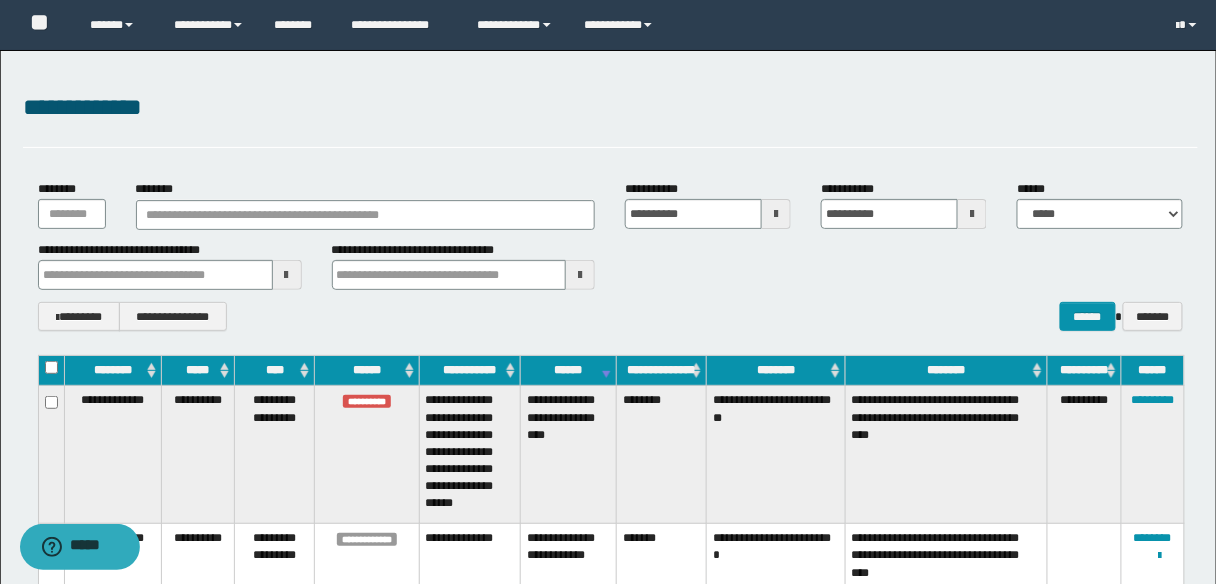scroll, scrollTop: 80, scrollLeft: 0, axis: vertical 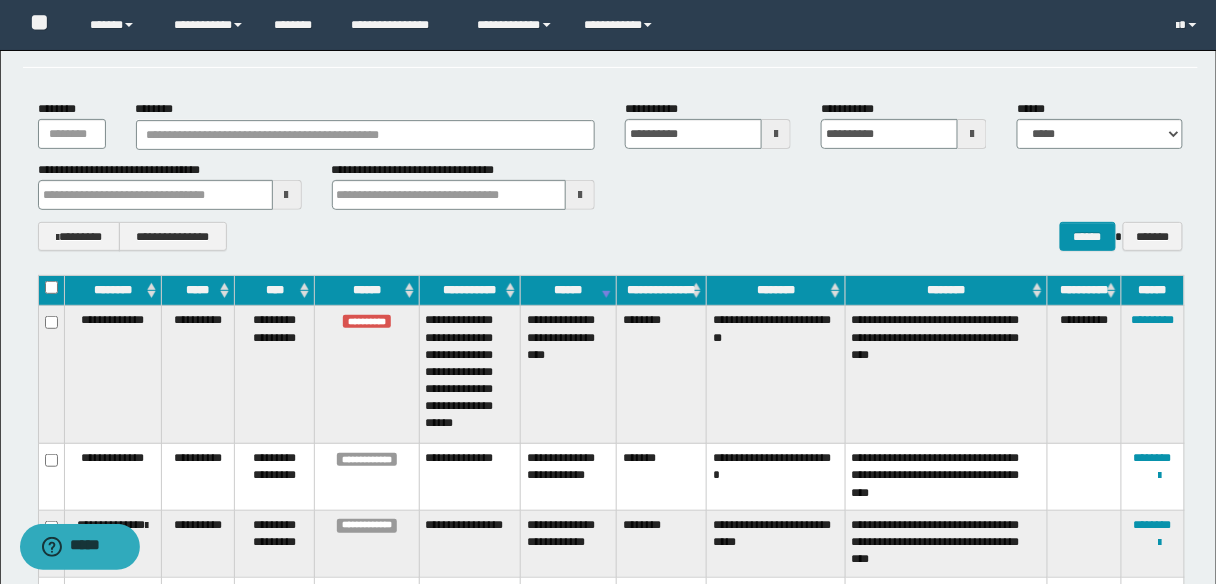 click on "******" at bounding box center (568, 291) 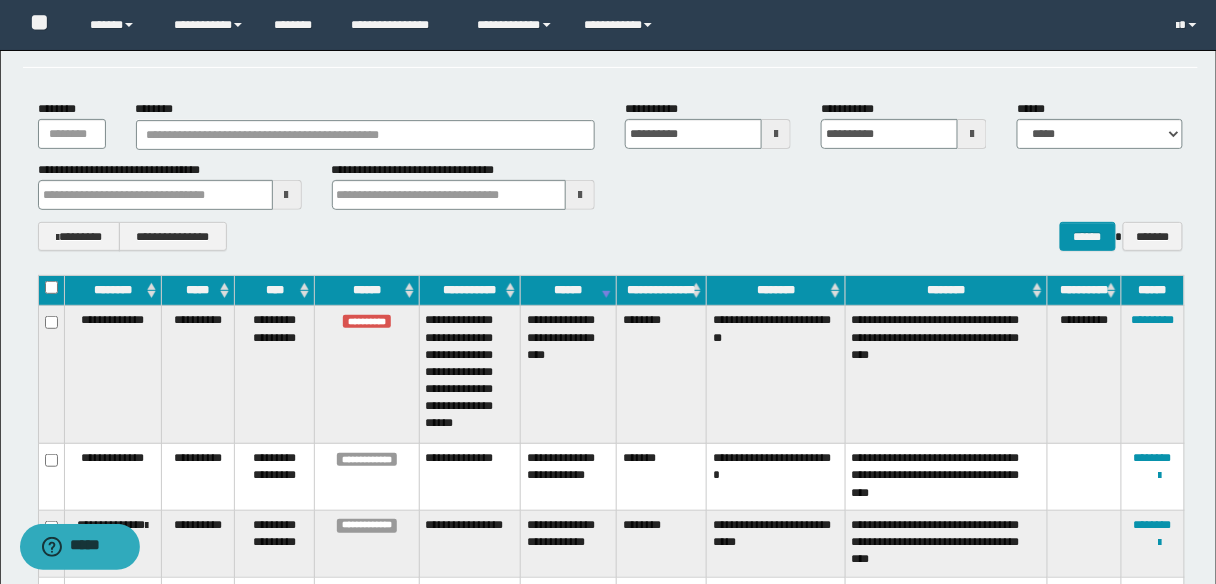 click on "******" at bounding box center (568, 291) 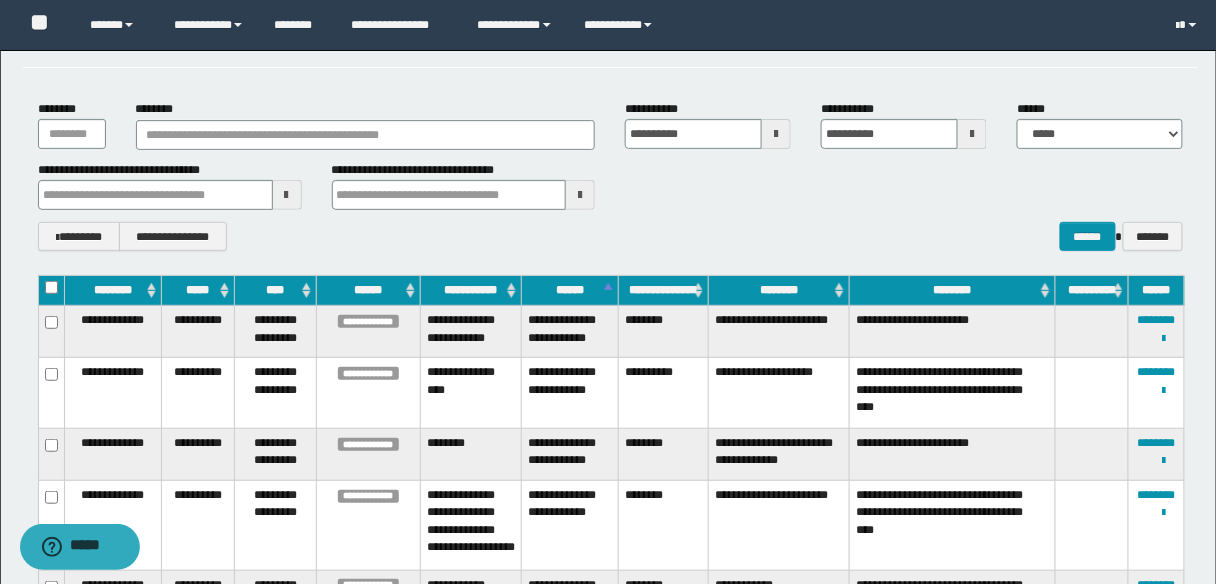 click on "*****" at bounding box center [198, 291] 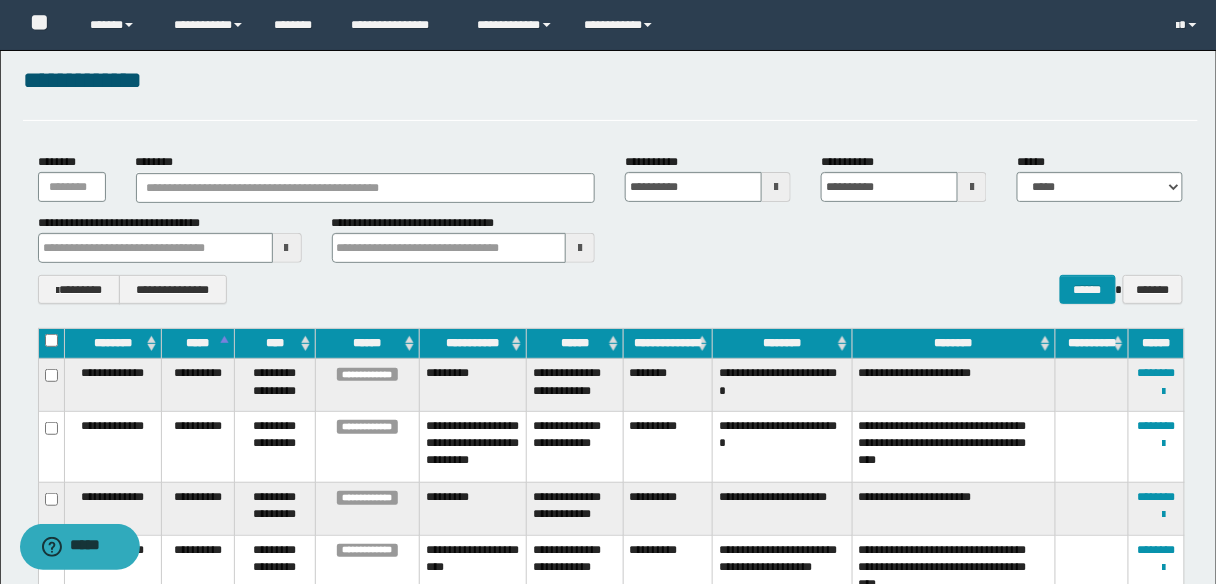 scroll, scrollTop: 0, scrollLeft: 0, axis: both 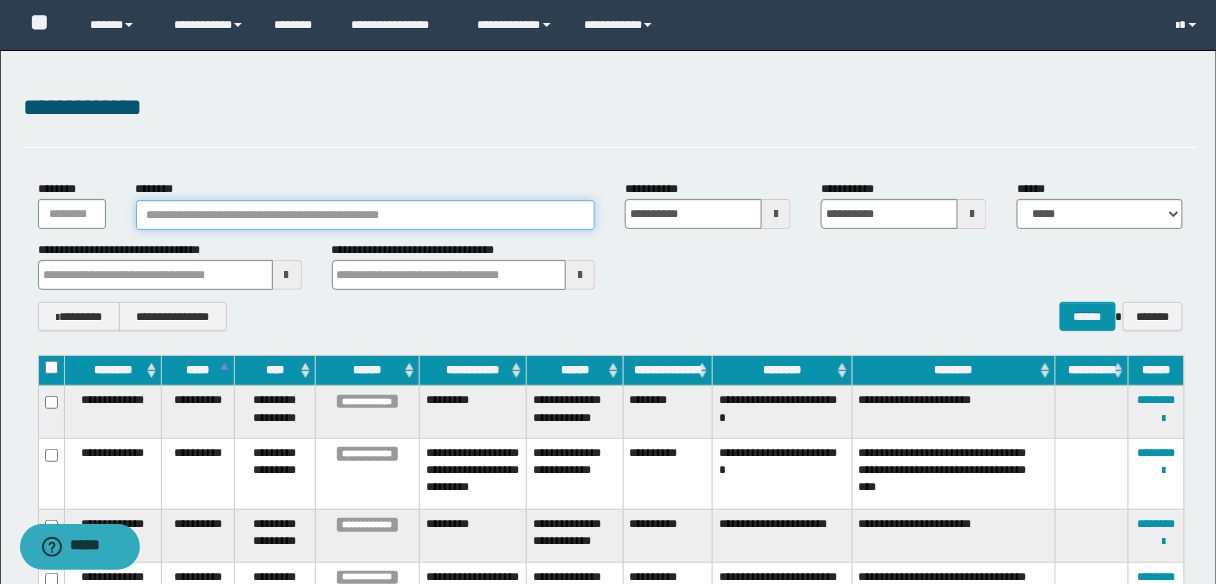click on "********" at bounding box center (366, 215) 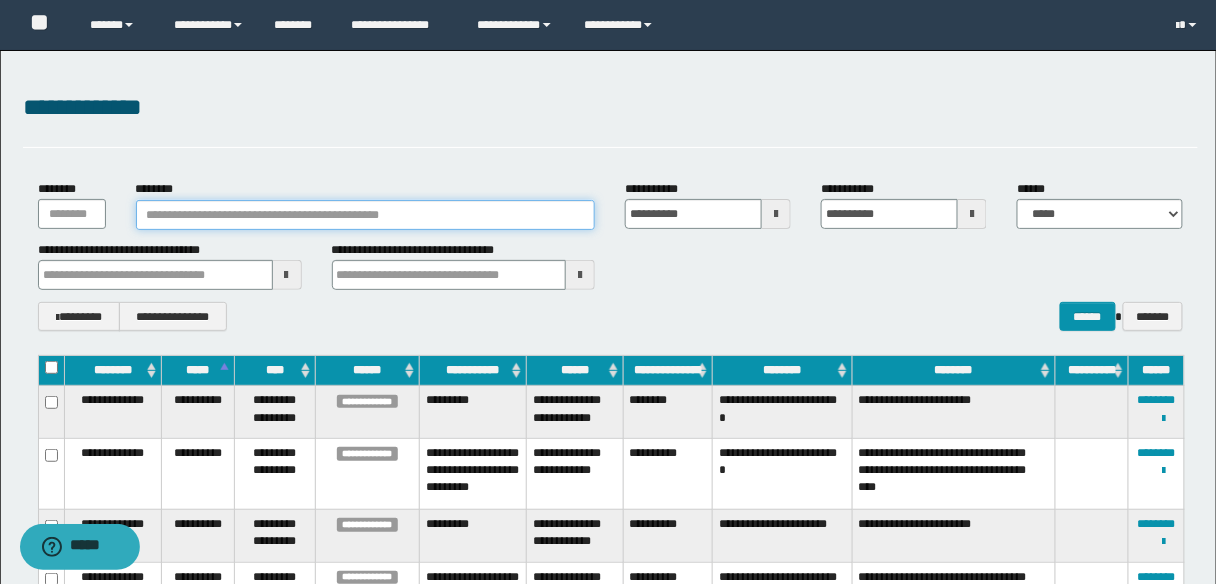 paste on "**********" 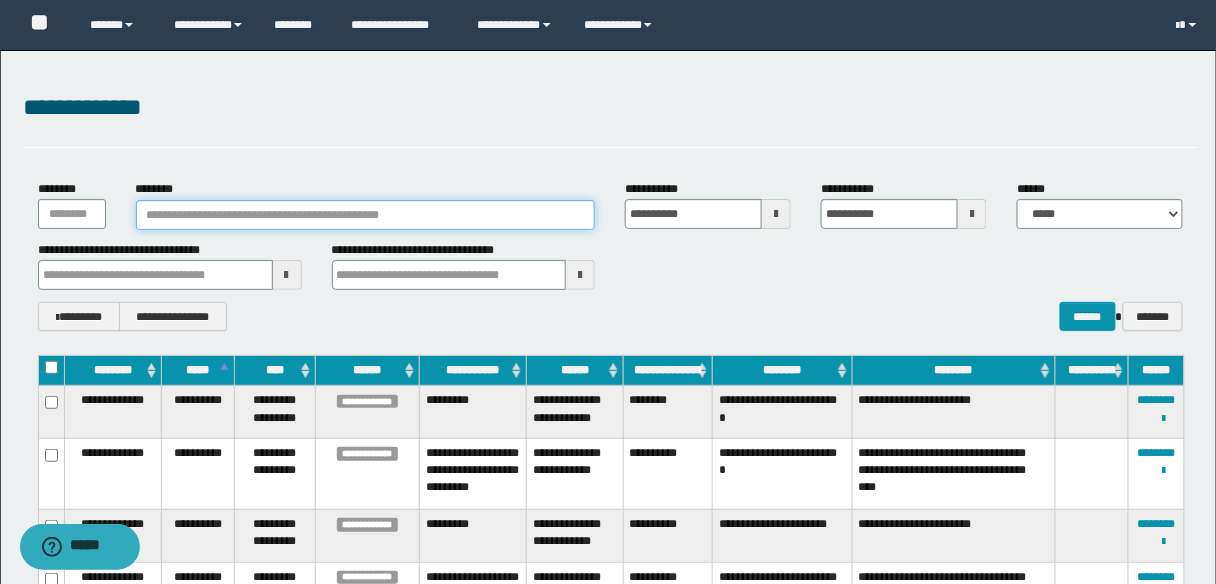 type on "**********" 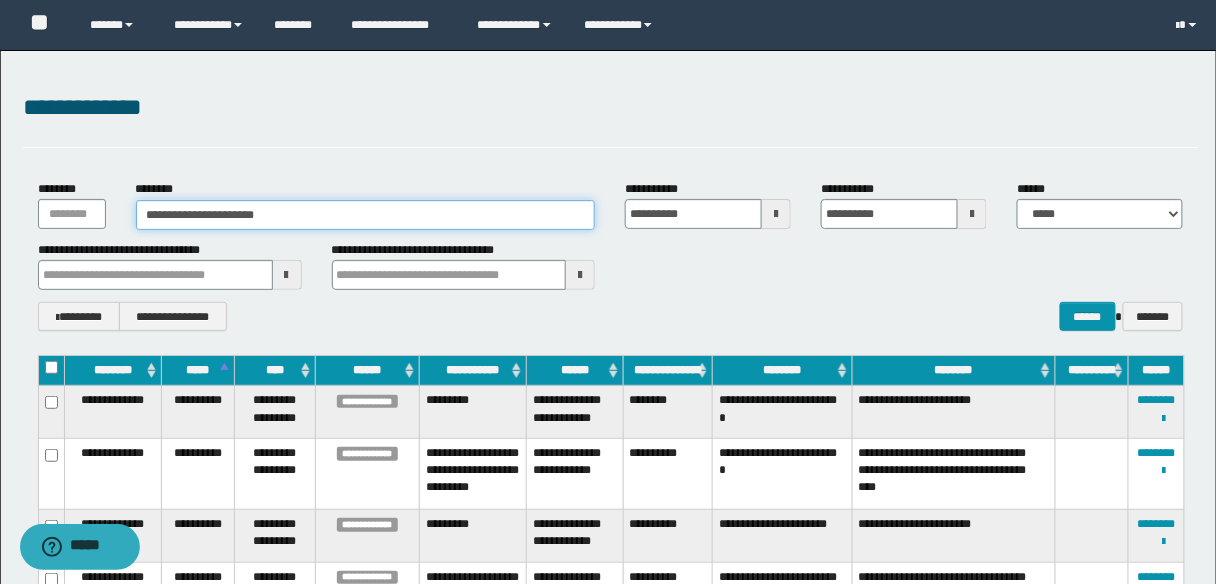 type on "**********" 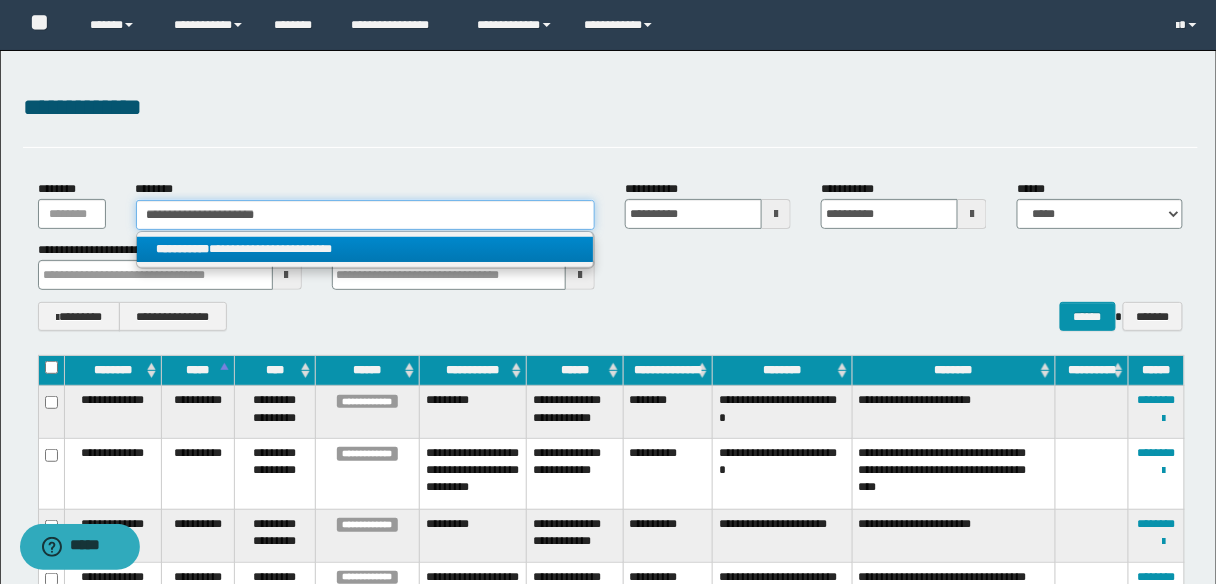 type on "**********" 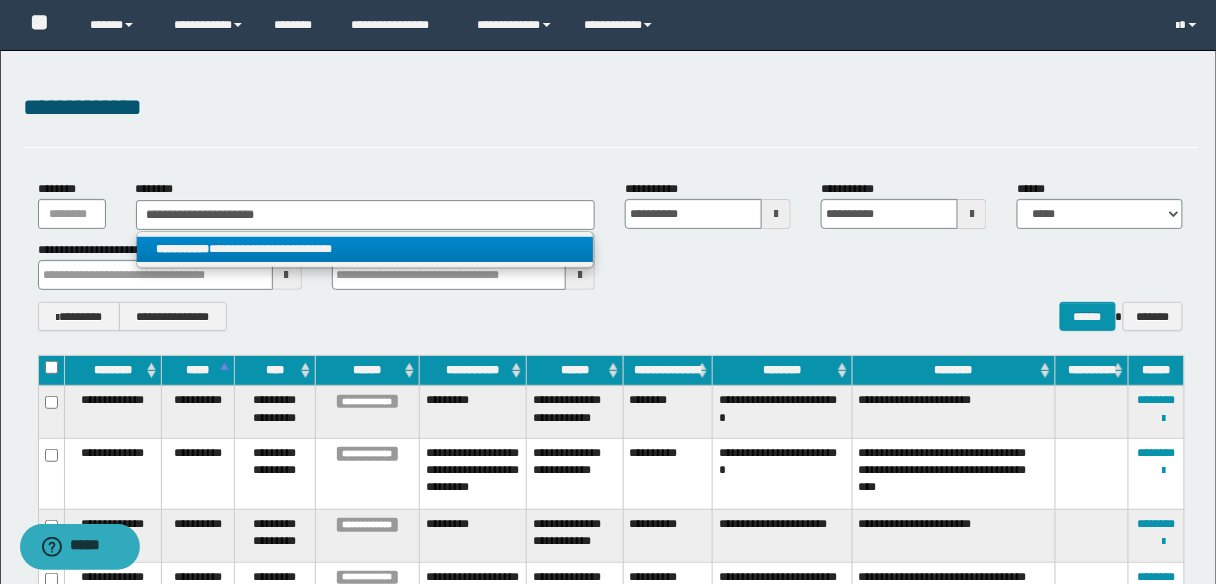click on "**********" at bounding box center [365, 249] 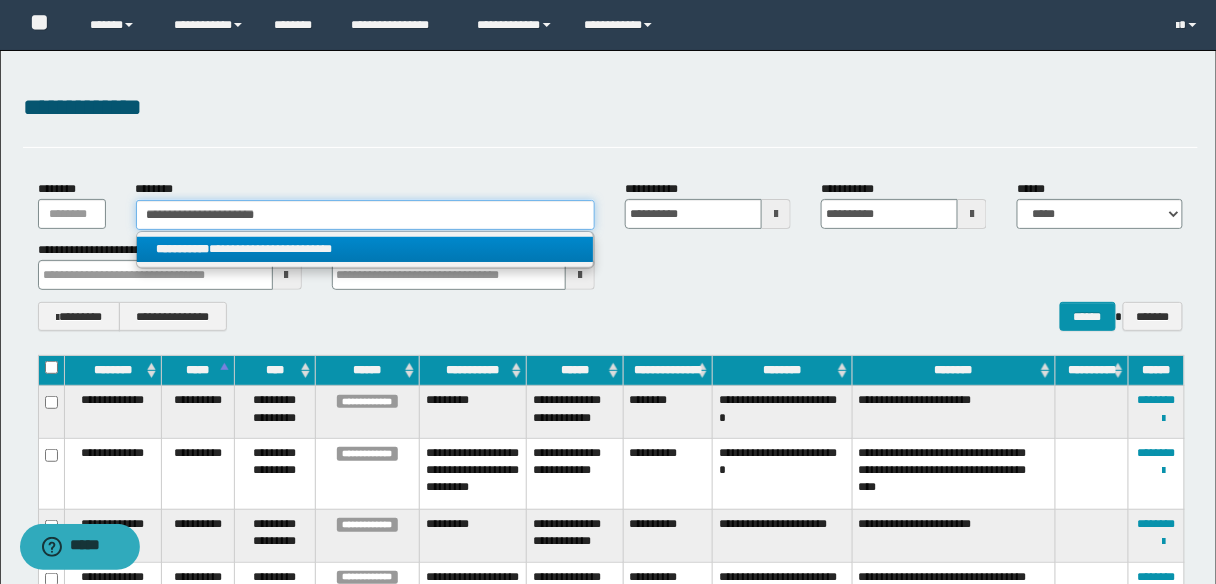 type 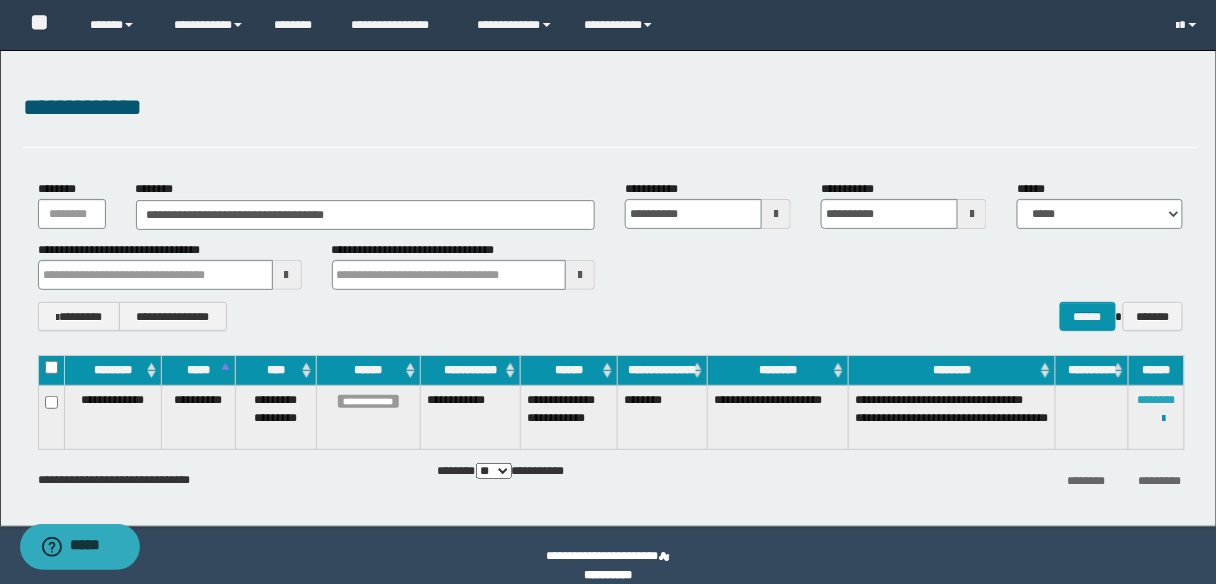click on "********" at bounding box center (1157, 400) 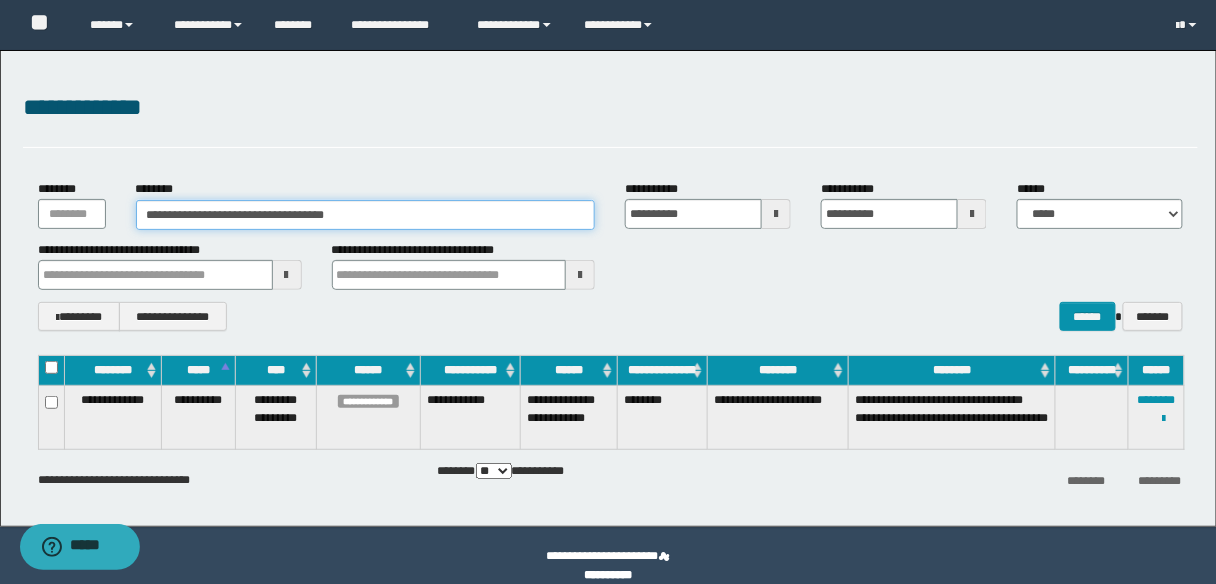 drag, startPoint x: 375, startPoint y: 219, endPoint x: 65, endPoint y: 220, distance: 310.00162 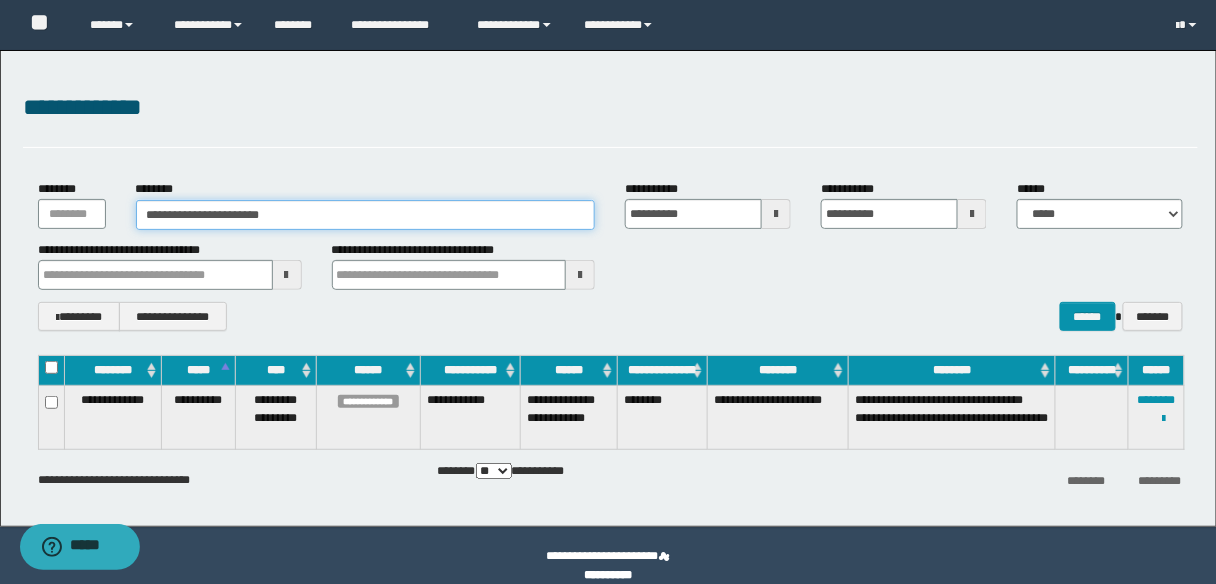 type on "**********" 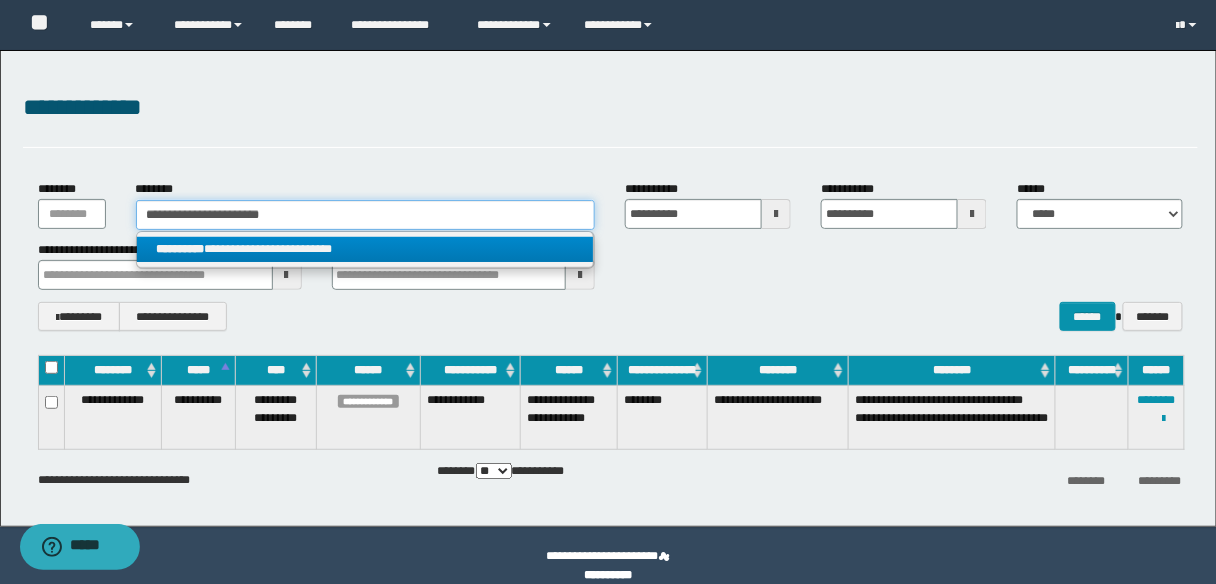 type on "**********" 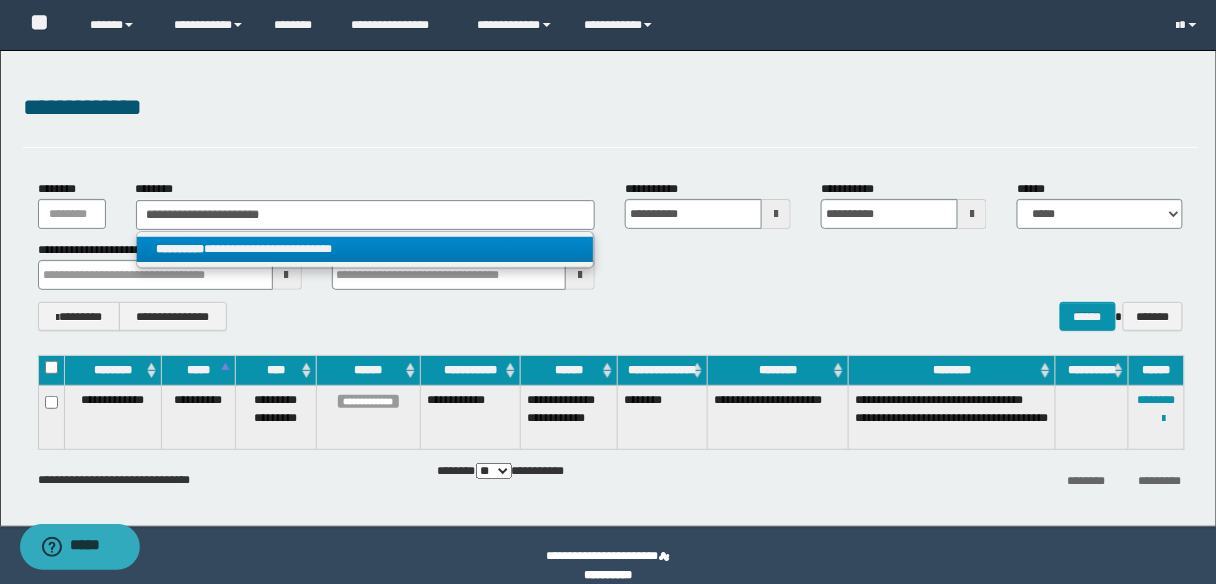 click on "**********" at bounding box center (365, 249) 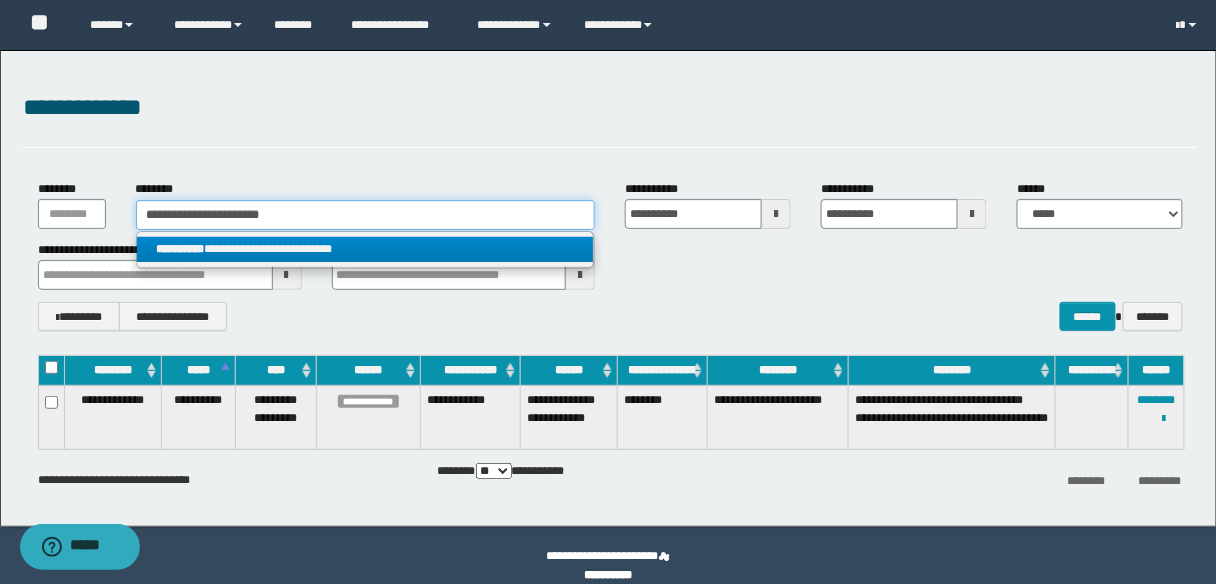 type 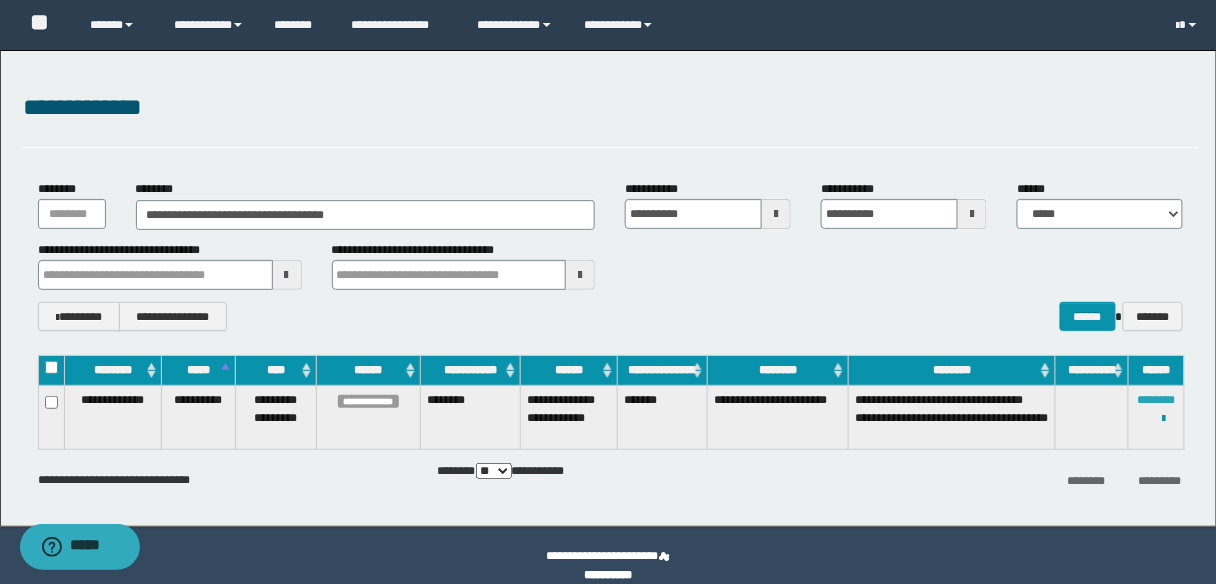 click on "********" at bounding box center [1157, 400] 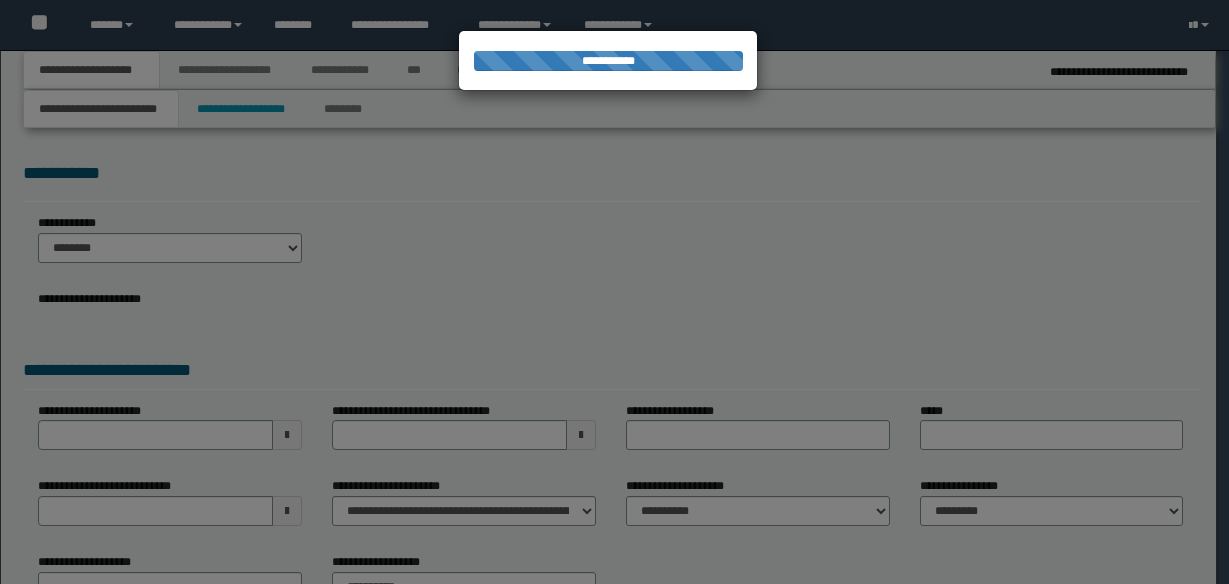 scroll, scrollTop: 0, scrollLeft: 0, axis: both 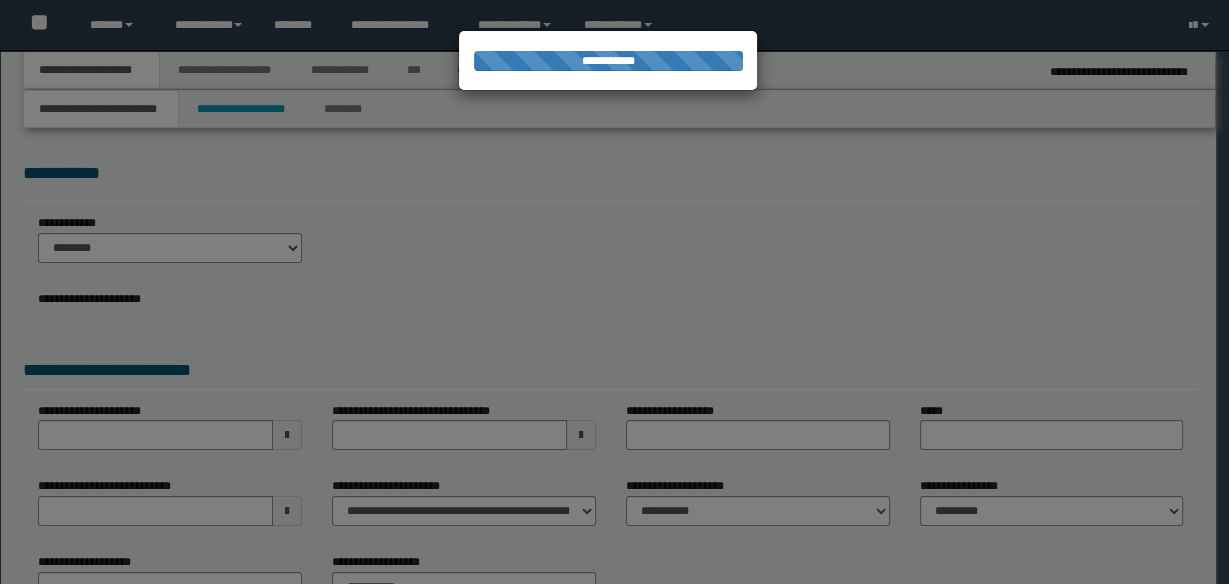 select on "*" 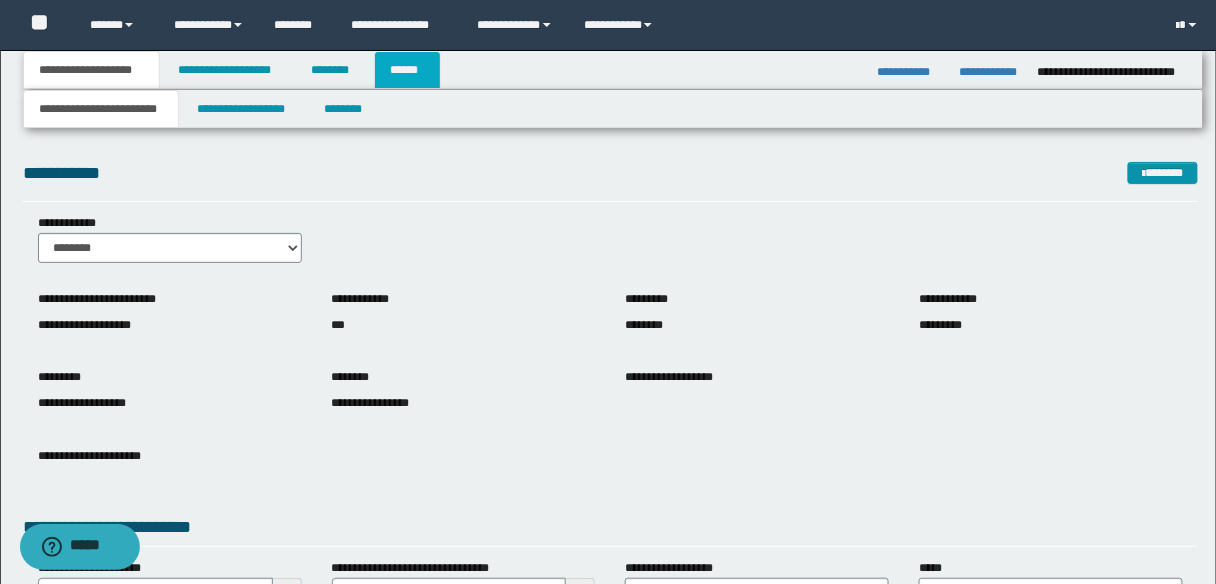 click on "******" at bounding box center [408, 70] 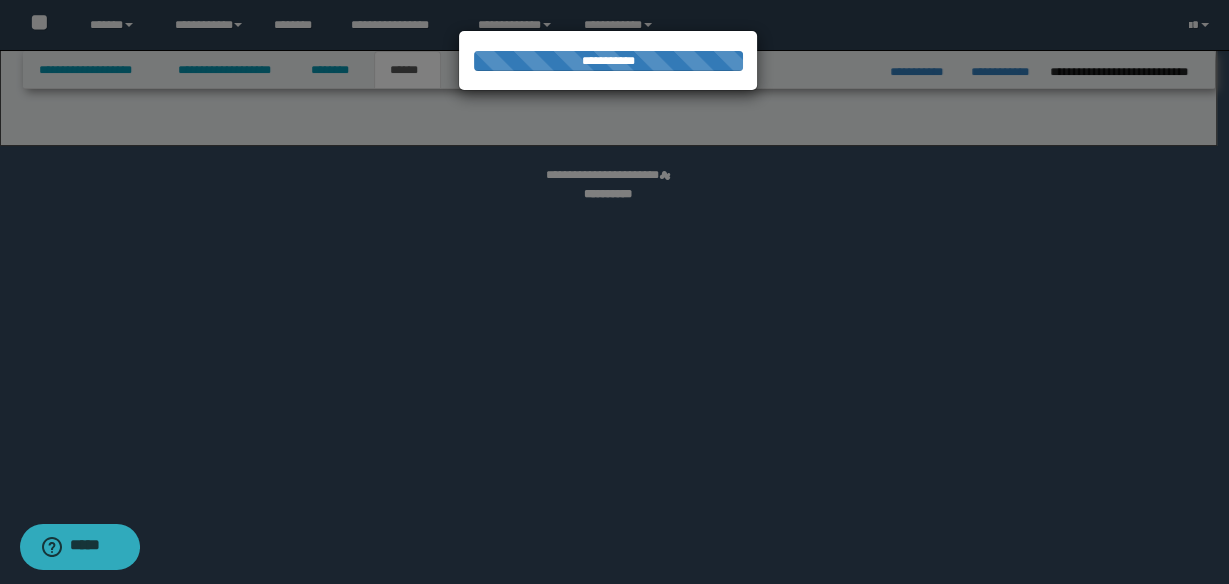 select on "*" 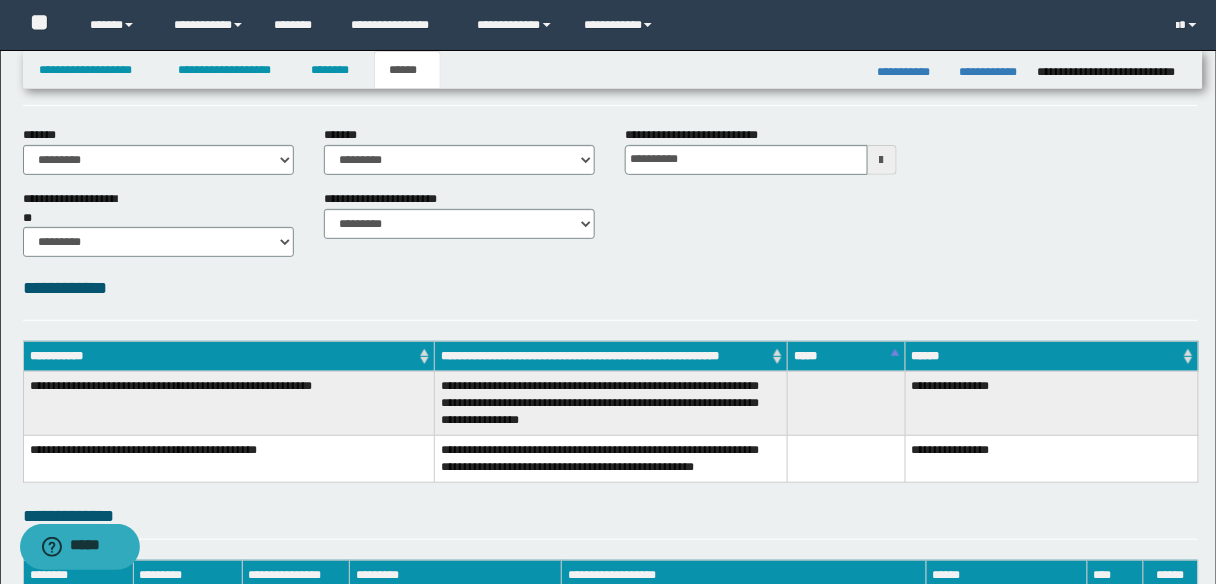 scroll, scrollTop: 19, scrollLeft: 0, axis: vertical 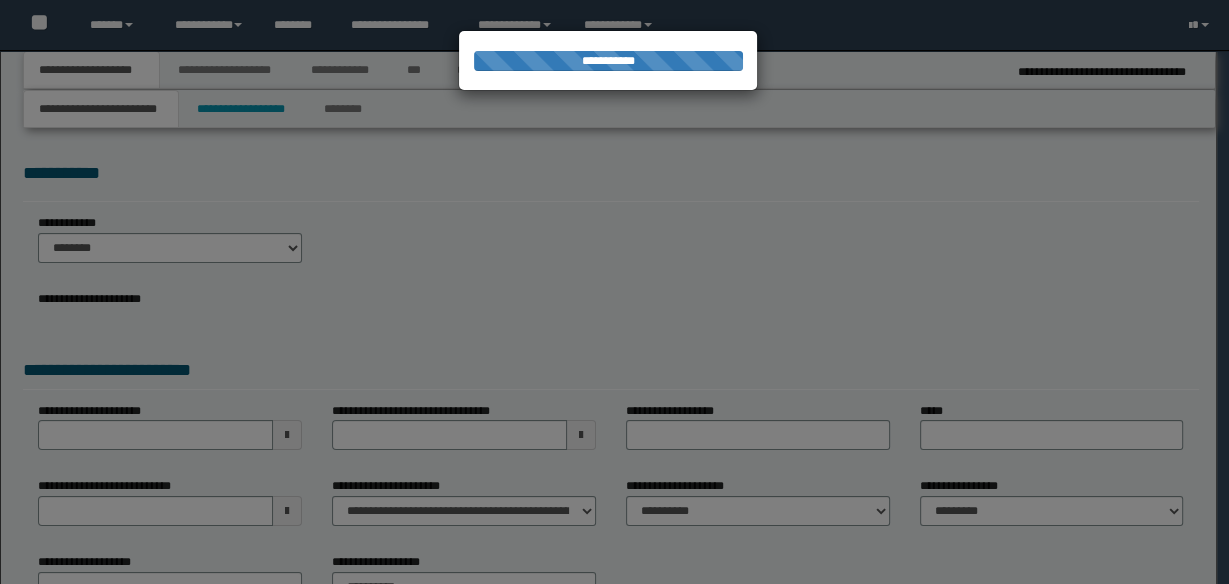 select on "*" 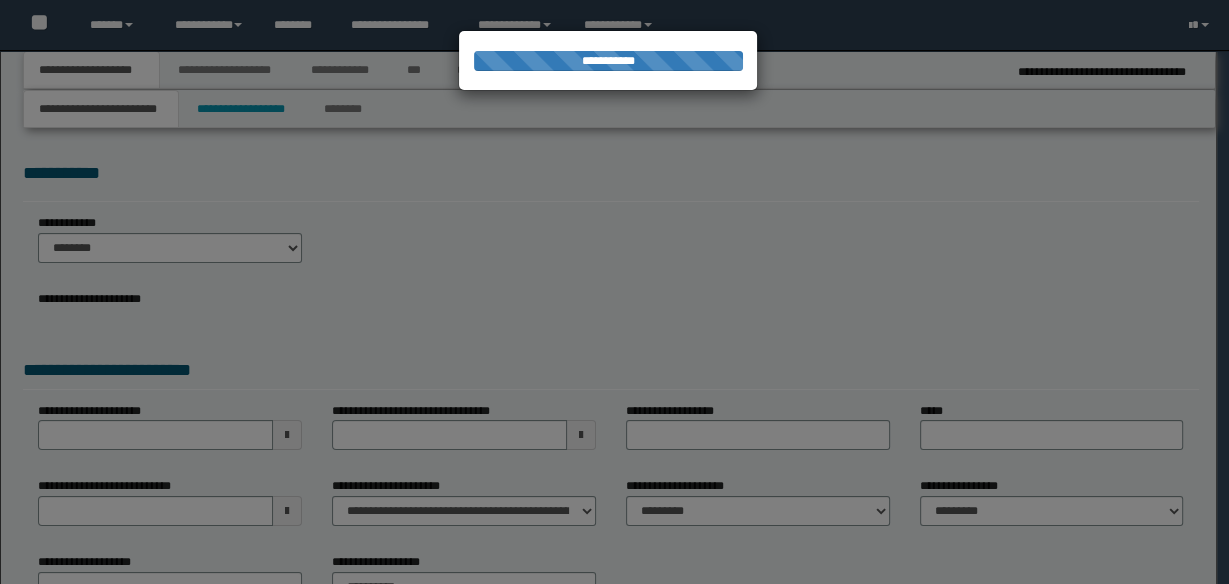 scroll, scrollTop: 0, scrollLeft: 0, axis: both 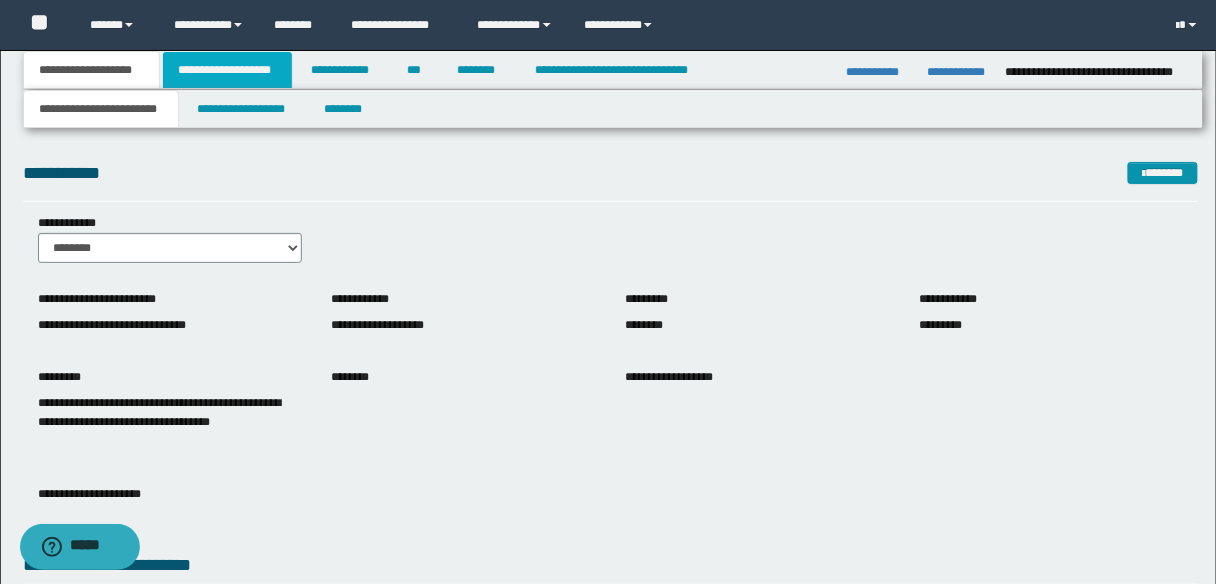 click on "**********" at bounding box center [227, 70] 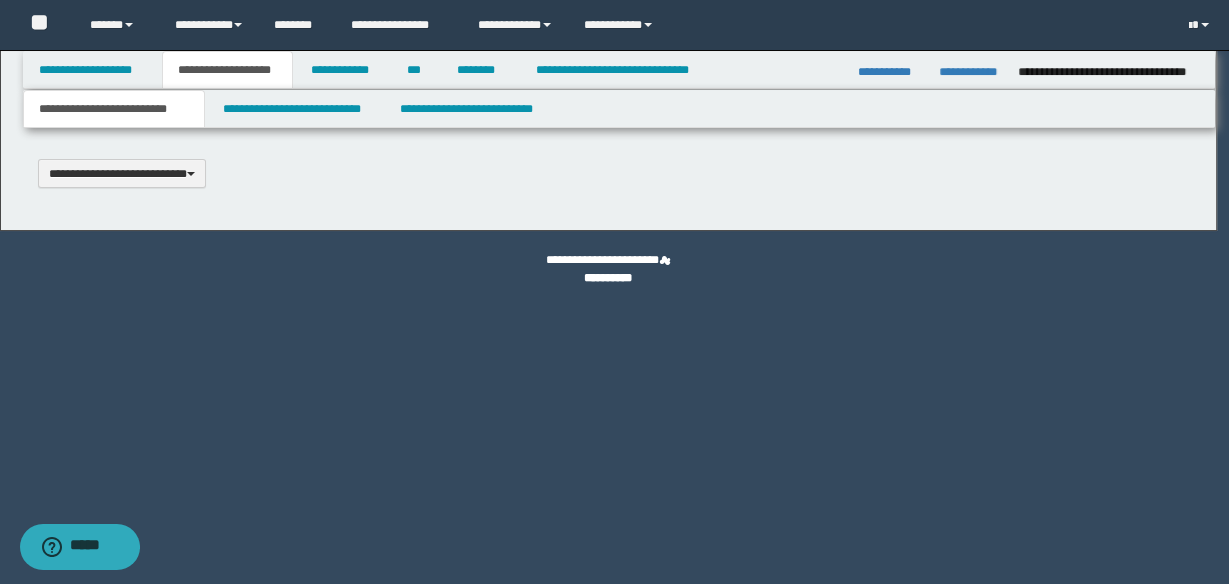 scroll, scrollTop: 0, scrollLeft: 0, axis: both 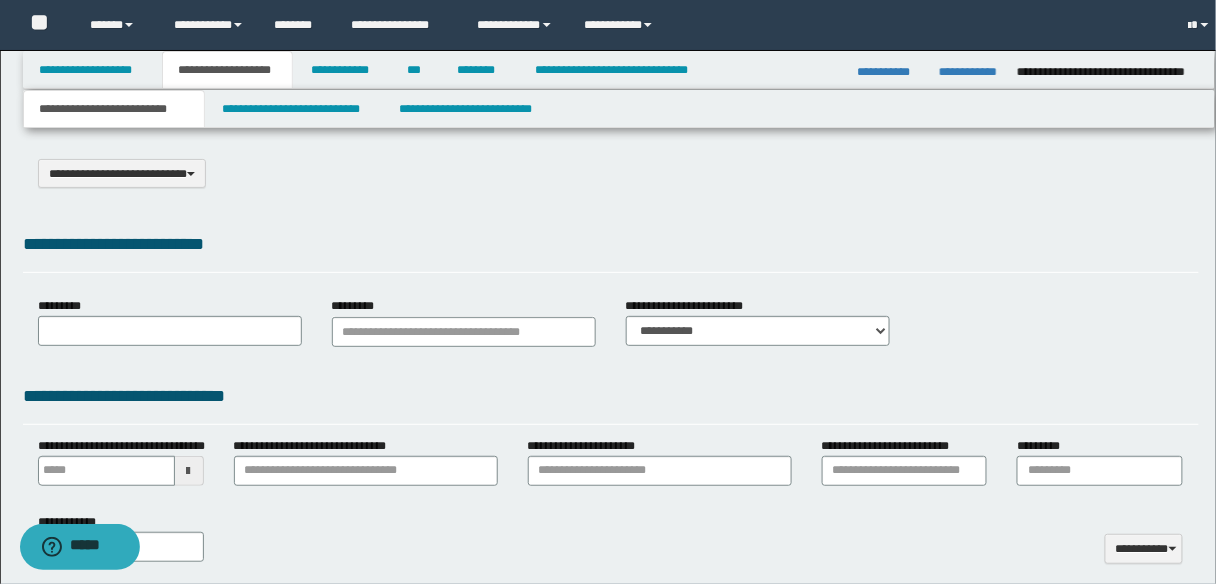 select on "*" 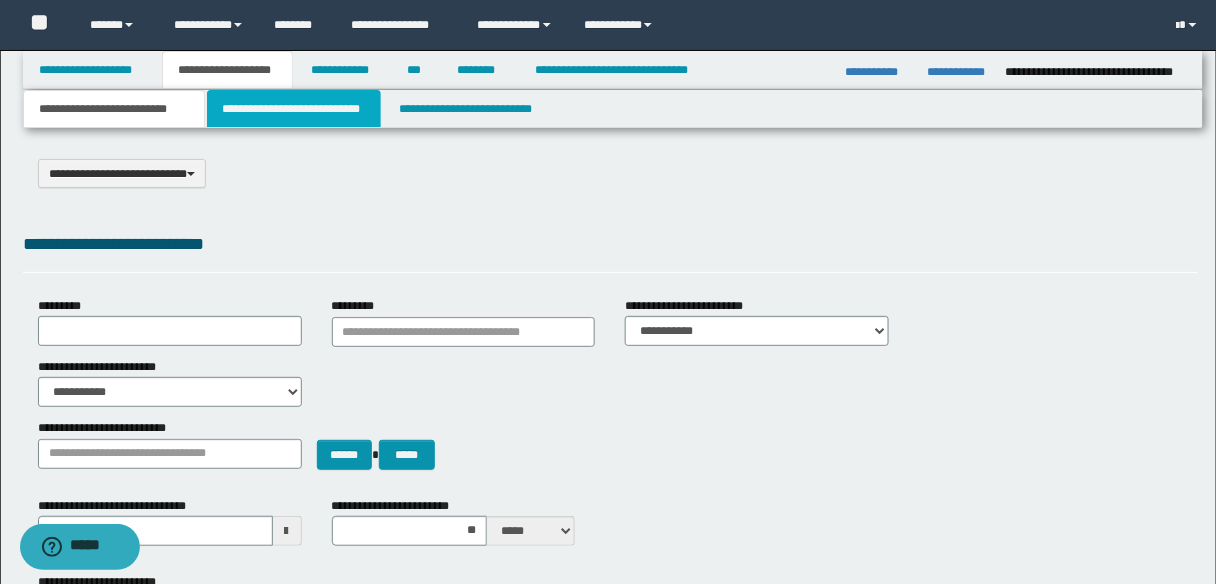 click on "**********" at bounding box center [294, 109] 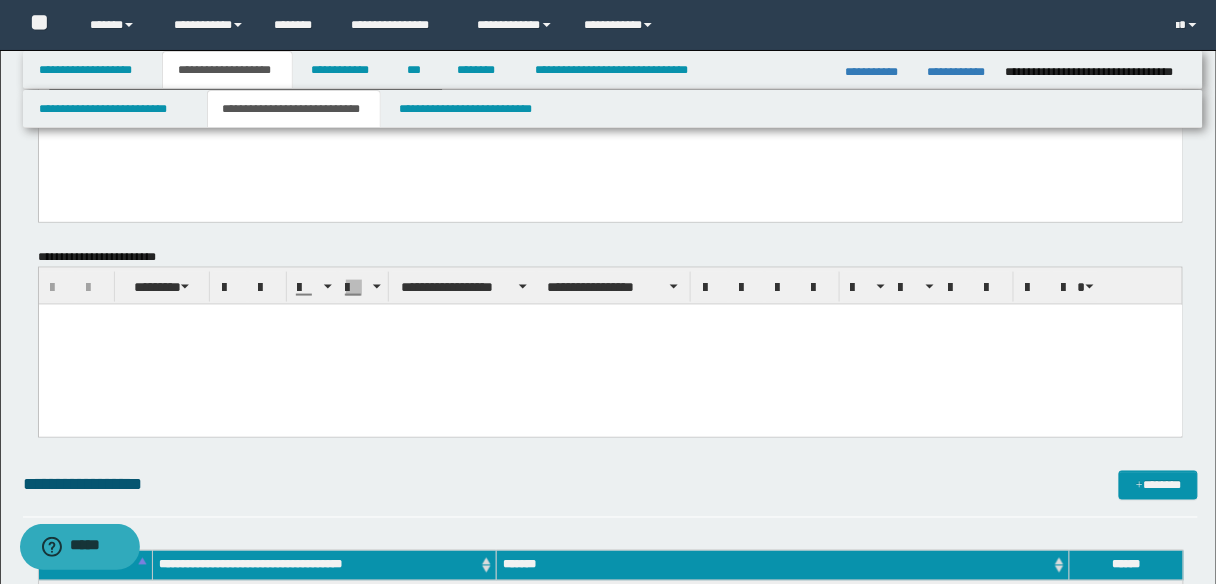scroll, scrollTop: 400, scrollLeft: 0, axis: vertical 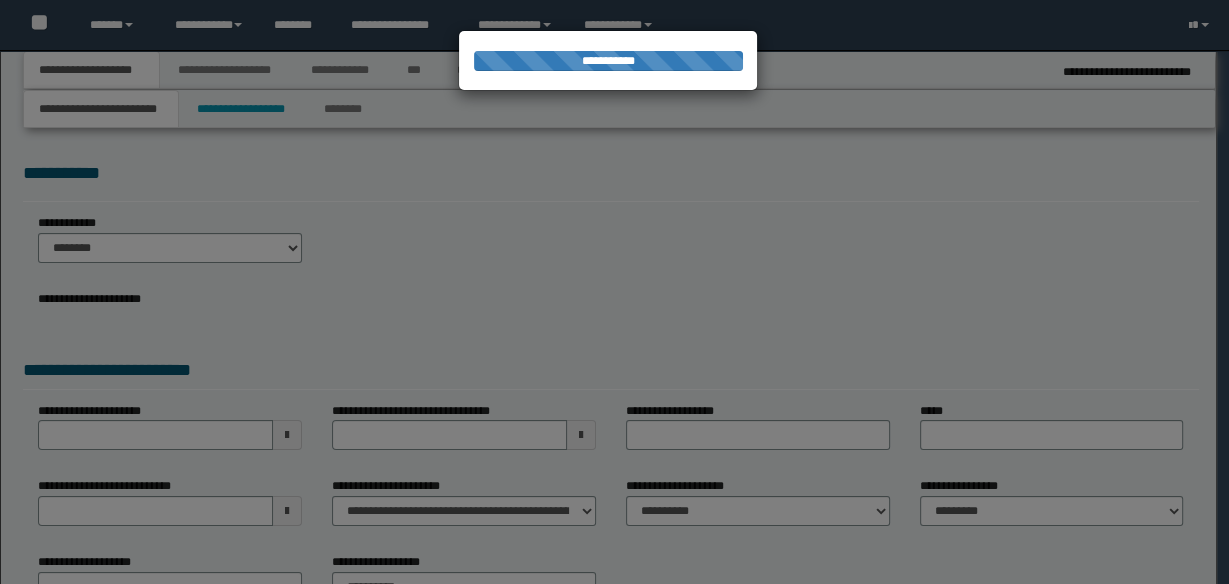 select on "*" 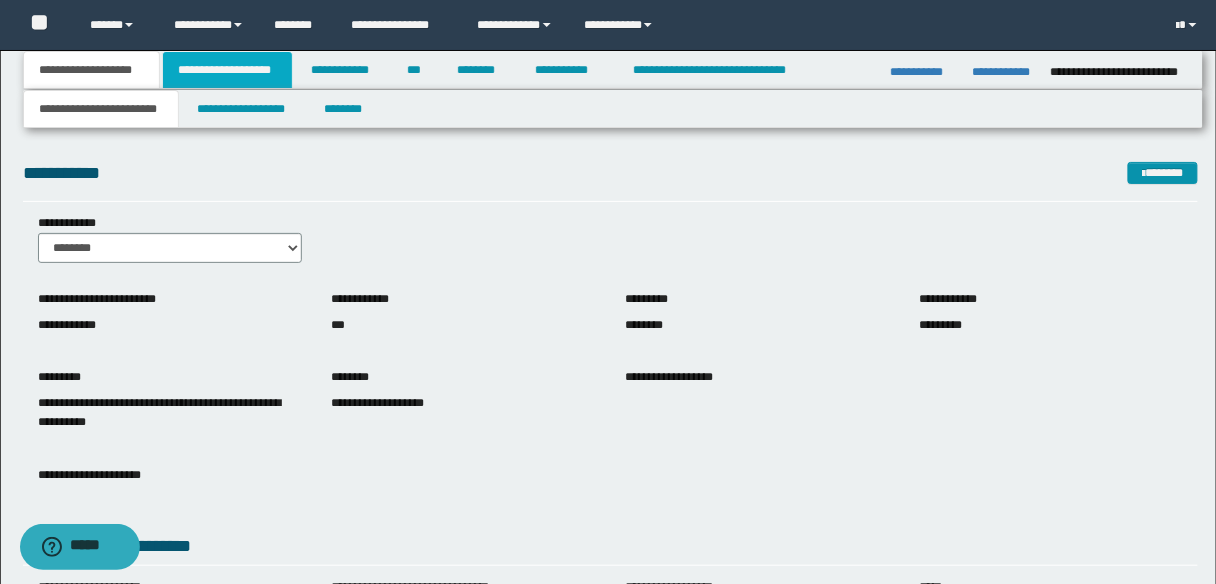 click on "**********" at bounding box center (227, 70) 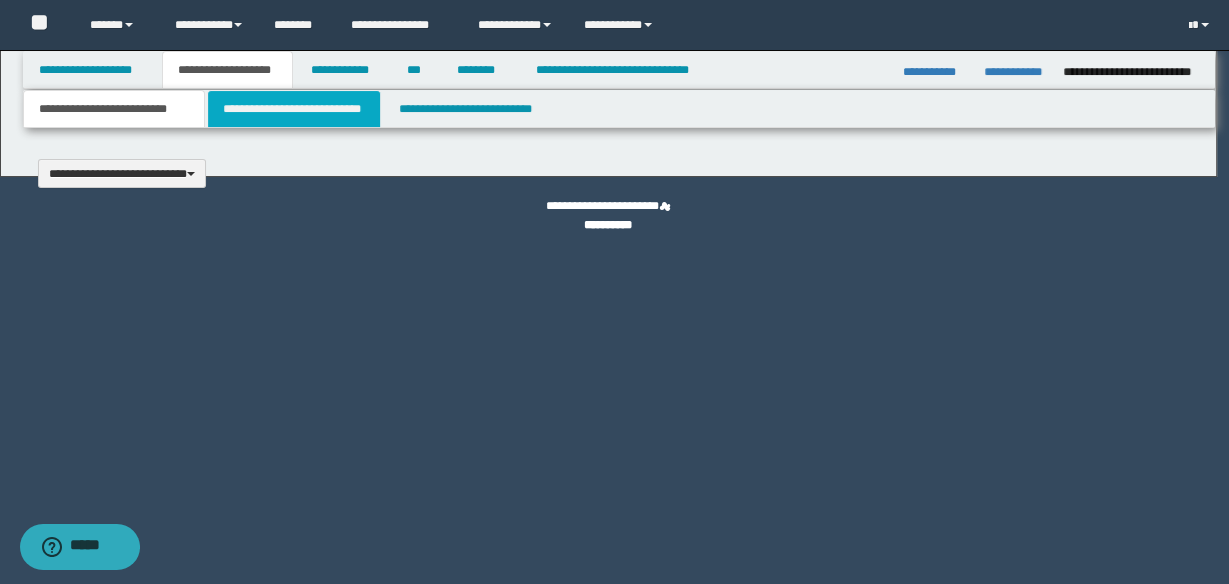 type 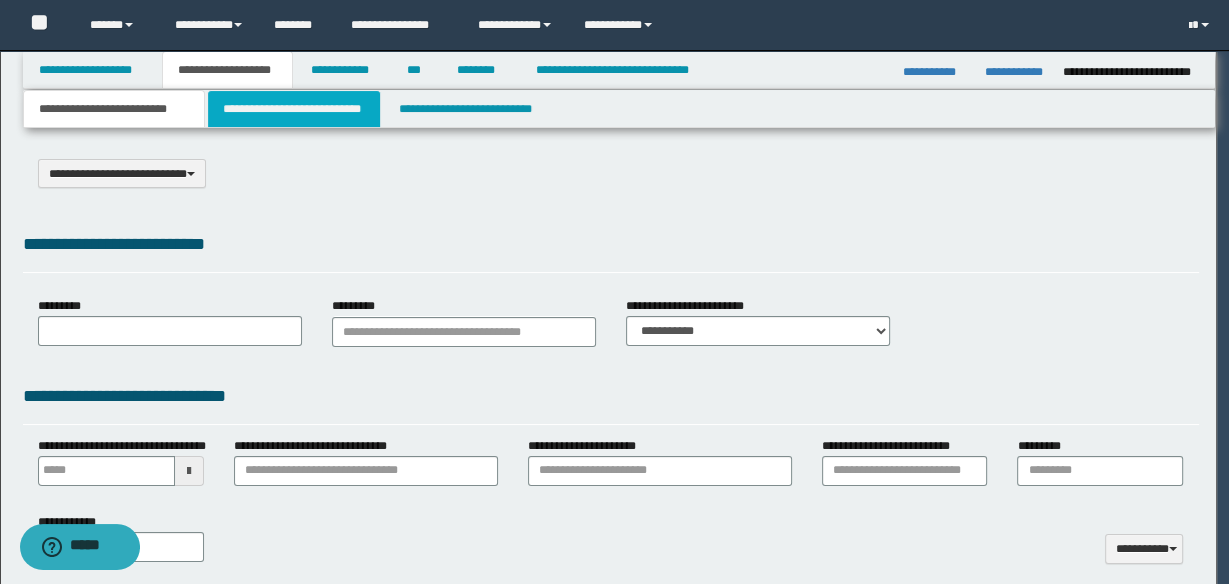 scroll, scrollTop: 0, scrollLeft: 0, axis: both 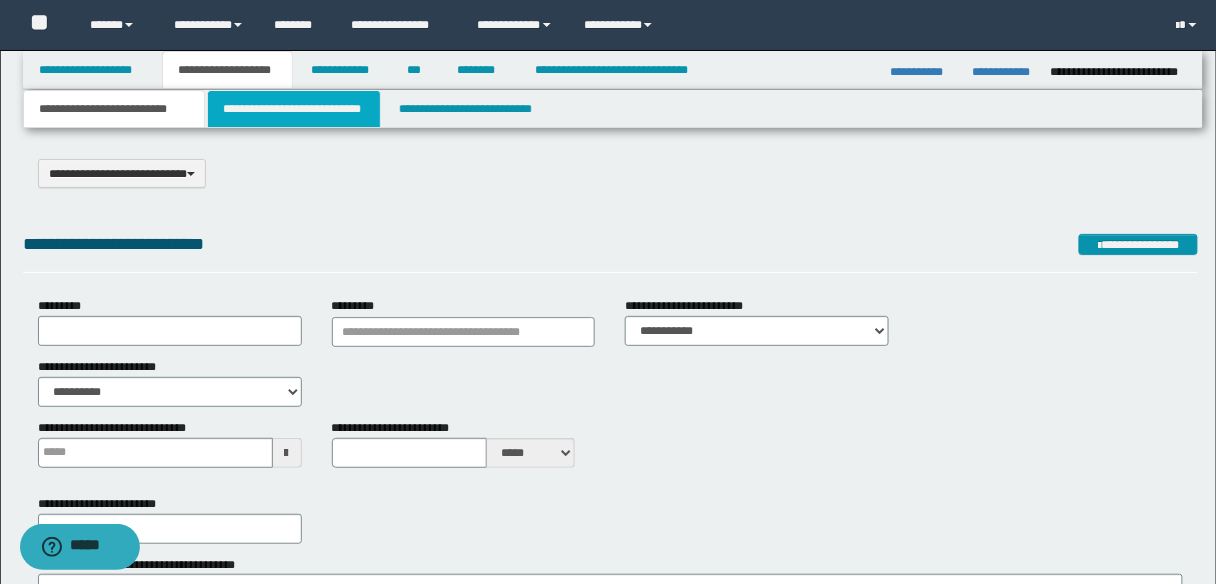 click on "**********" at bounding box center (294, 109) 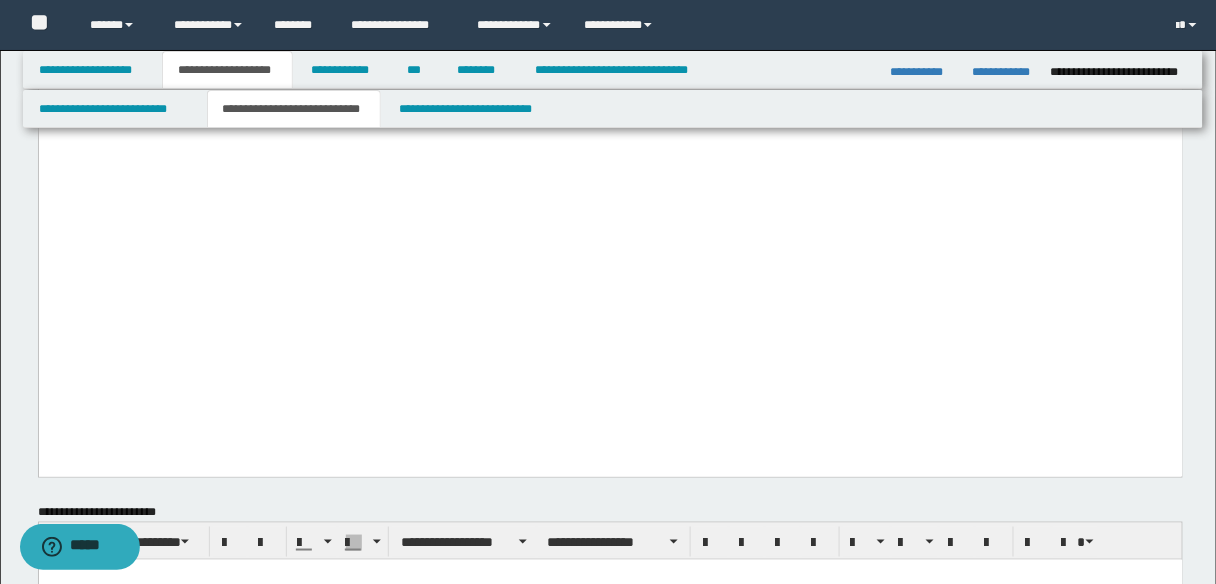 scroll, scrollTop: 2400, scrollLeft: 0, axis: vertical 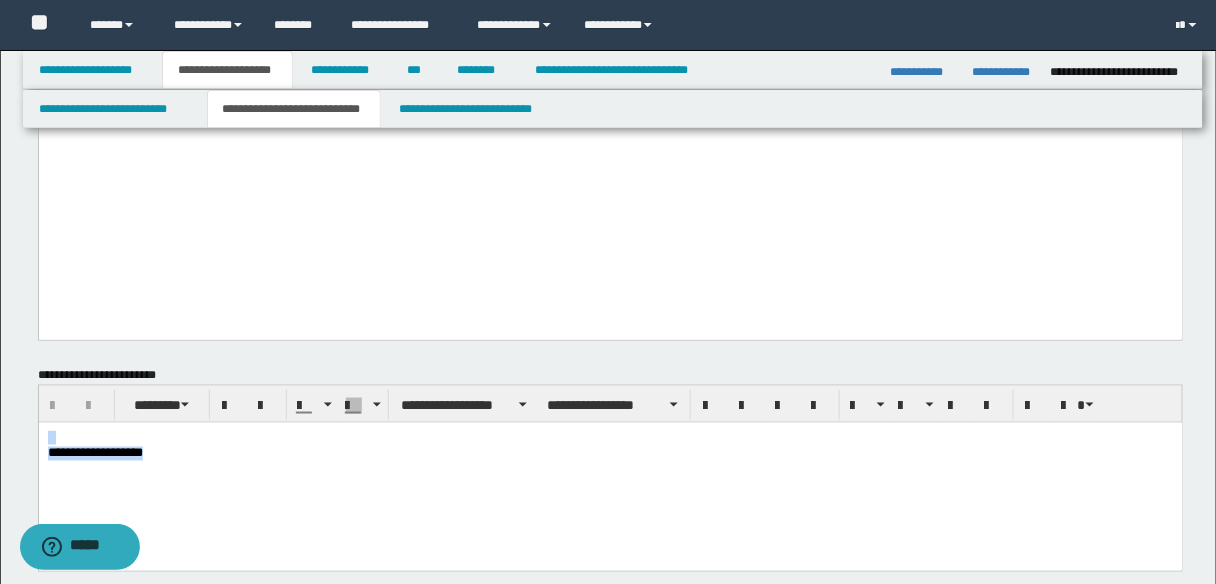 drag, startPoint x: 174, startPoint y: 459, endPoint x: 18, endPoint y: 445, distance: 156.62694 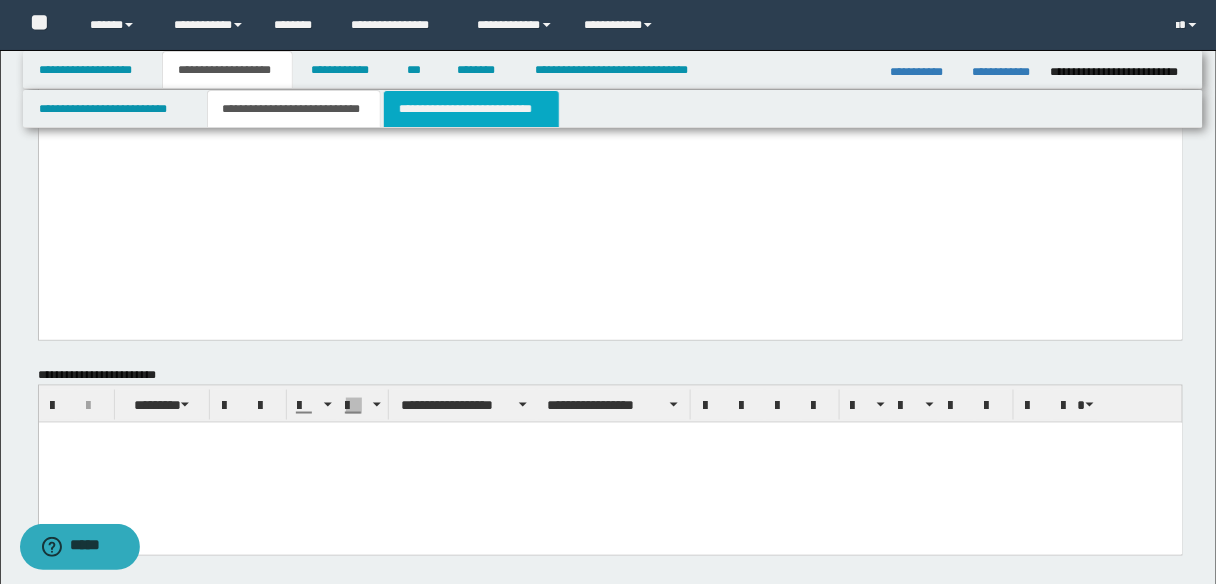 click on "**********" at bounding box center (471, 109) 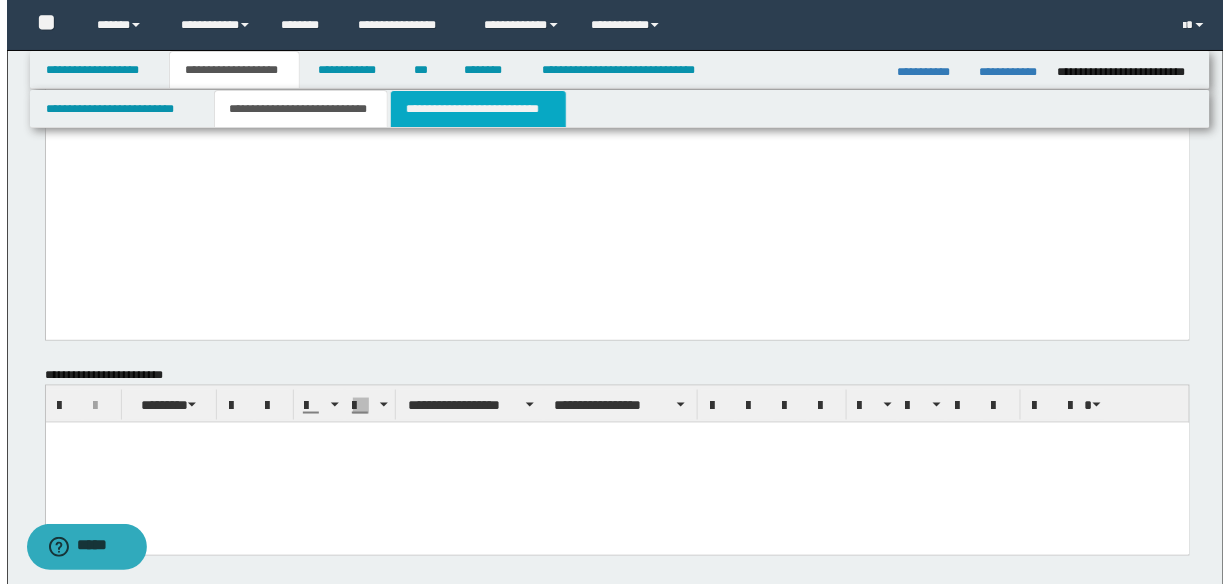 scroll, scrollTop: 0, scrollLeft: 0, axis: both 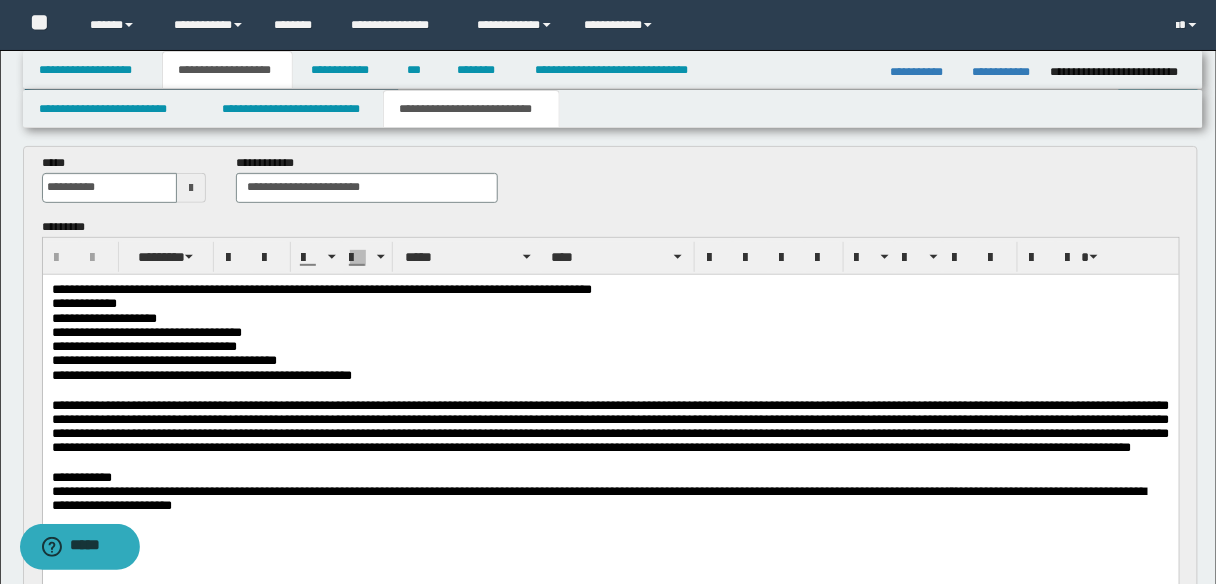 click on "**********" at bounding box center [321, 288] 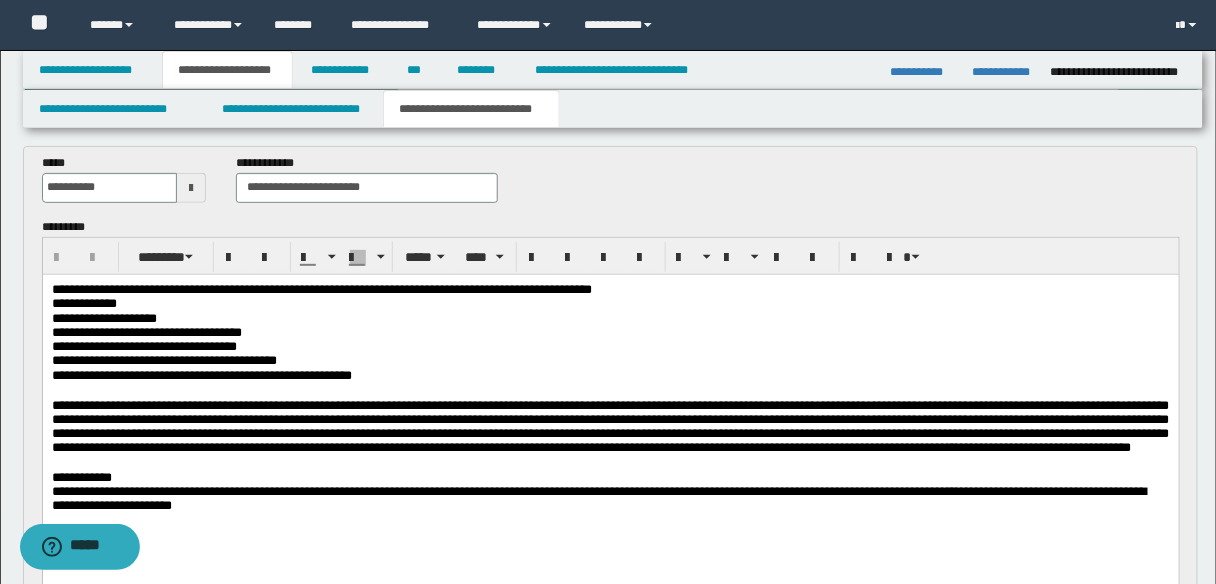 type 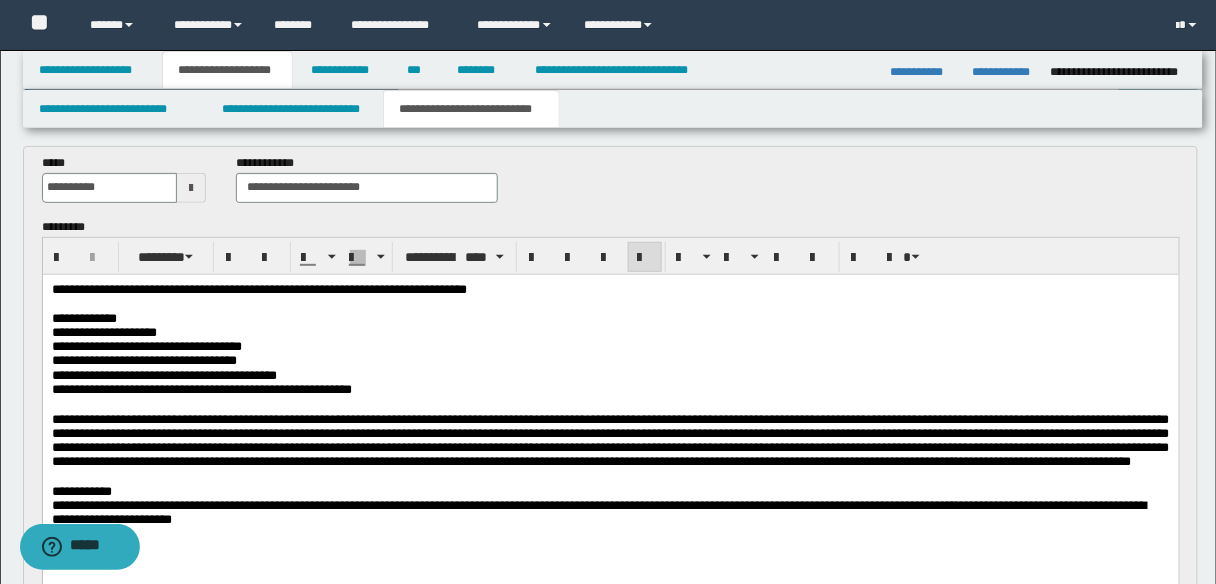 click on "**********" at bounding box center (610, 439) 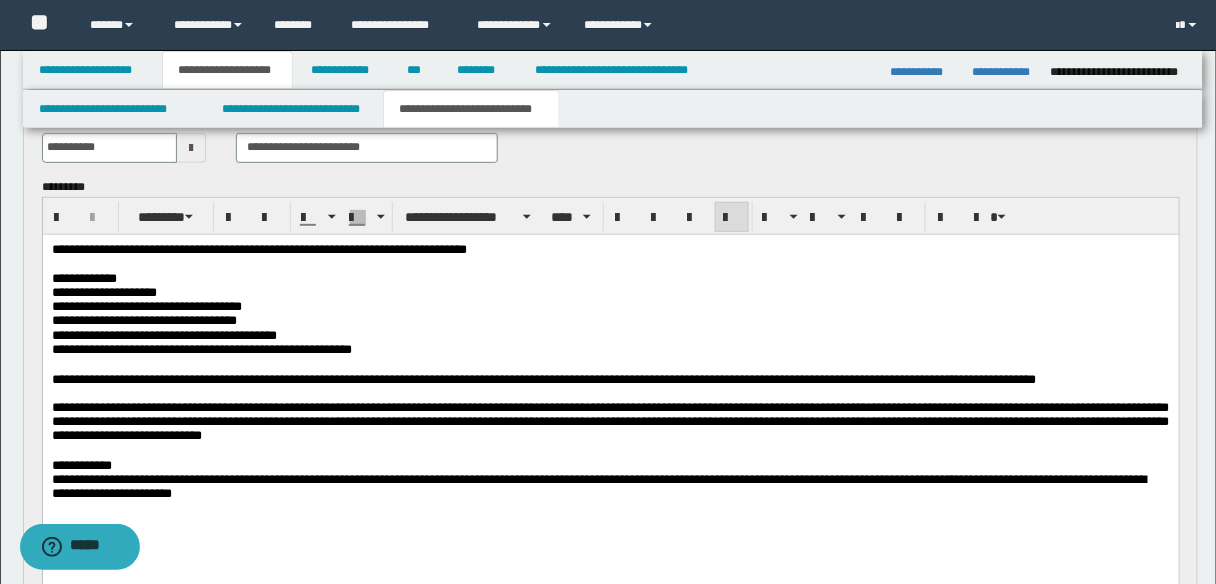 scroll, scrollTop: 160, scrollLeft: 0, axis: vertical 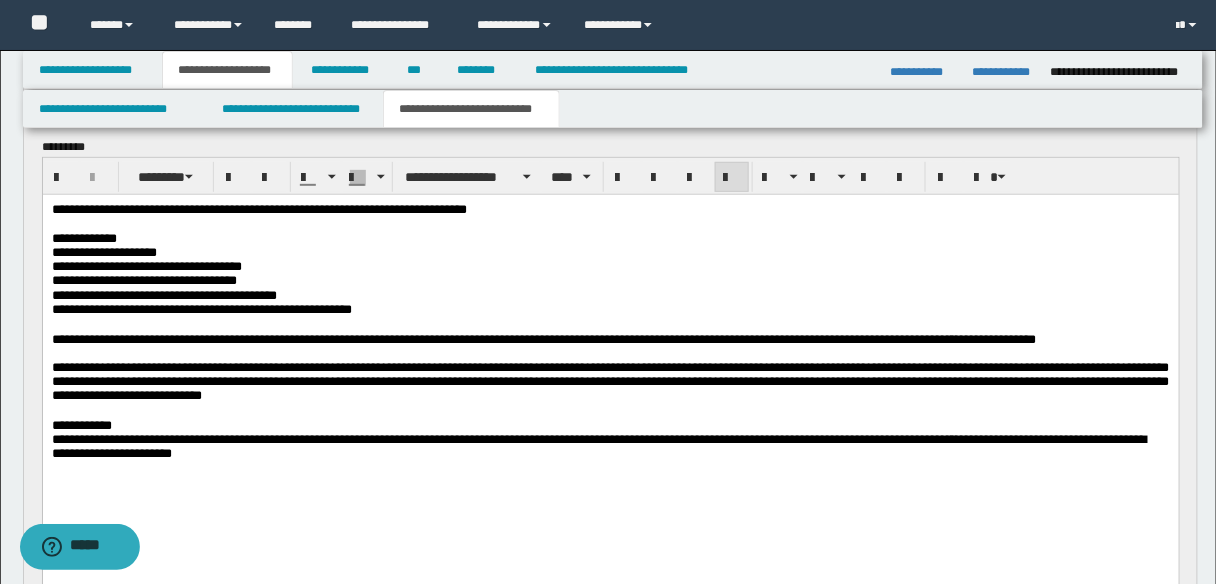 click on "**********" at bounding box center (610, 339) 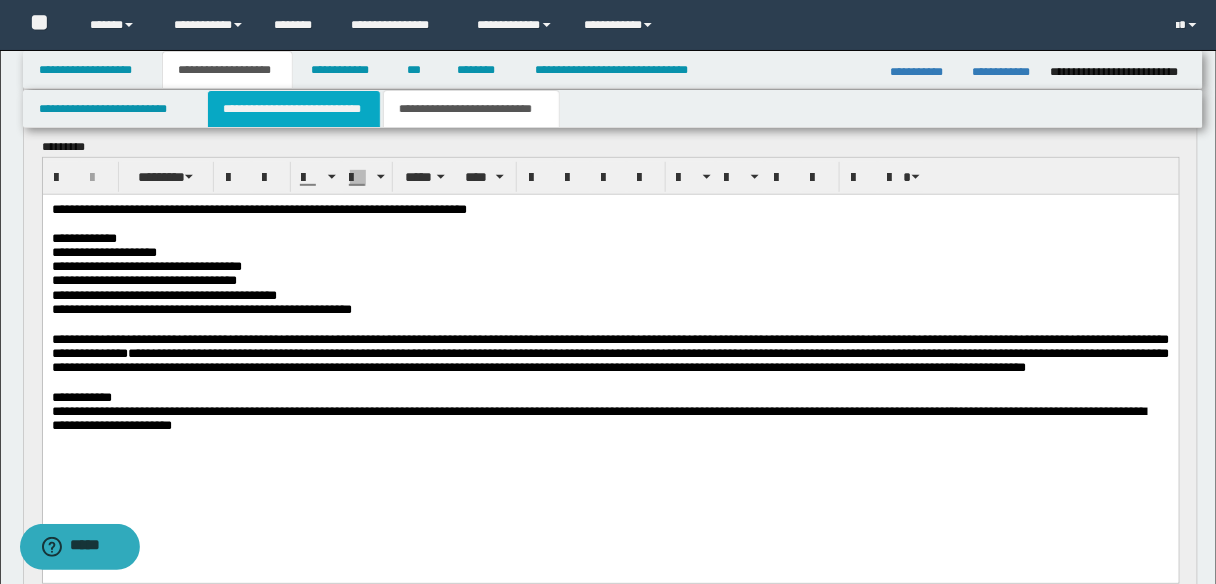 click on "**********" at bounding box center [294, 109] 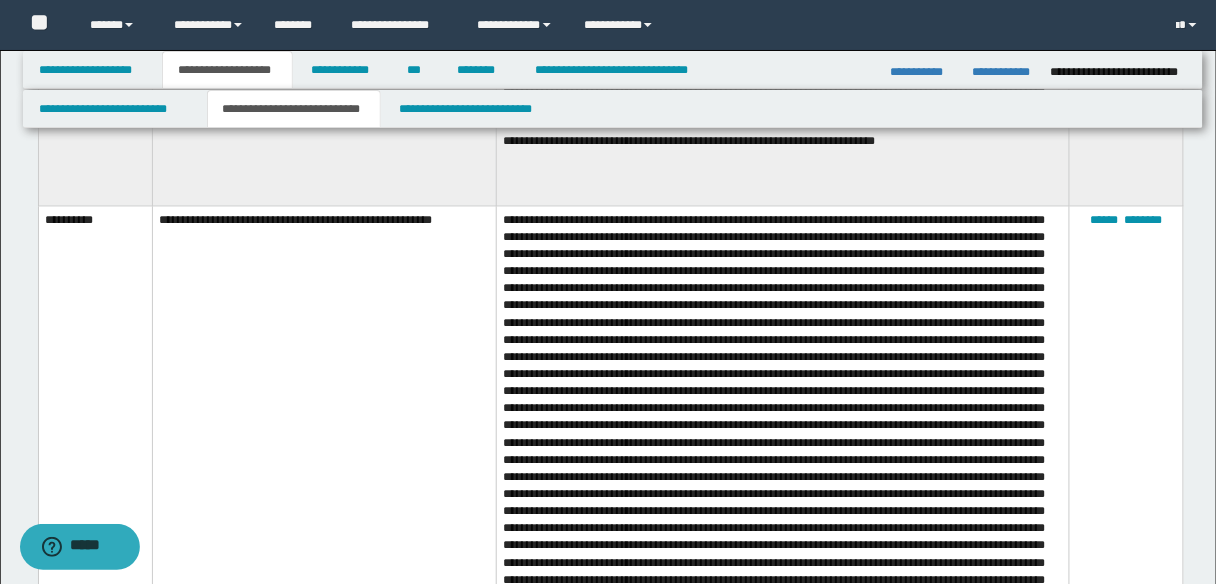 scroll, scrollTop: 6480, scrollLeft: 0, axis: vertical 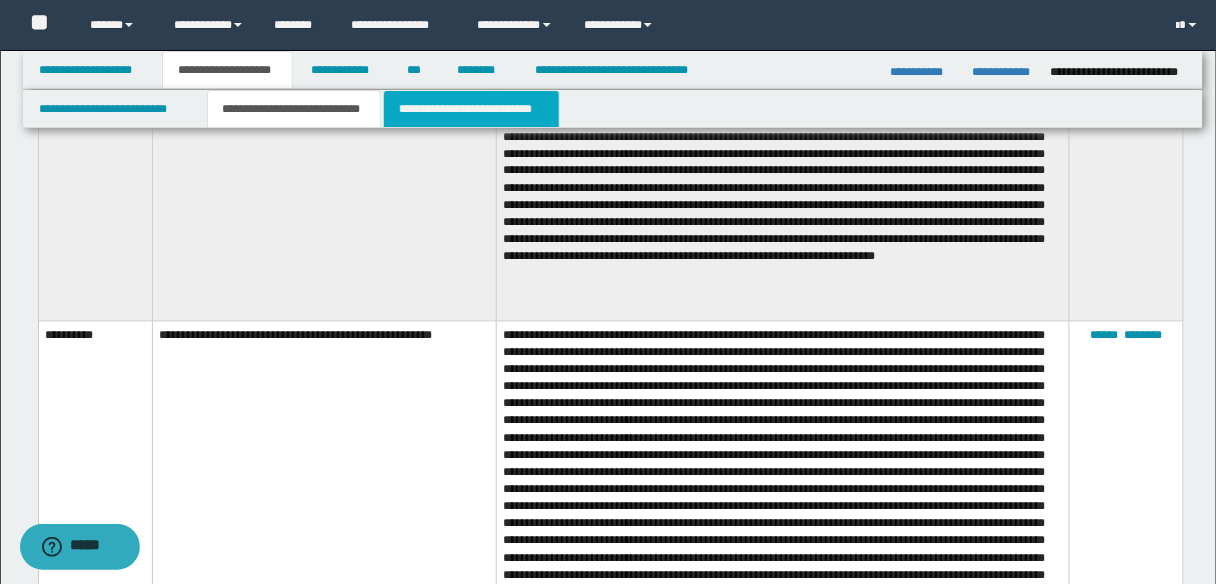 click on "**********" at bounding box center [471, 109] 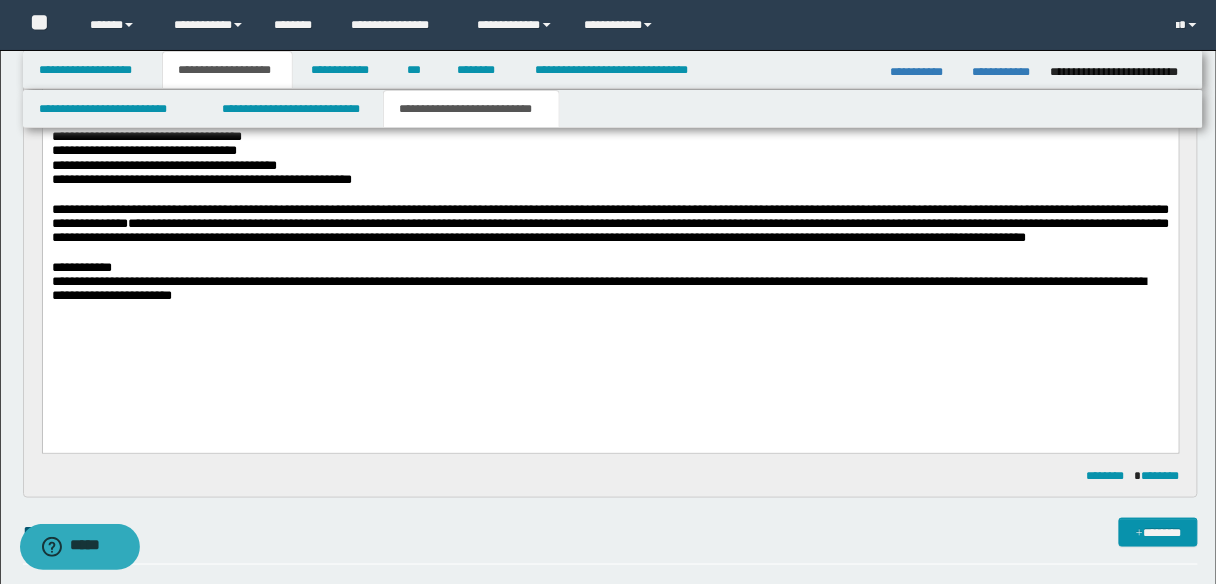 scroll, scrollTop: 117, scrollLeft: 0, axis: vertical 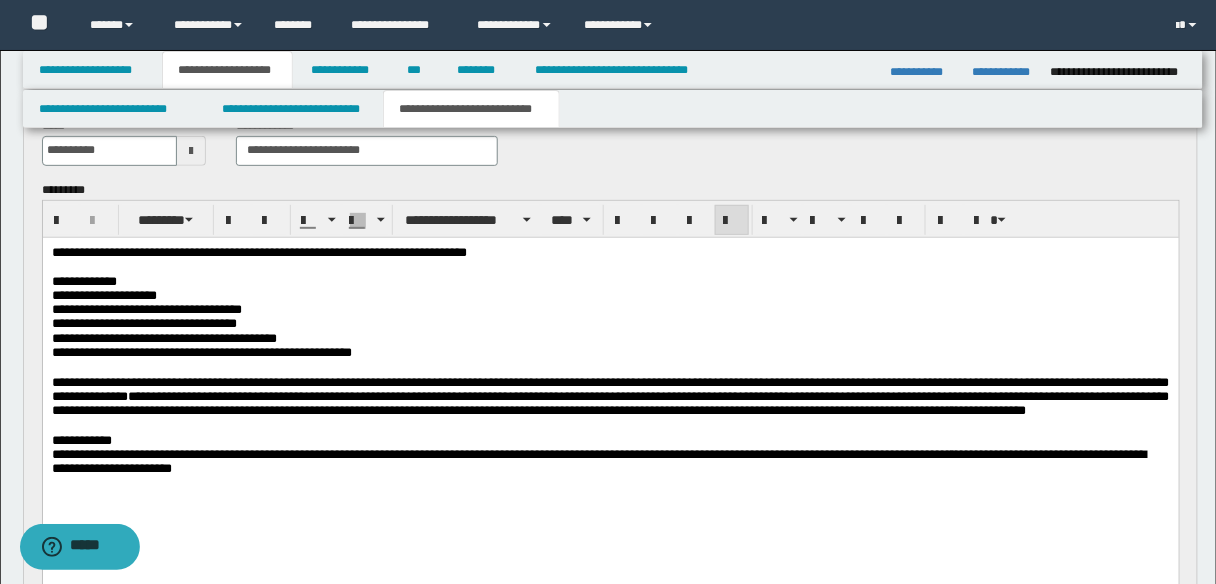 click on "**********" at bounding box center (610, 396) 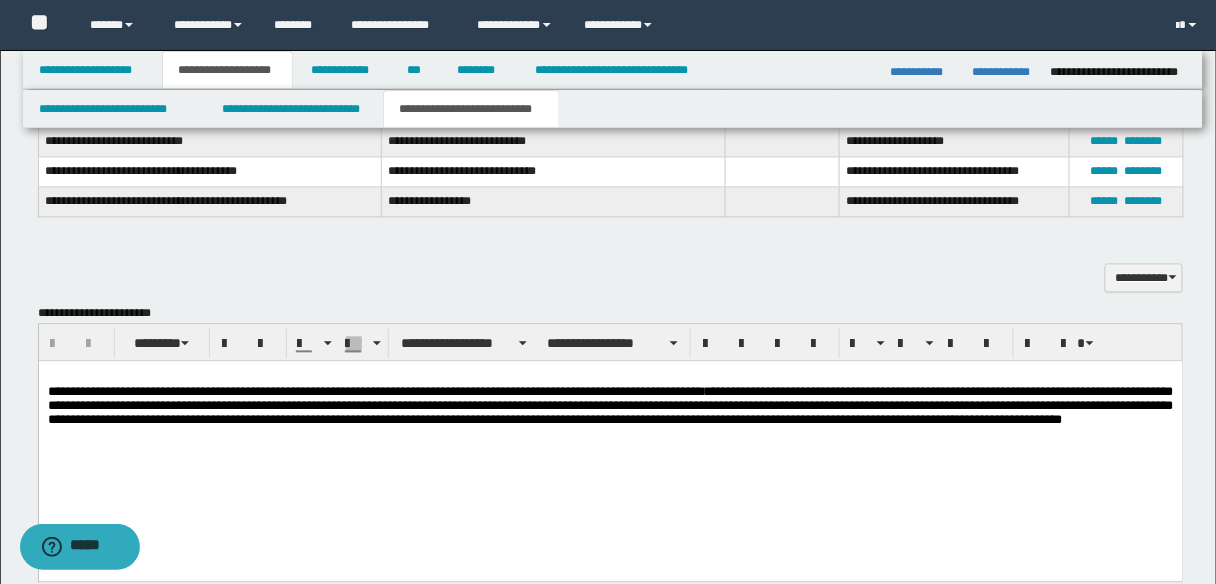 scroll, scrollTop: 917, scrollLeft: 0, axis: vertical 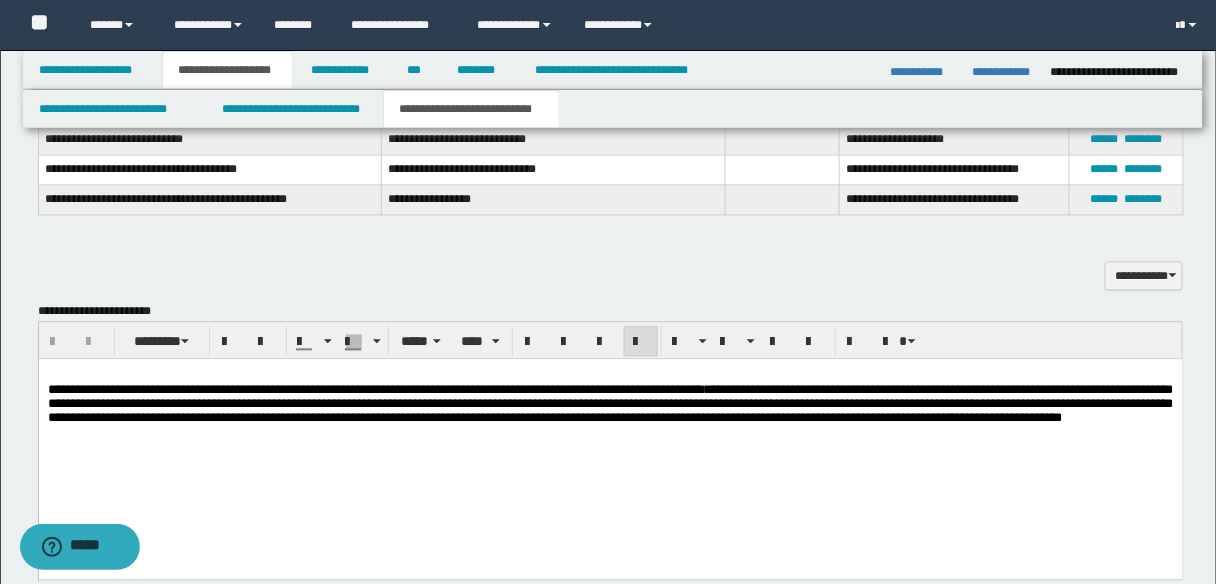 click on "**********" at bounding box center [610, 403] 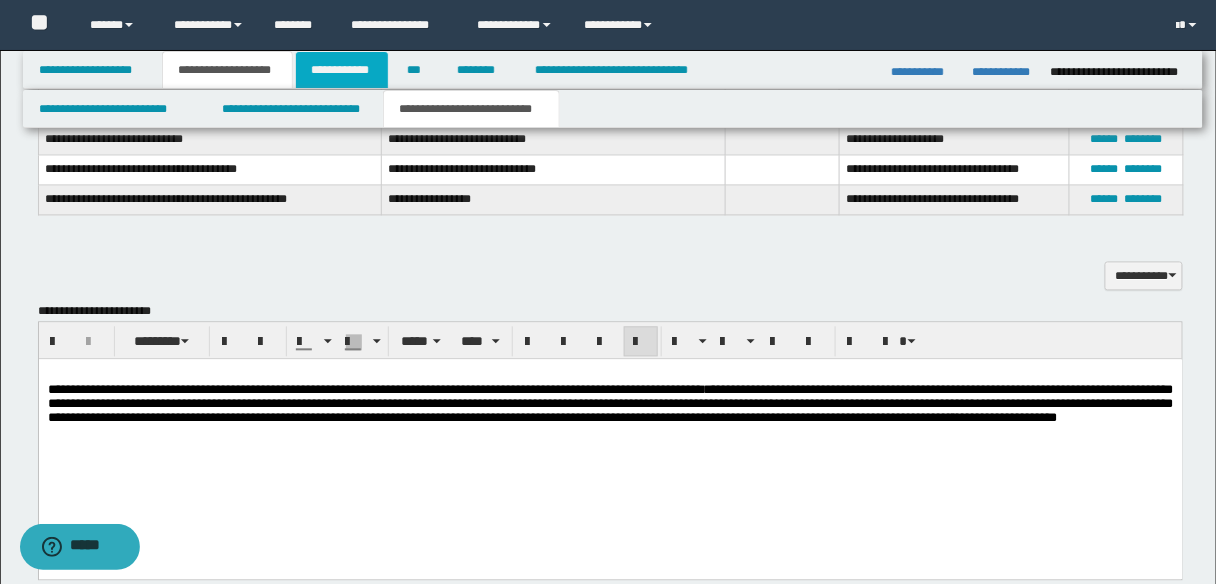 click on "**********" at bounding box center [342, 70] 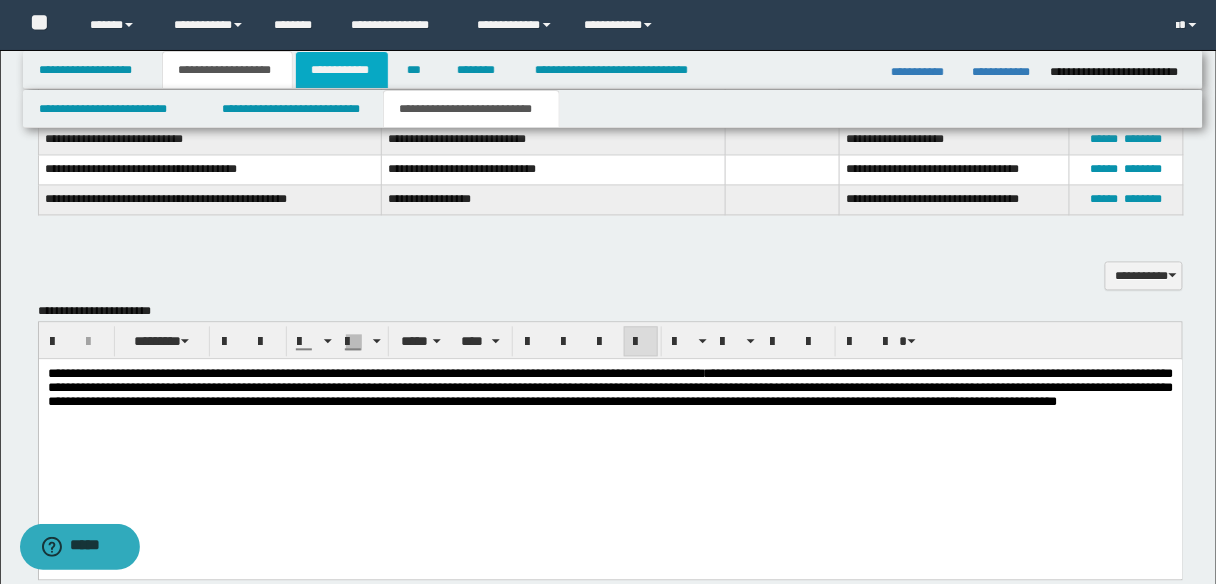 scroll, scrollTop: 564, scrollLeft: 0, axis: vertical 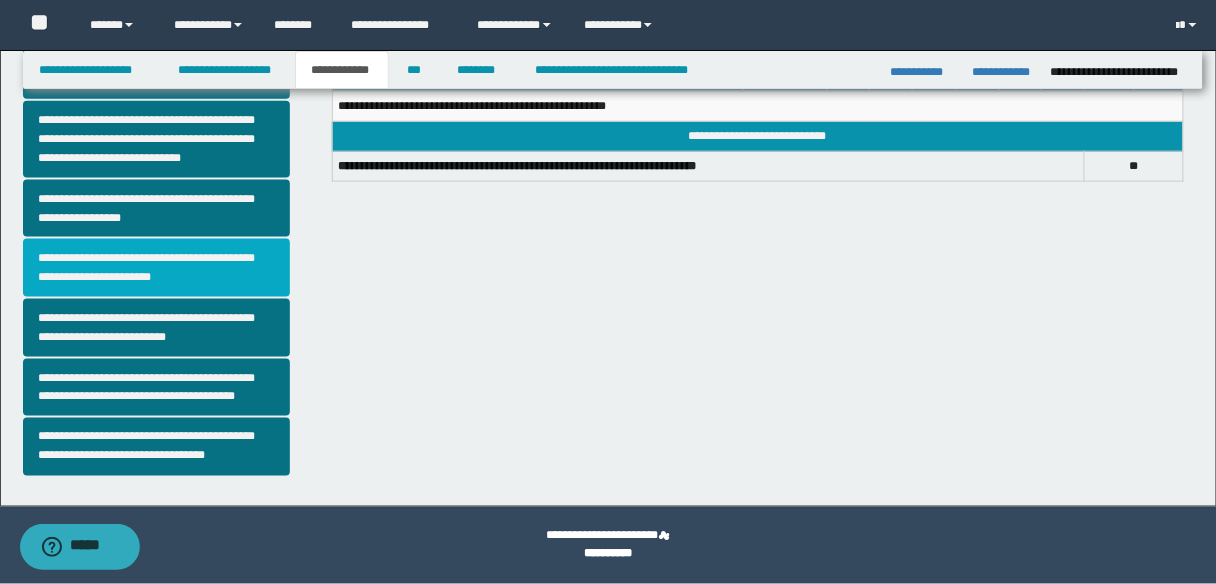 click on "**********" at bounding box center [156, 268] 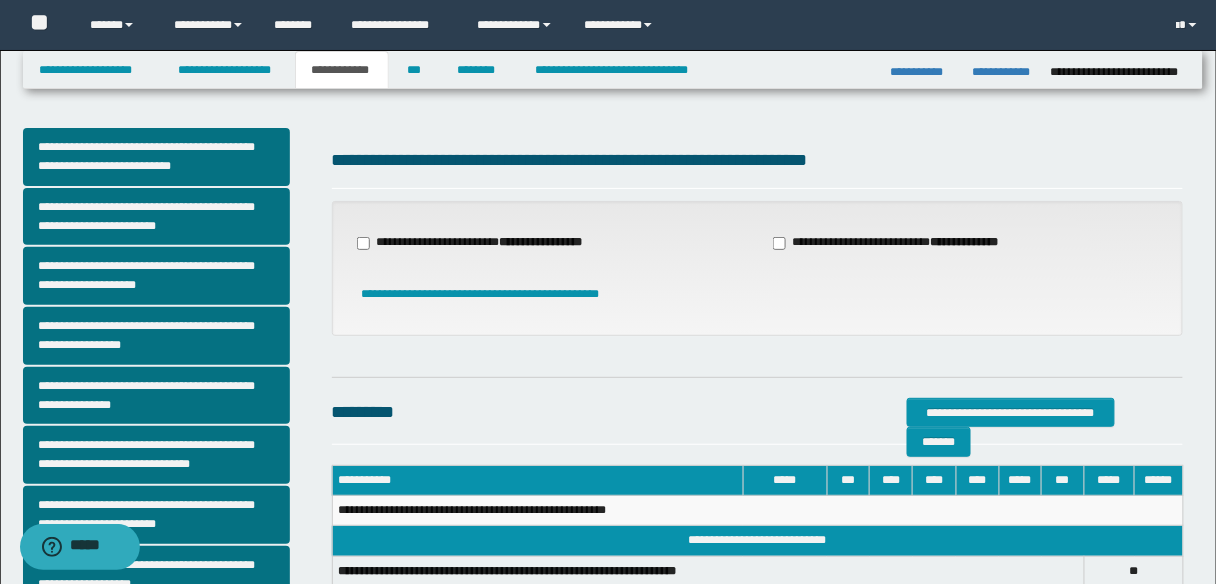 click on "**********" at bounding box center (898, 243) 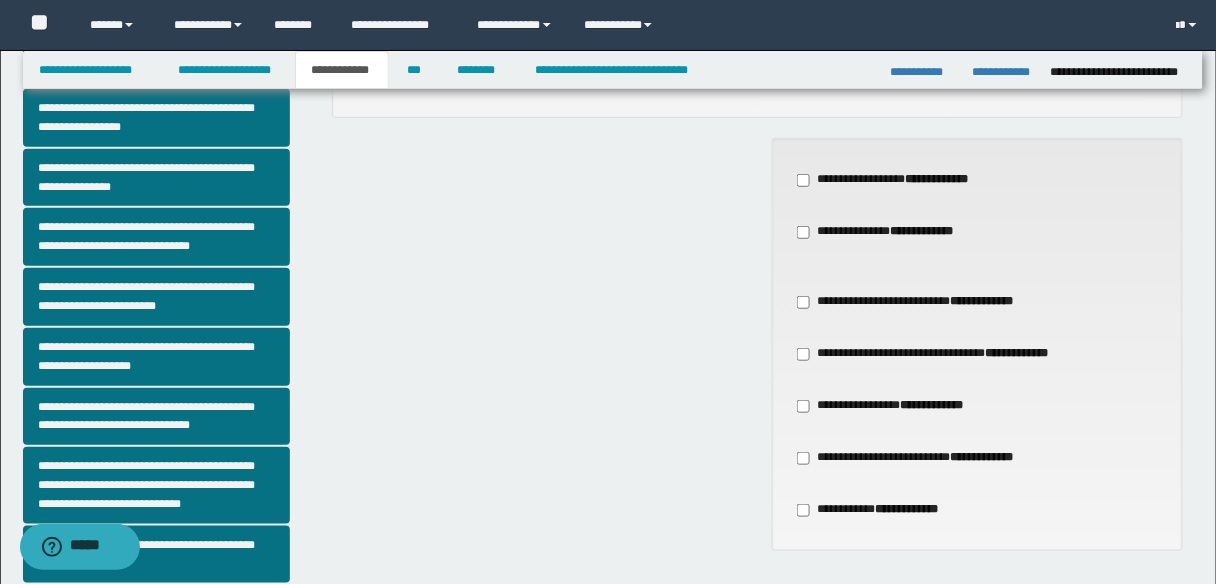 scroll, scrollTop: 240, scrollLeft: 0, axis: vertical 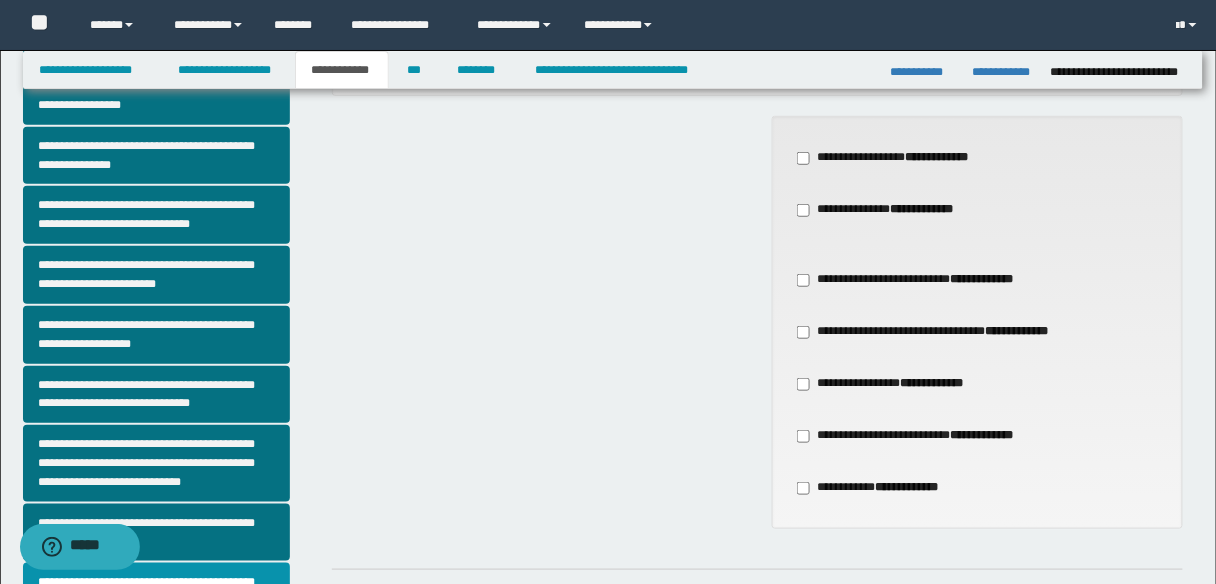 click on "**********" at bounding box center [914, 436] 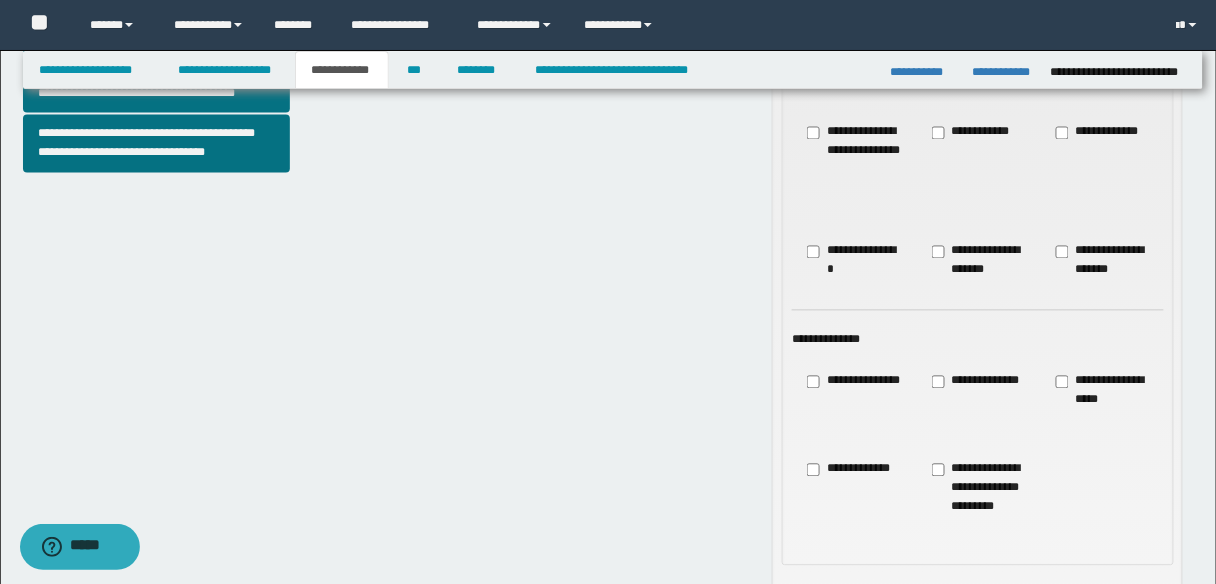 scroll, scrollTop: 880, scrollLeft: 0, axis: vertical 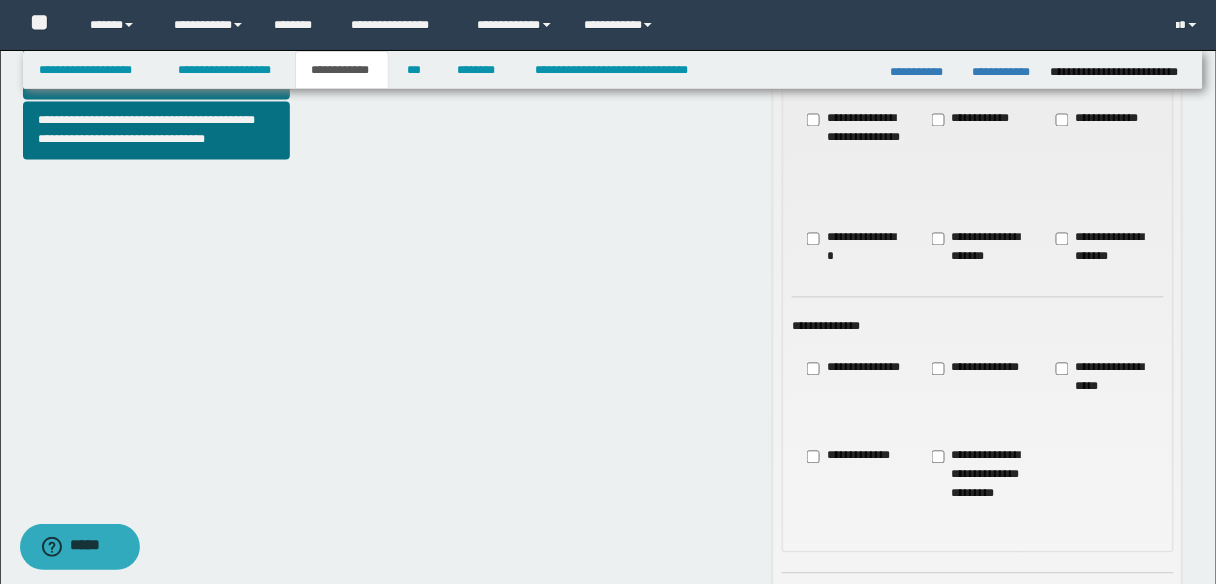 click on "**********" at bounding box center (849, 457) 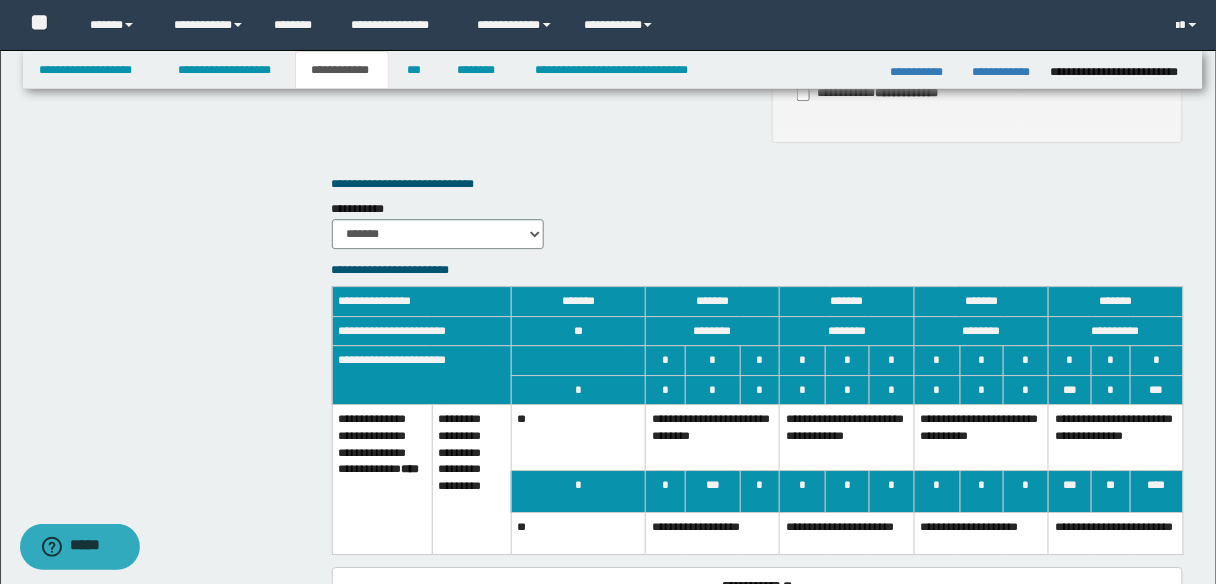 scroll, scrollTop: 1440, scrollLeft: 0, axis: vertical 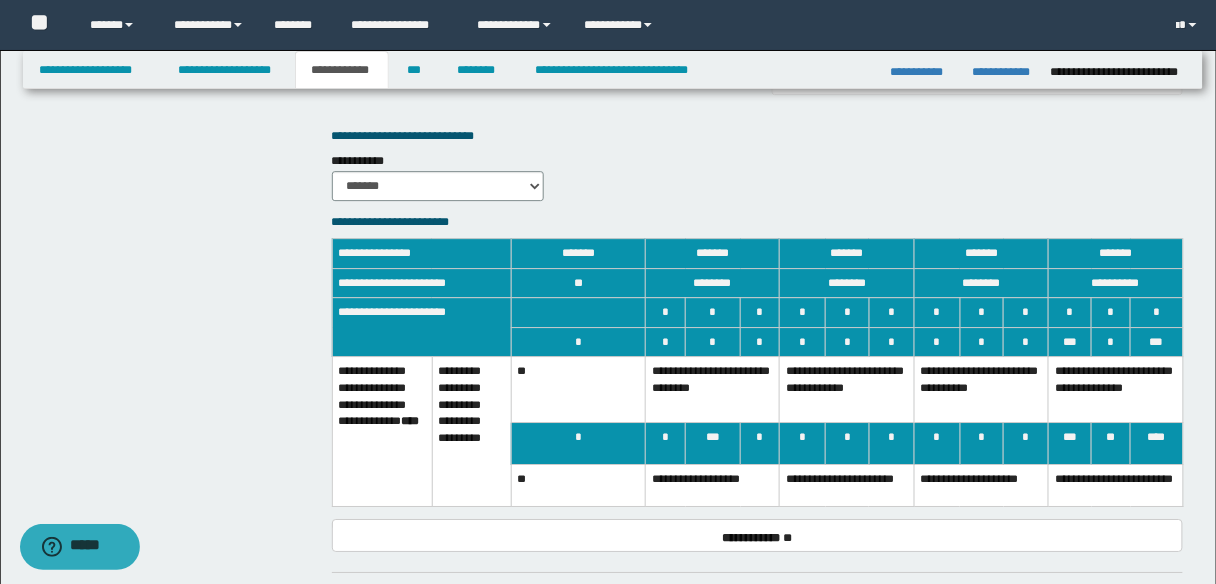 click on "**********" at bounding box center (713, 486) 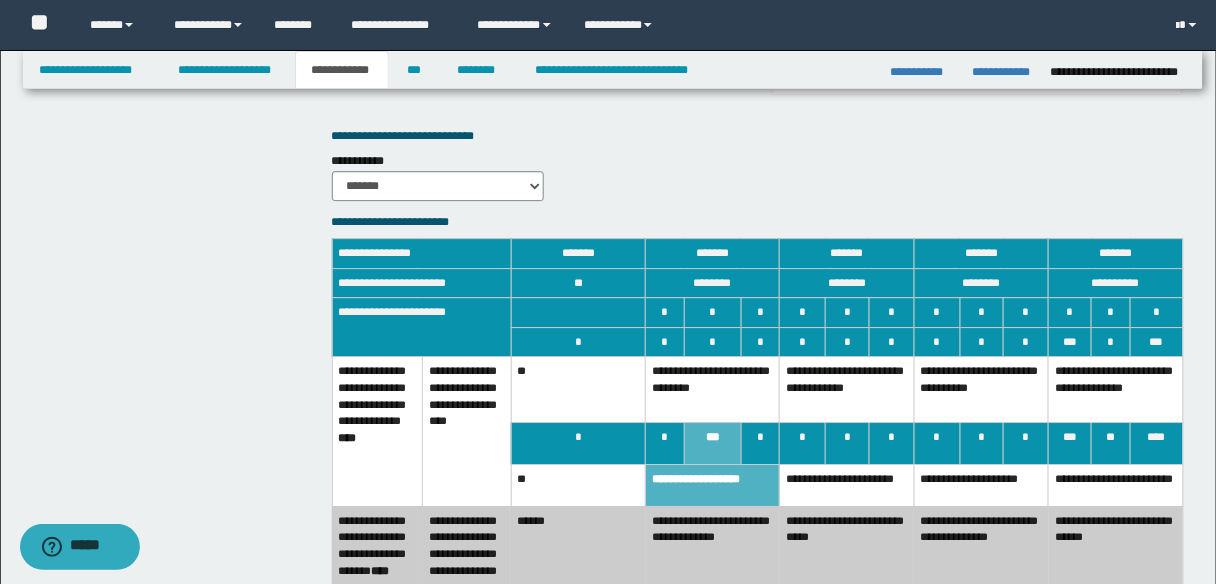 click on "**********" at bounding box center [713, 390] 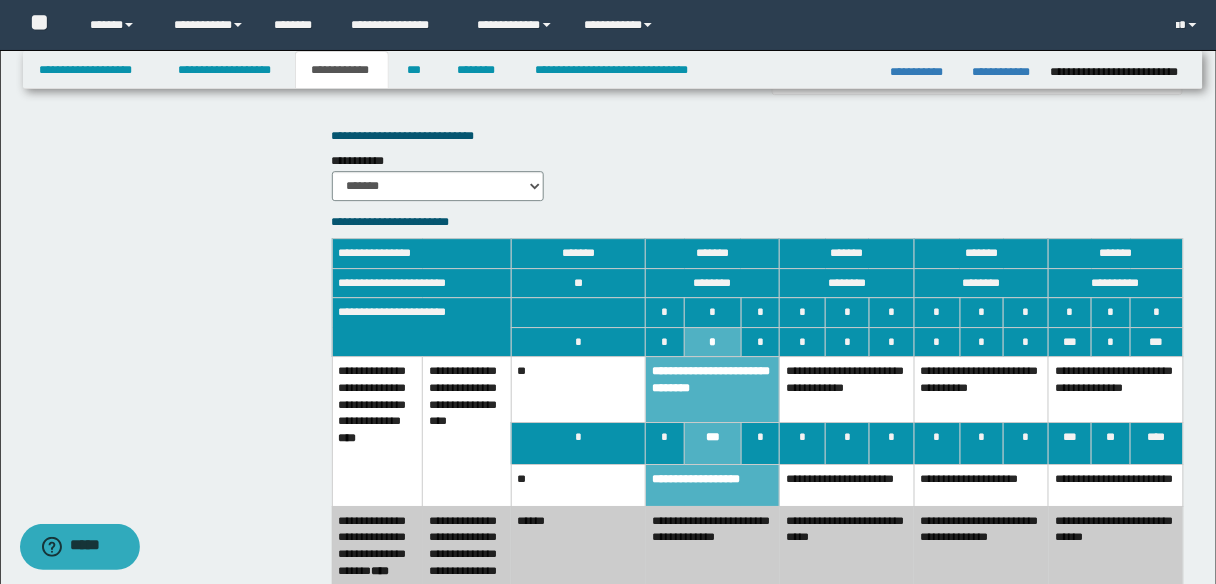 click on "**********" at bounding box center (713, 562) 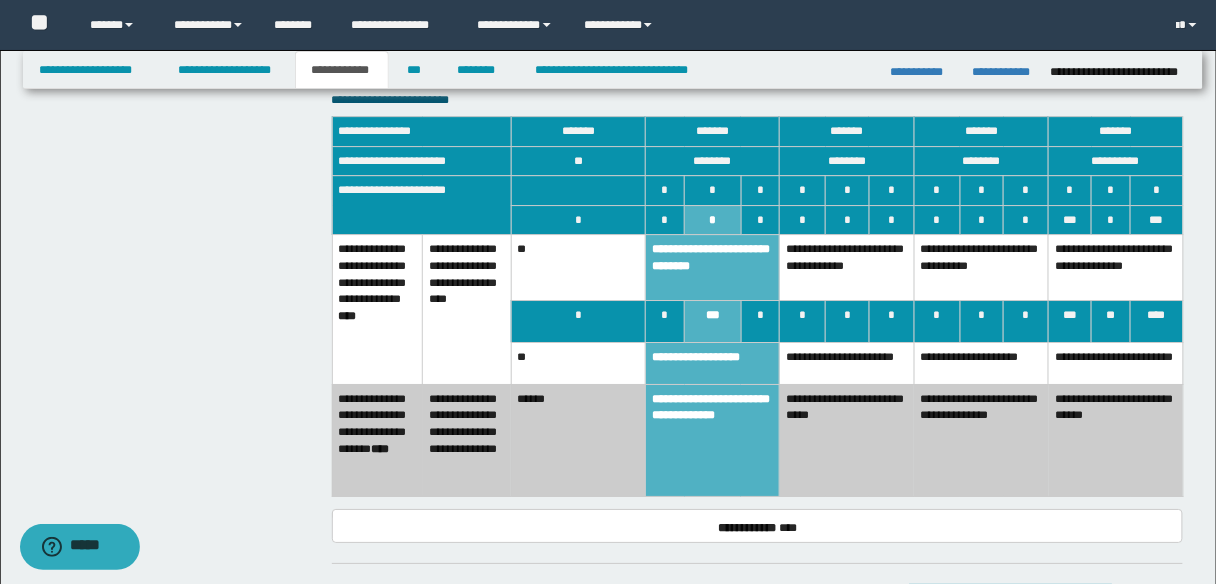 scroll, scrollTop: 1680, scrollLeft: 0, axis: vertical 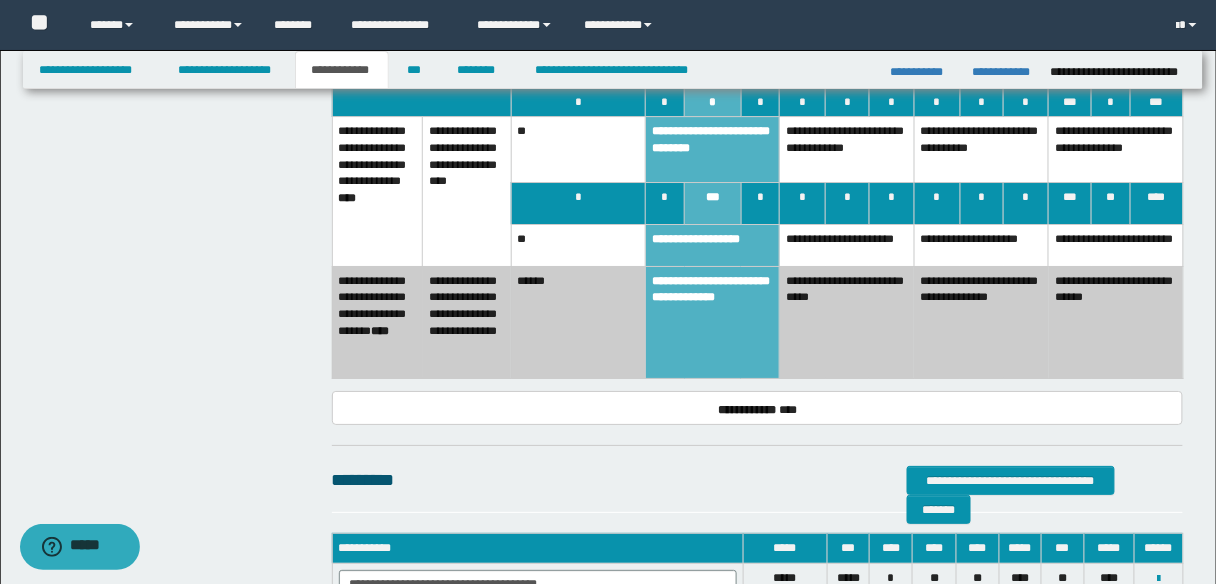 click on "**********" at bounding box center [847, 322] 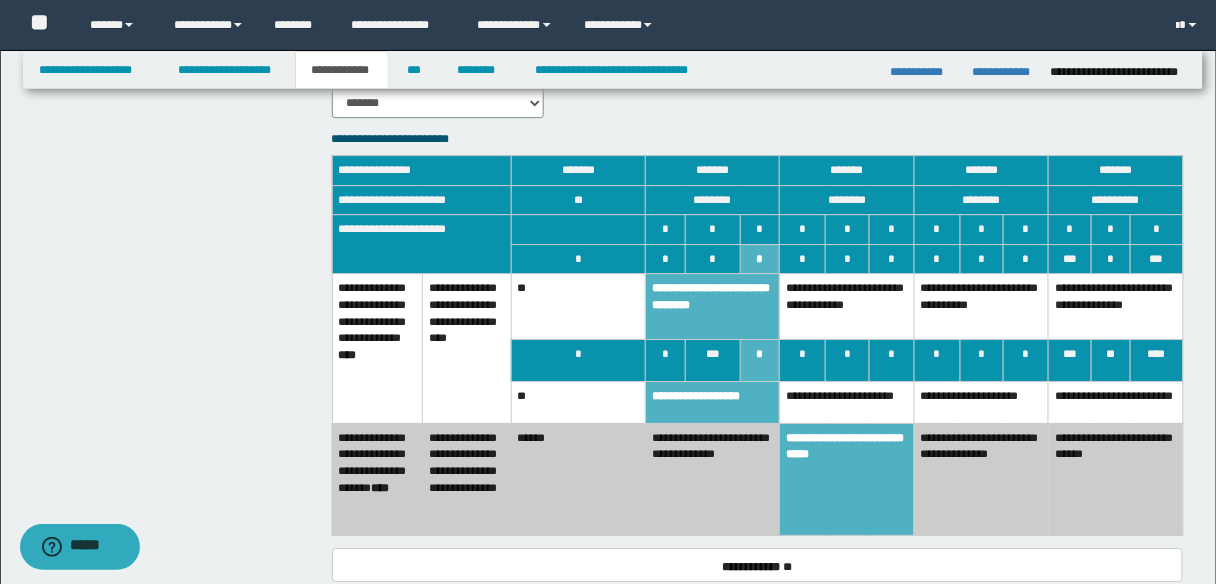 scroll, scrollTop: 1520, scrollLeft: 0, axis: vertical 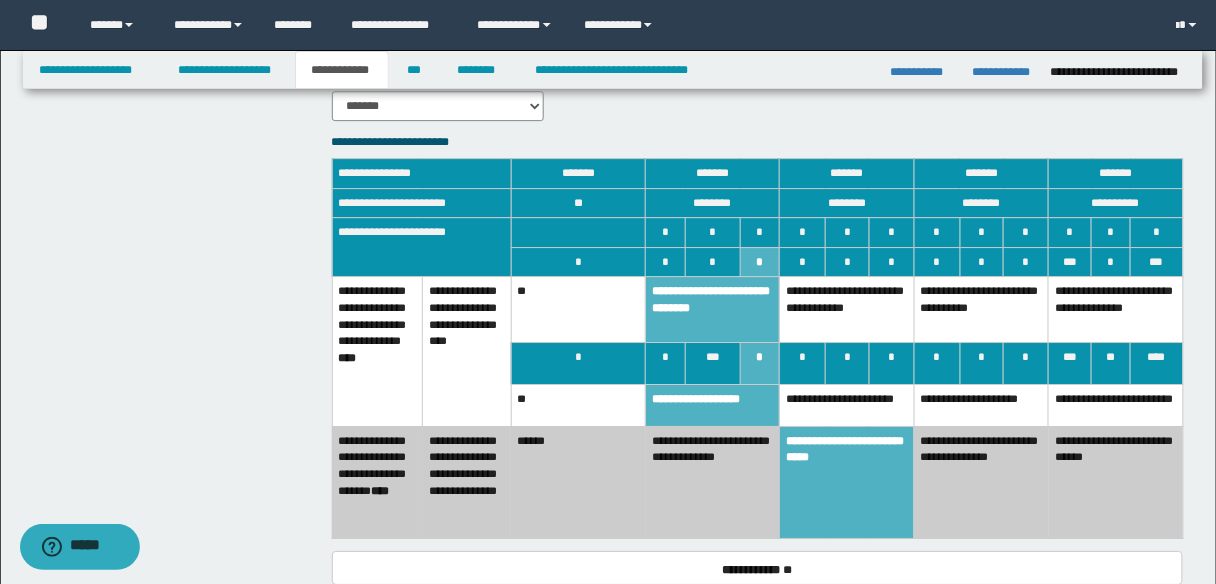 click on "**********" at bounding box center [847, 310] 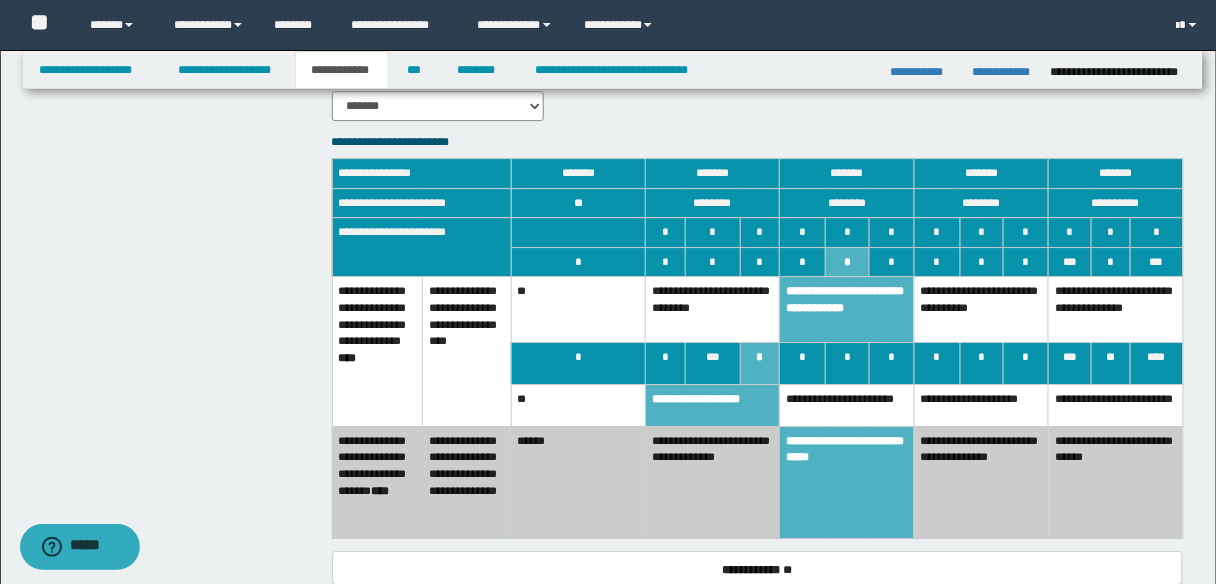 click on "**********" at bounding box center (847, 405) 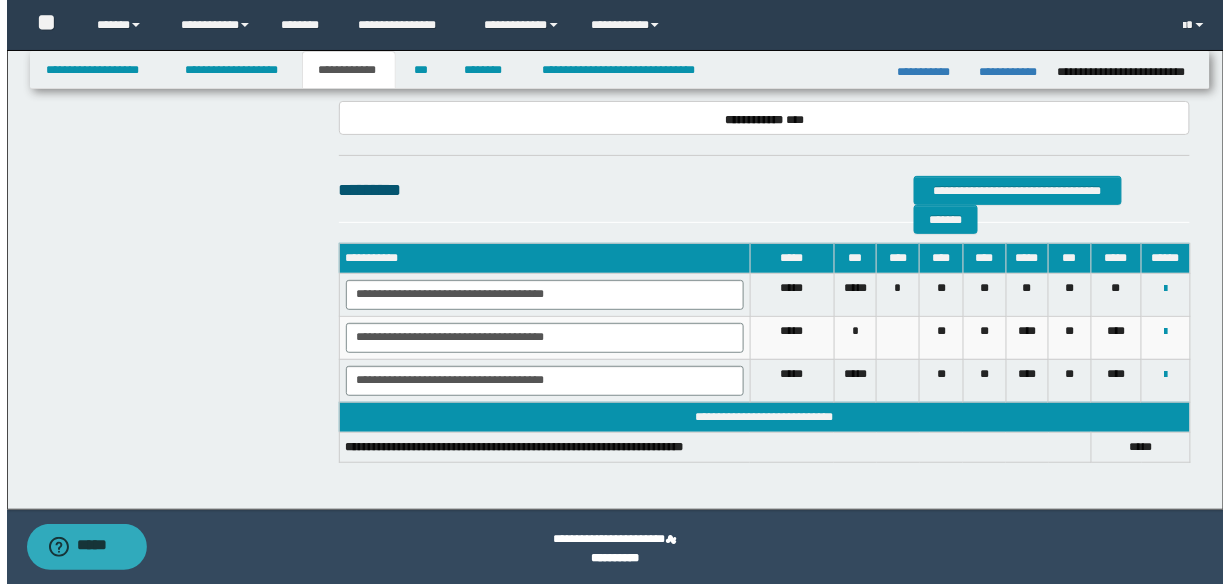 scroll, scrollTop: 1974, scrollLeft: 0, axis: vertical 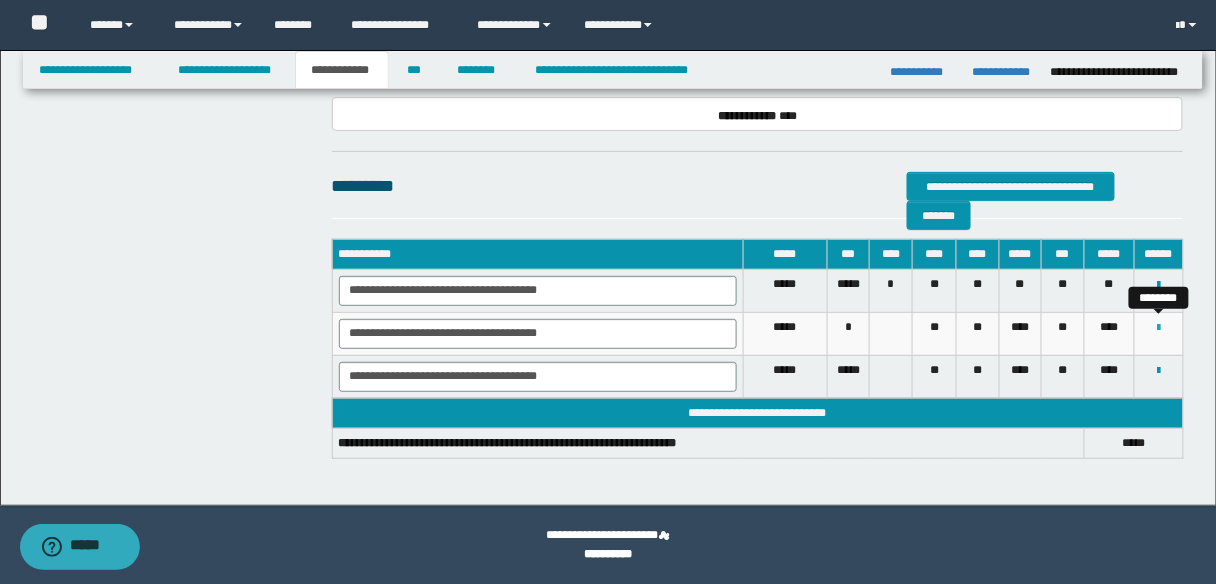 click at bounding box center (1159, 328) 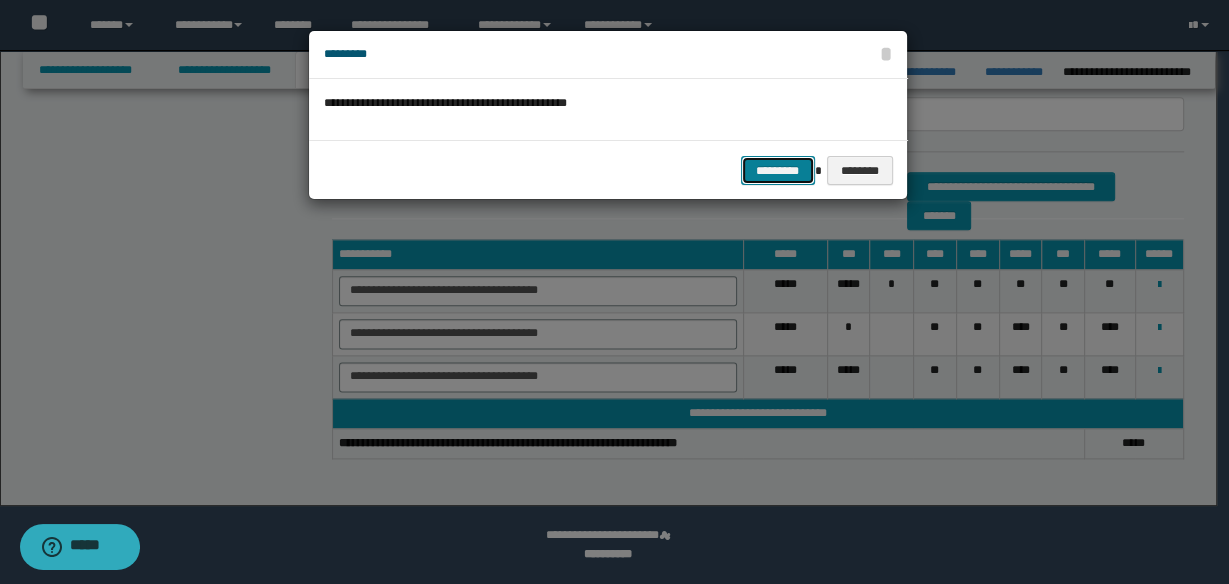click on "*********" at bounding box center (778, 170) 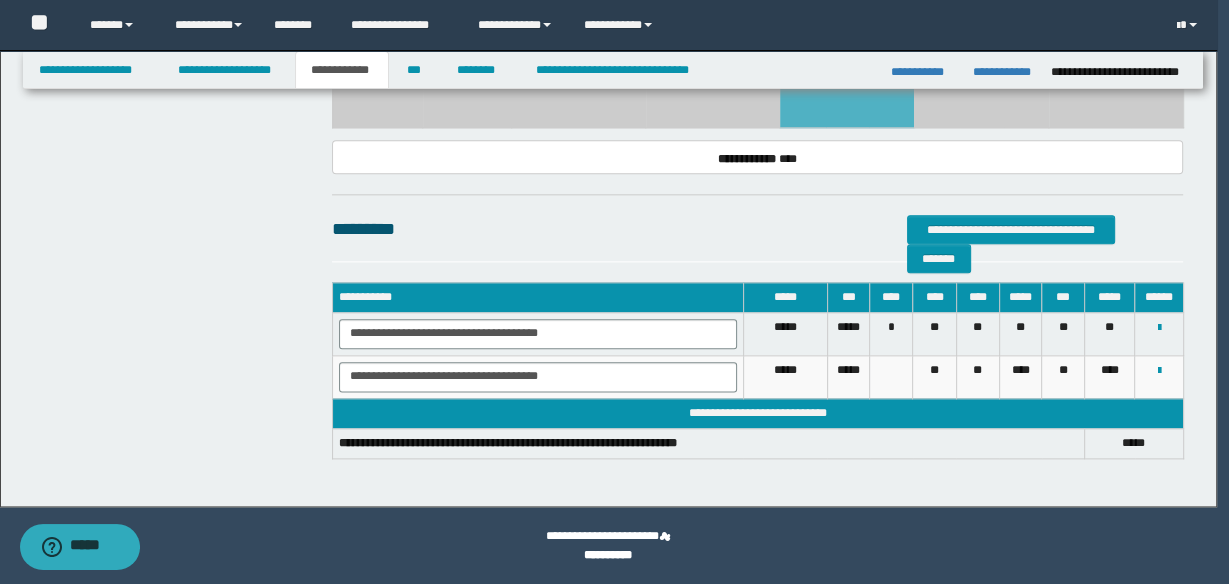 scroll, scrollTop: 1912, scrollLeft: 0, axis: vertical 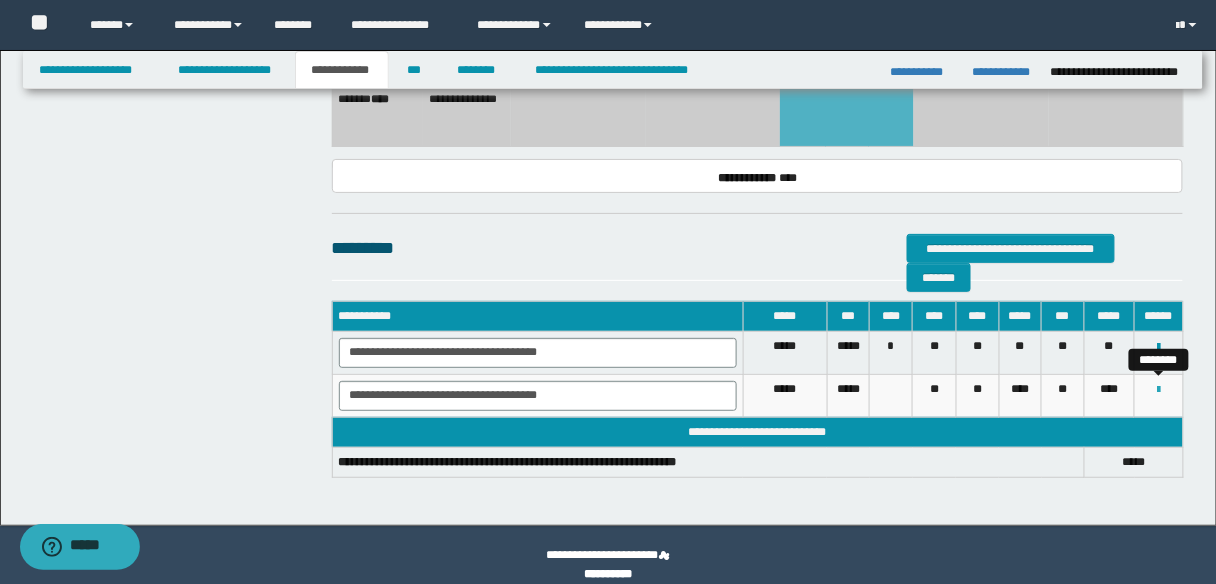 click at bounding box center (1159, 390) 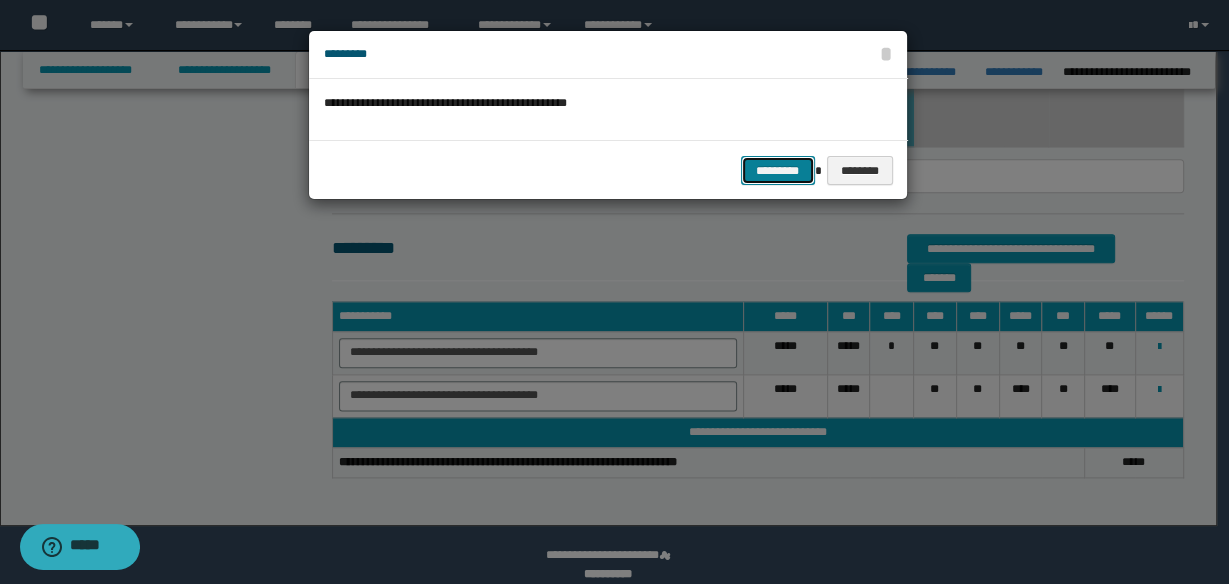 click on "*********" at bounding box center [778, 170] 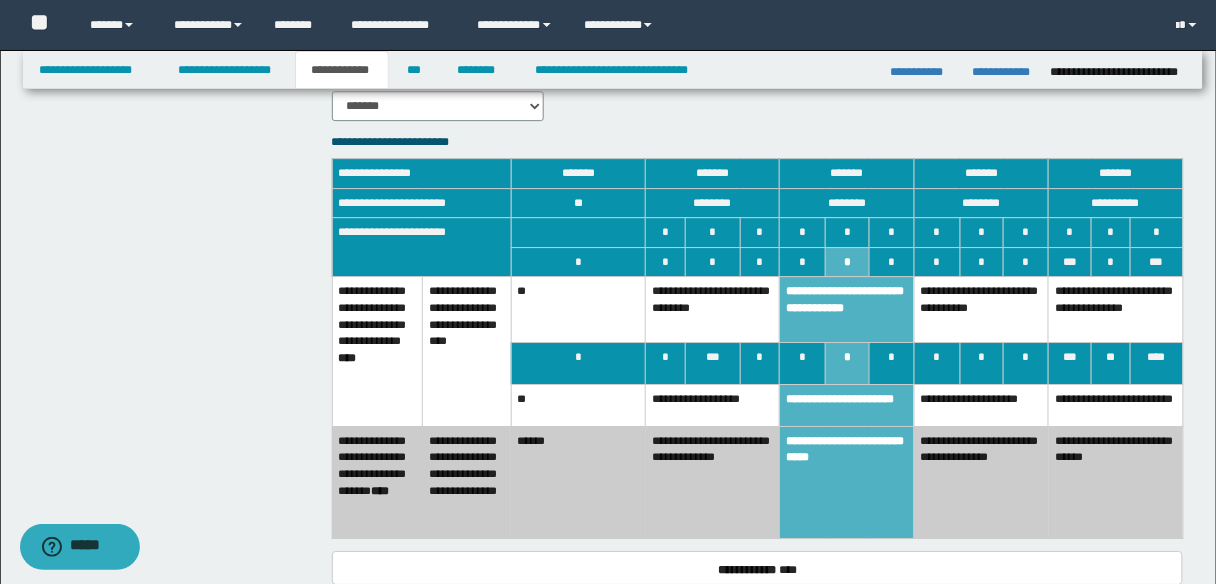 scroll, scrollTop: 1710, scrollLeft: 0, axis: vertical 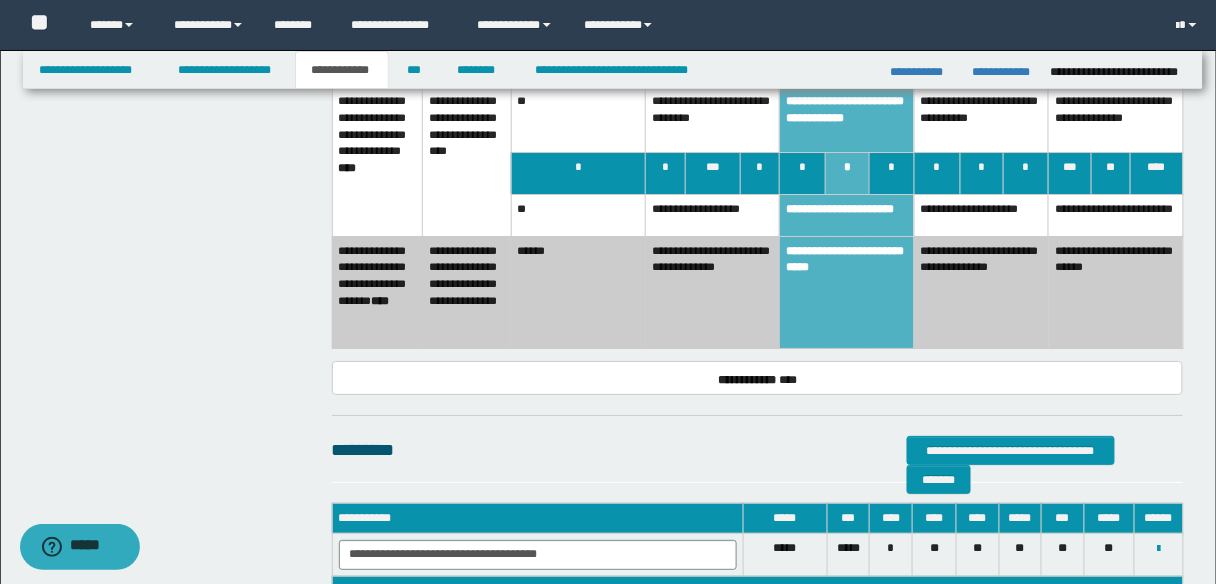 click on "**********" at bounding box center [758, 377] 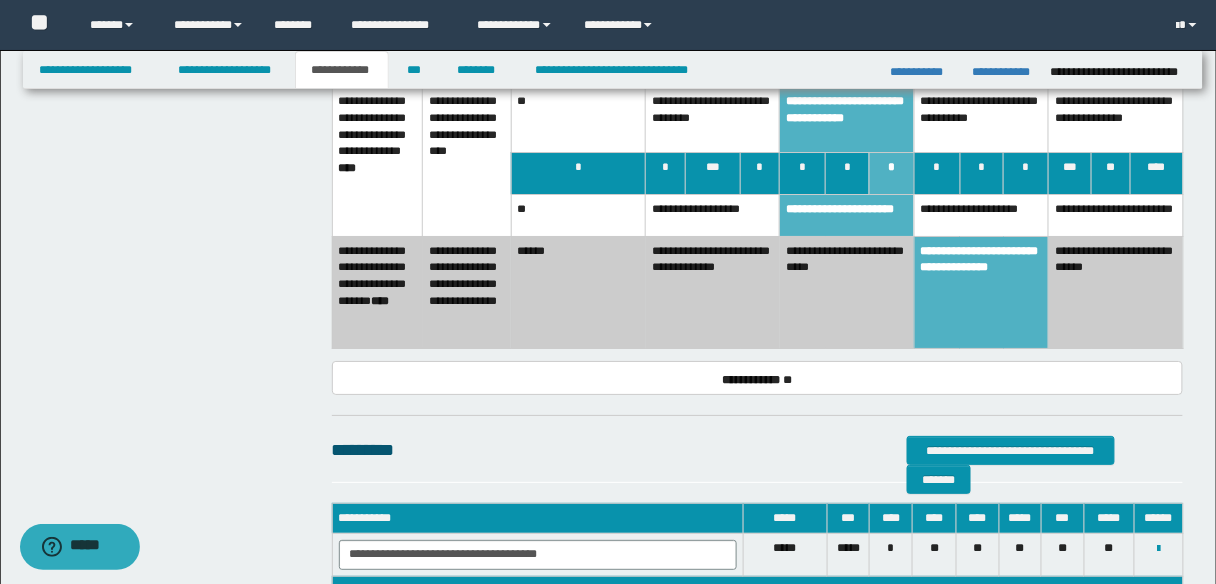 click on "**********" at bounding box center [981, 215] 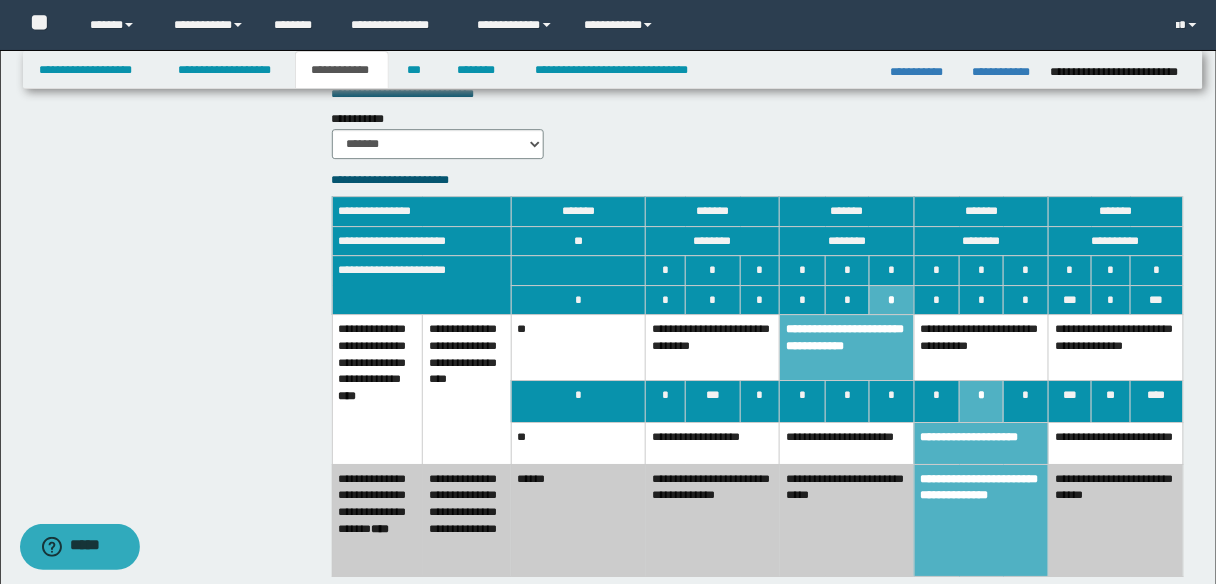 scroll, scrollTop: 1470, scrollLeft: 0, axis: vertical 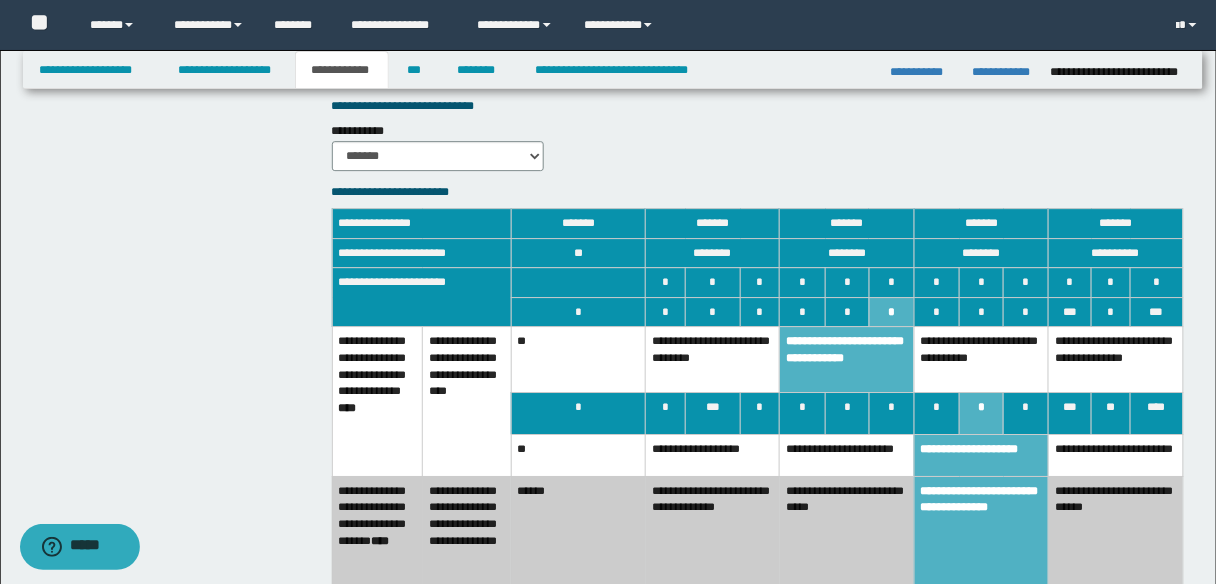 click on "**********" at bounding box center [847, 532] 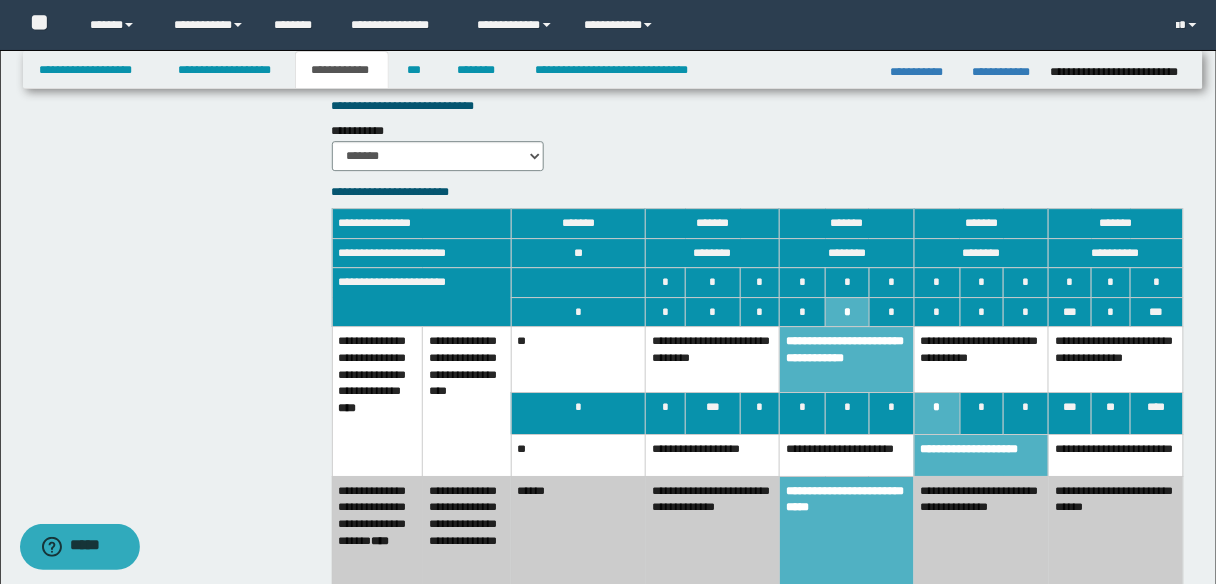 click on "**********" at bounding box center [847, 455] 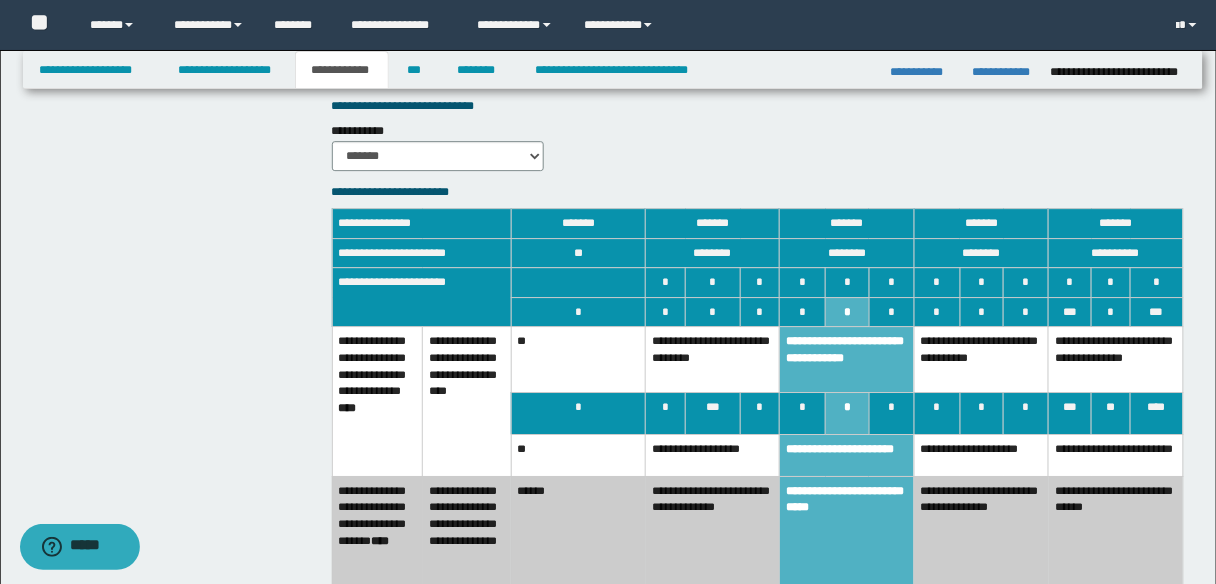 click on "**********" at bounding box center [847, 360] 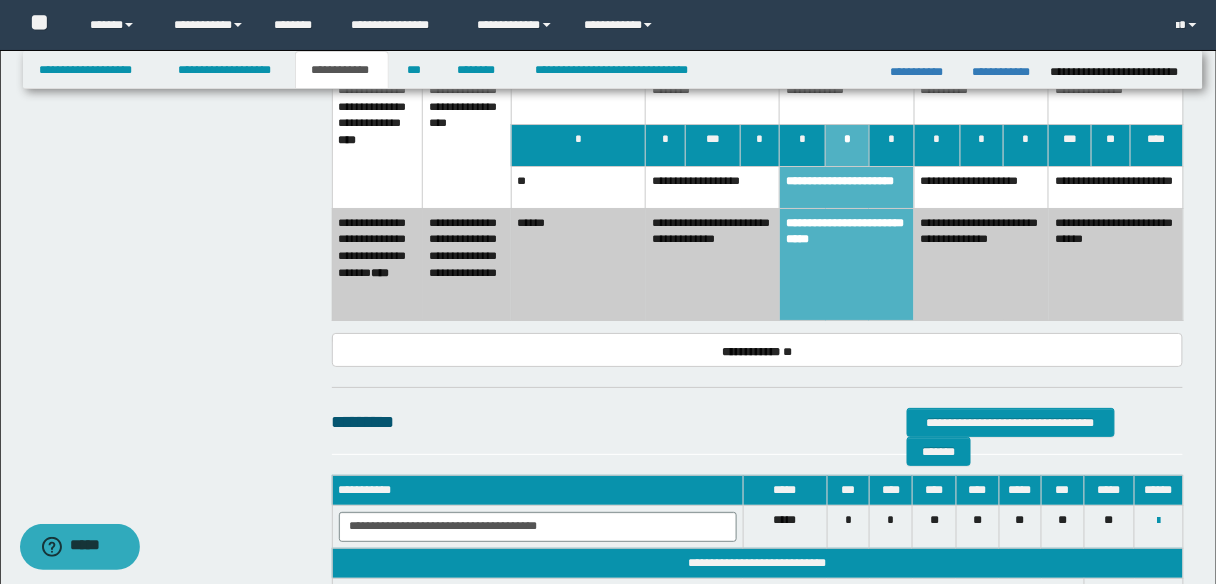 scroll, scrollTop: 1710, scrollLeft: 0, axis: vertical 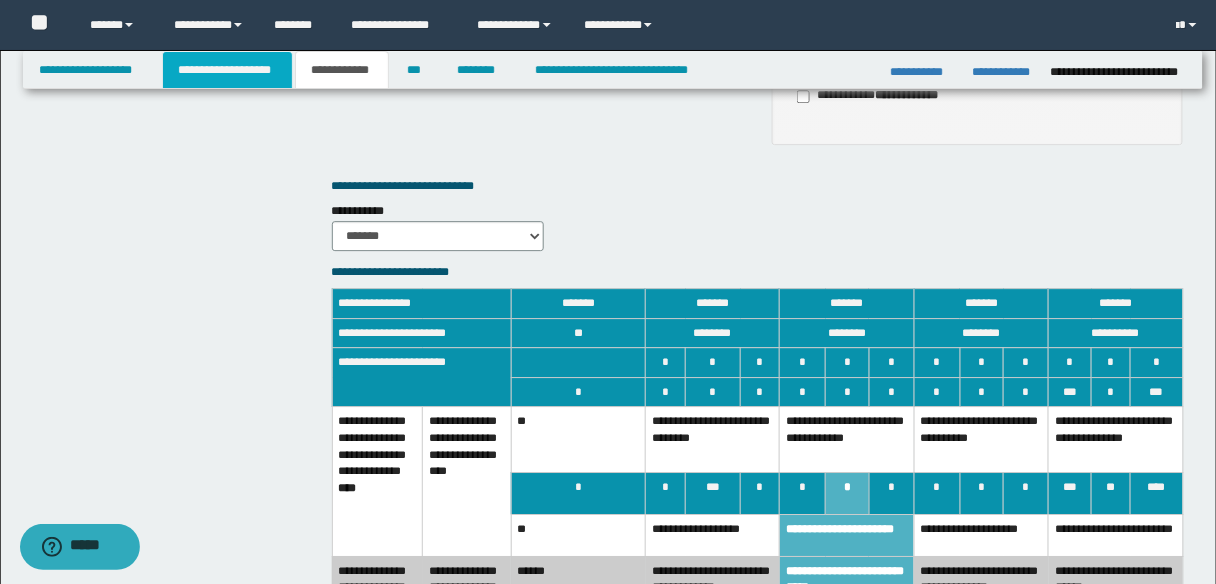 click on "**********" at bounding box center [227, 70] 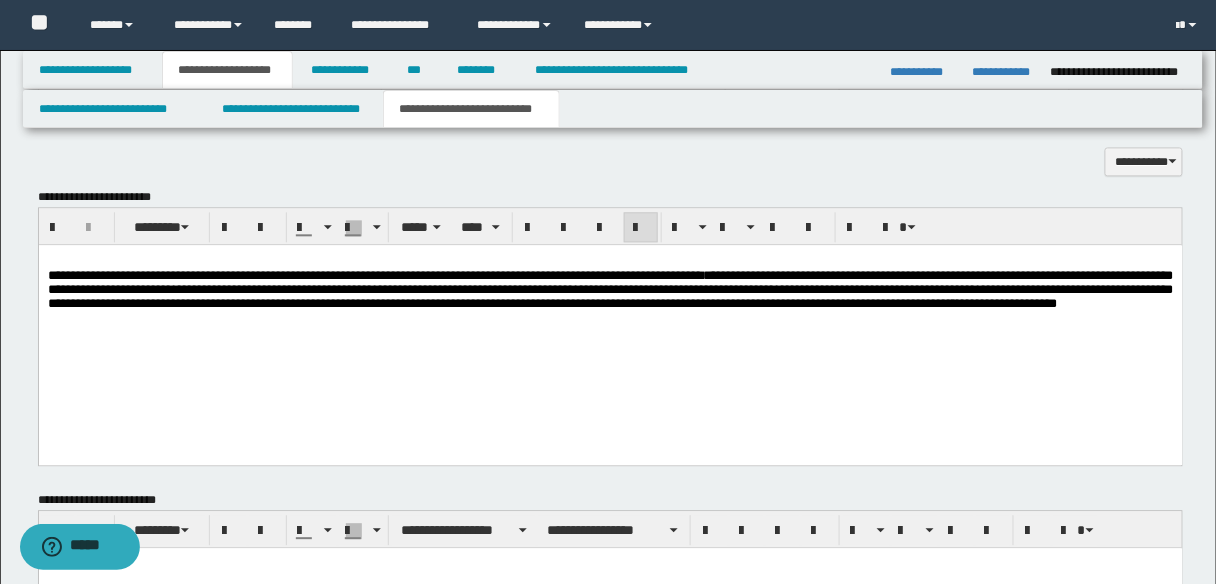 scroll, scrollTop: 853, scrollLeft: 0, axis: vertical 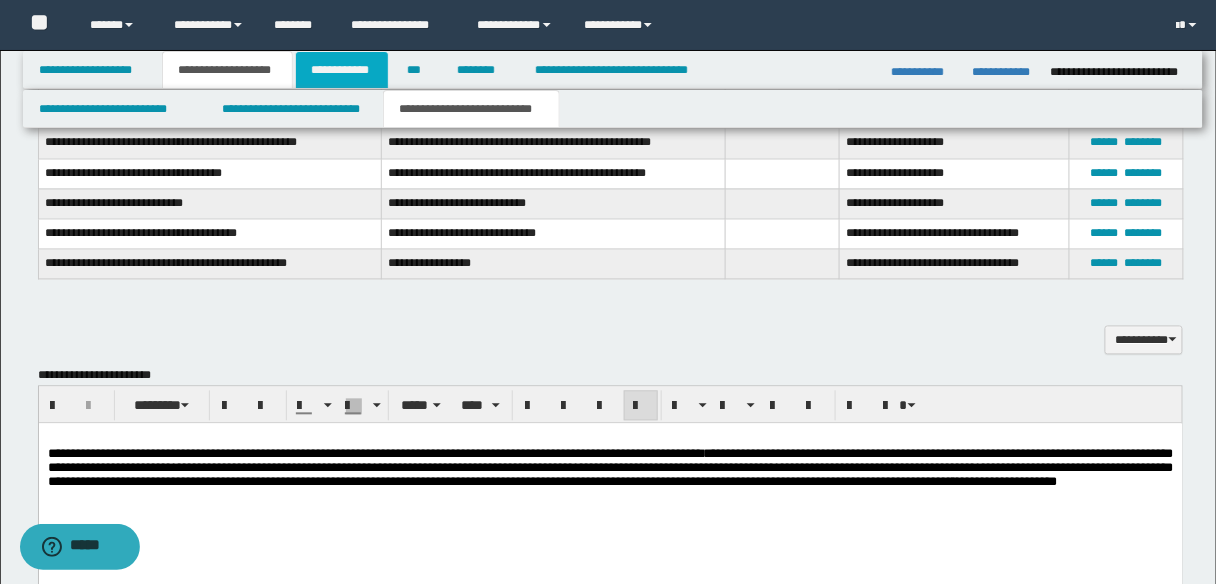 click on "**********" at bounding box center [342, 70] 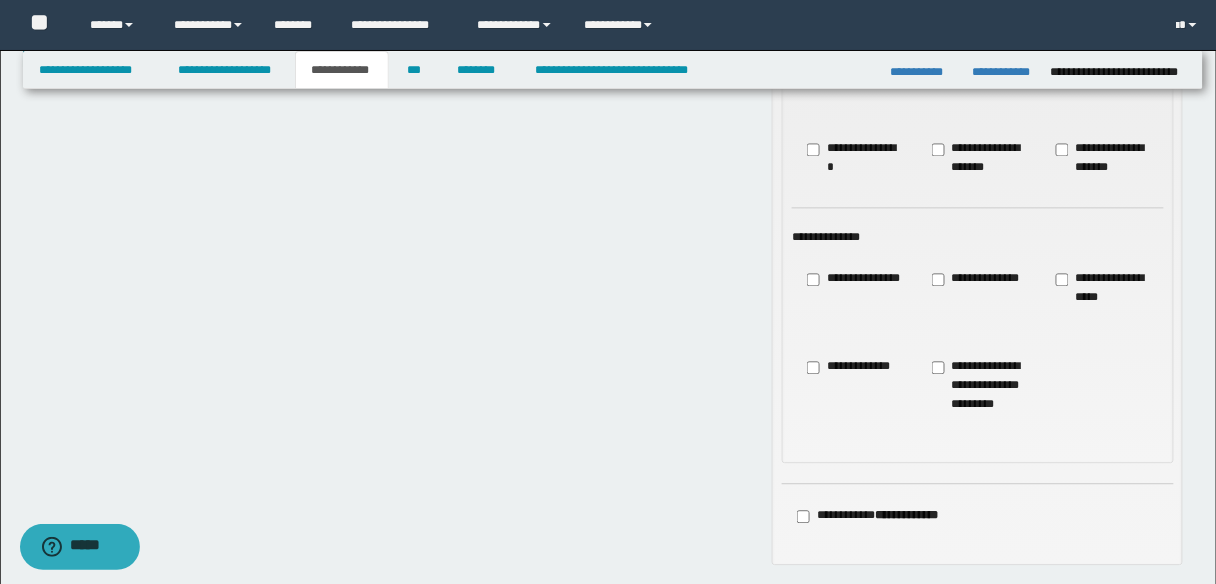 scroll, scrollTop: 901, scrollLeft: 0, axis: vertical 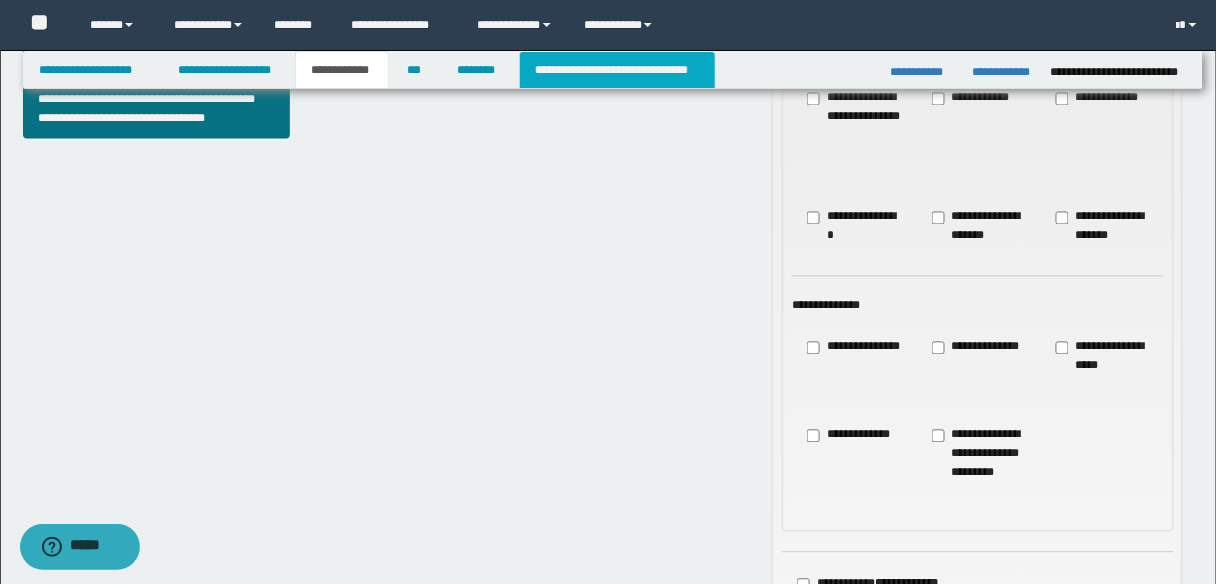 click on "**********" at bounding box center (617, 70) 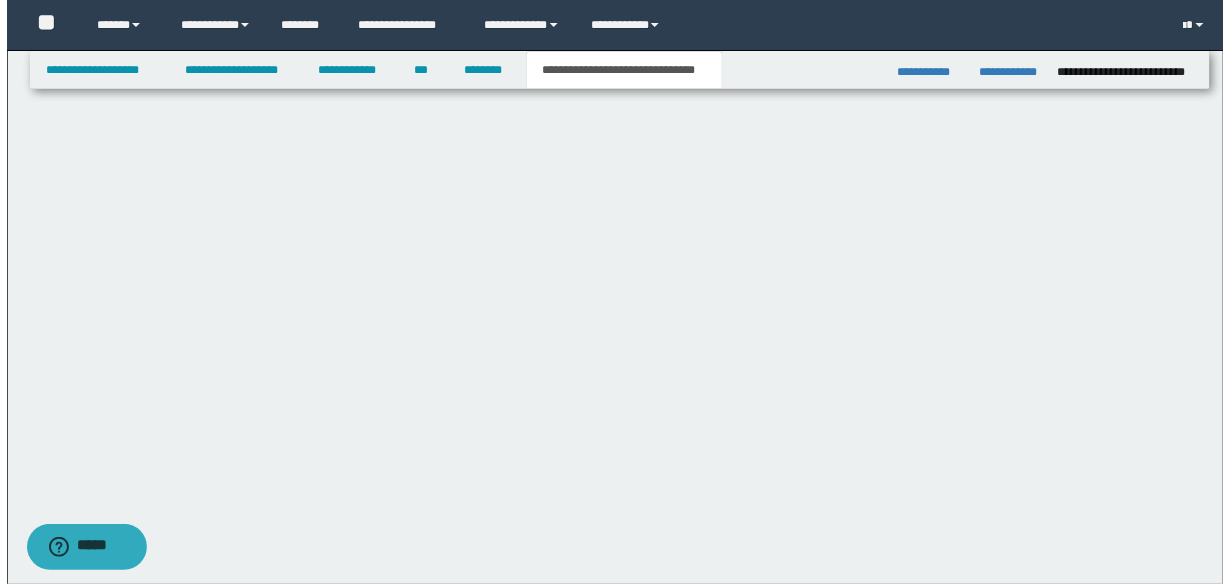 scroll, scrollTop: 0, scrollLeft: 0, axis: both 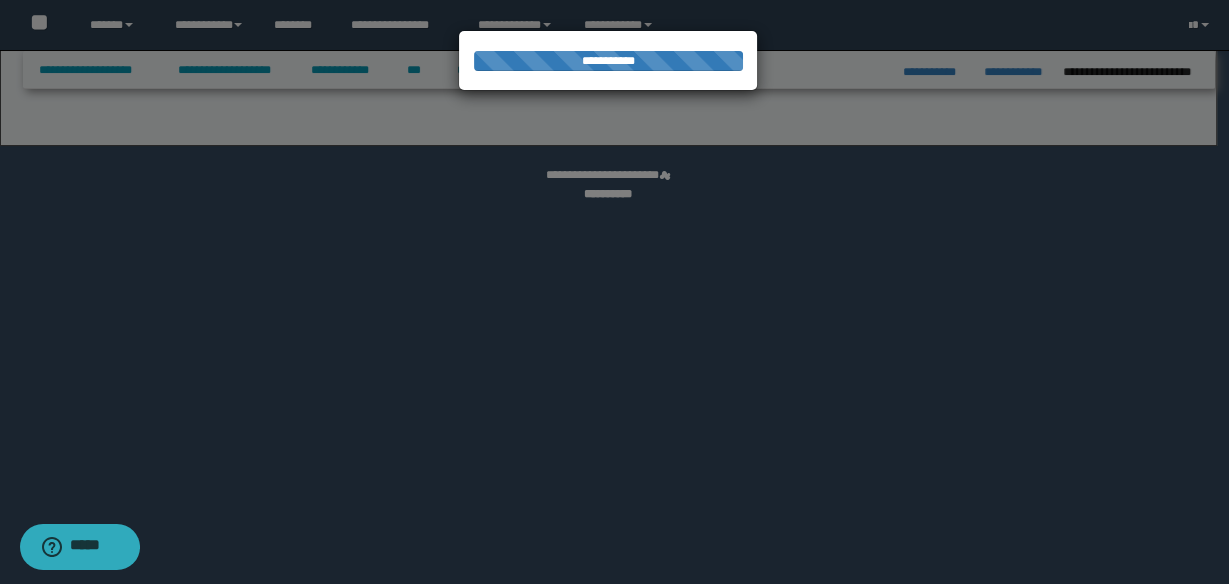 select on "*" 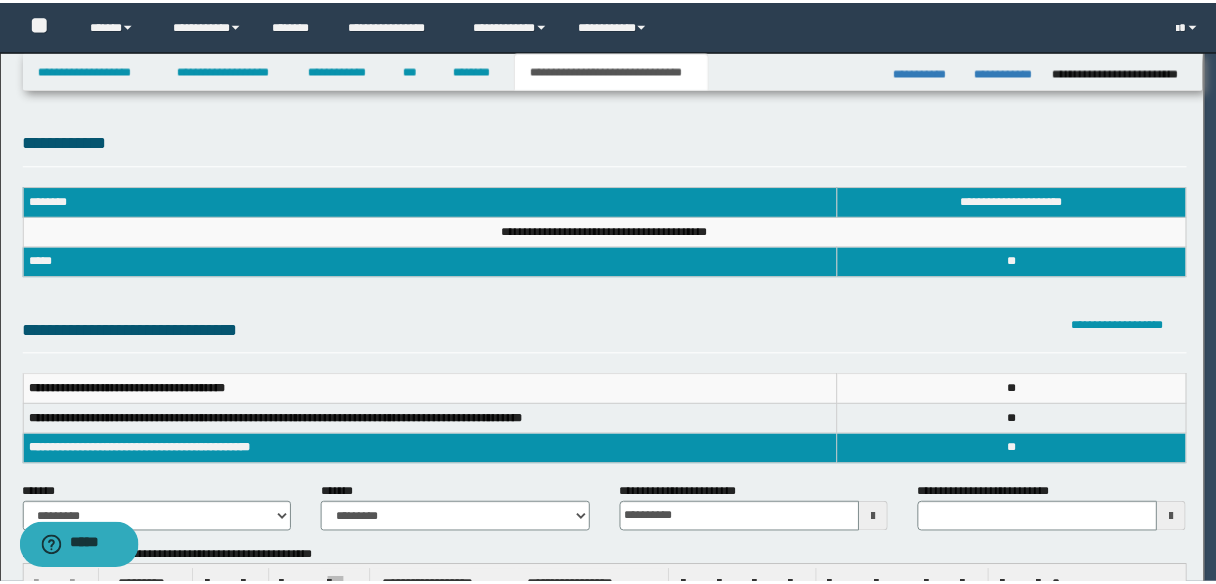 scroll, scrollTop: 0, scrollLeft: 0, axis: both 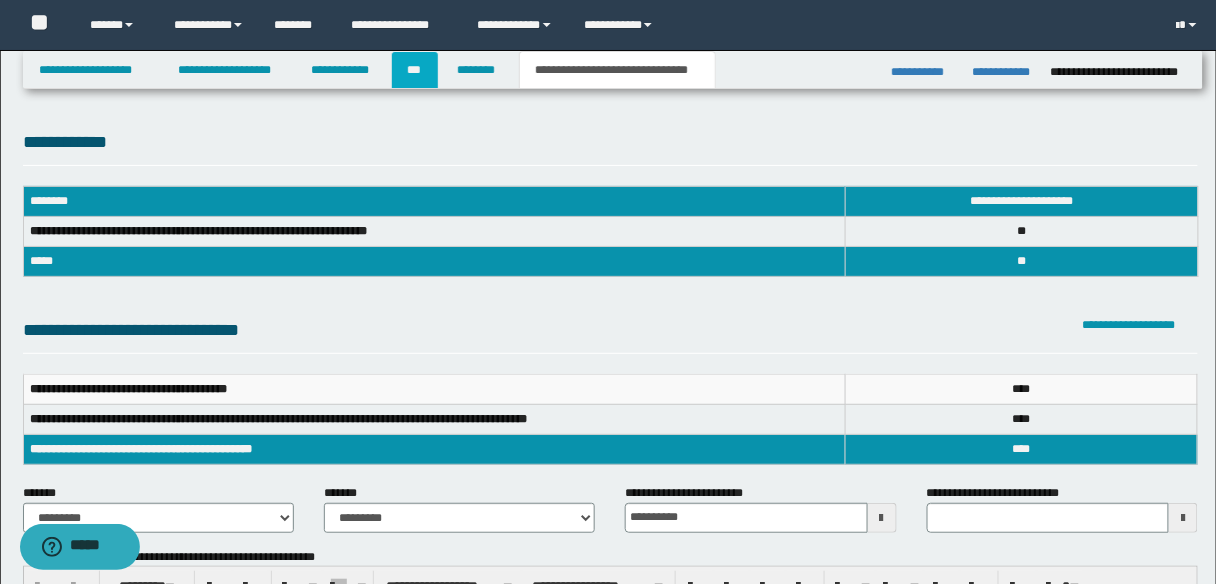 click on "***" at bounding box center (415, 70) 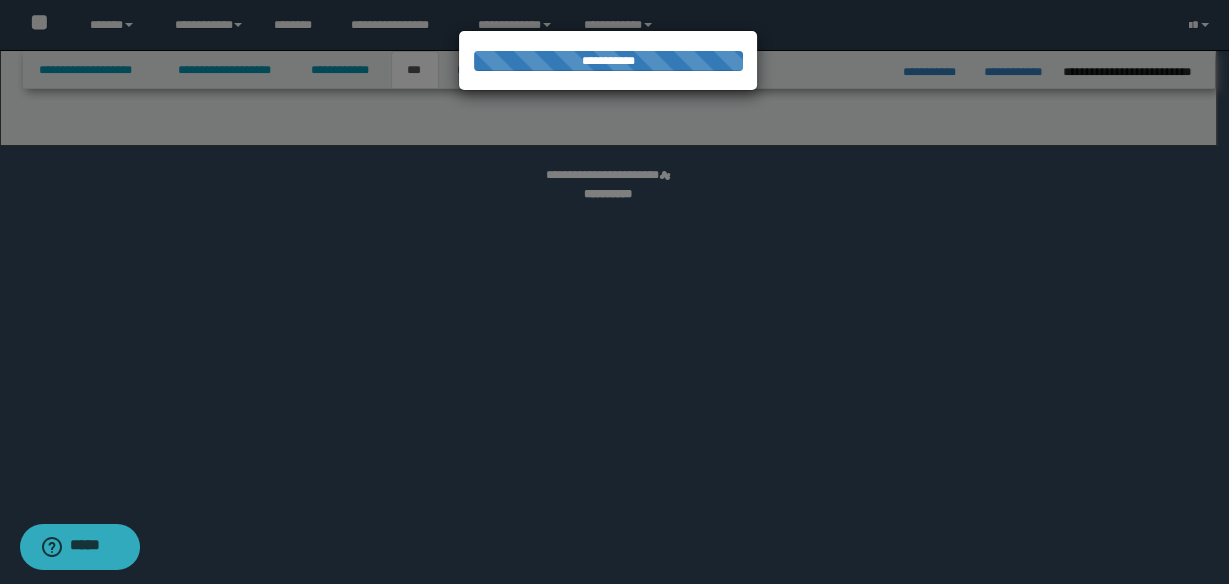 select on "*" 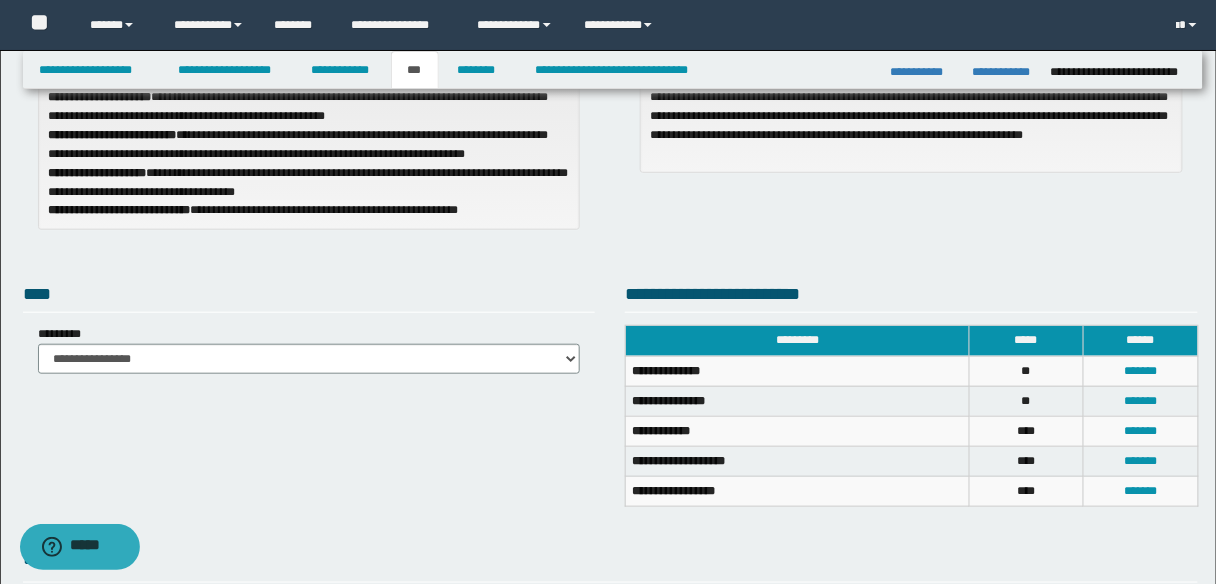 scroll, scrollTop: 240, scrollLeft: 0, axis: vertical 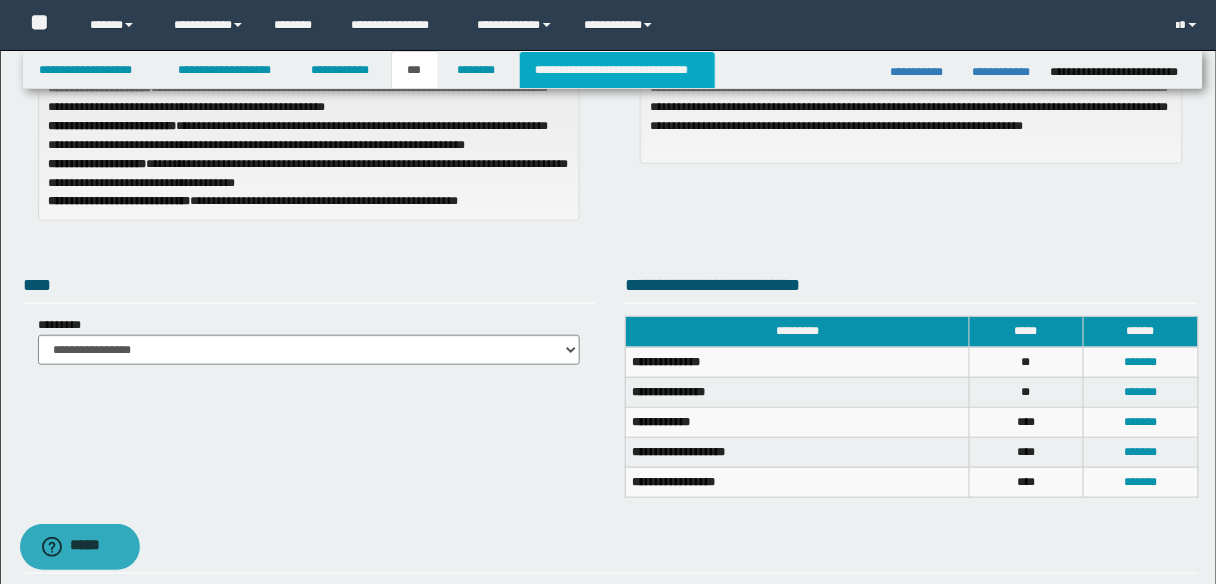 click on "**********" at bounding box center (617, 70) 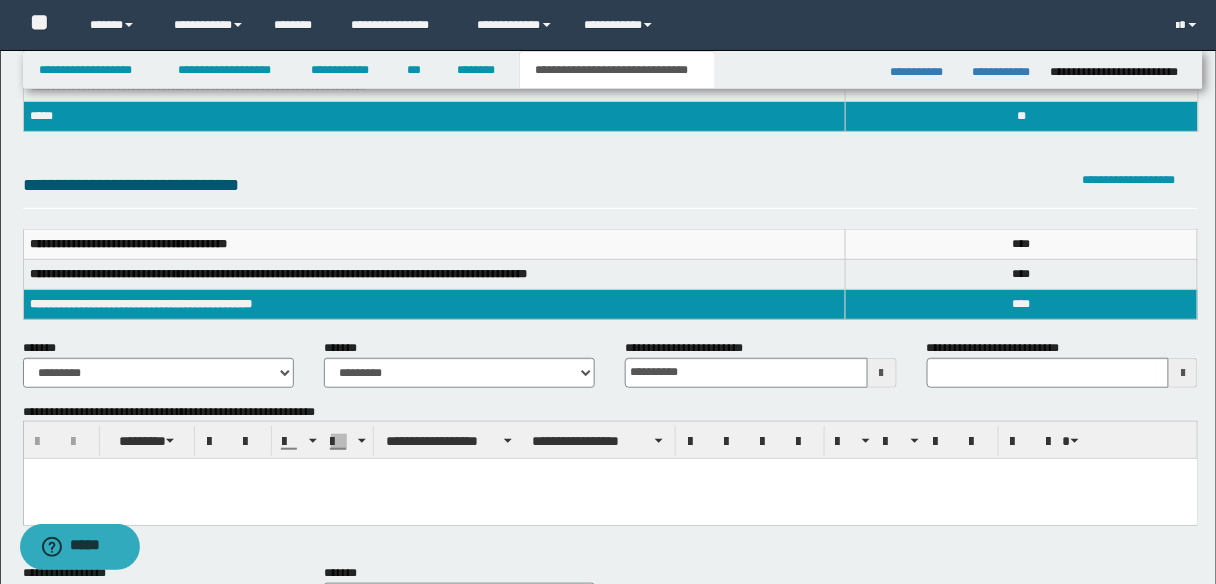 scroll, scrollTop: 0, scrollLeft: 0, axis: both 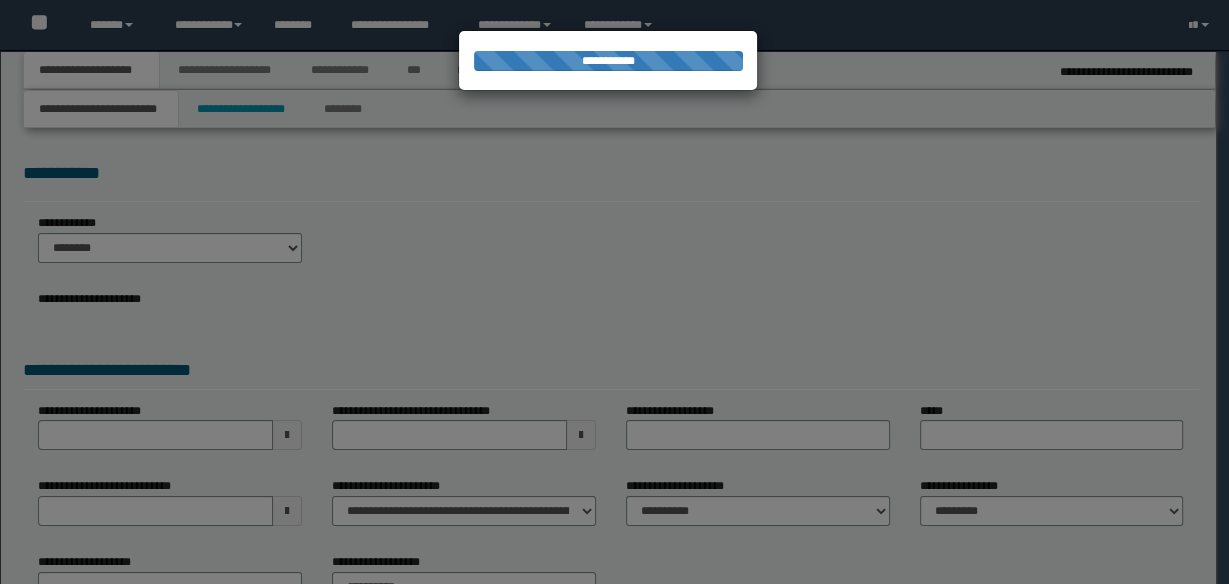 select on "*" 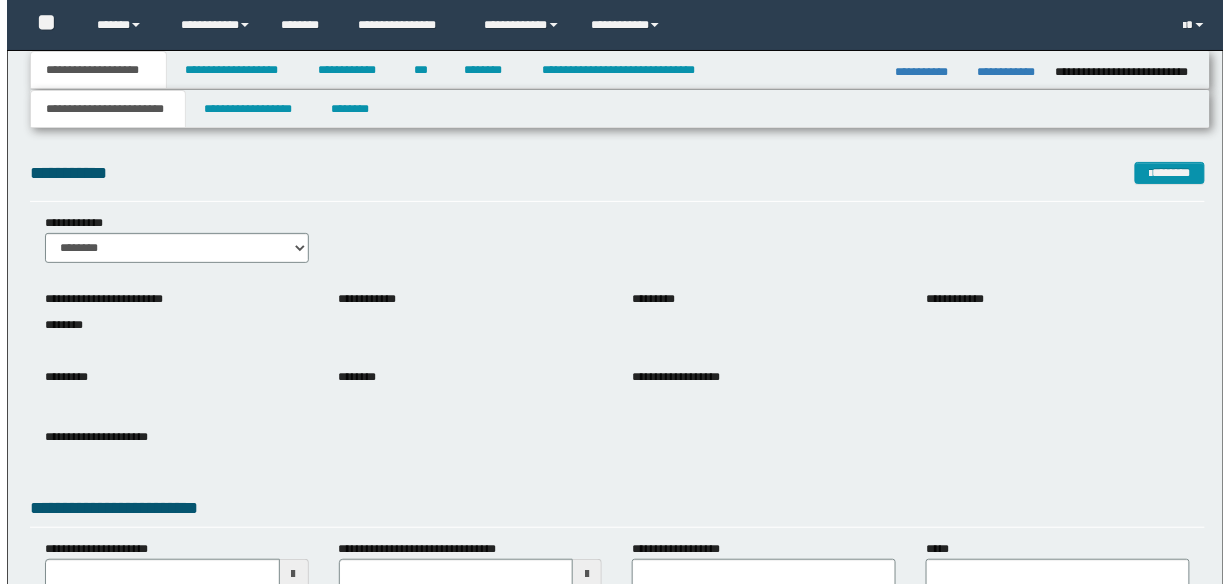 scroll, scrollTop: 0, scrollLeft: 0, axis: both 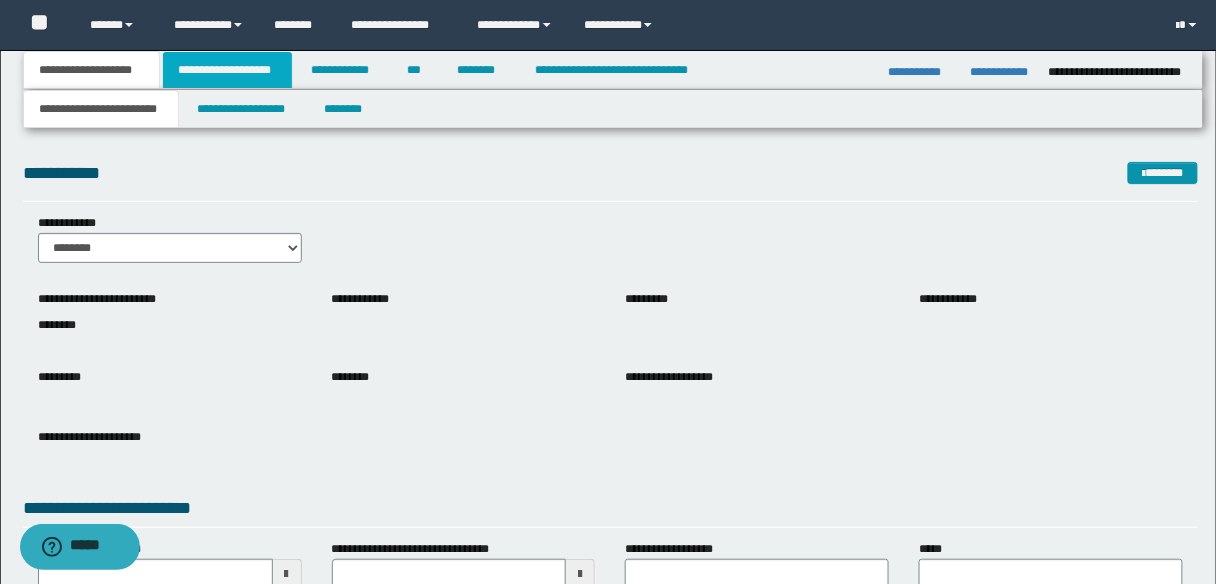 click on "**********" at bounding box center (227, 70) 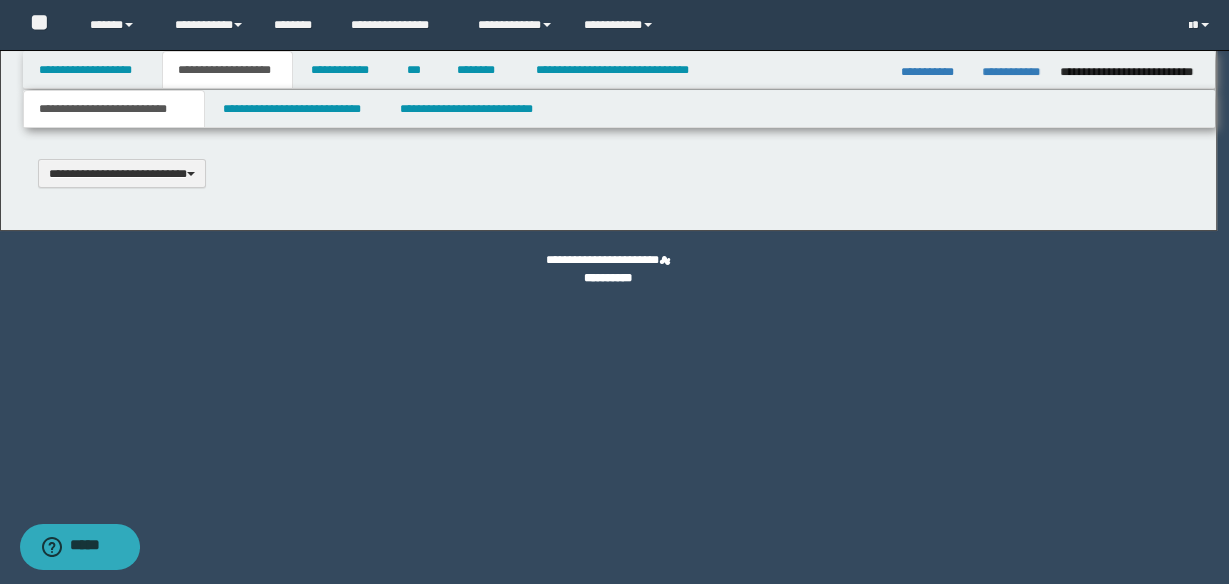 type 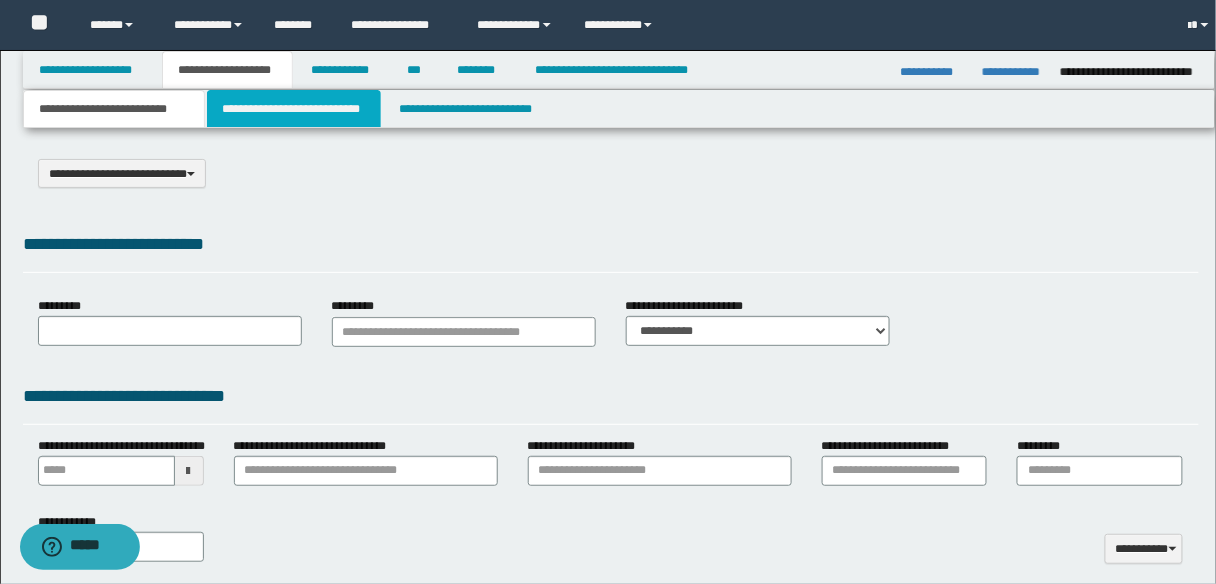 select on "*" 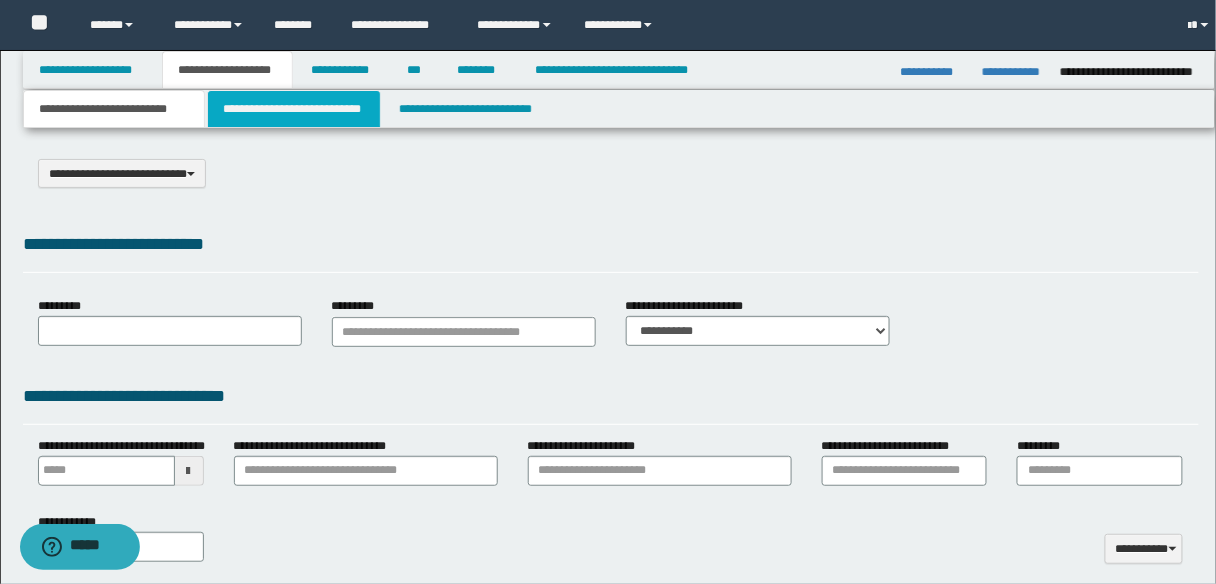 click on "**********" at bounding box center [294, 109] 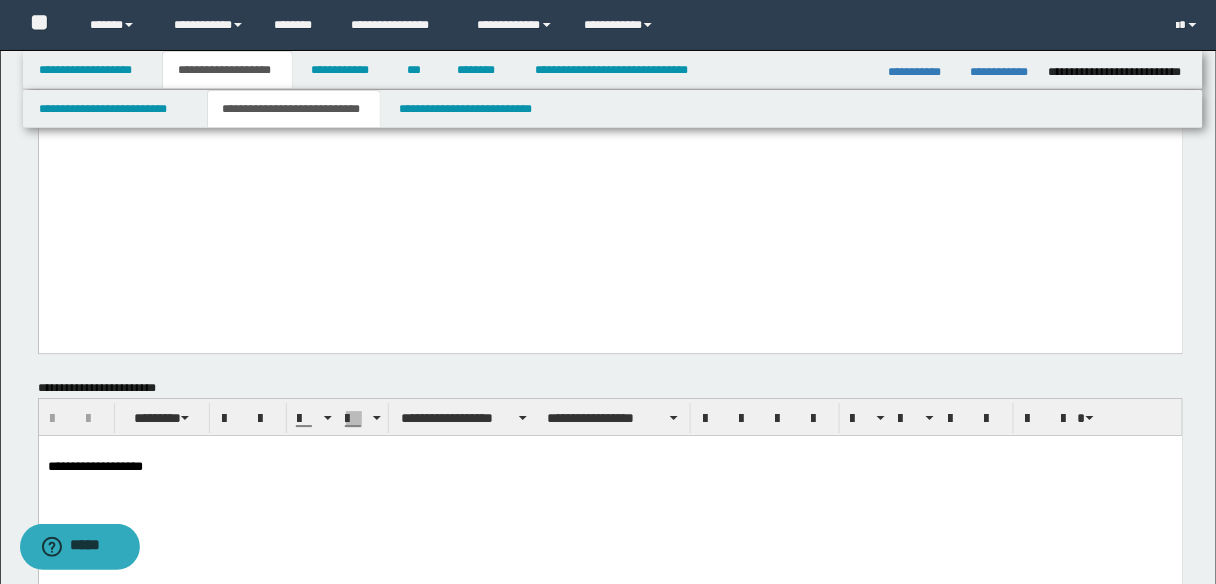 scroll, scrollTop: 1360, scrollLeft: 0, axis: vertical 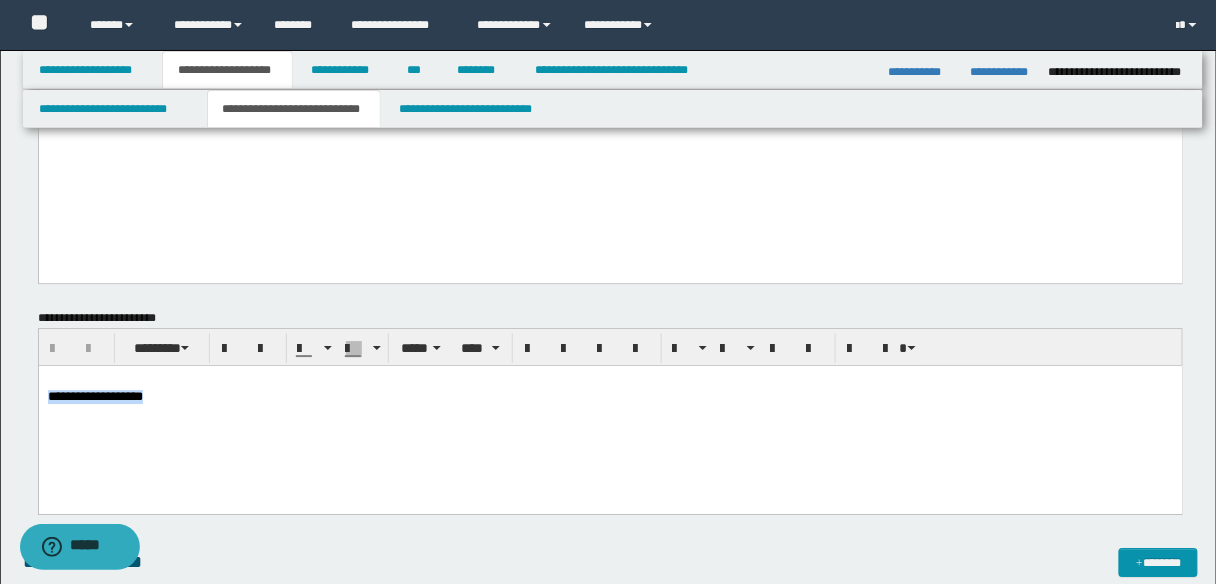 drag, startPoint x: 199, startPoint y: 401, endPoint x: 59, endPoint y: 774, distance: 398.40808 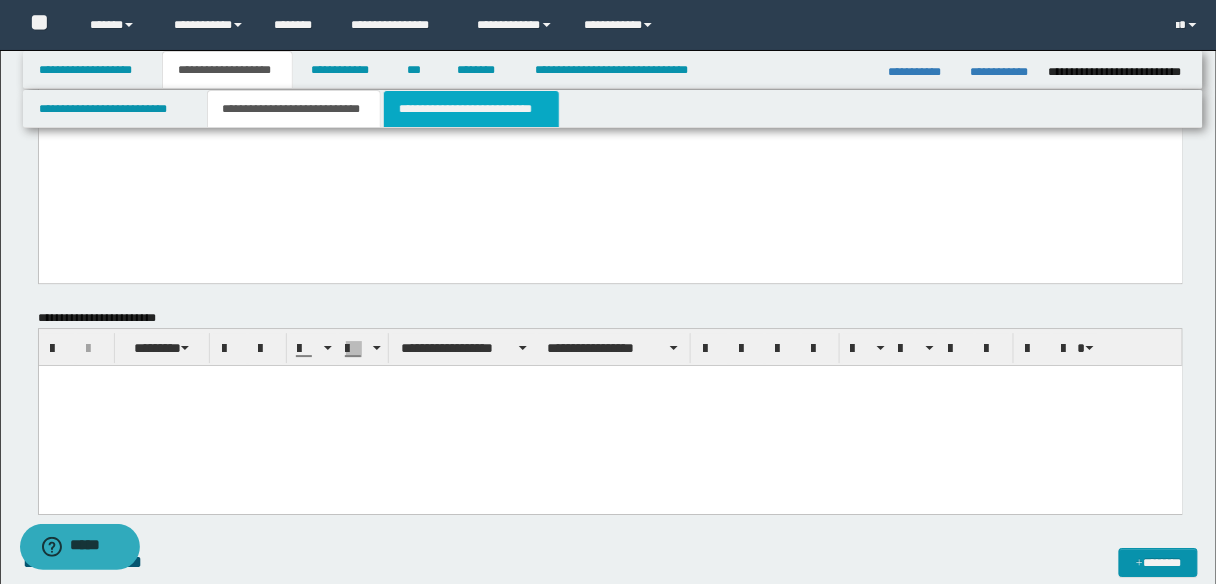 click on "**********" at bounding box center (471, 109) 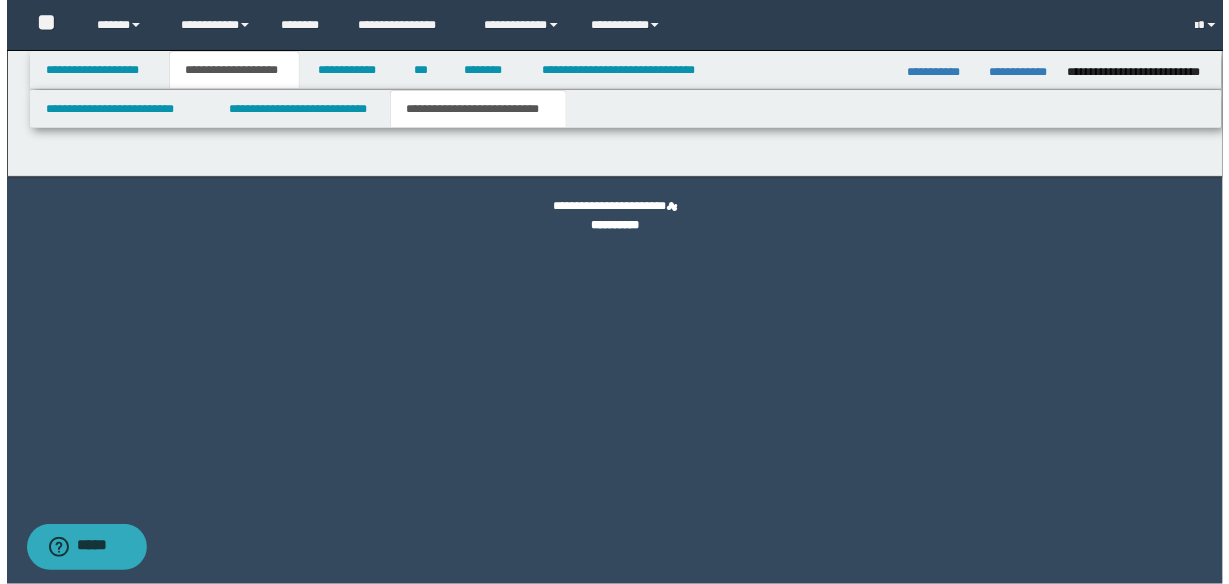 scroll, scrollTop: 0, scrollLeft: 0, axis: both 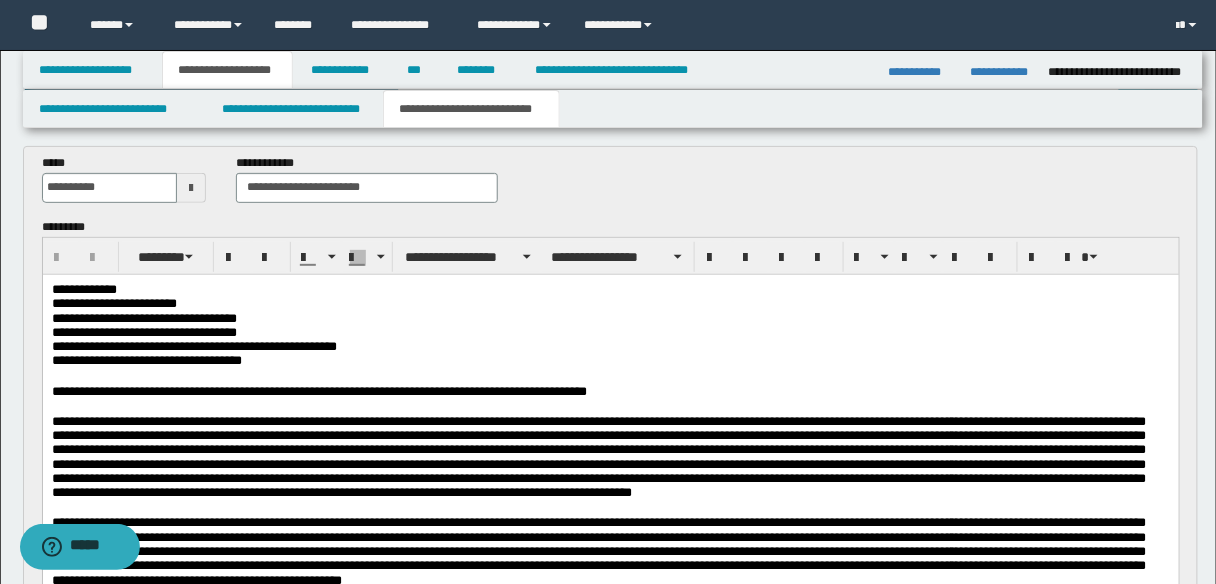 click on "**********" at bounding box center [318, 390] 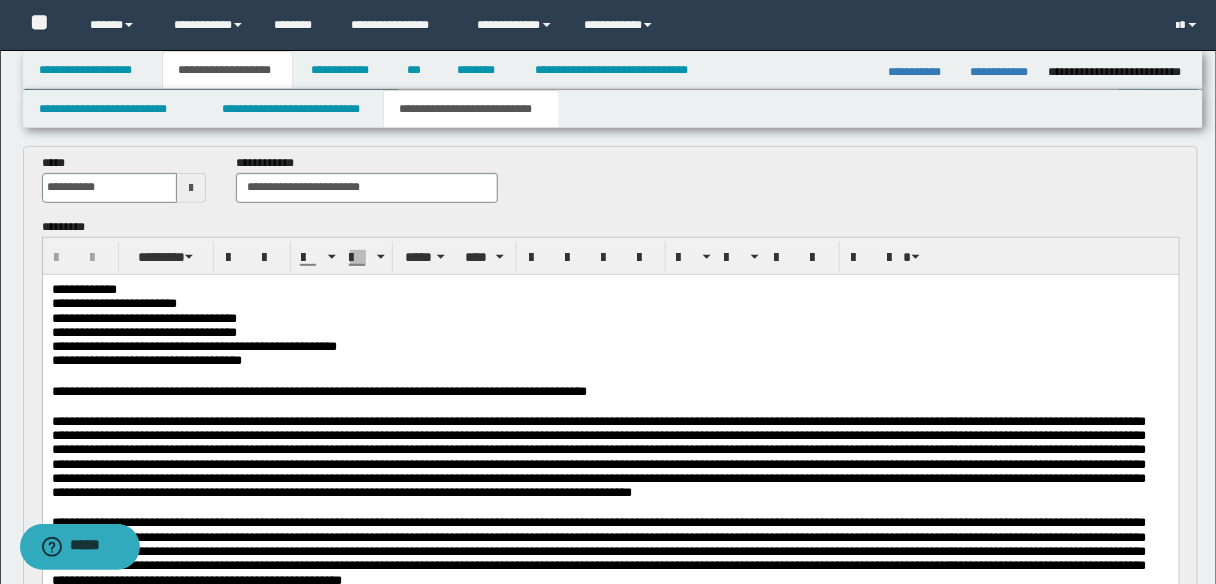 type 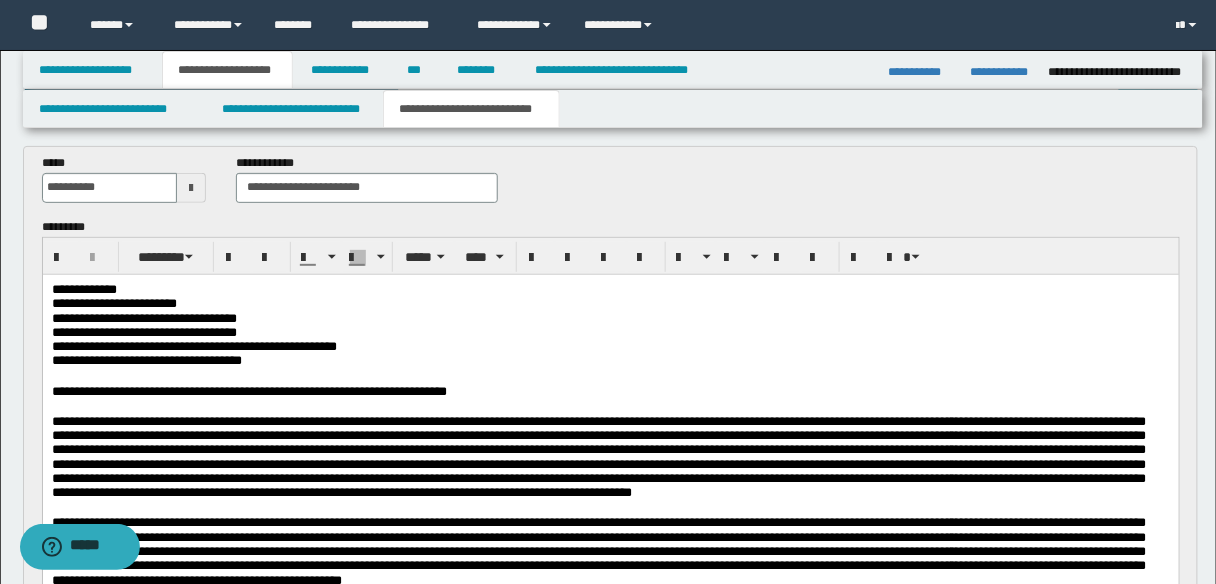 click on "**********" at bounding box center [610, 360] 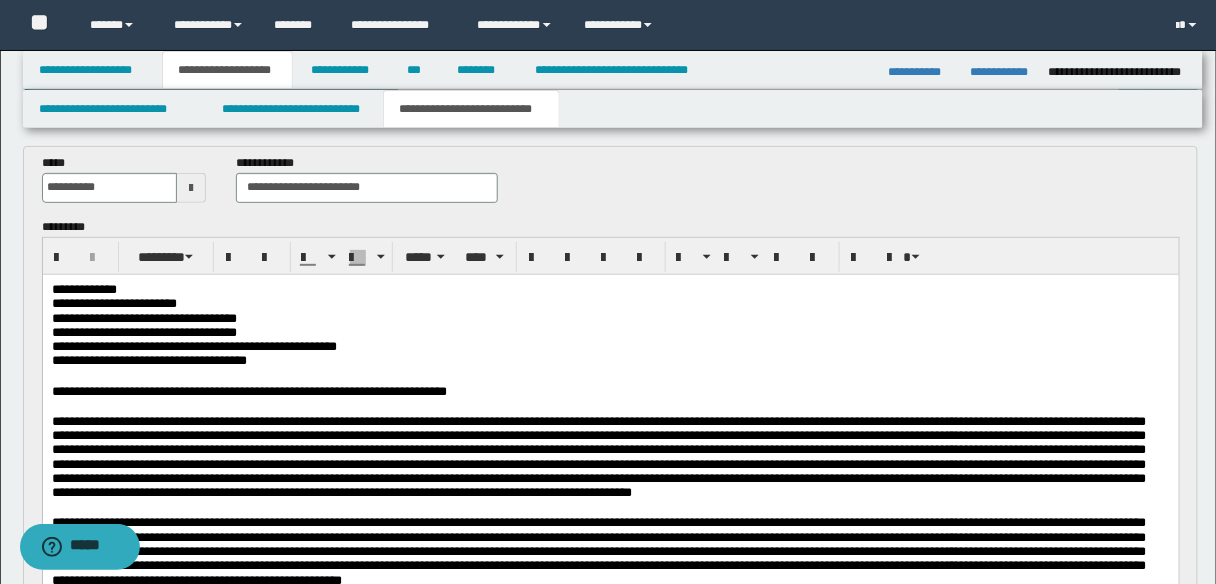 click on "**********" at bounding box center (248, 390) 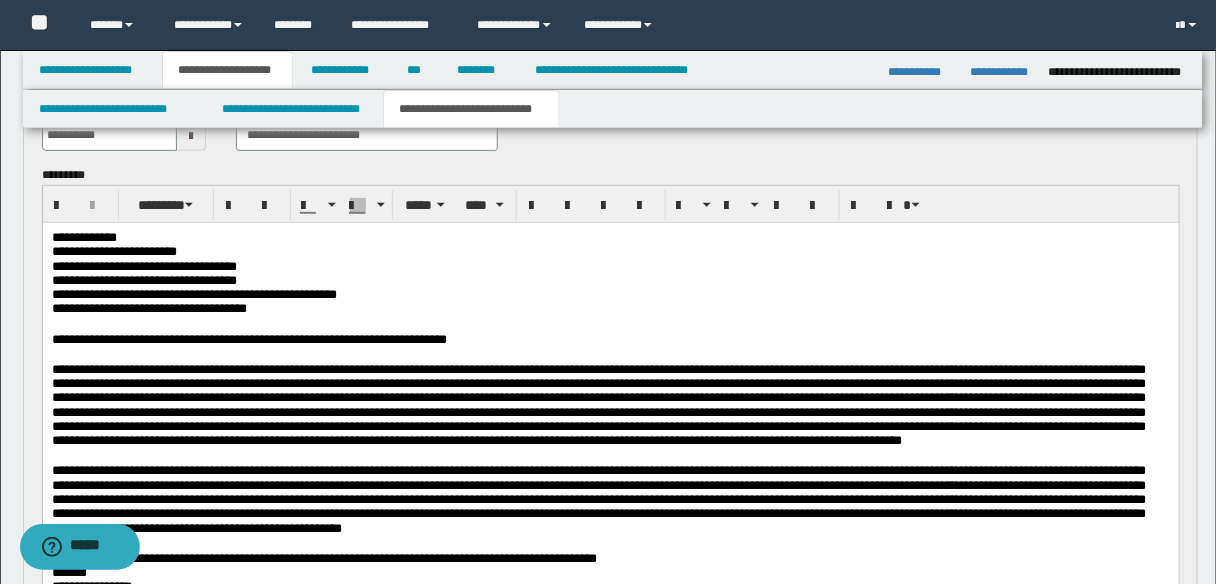 scroll, scrollTop: 160, scrollLeft: 0, axis: vertical 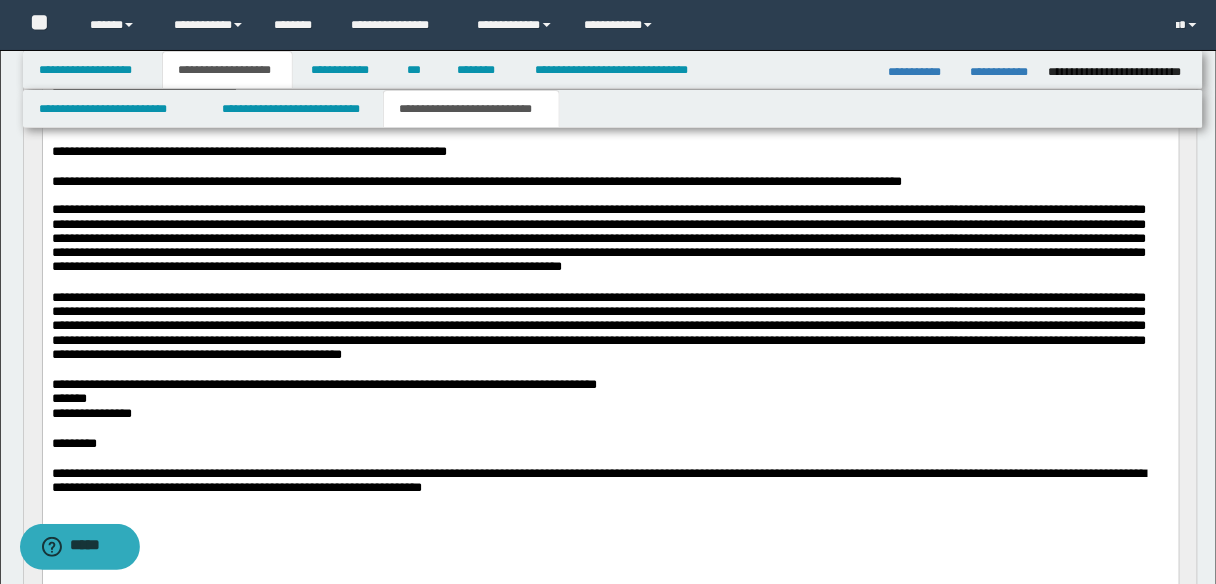 click on "**********" at bounding box center (610, 151) 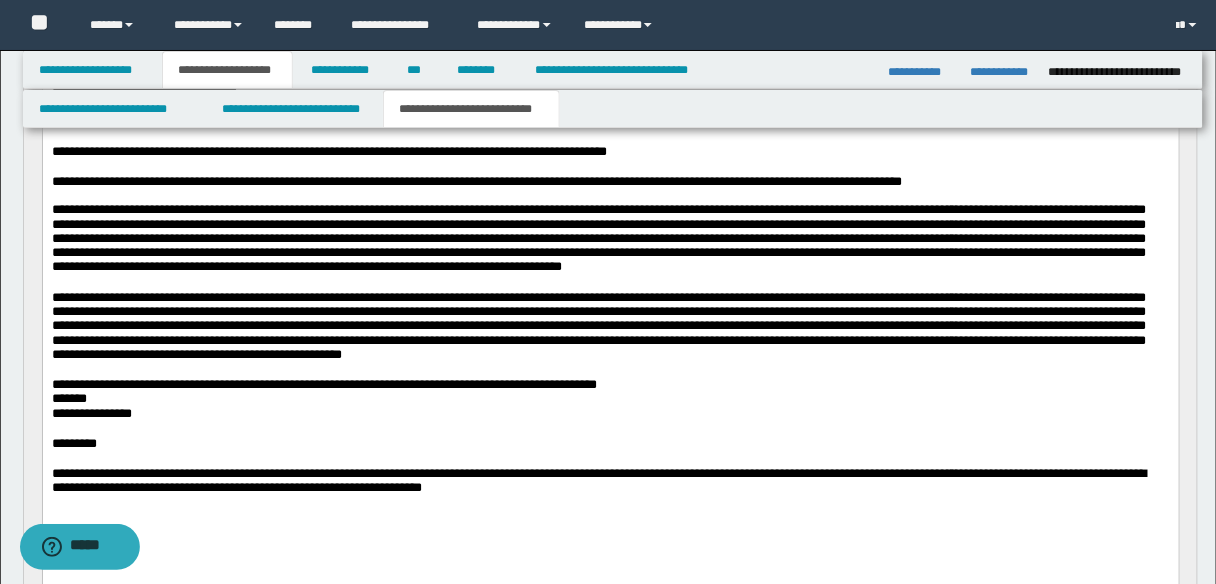 click on "**********" at bounding box center [610, 181] 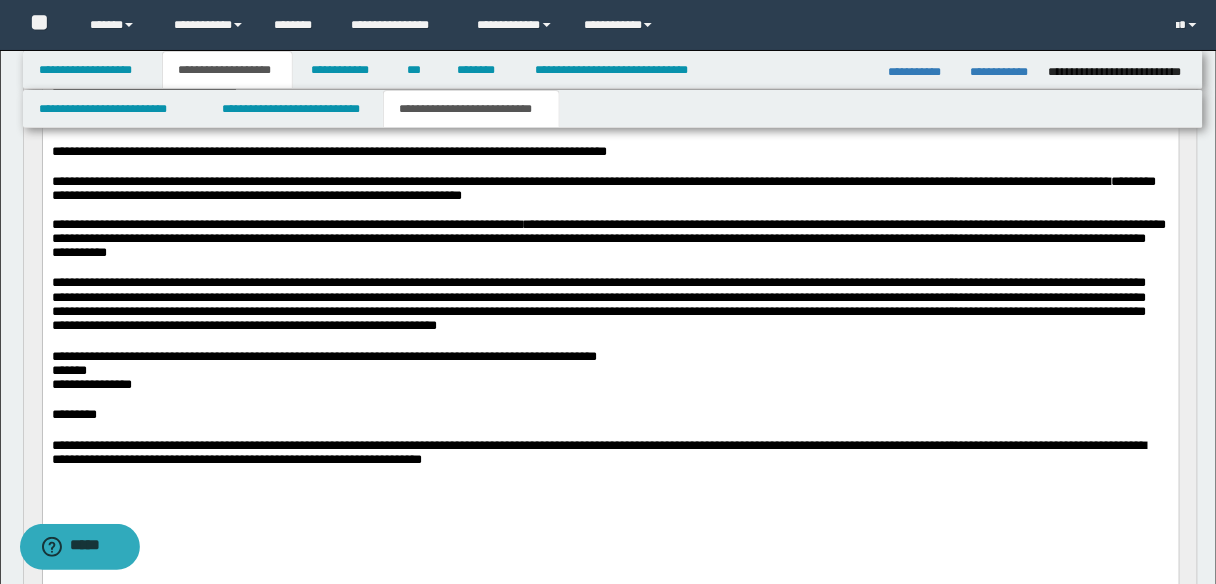 click on "**********" at bounding box center (598, 303) 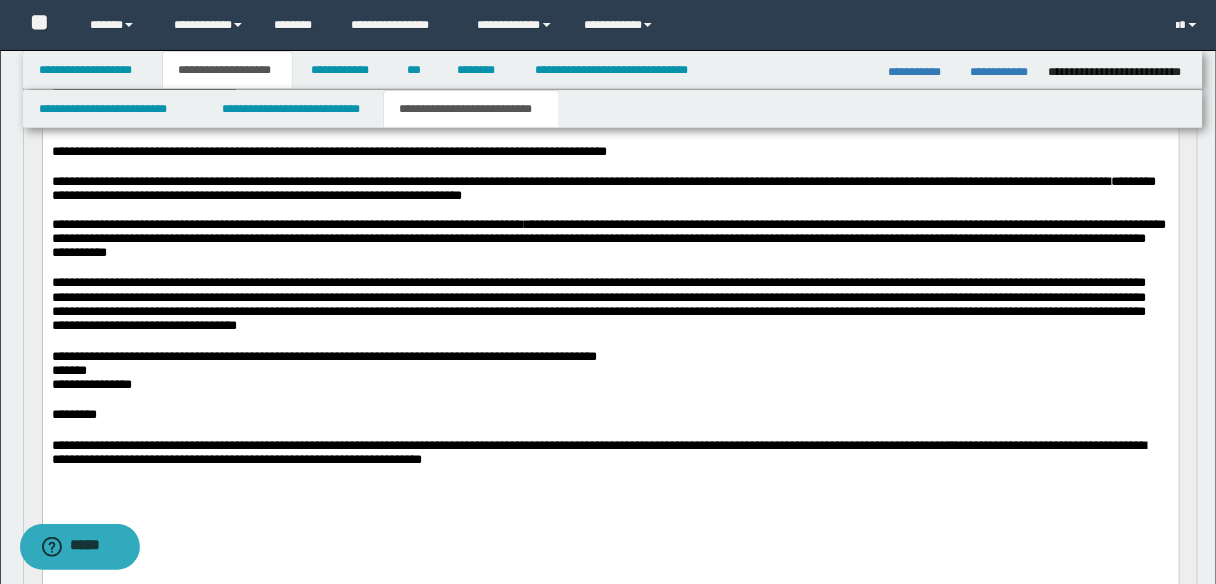 click on "**********" at bounding box center [598, 303] 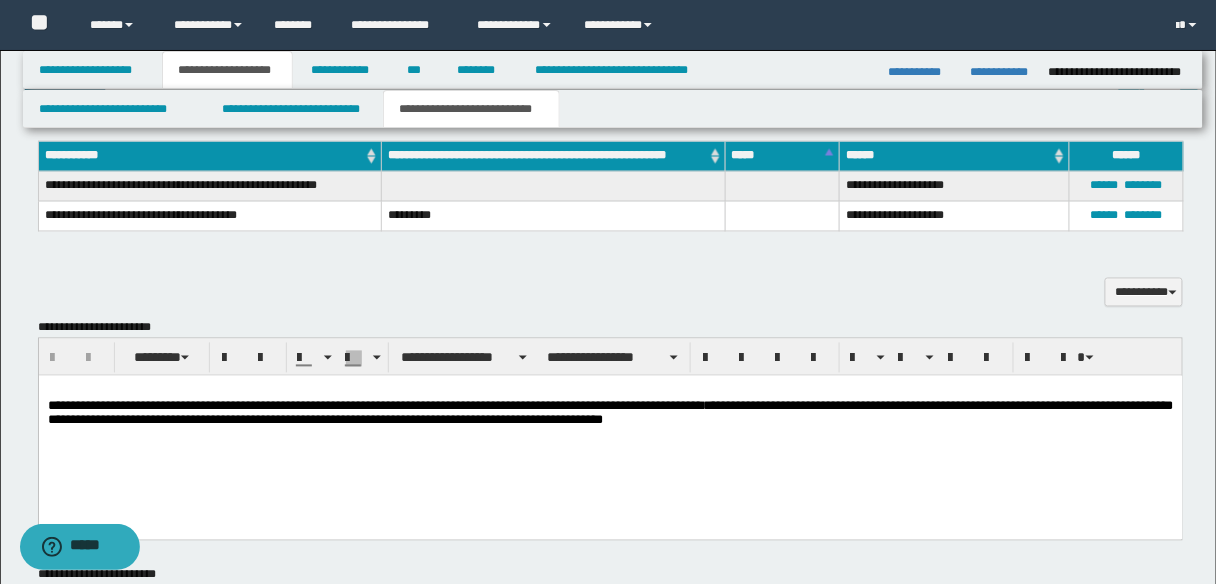 scroll, scrollTop: 800, scrollLeft: 0, axis: vertical 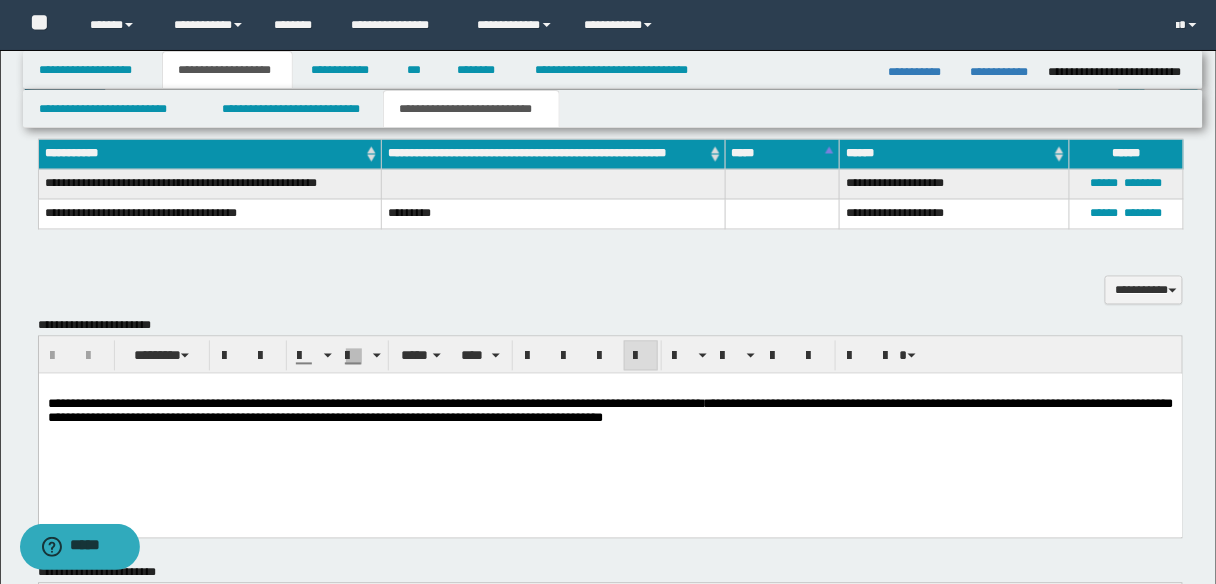 click on "**********" at bounding box center [372, 403] 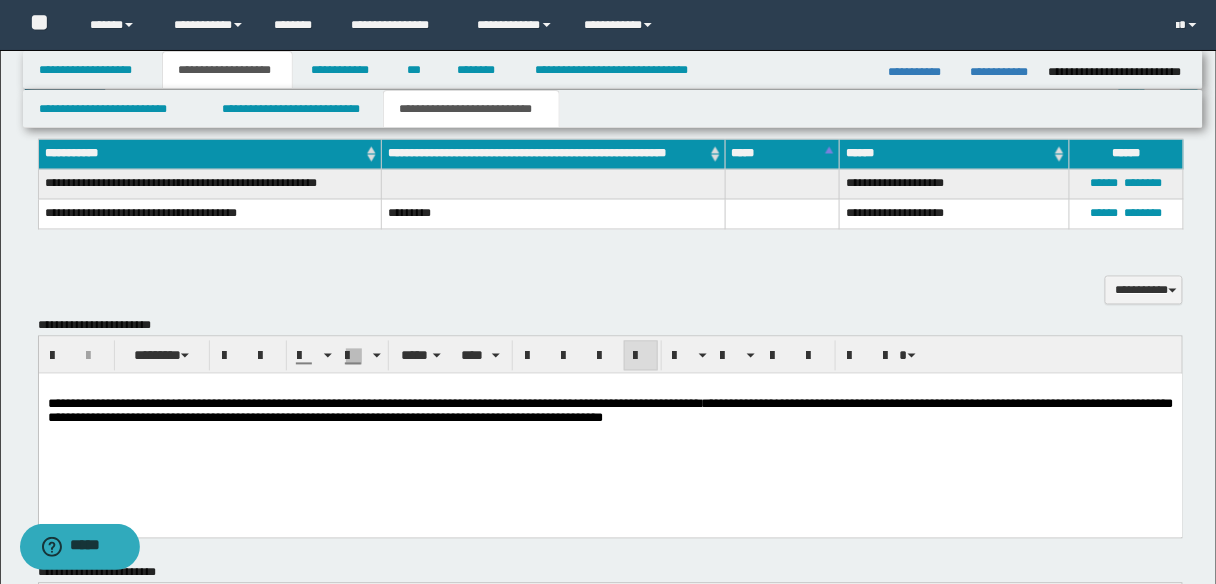 click on "**********" at bounding box center (610, 410) 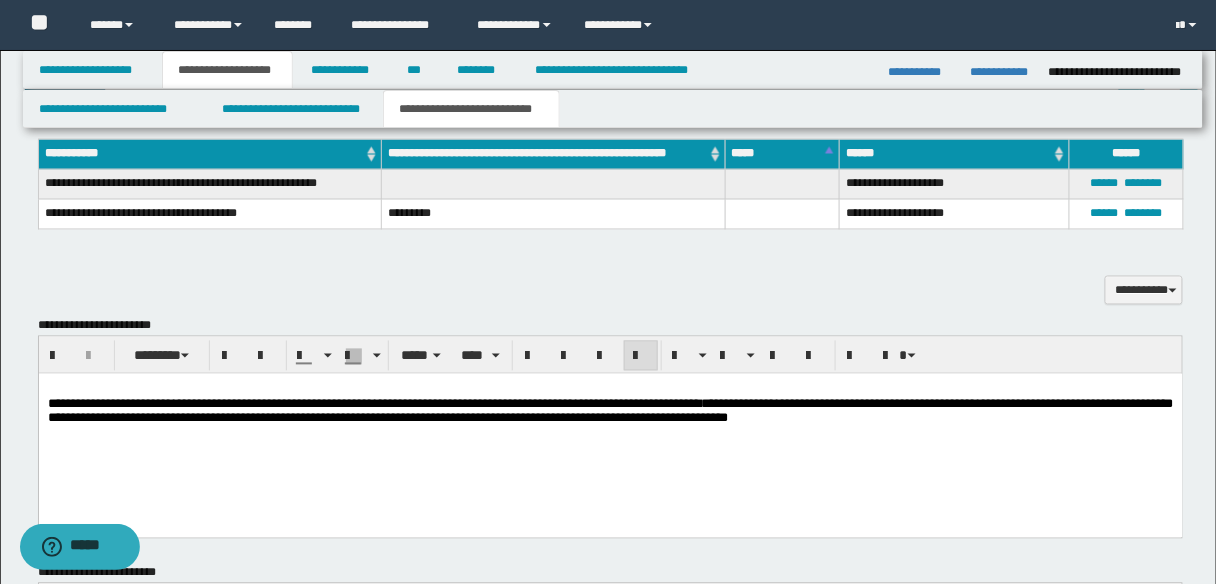 click on "**********" at bounding box center [610, 410] 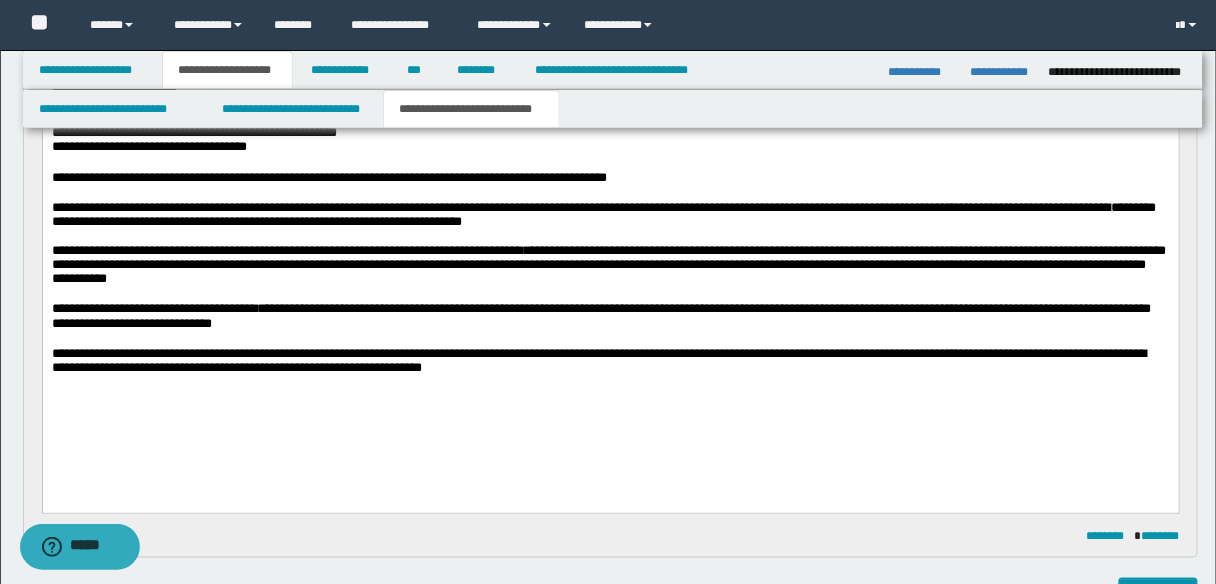 scroll, scrollTop: 160, scrollLeft: 0, axis: vertical 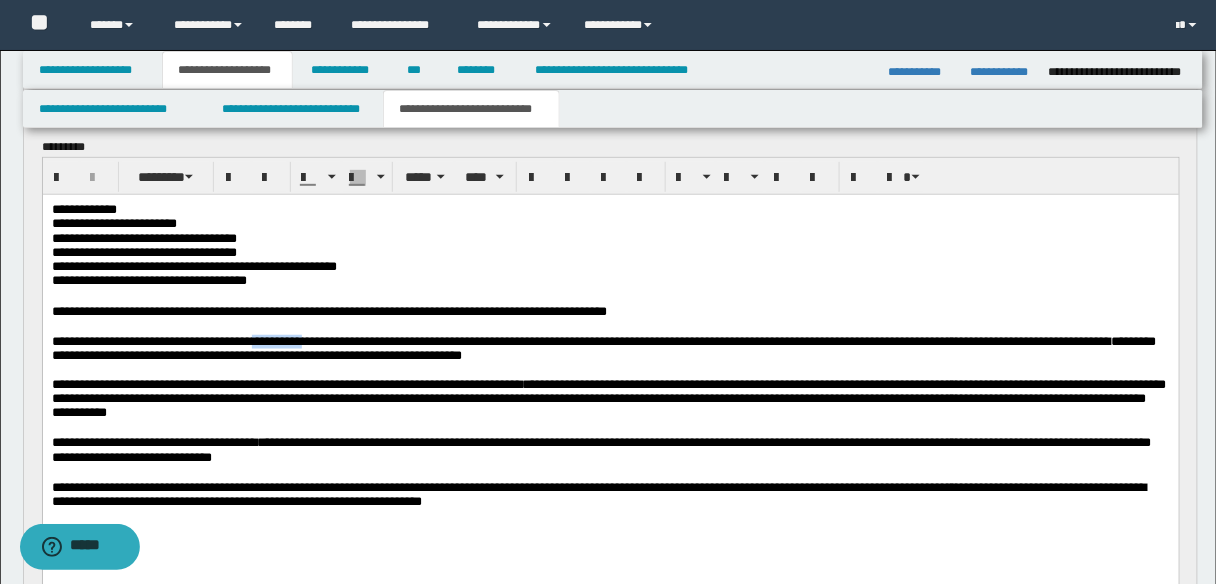 drag, startPoint x: 352, startPoint y: 357, endPoint x: 288, endPoint y: 358, distance: 64.00781 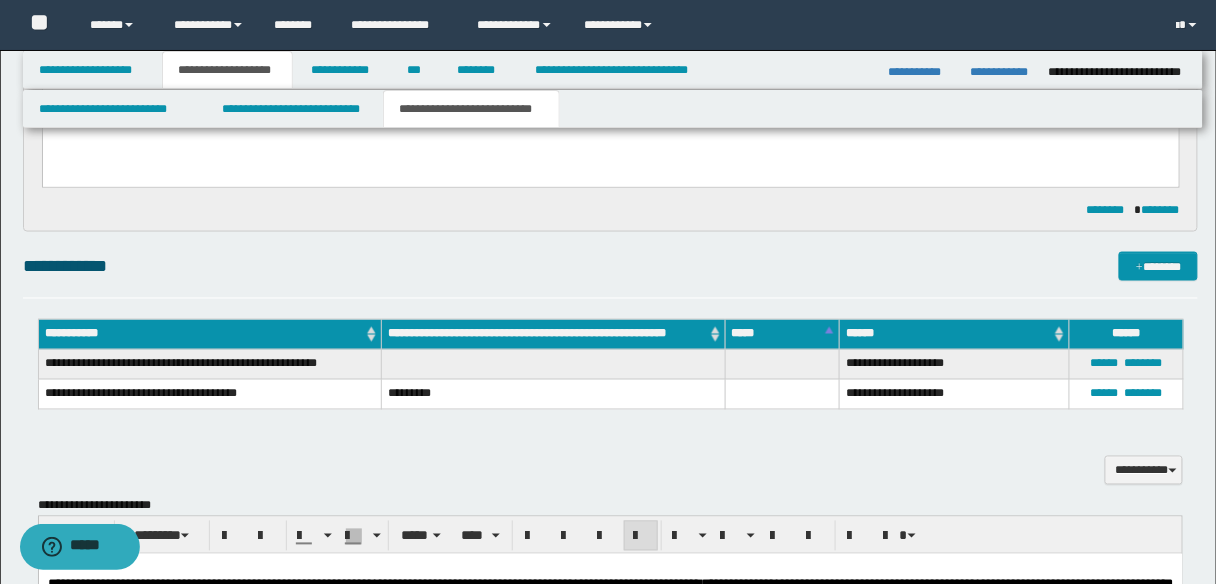 scroll, scrollTop: 720, scrollLeft: 0, axis: vertical 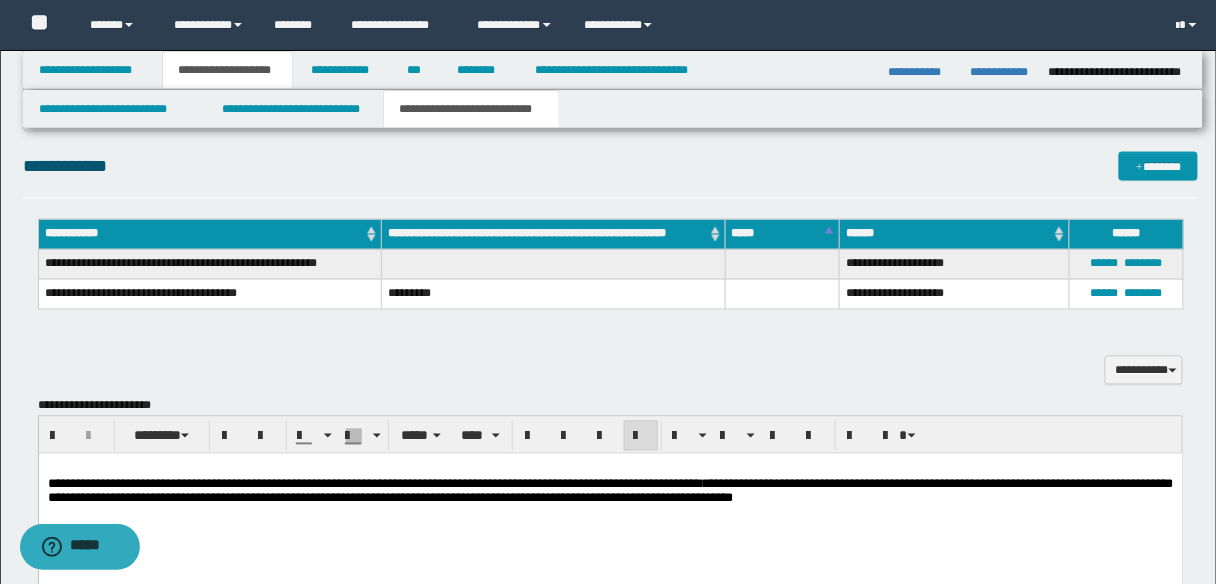 click on "**********" at bounding box center [610, 490] 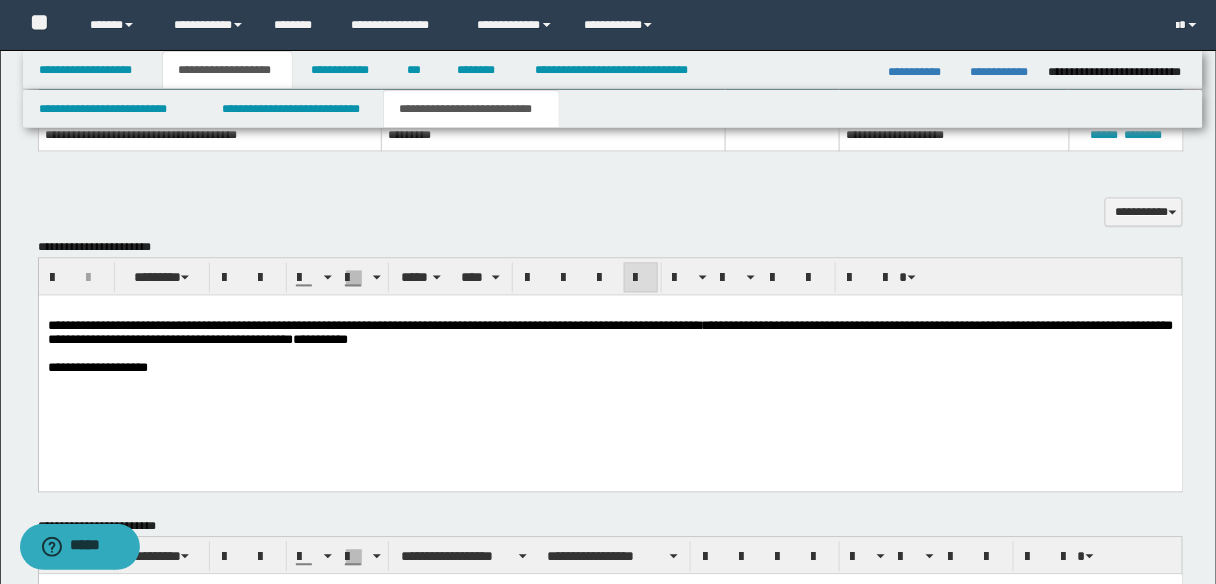 scroll, scrollTop: 880, scrollLeft: 0, axis: vertical 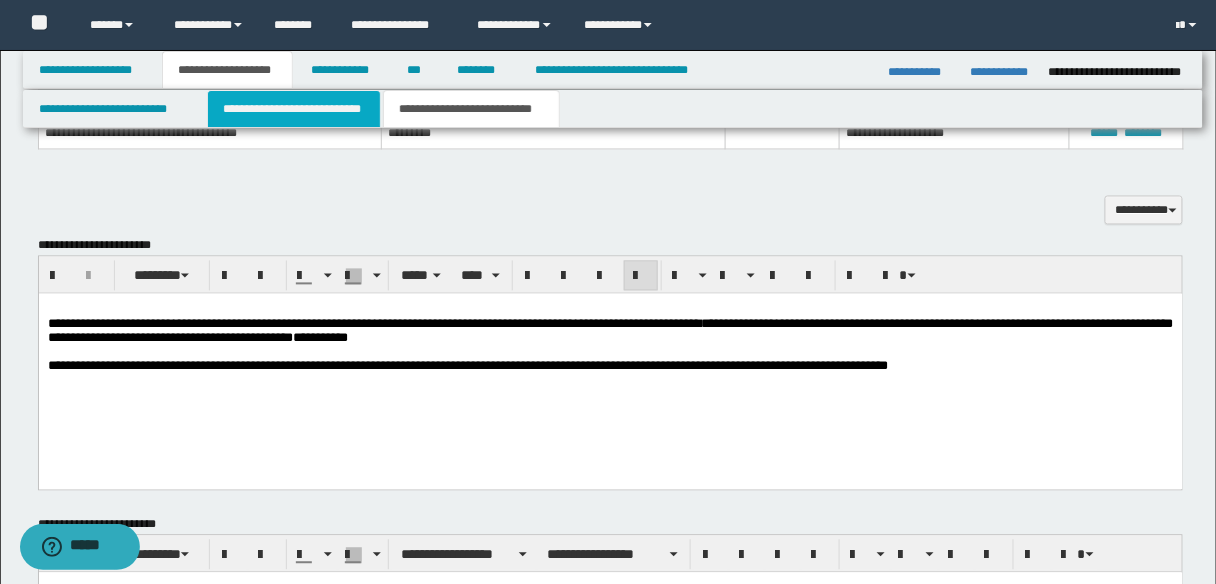 click on "**********" at bounding box center [294, 109] 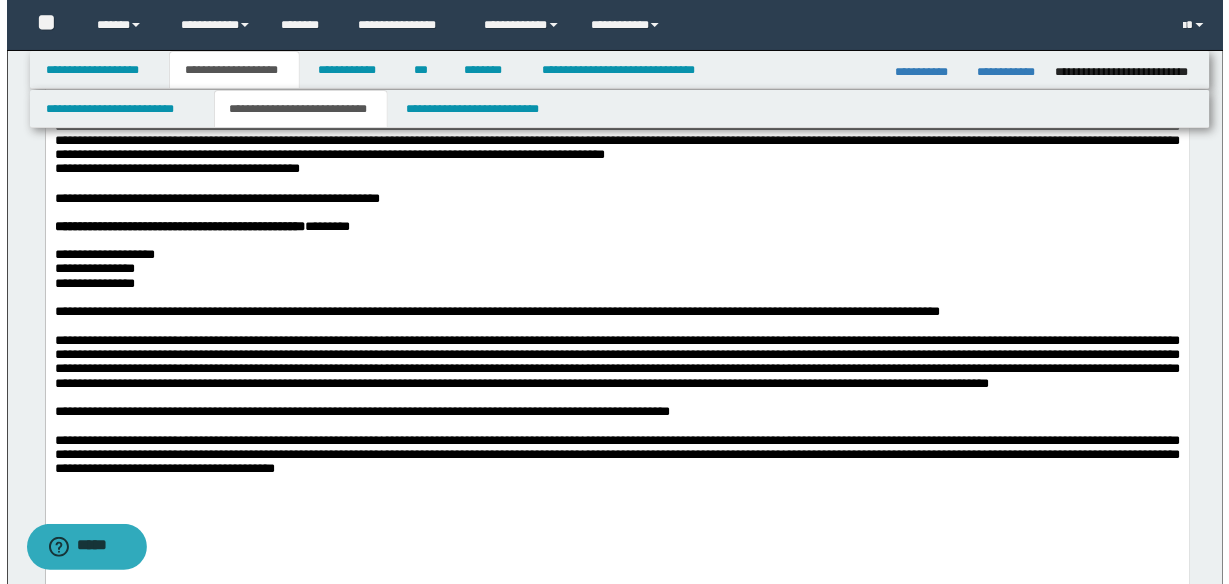 scroll, scrollTop: 1040, scrollLeft: 0, axis: vertical 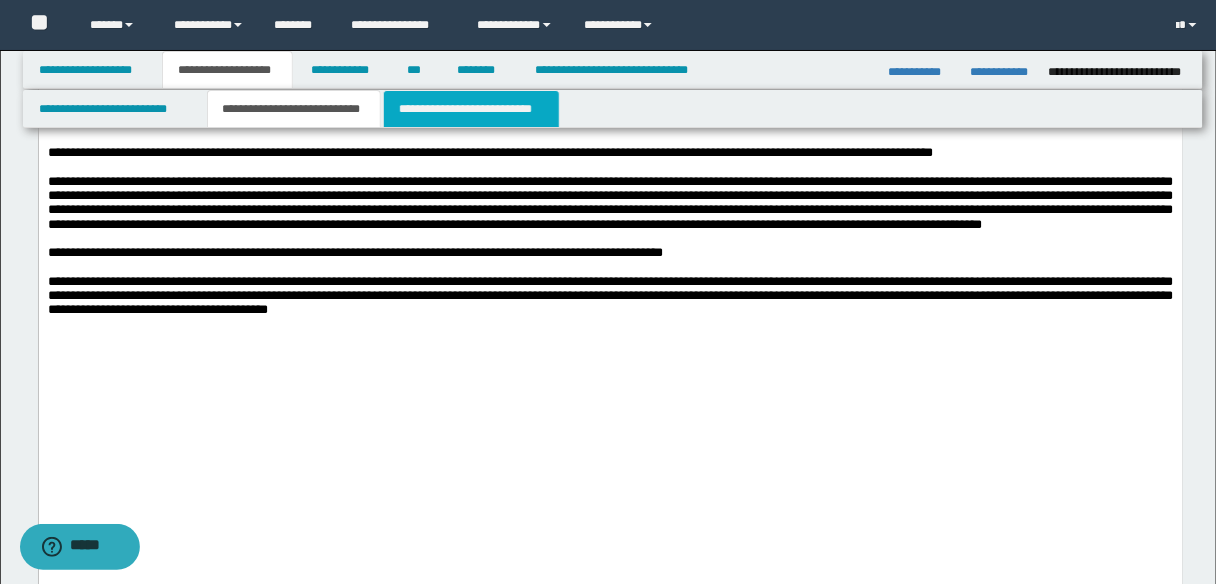 click on "**********" at bounding box center (471, 109) 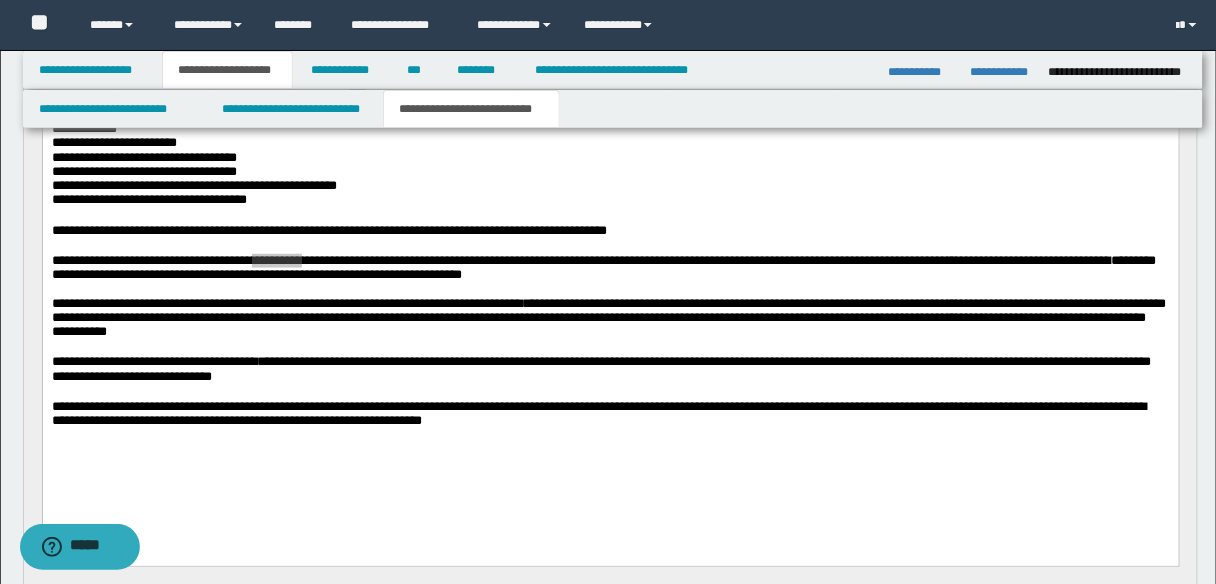 scroll, scrollTop: 240, scrollLeft: 0, axis: vertical 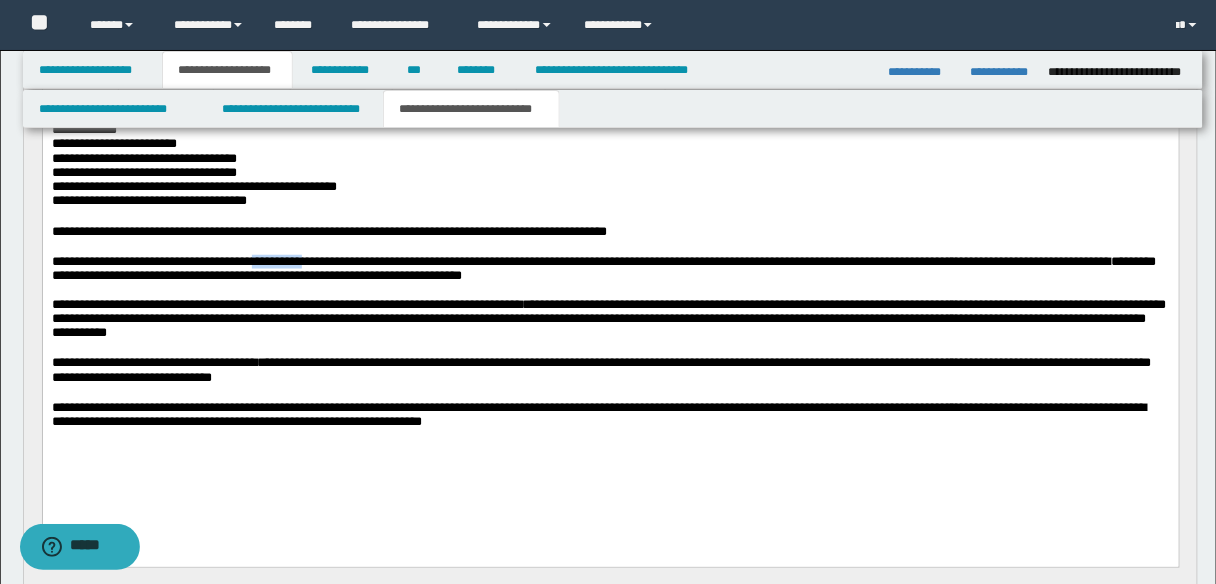 click on "**********" at bounding box center (603, 267) 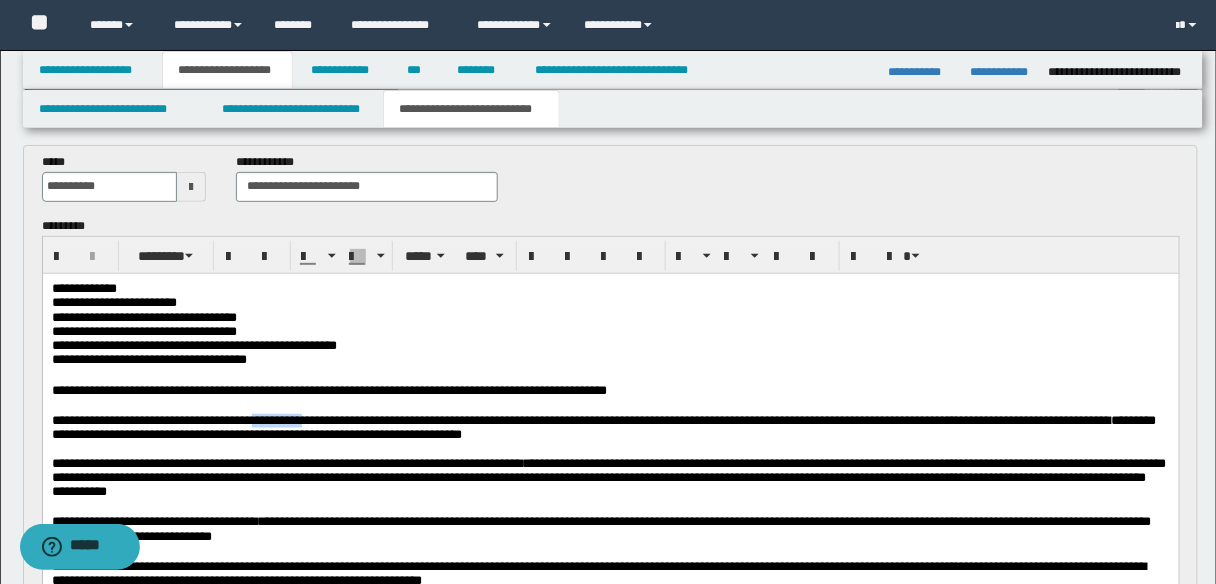 scroll, scrollTop: 80, scrollLeft: 0, axis: vertical 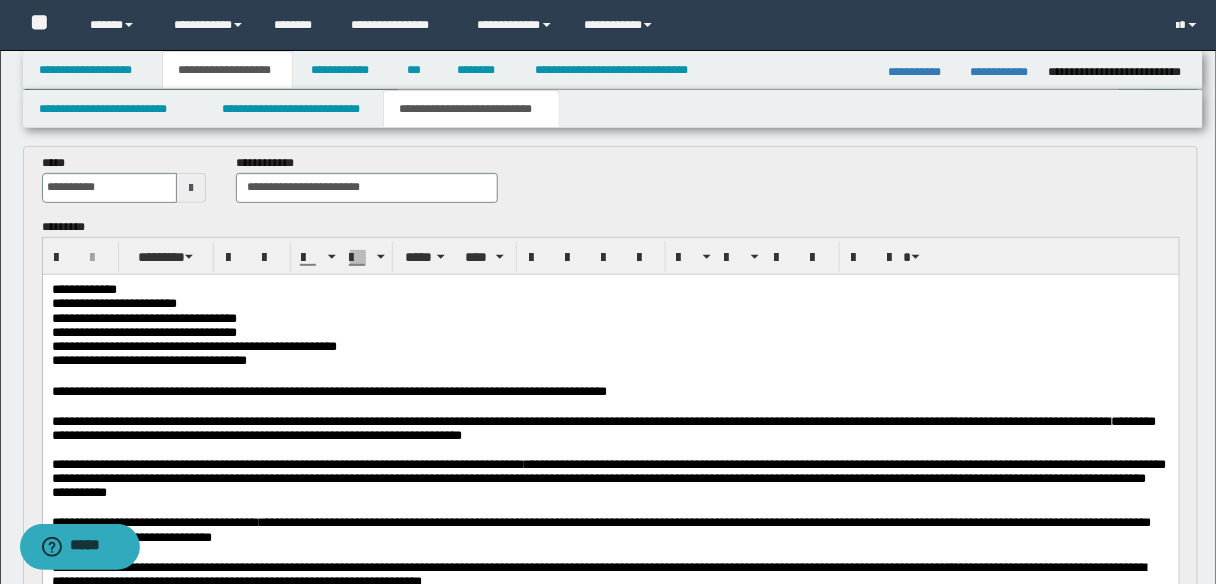 click on "**********" at bounding box center [328, 390] 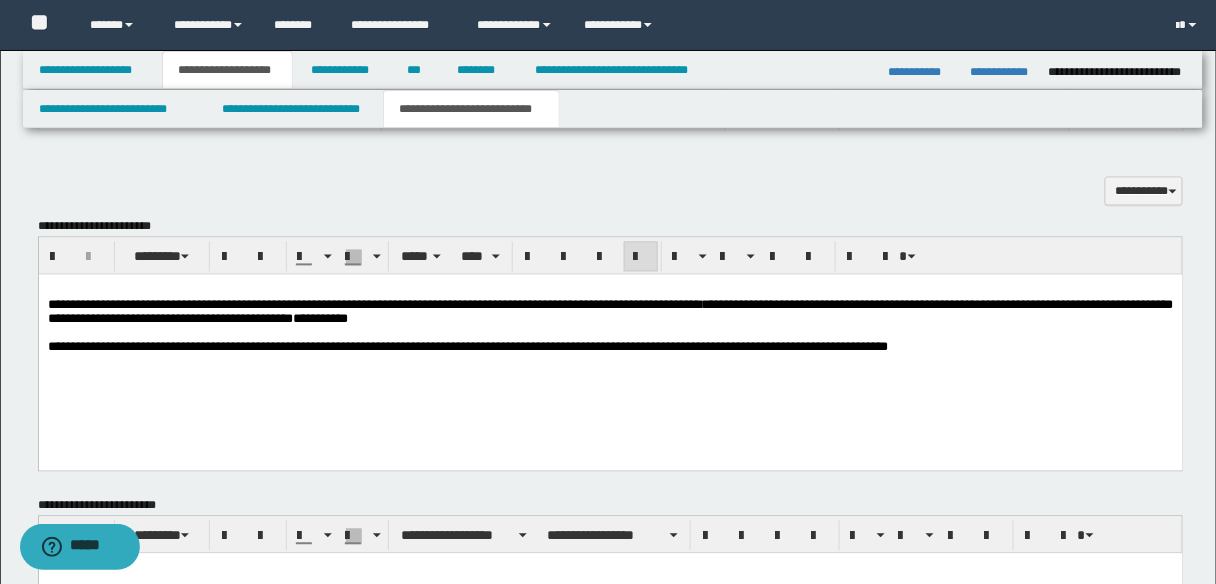 scroll, scrollTop: 728, scrollLeft: 0, axis: vertical 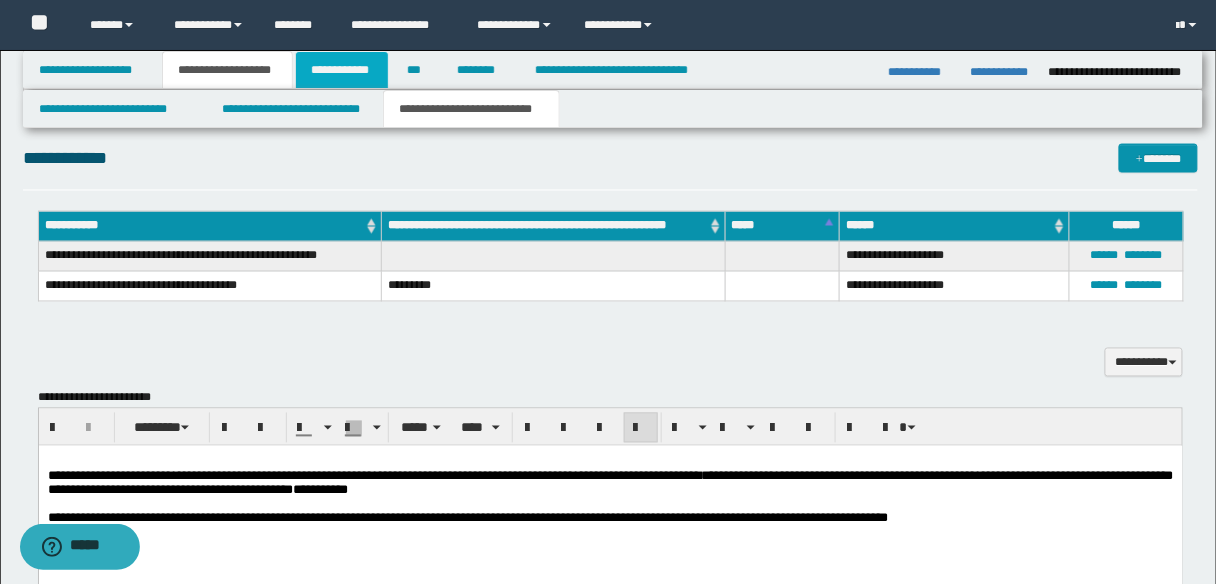 click on "**********" at bounding box center [342, 70] 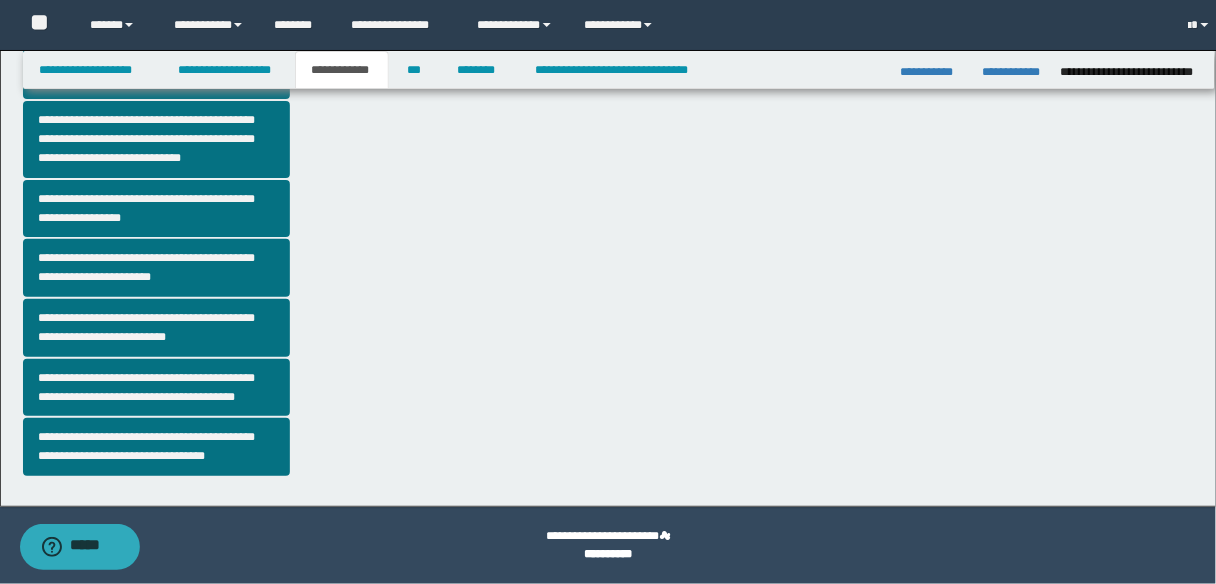 scroll, scrollTop: 564, scrollLeft: 0, axis: vertical 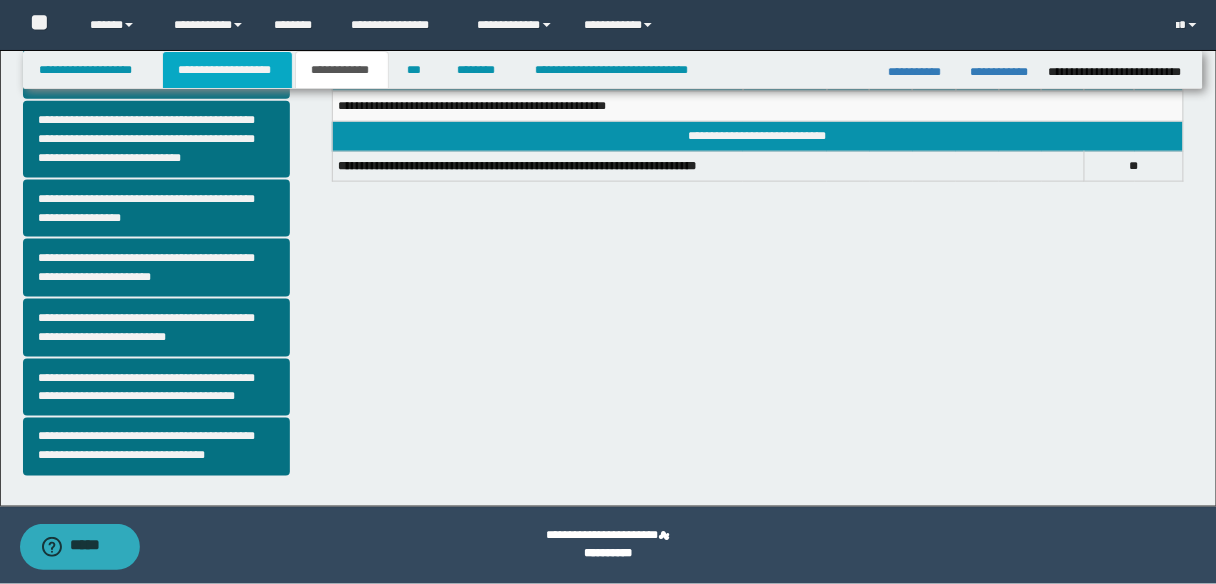 click on "**********" at bounding box center (227, 70) 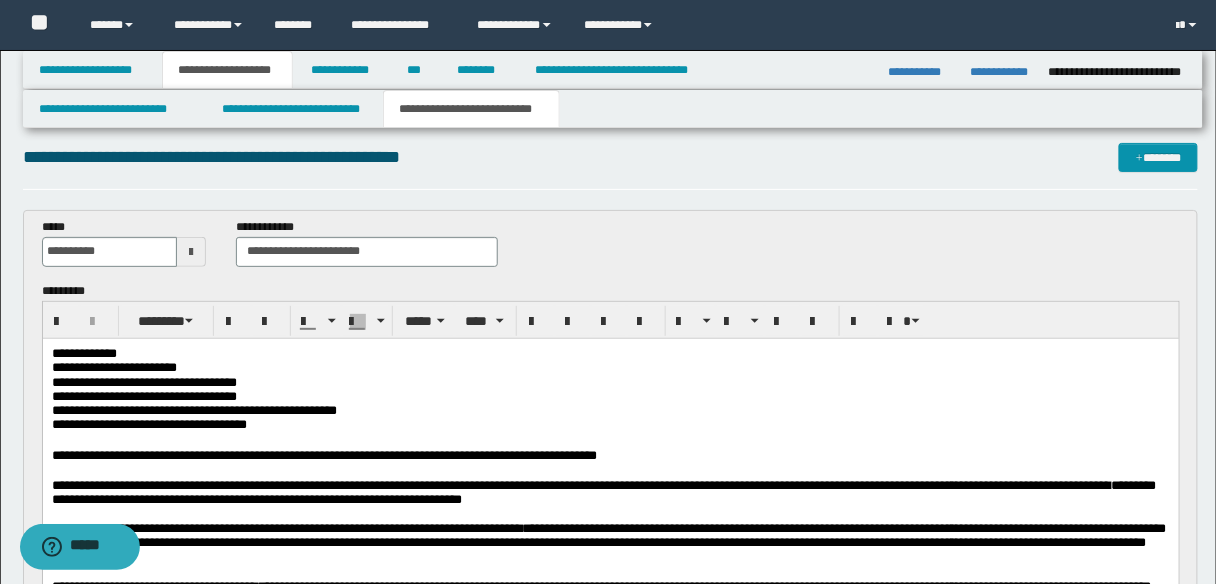 scroll, scrollTop: 0, scrollLeft: 0, axis: both 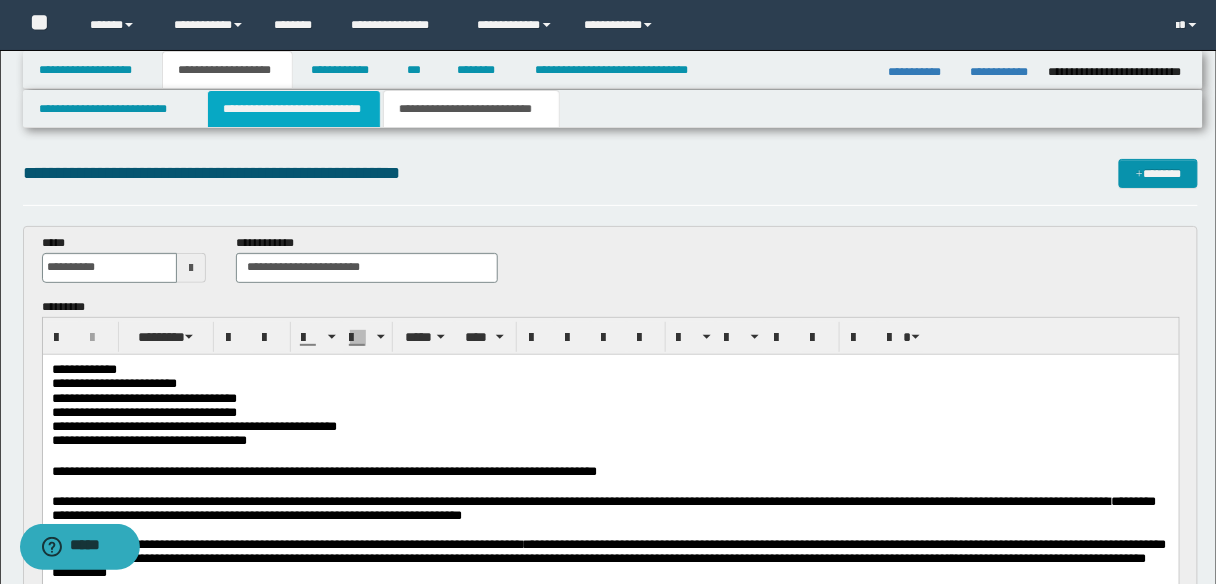 click on "**********" at bounding box center (294, 109) 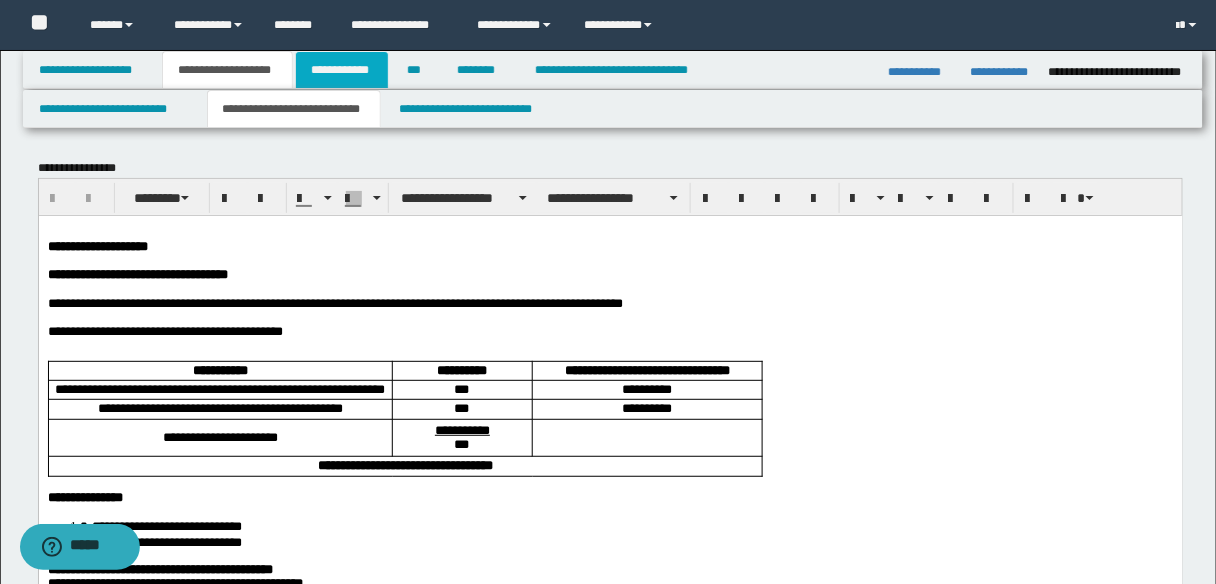click on "**********" at bounding box center (342, 70) 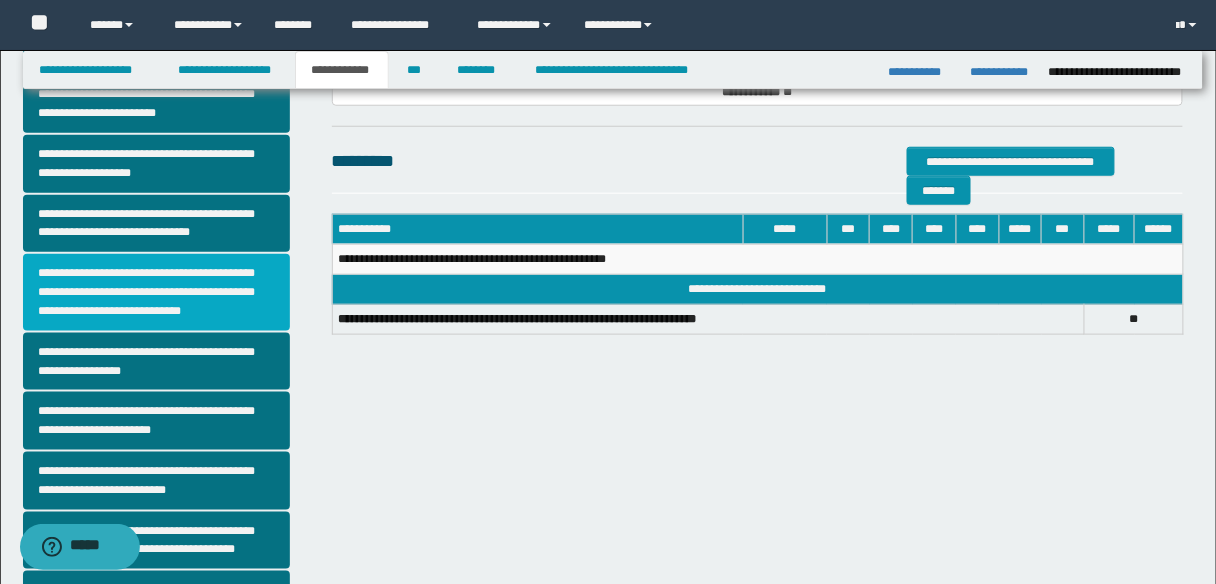 scroll, scrollTop: 564, scrollLeft: 0, axis: vertical 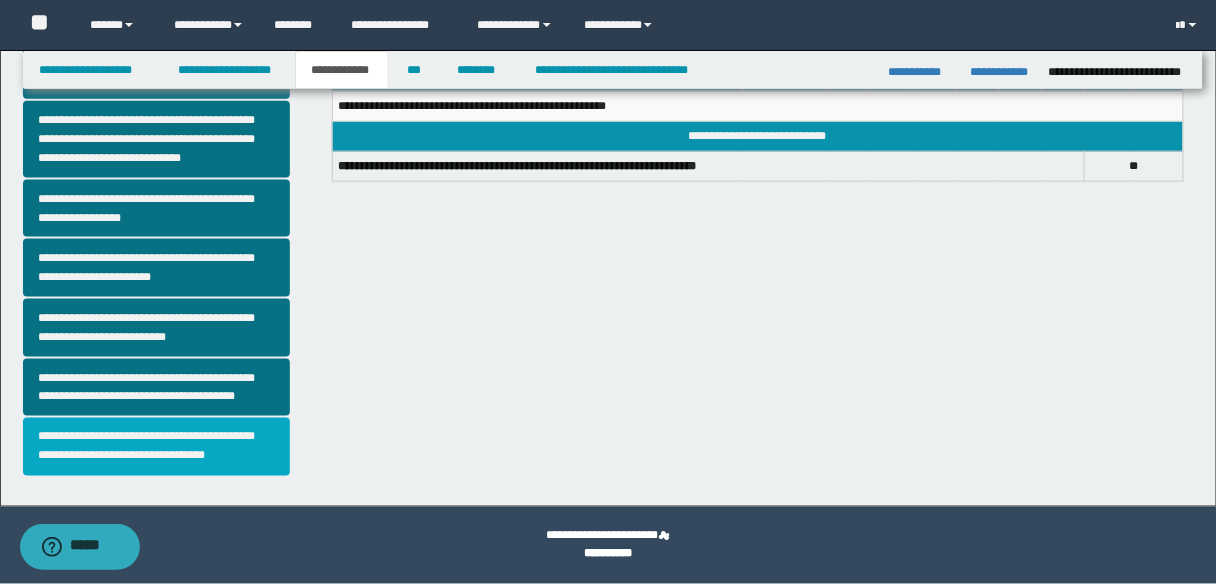 click on "**********" at bounding box center [156, 447] 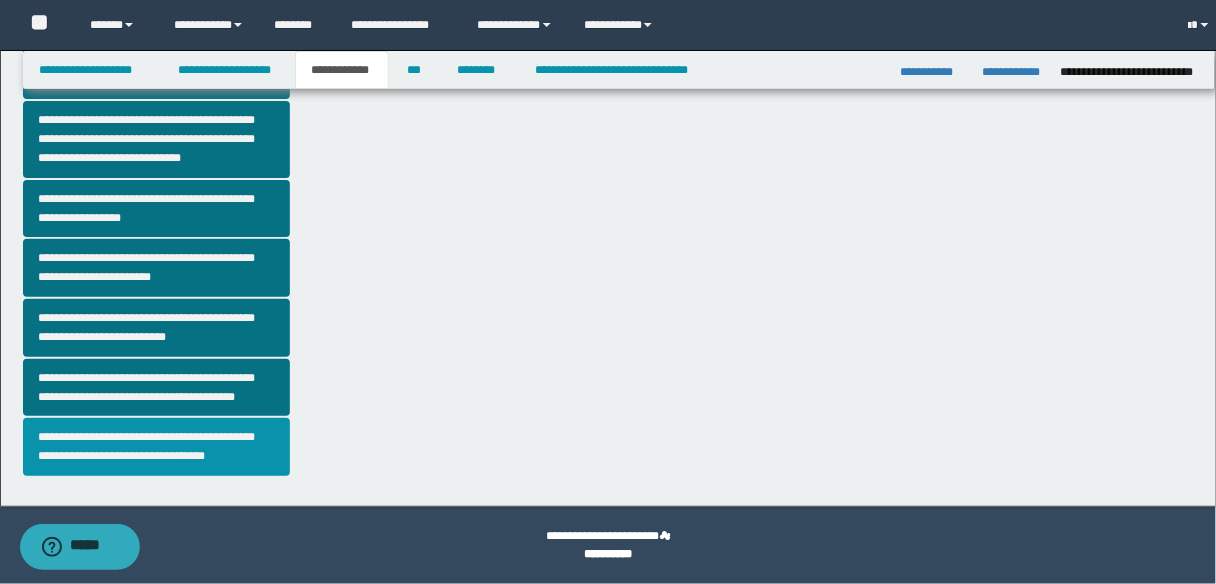scroll, scrollTop: 0, scrollLeft: 0, axis: both 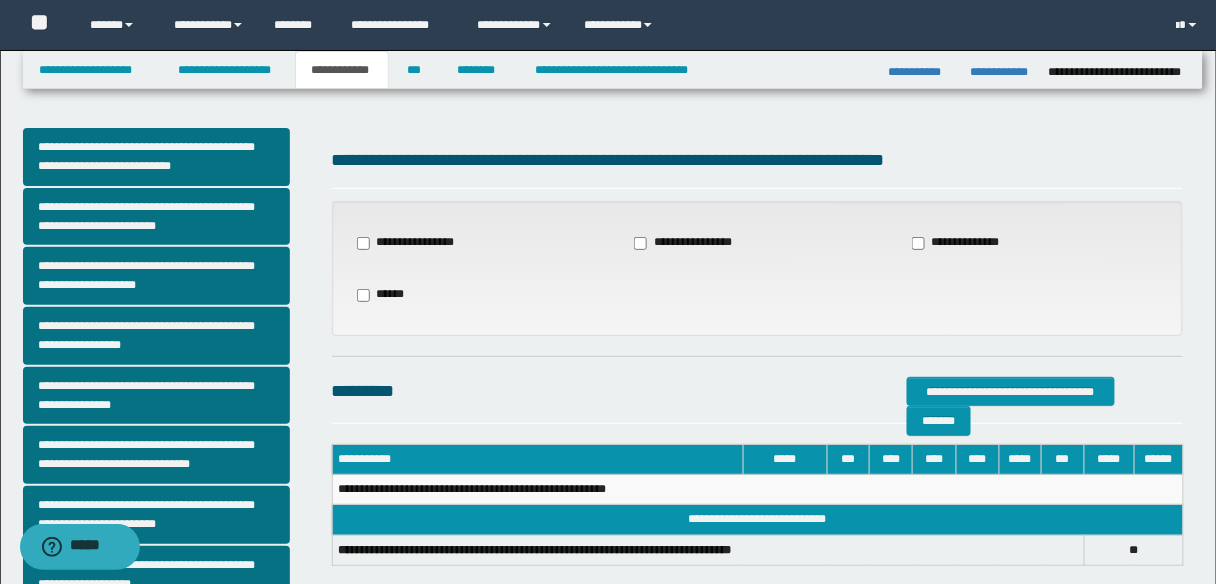 click on "**********" at bounding box center (966, 243) 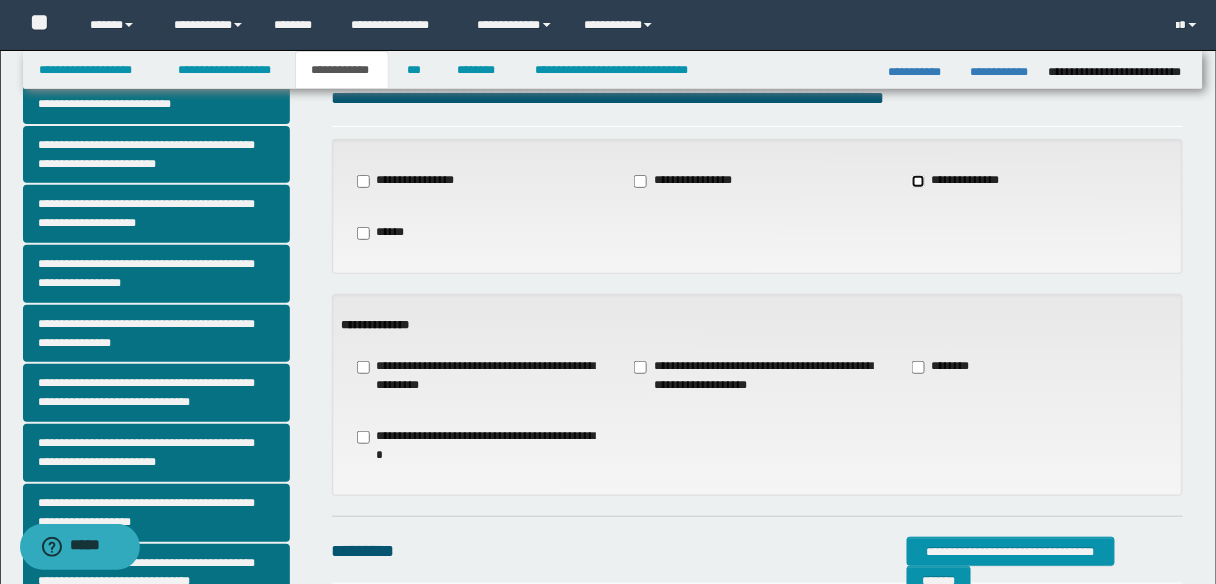 scroll, scrollTop: 160, scrollLeft: 0, axis: vertical 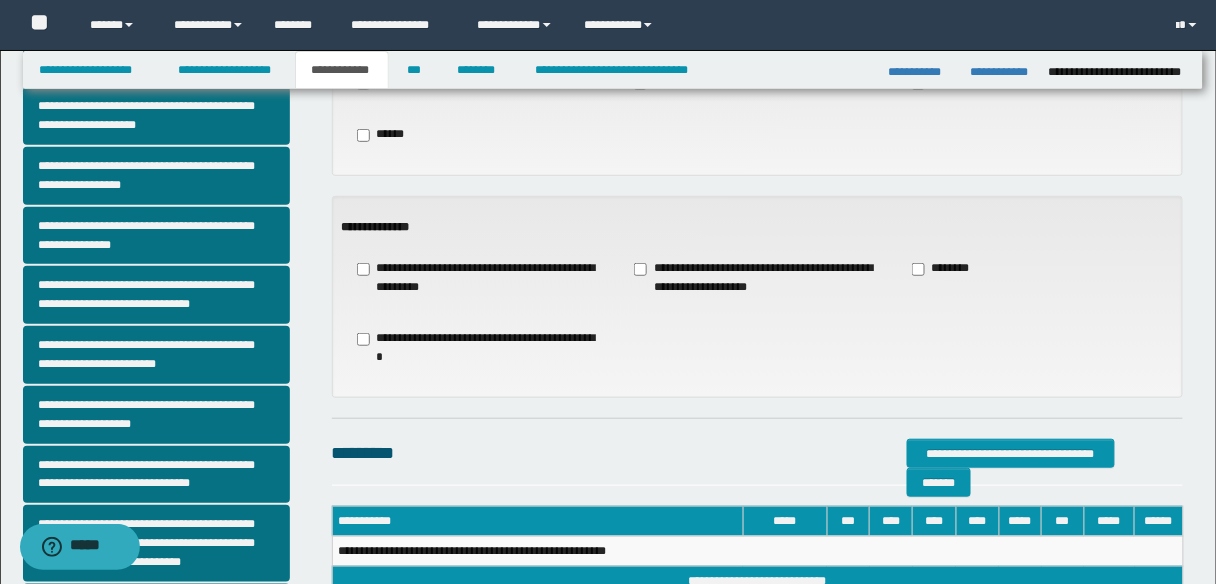 click on "**********" at bounding box center (758, 278) 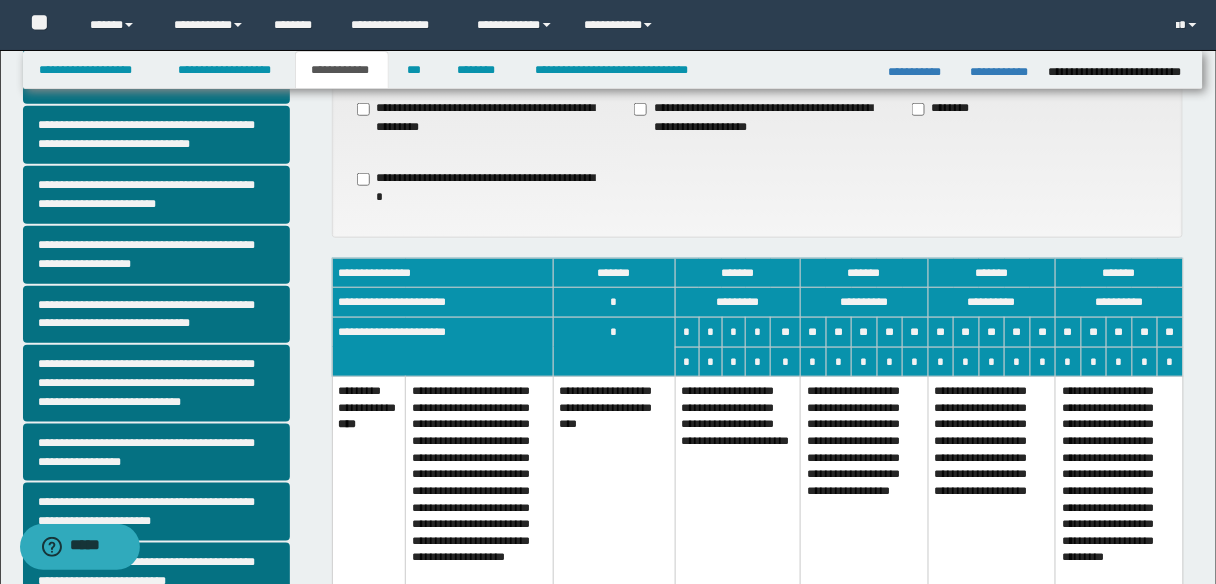 click on "**********" at bounding box center [614, 505] 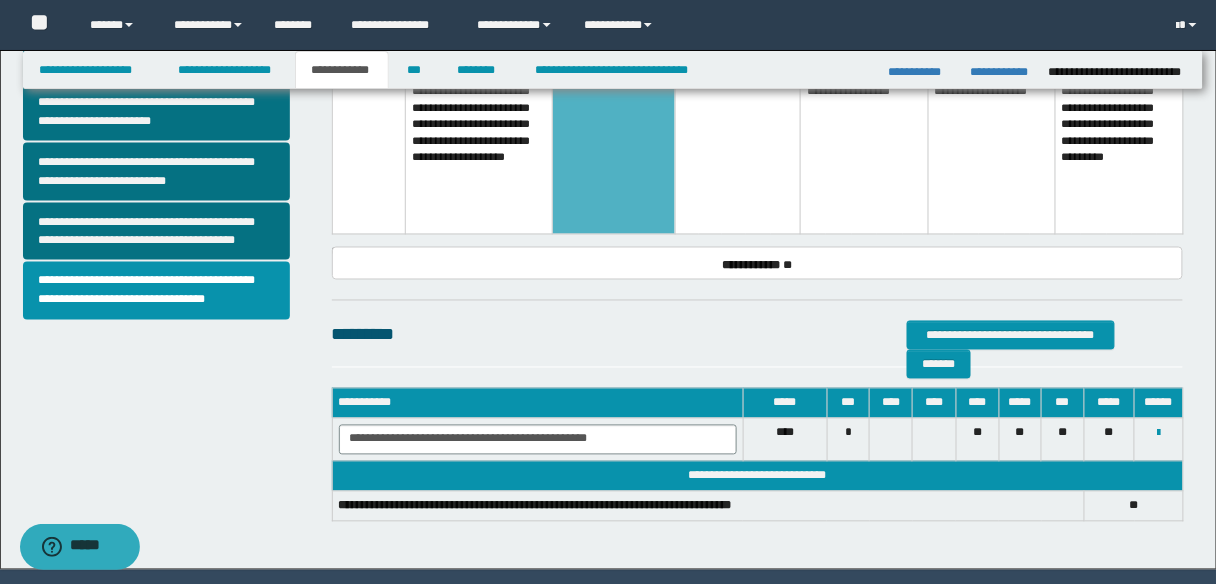 scroll, scrollTop: 560, scrollLeft: 0, axis: vertical 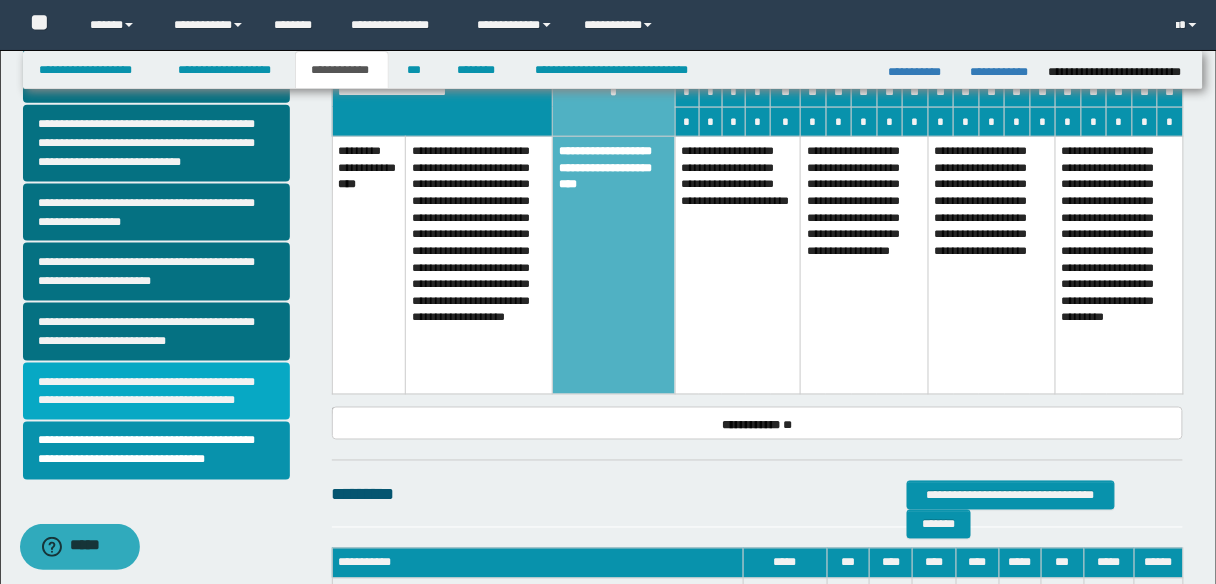 click on "**********" at bounding box center [156, 392] 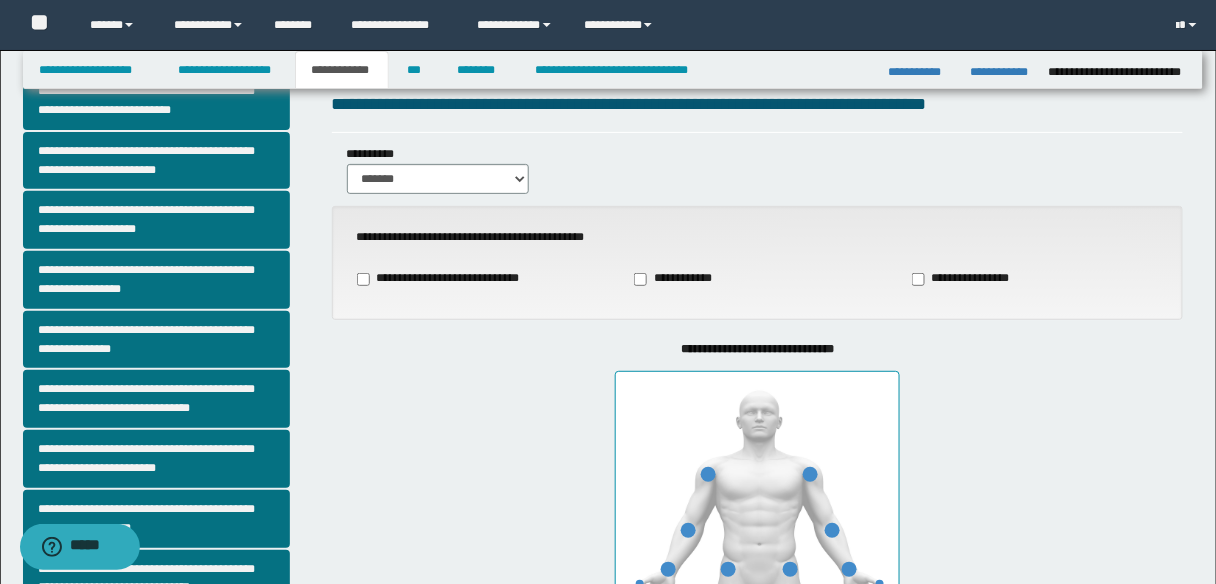 scroll, scrollTop: 80, scrollLeft: 0, axis: vertical 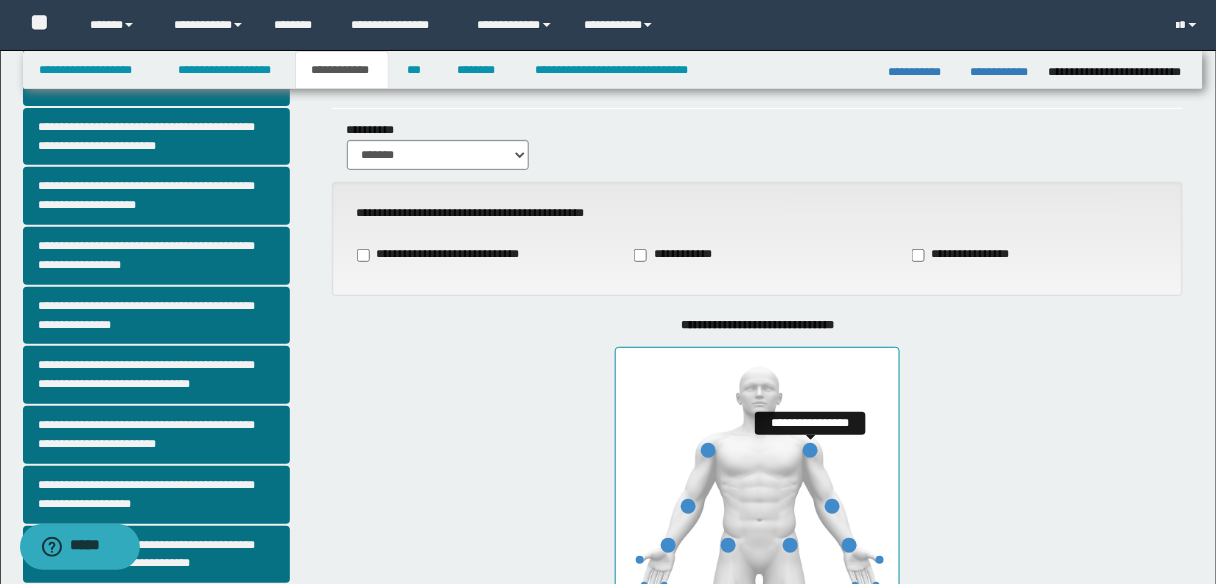 click at bounding box center [810, 450] 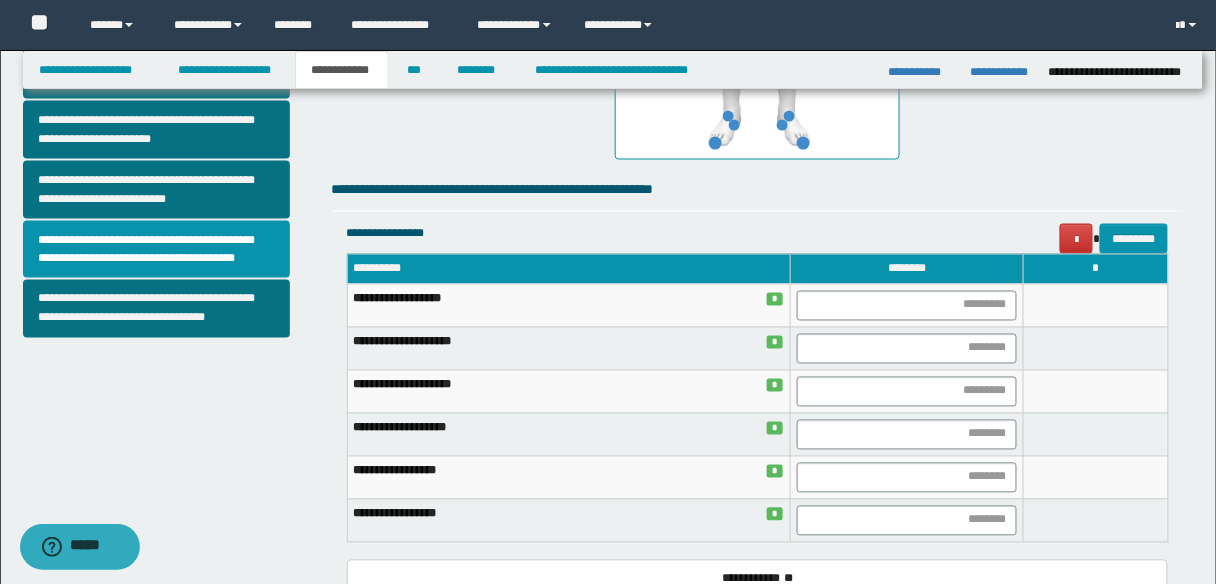 scroll, scrollTop: 720, scrollLeft: 0, axis: vertical 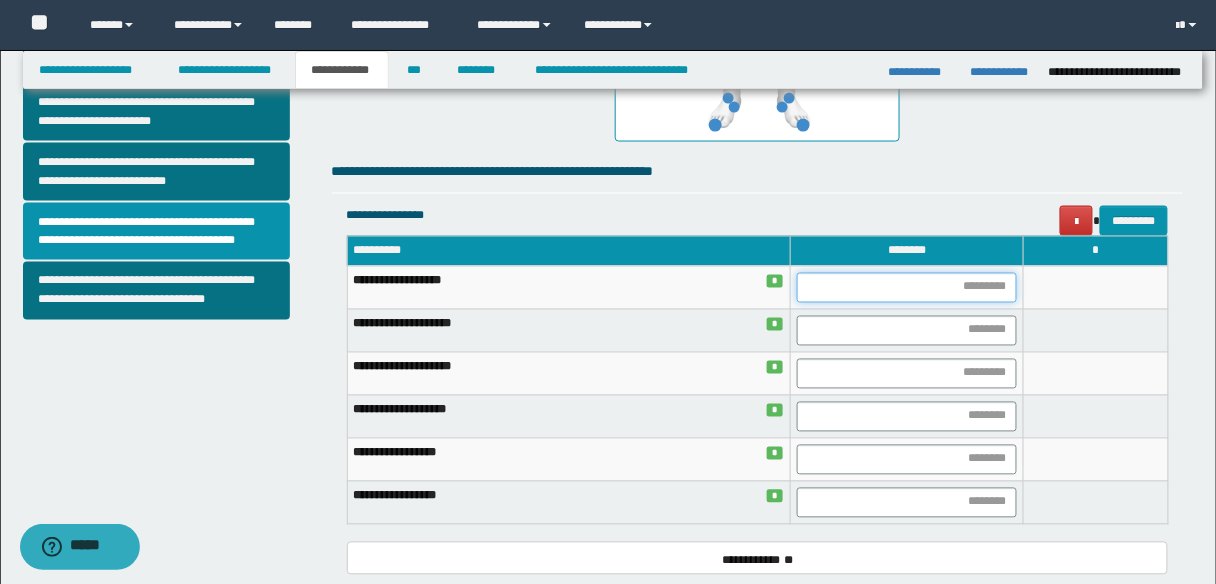 click at bounding box center [907, 288] 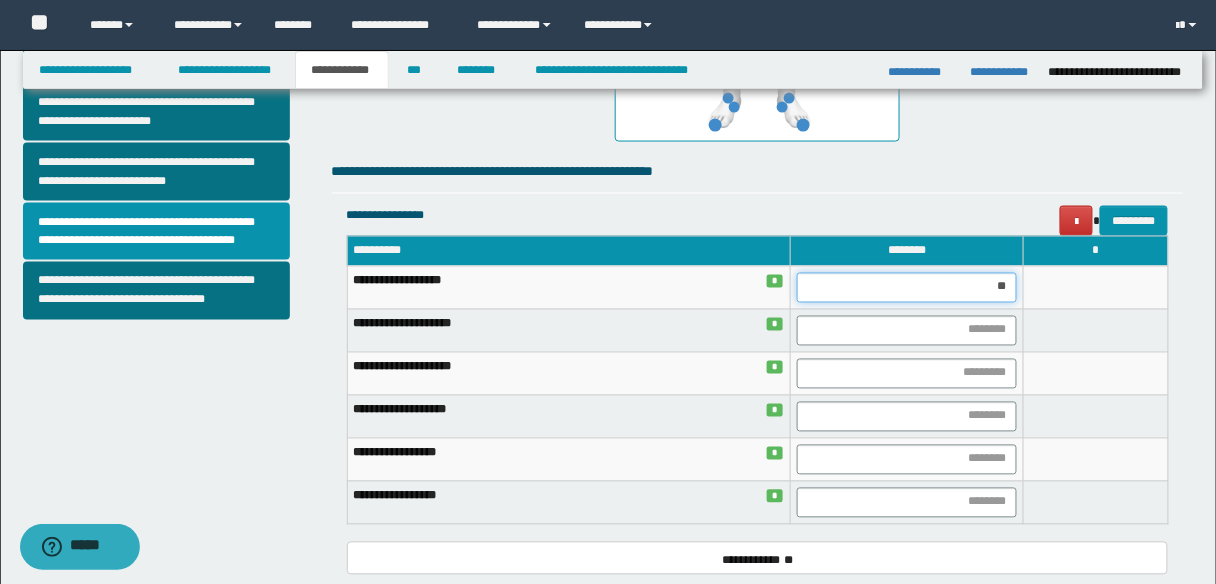type on "***" 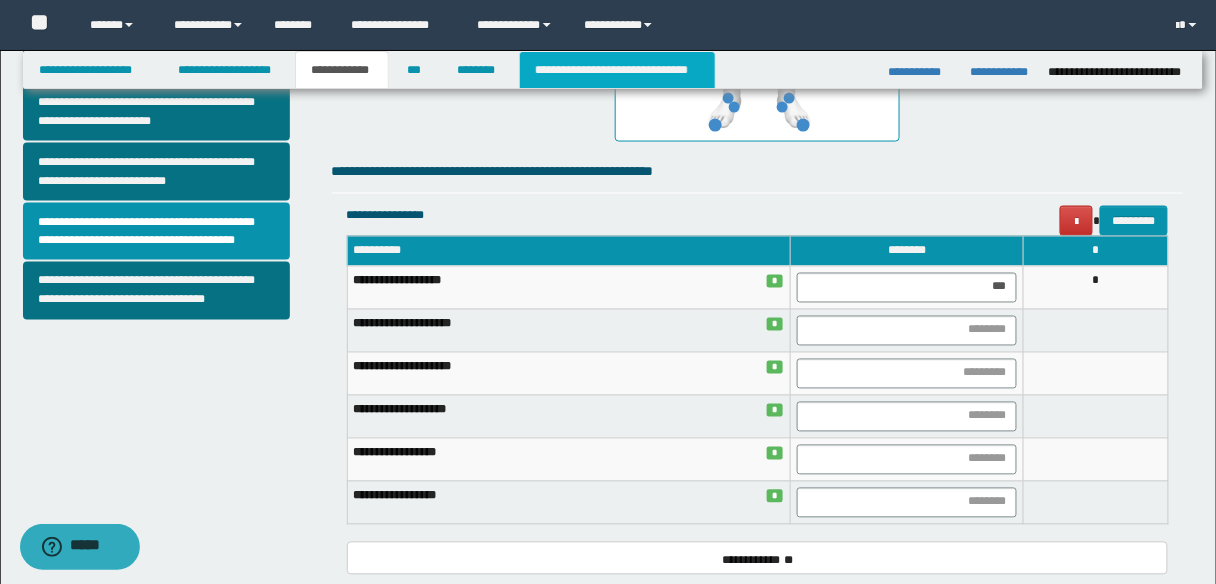 click on "**********" at bounding box center [617, 70] 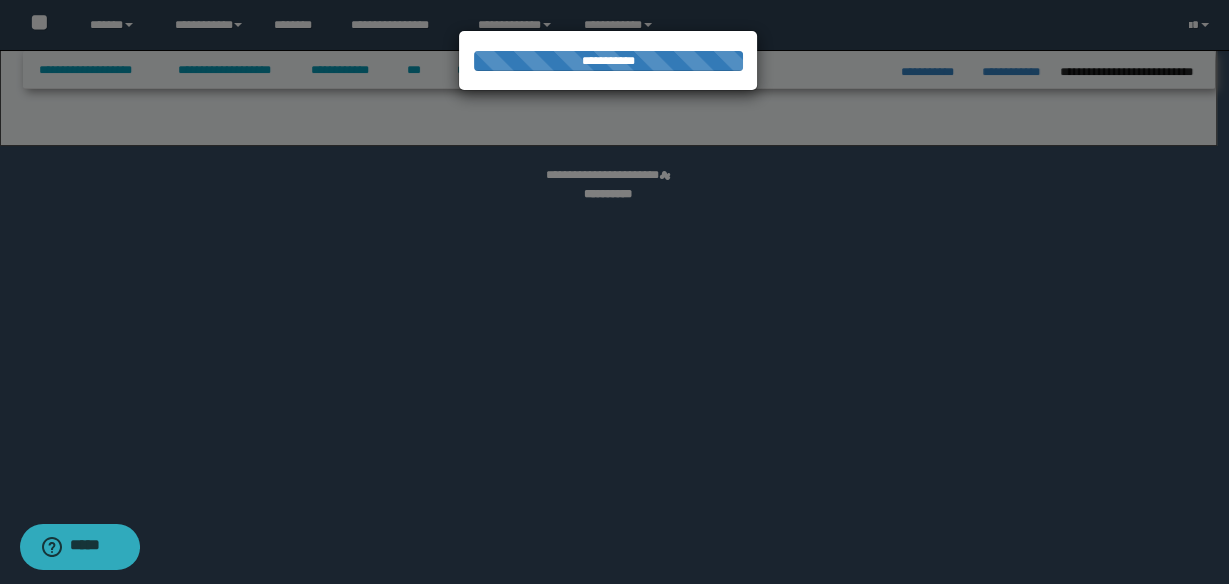 select on "*" 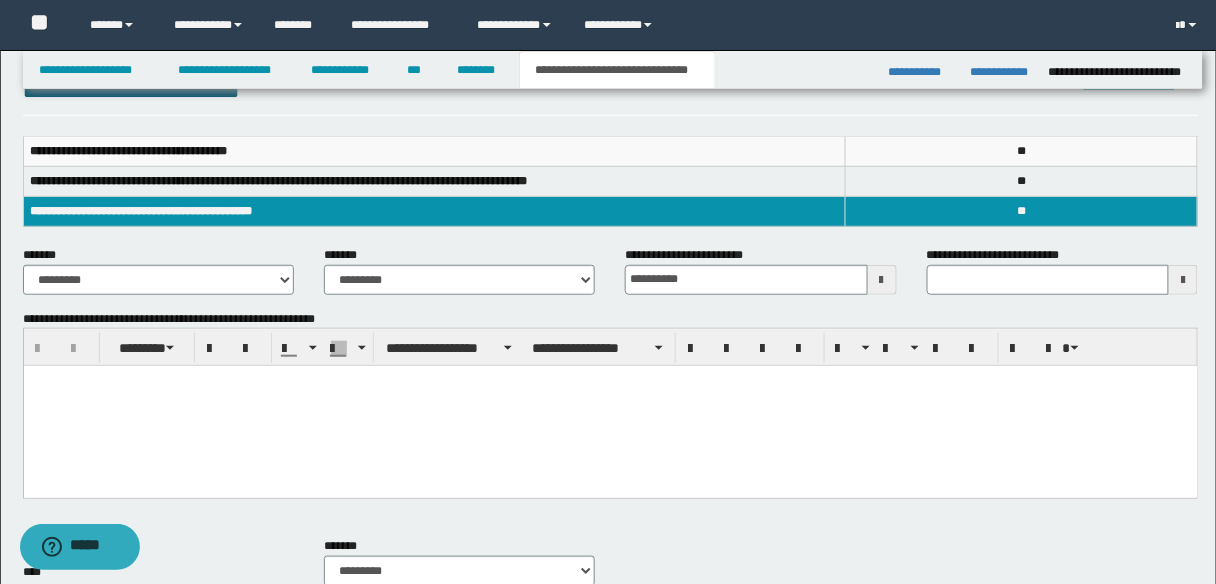 scroll, scrollTop: 240, scrollLeft: 0, axis: vertical 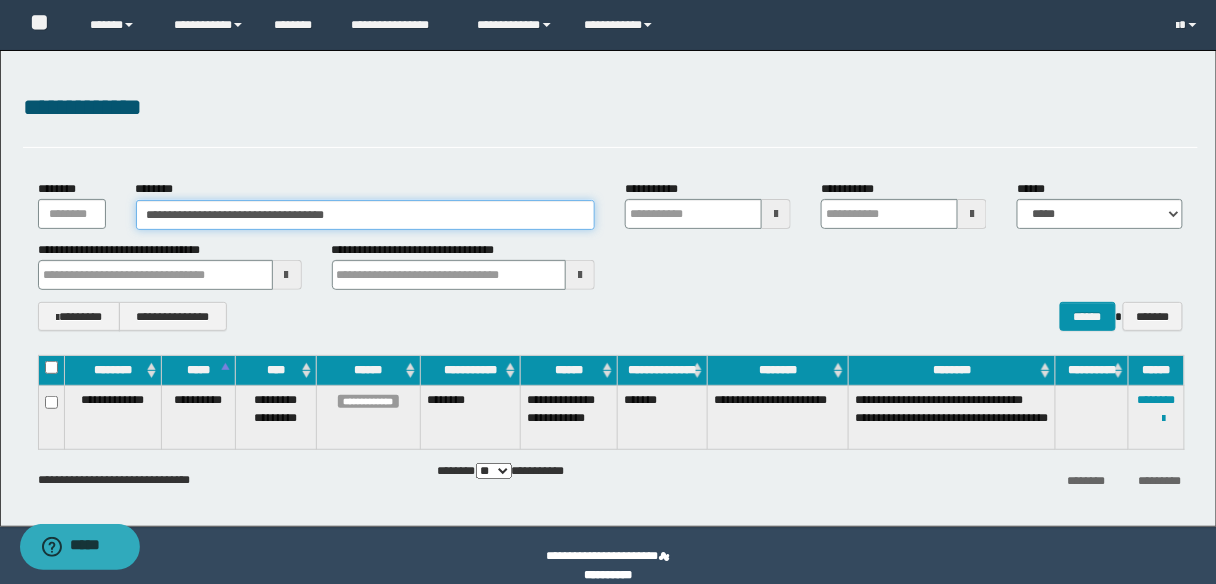 drag, startPoint x: 380, startPoint y: 217, endPoint x: 39, endPoint y: 231, distance: 341.28726 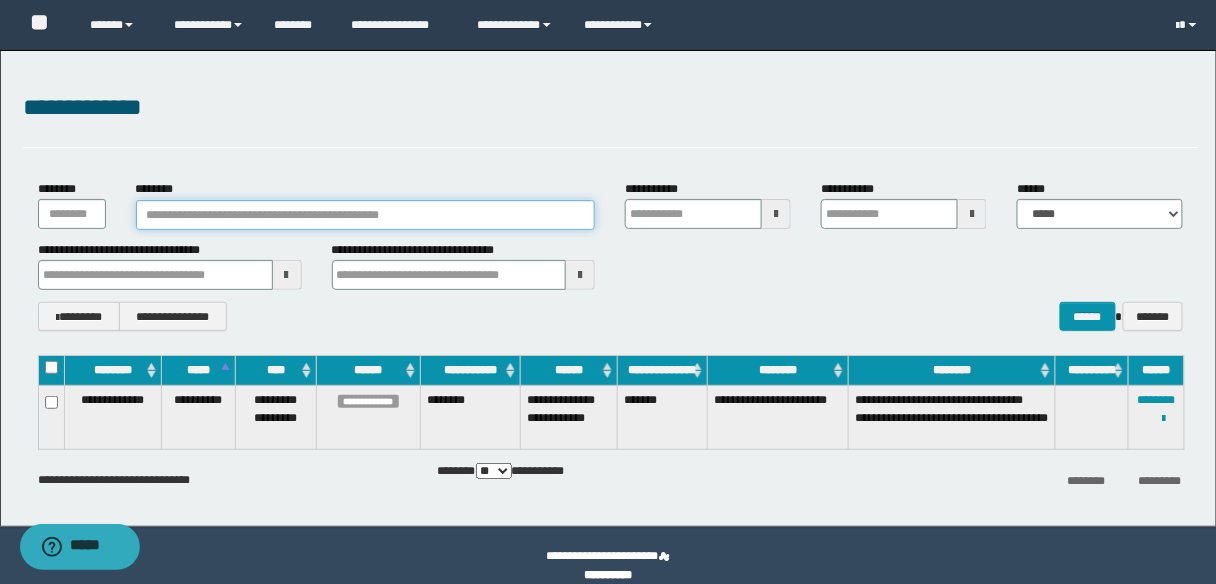 paste 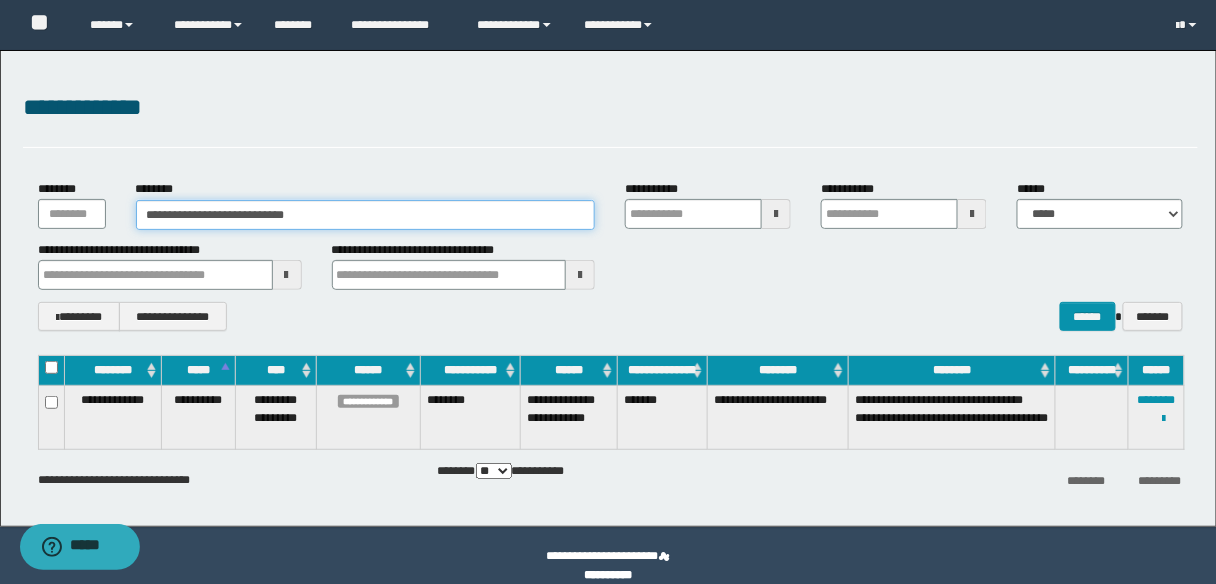 type on "**********" 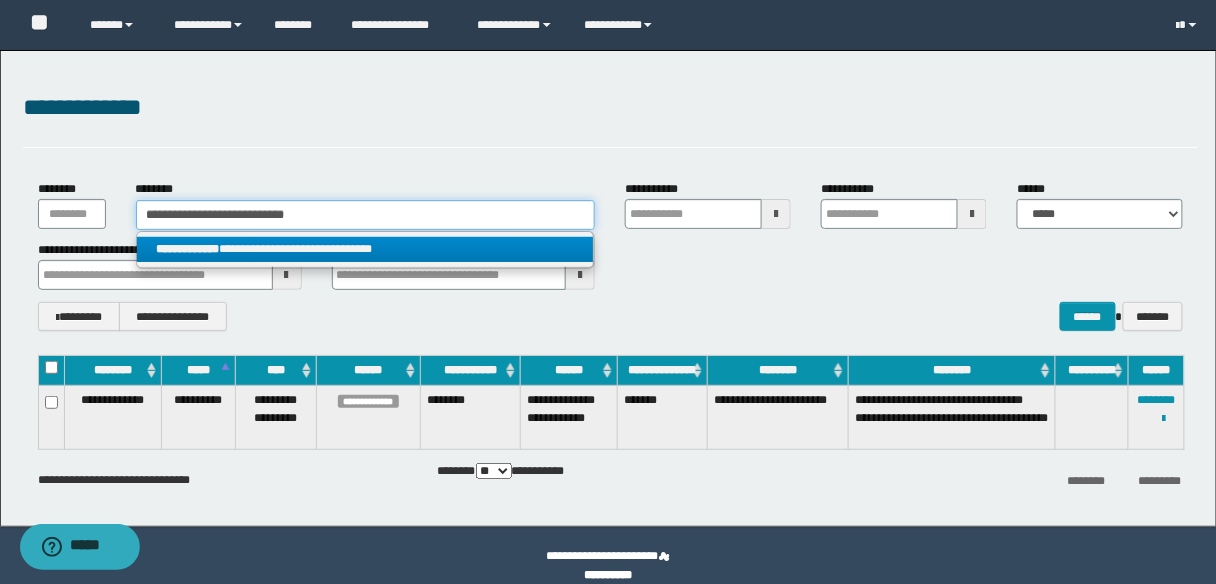 type on "**********" 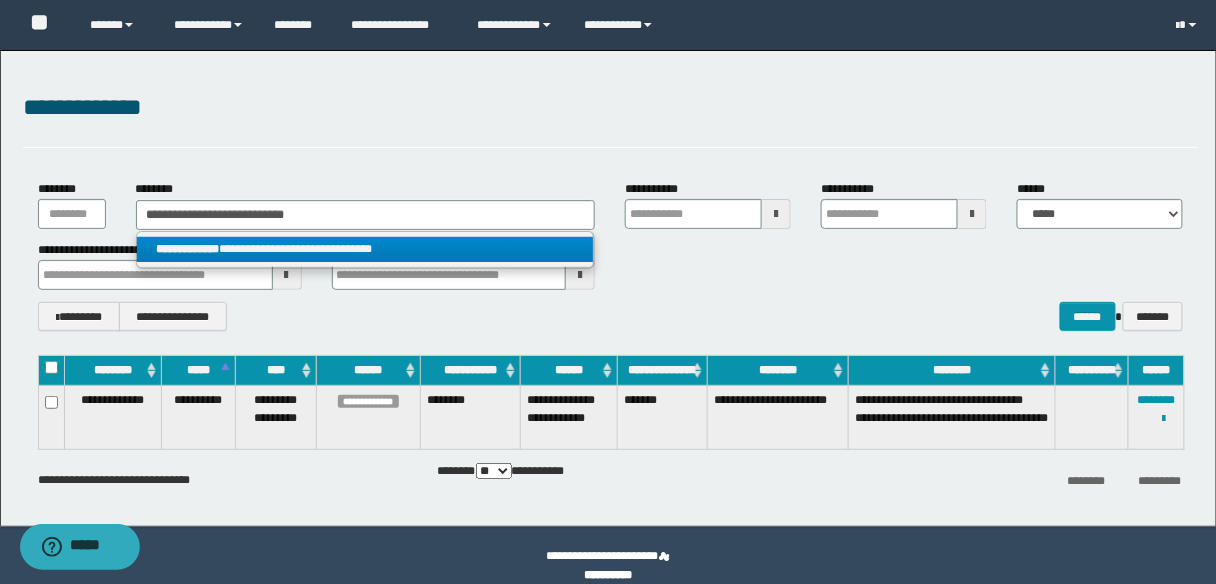 click on "**********" at bounding box center (365, 249) 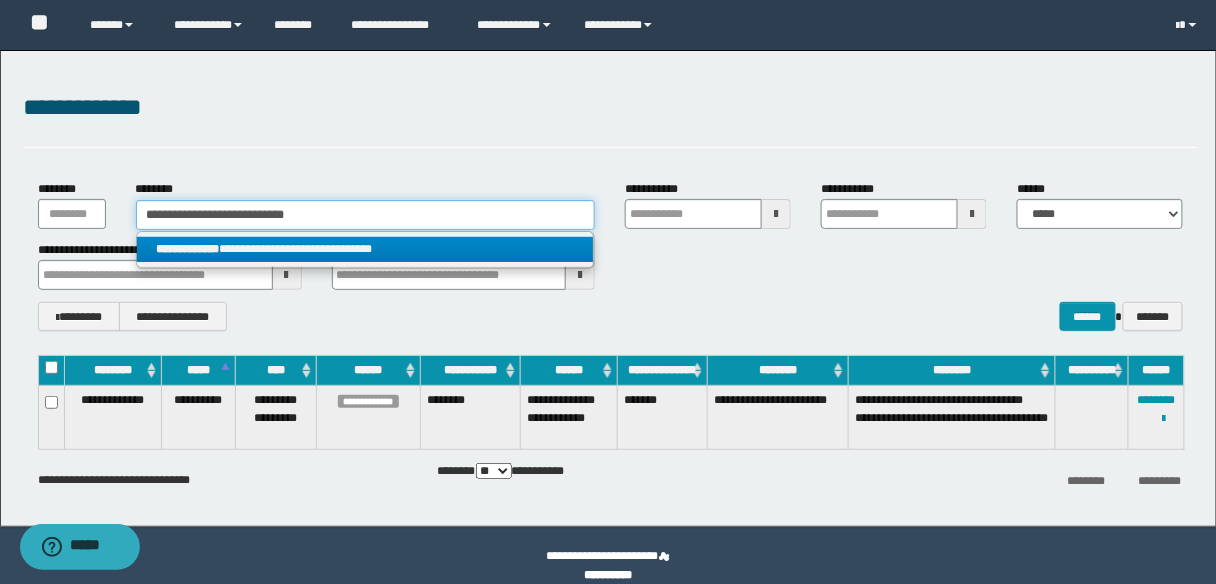 type 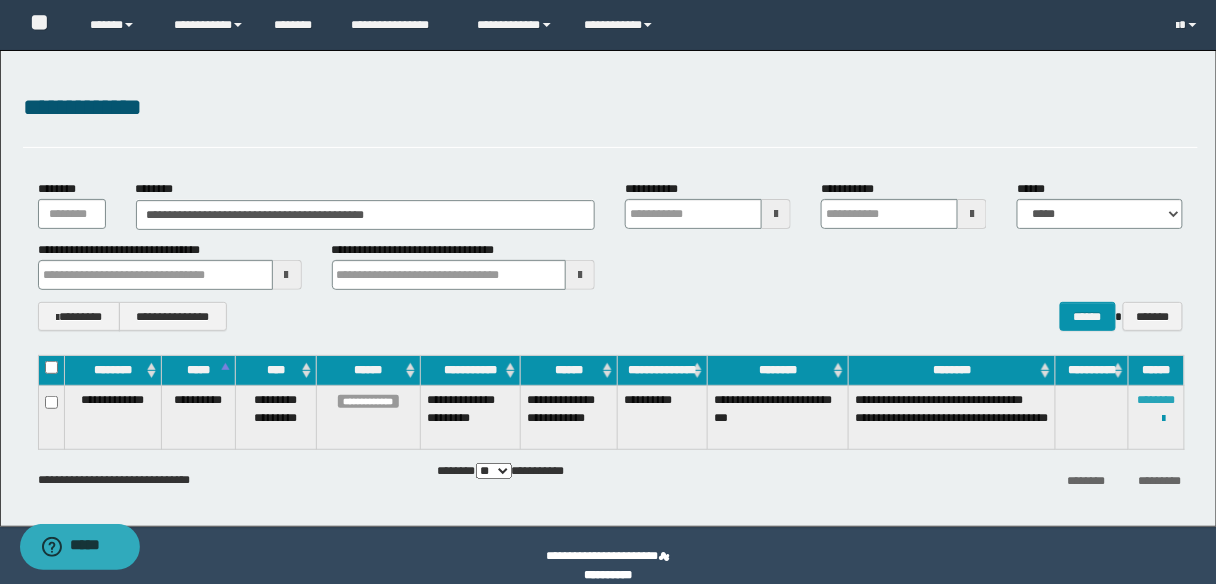 click on "********" at bounding box center (1157, 400) 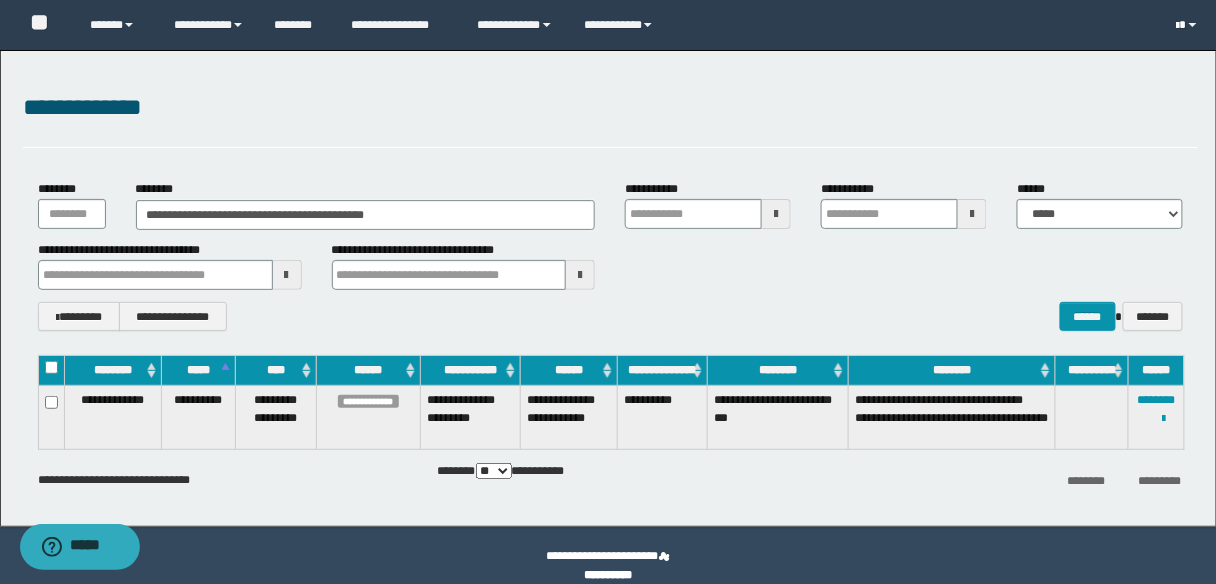 click at bounding box center [1193, 25] 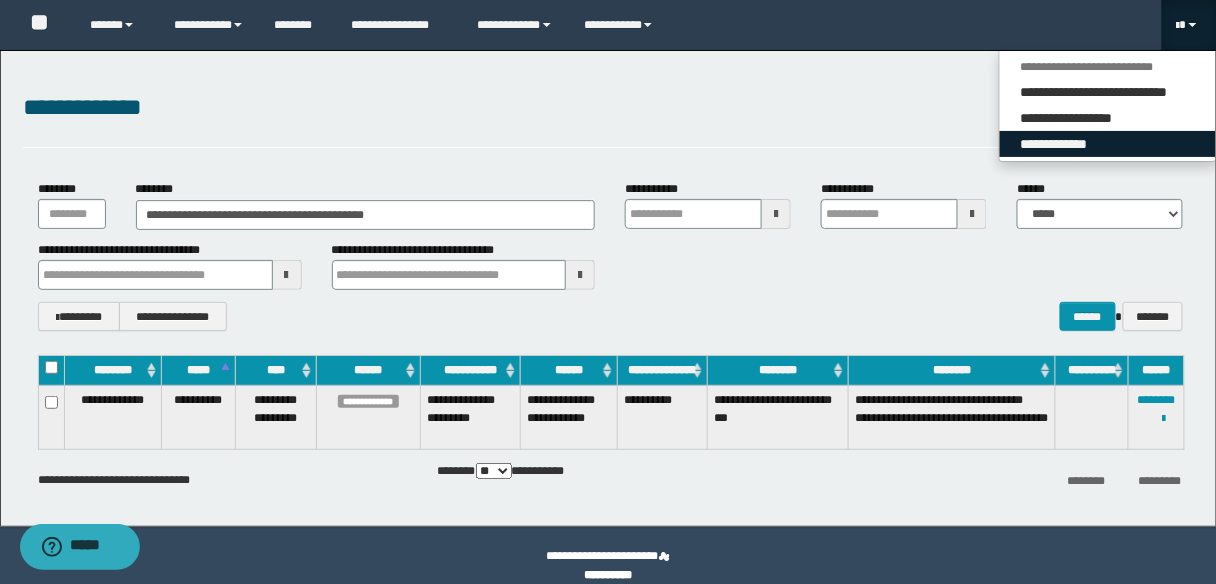 click on "**********" at bounding box center (1108, 144) 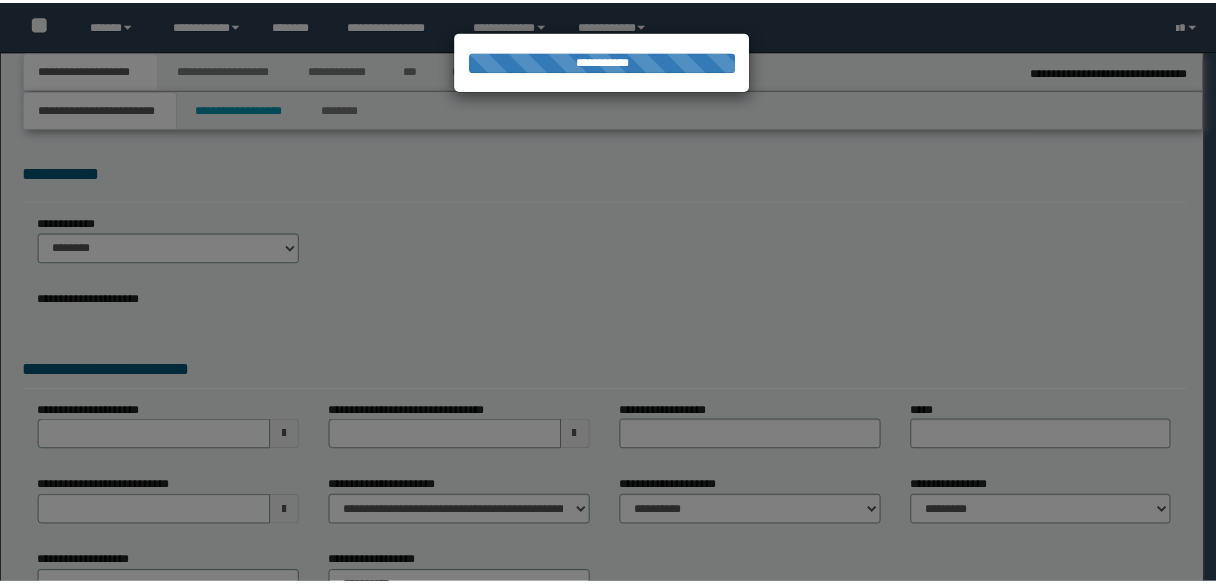 scroll, scrollTop: 0, scrollLeft: 0, axis: both 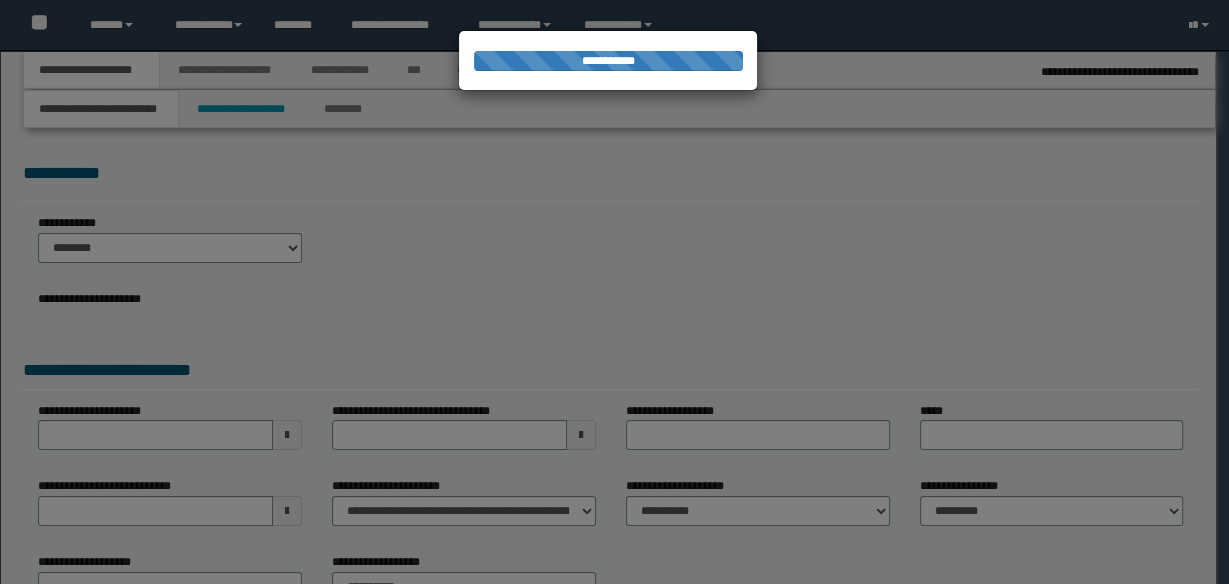 select on "*" 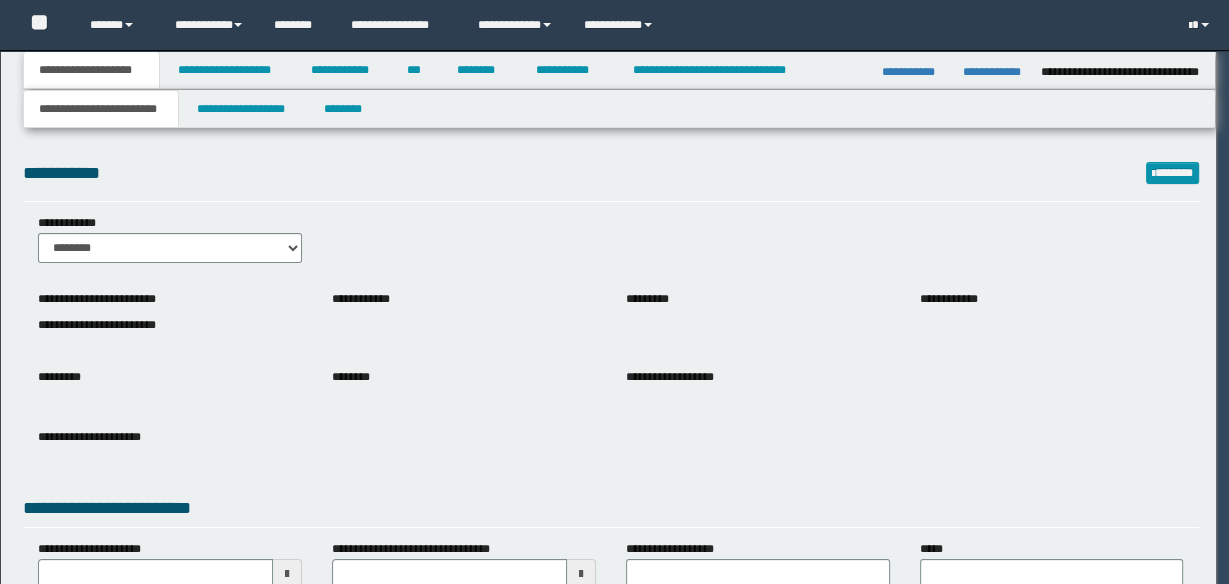 scroll, scrollTop: 0, scrollLeft: 0, axis: both 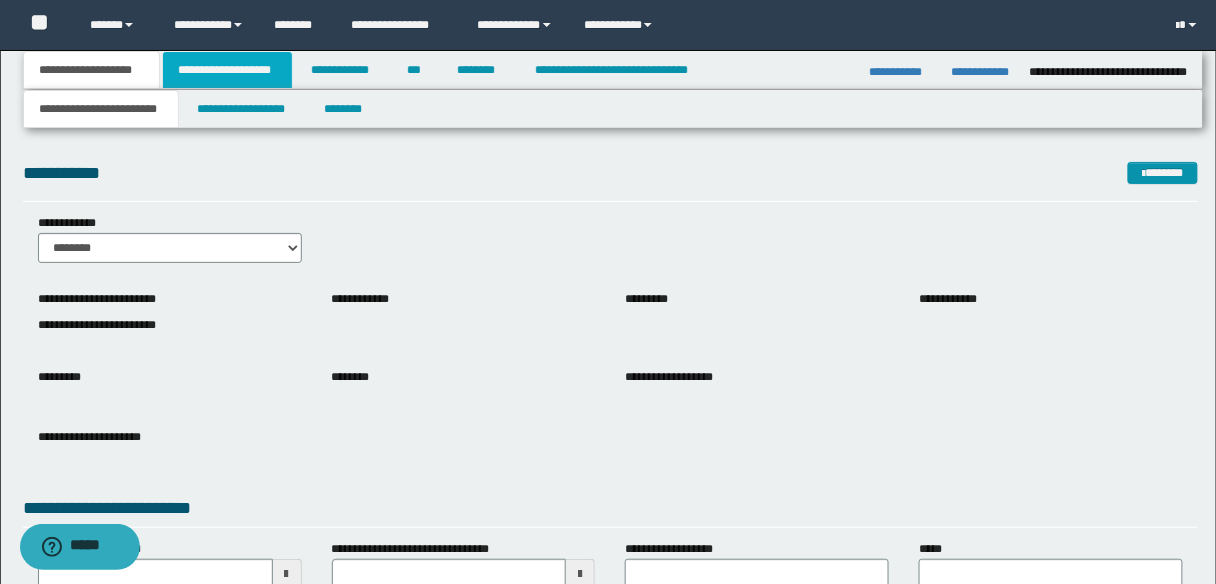 click on "**********" at bounding box center [227, 70] 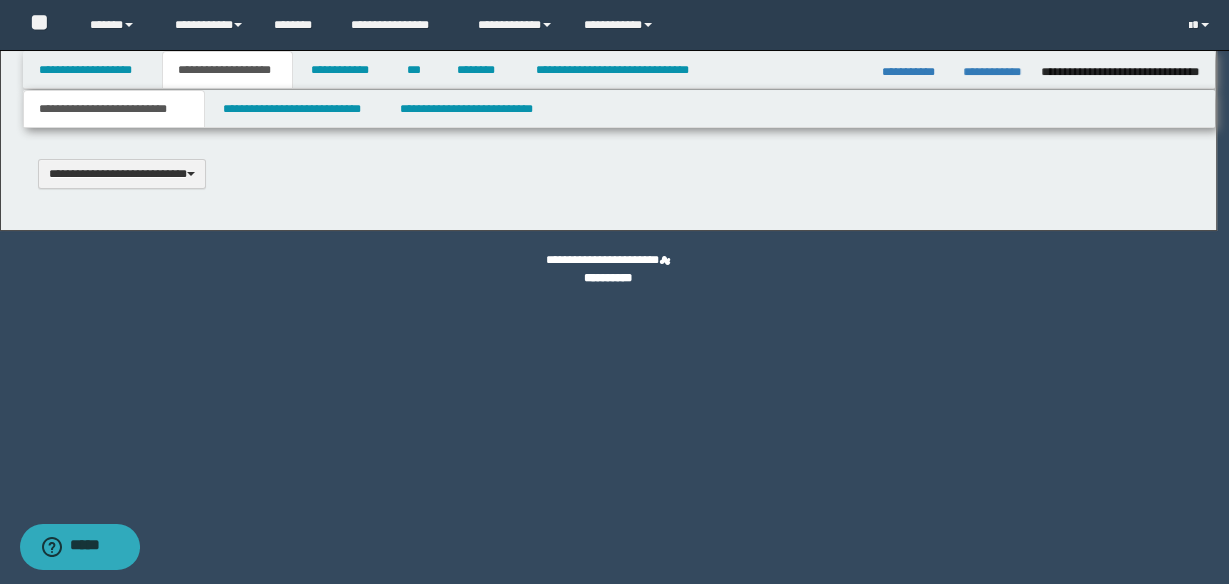 type 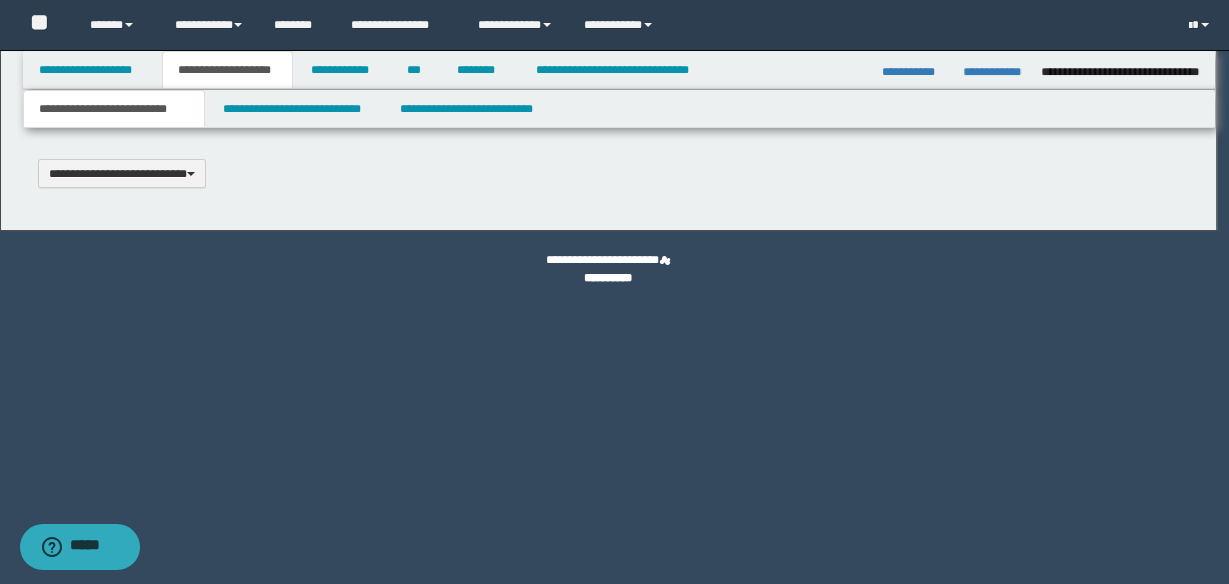 scroll, scrollTop: 0, scrollLeft: 0, axis: both 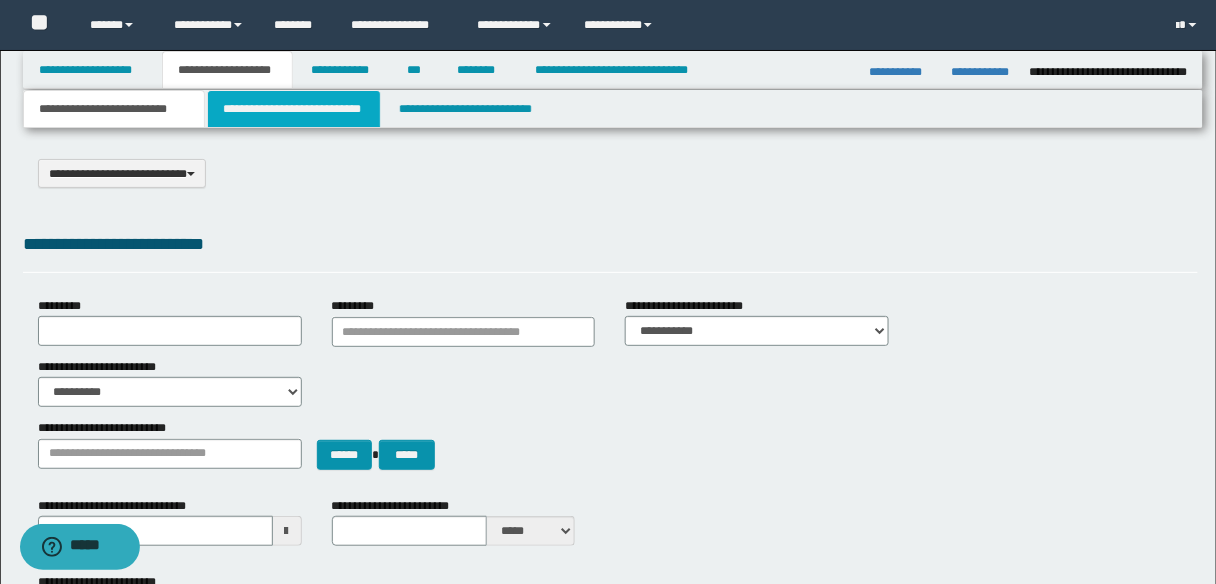 click on "**********" at bounding box center [294, 109] 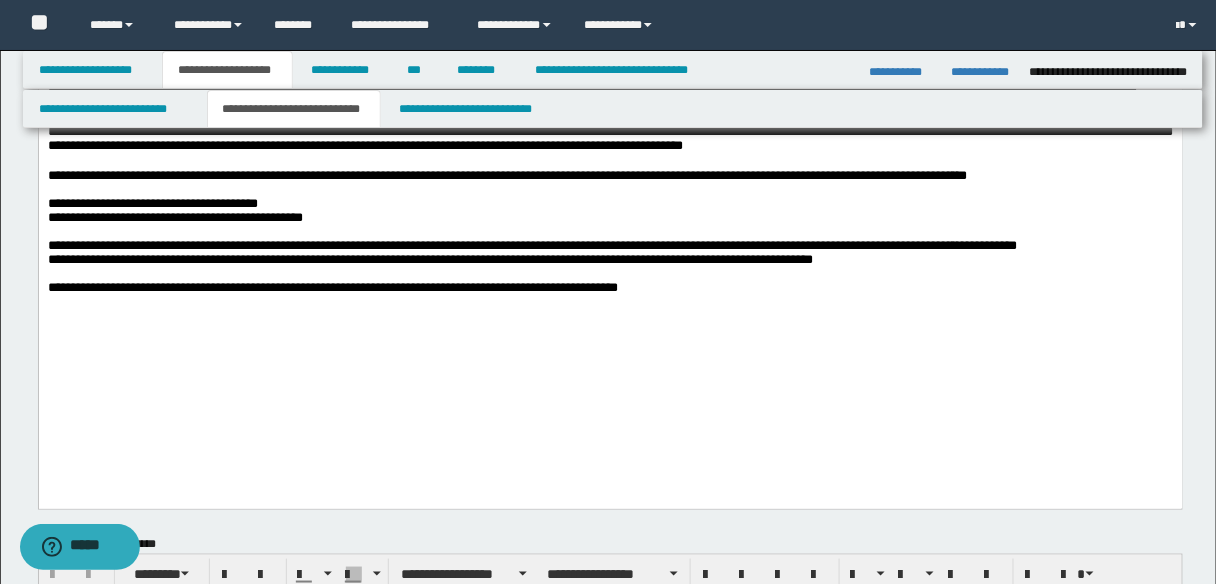 scroll, scrollTop: 400, scrollLeft: 0, axis: vertical 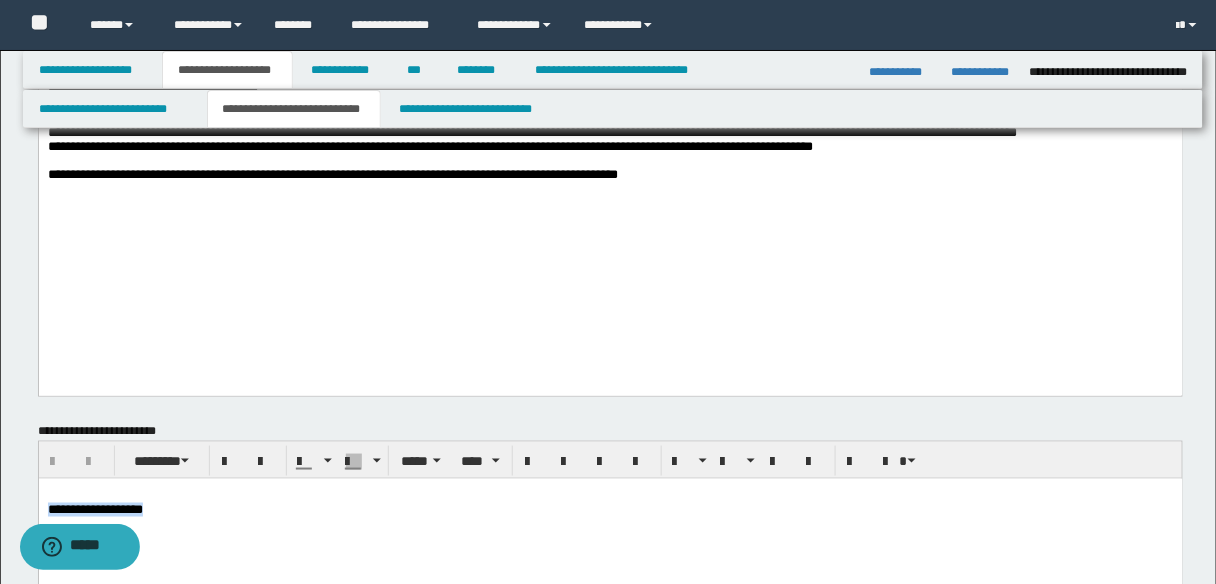 drag, startPoint x: 195, startPoint y: 511, endPoint x: 30, endPoint y: 514, distance: 165.02727 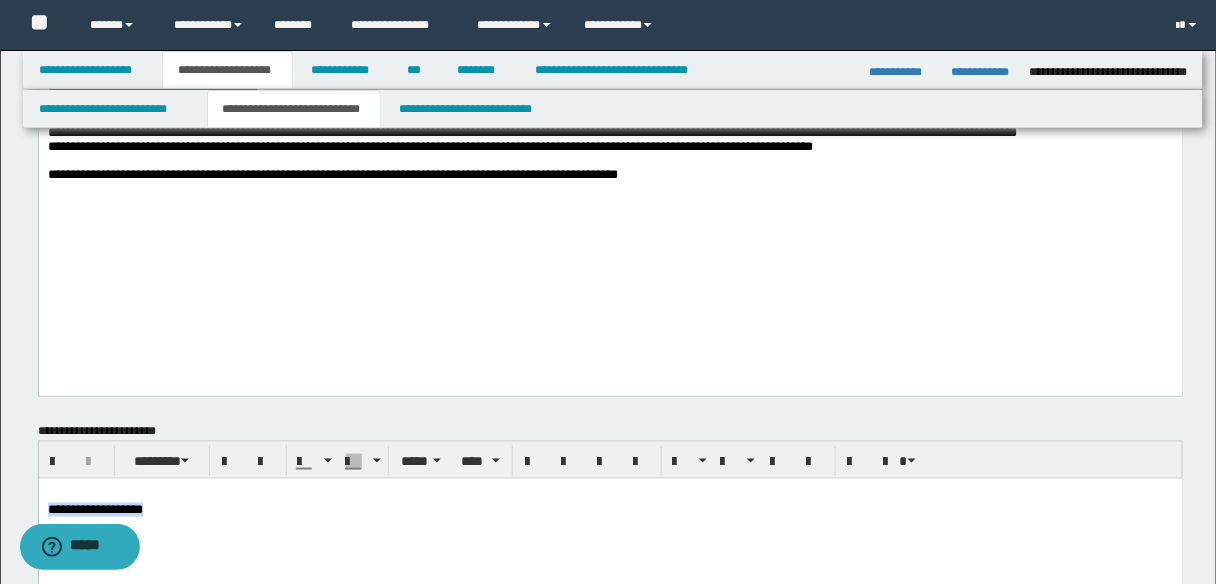 type 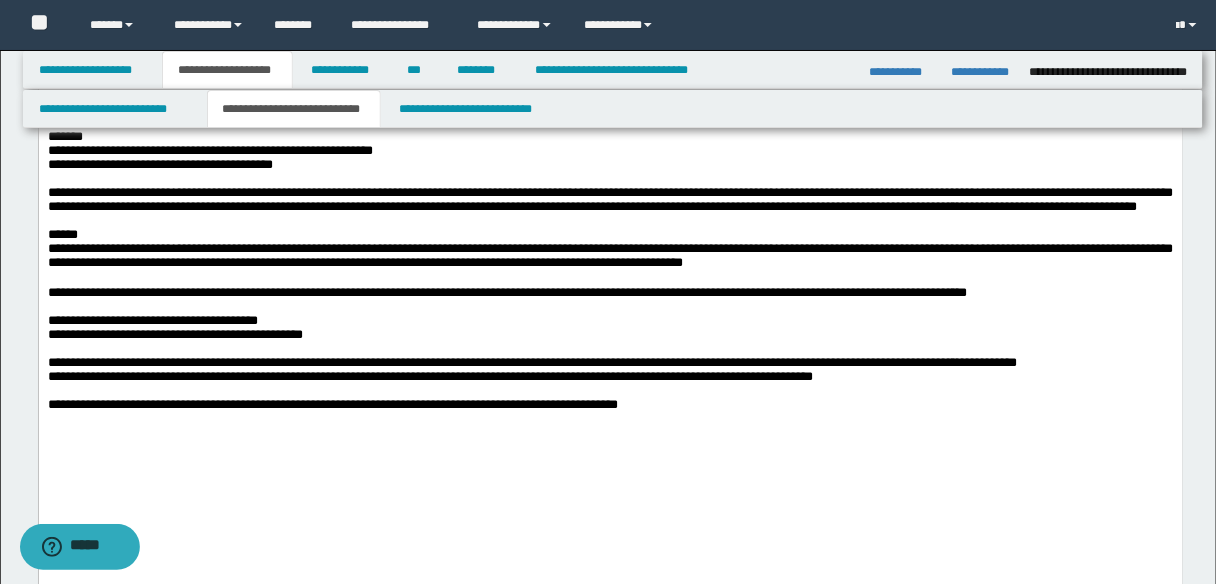 scroll, scrollTop: 160, scrollLeft: 0, axis: vertical 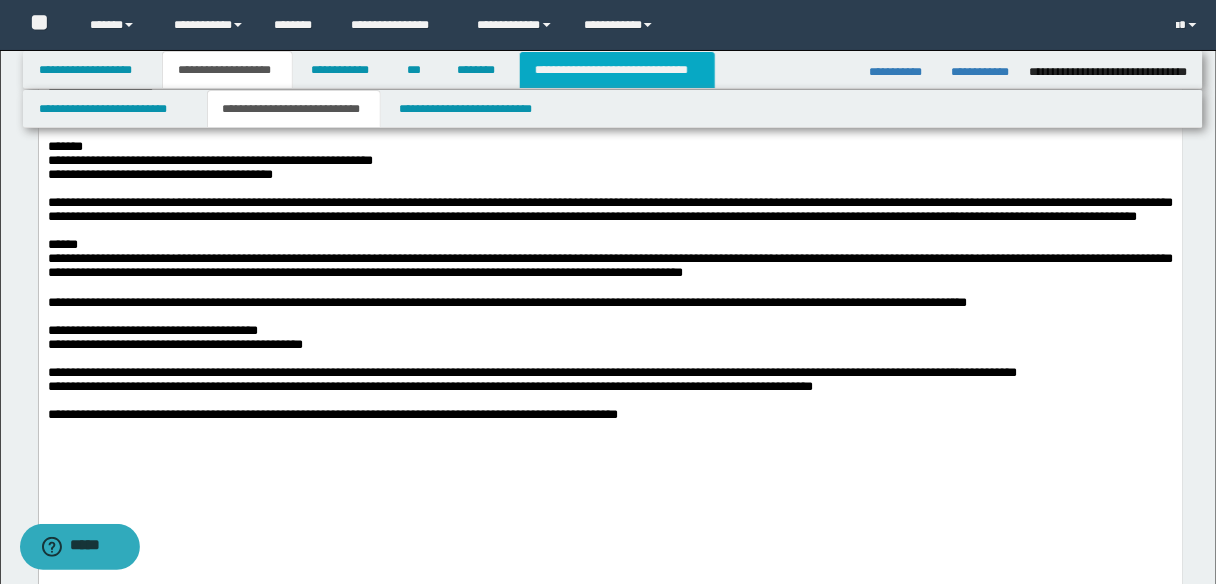 click on "**********" at bounding box center (617, 70) 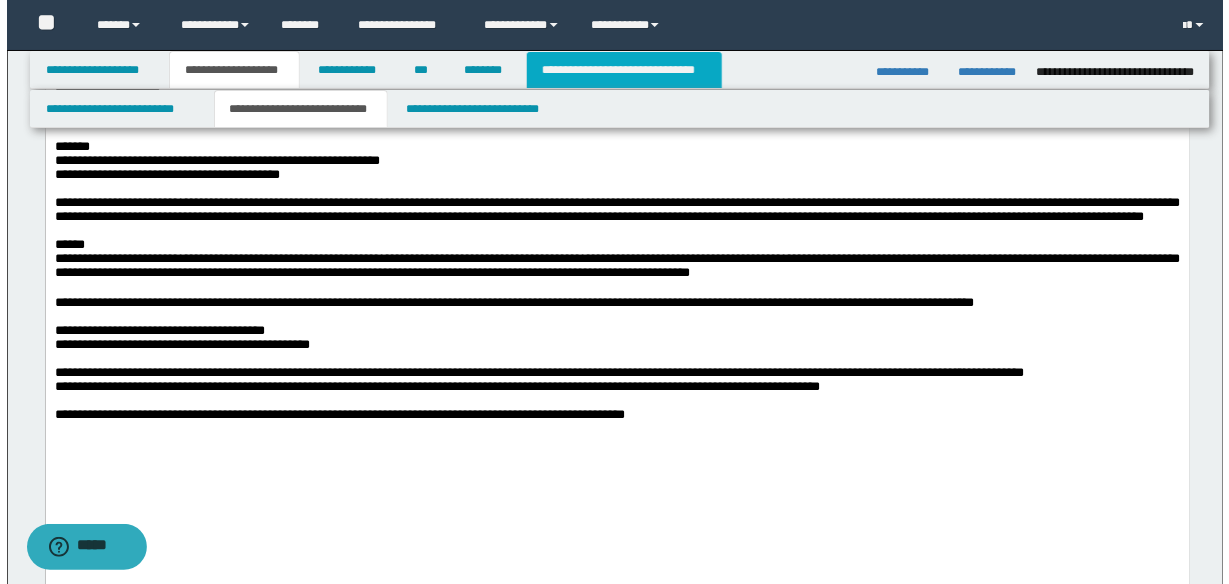 scroll, scrollTop: 0, scrollLeft: 0, axis: both 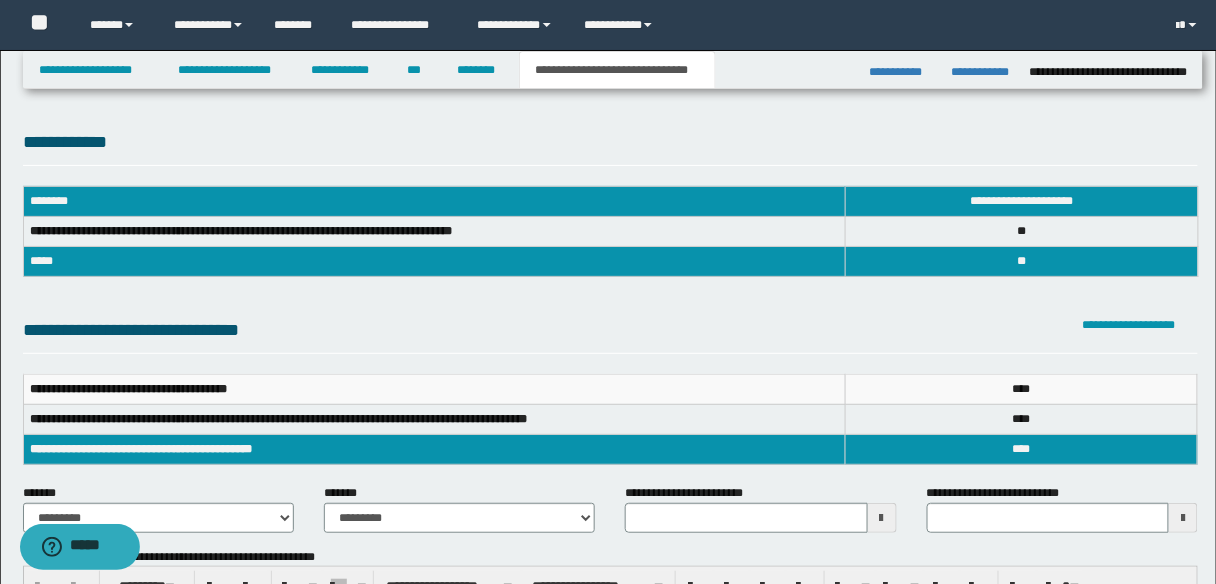 click at bounding box center (882, 518) 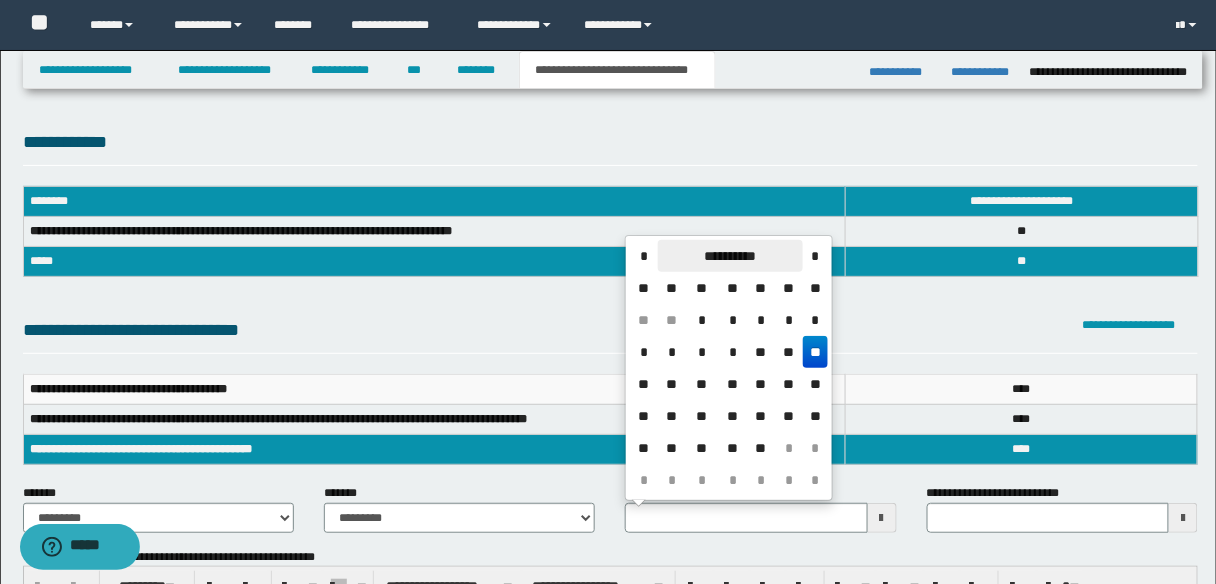 click on "**********" at bounding box center (730, 256) 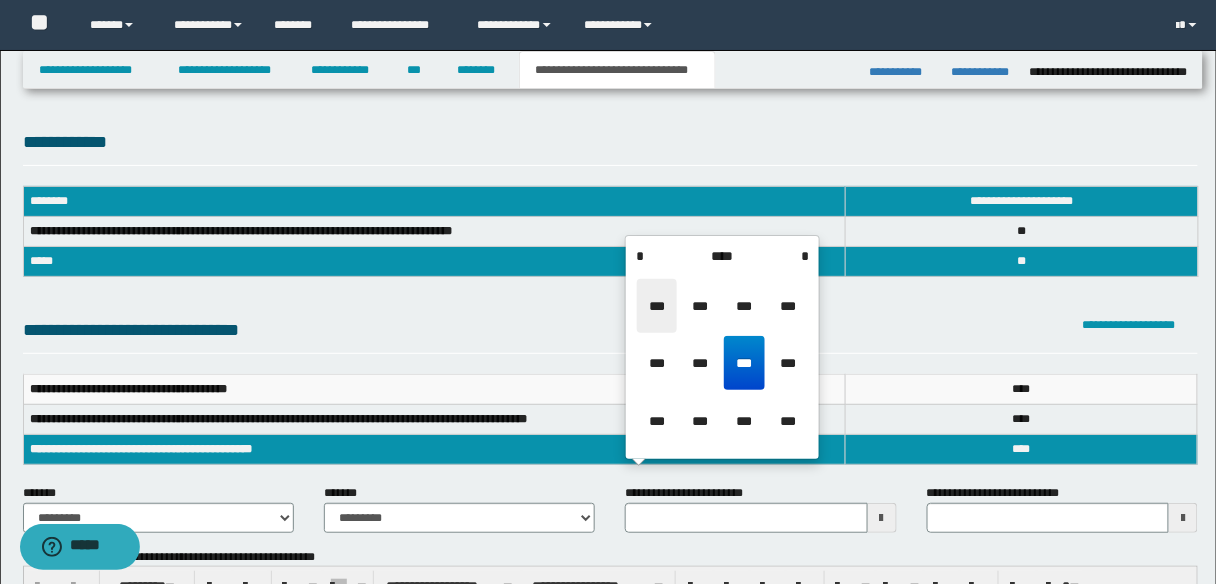click on "***" at bounding box center (657, 306) 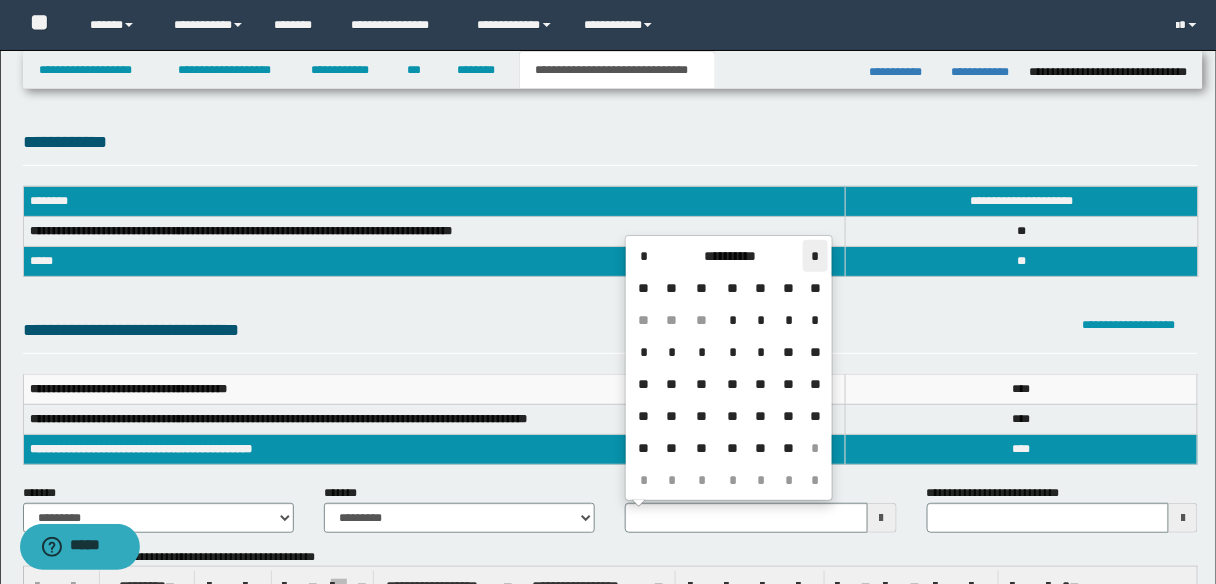 click on "*" at bounding box center (815, 256) 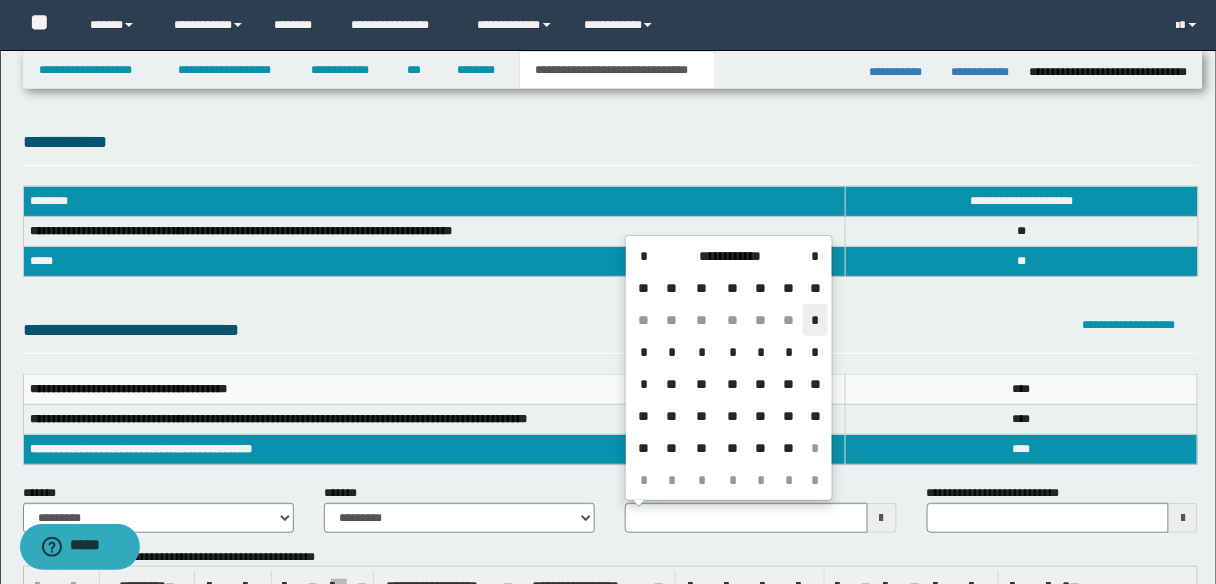 click on "*" at bounding box center [815, 320] 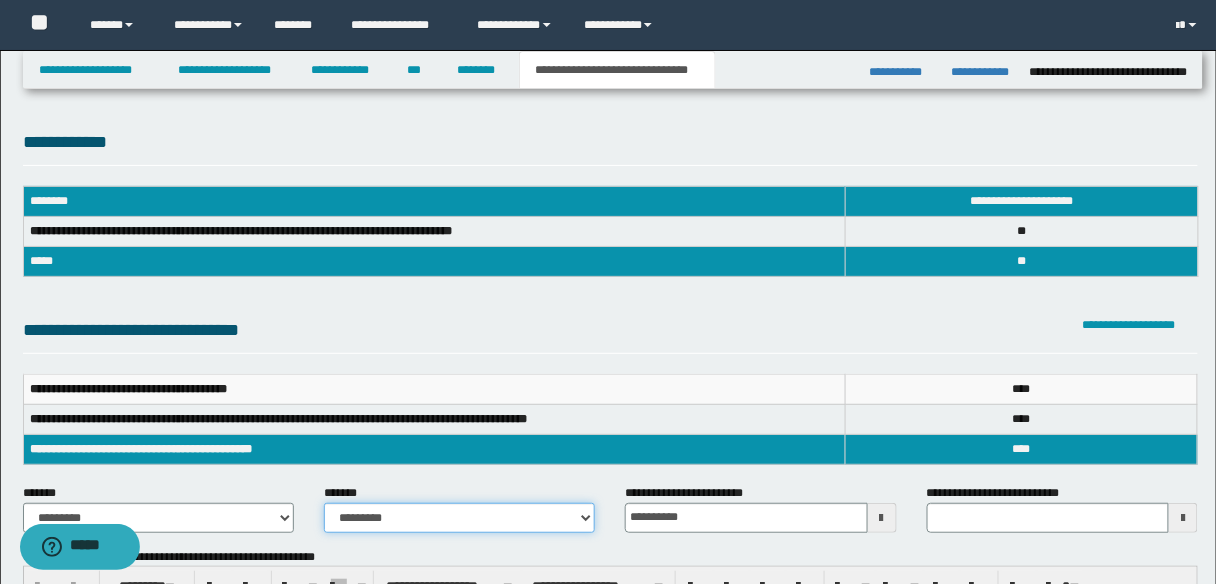 click on "**********" at bounding box center [459, 518] 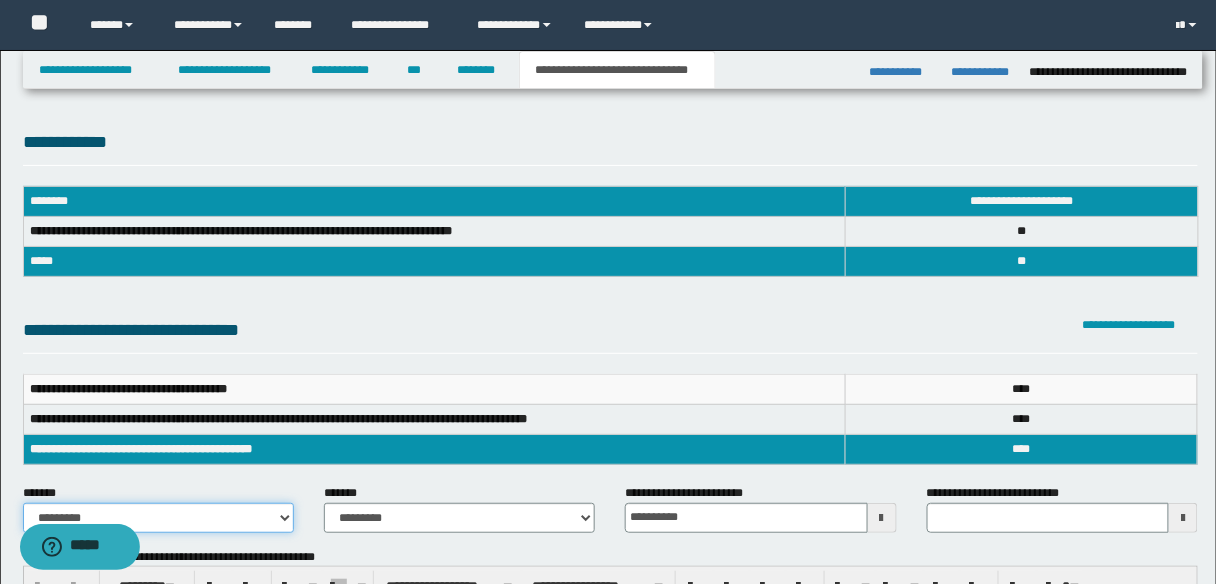 click on "**********" at bounding box center (158, 518) 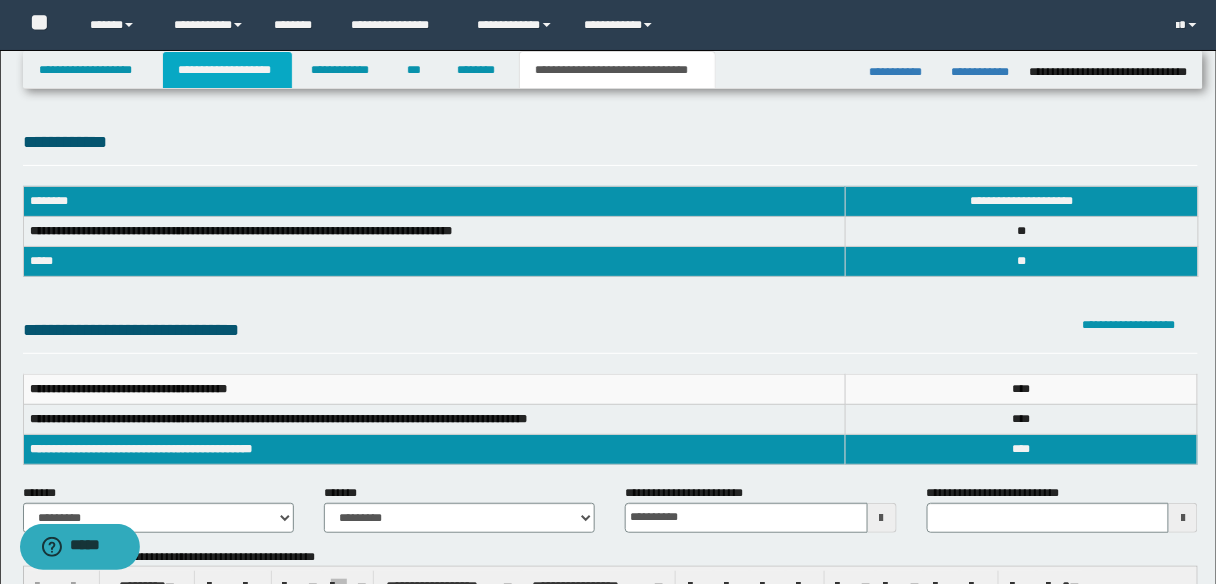 click on "**********" at bounding box center [227, 70] 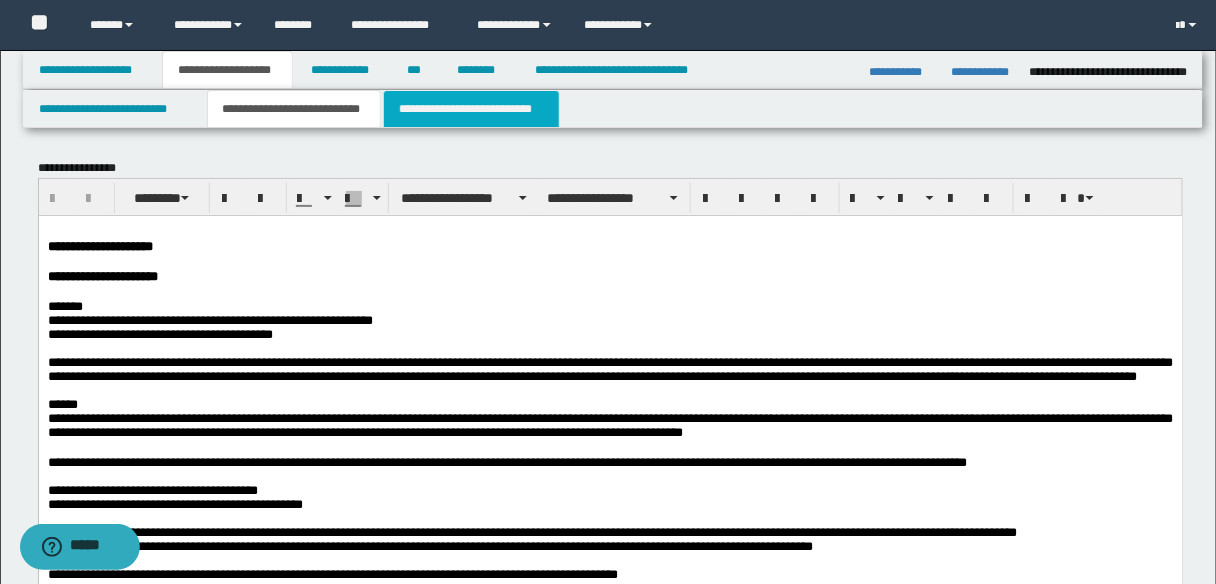 click on "**********" at bounding box center [471, 109] 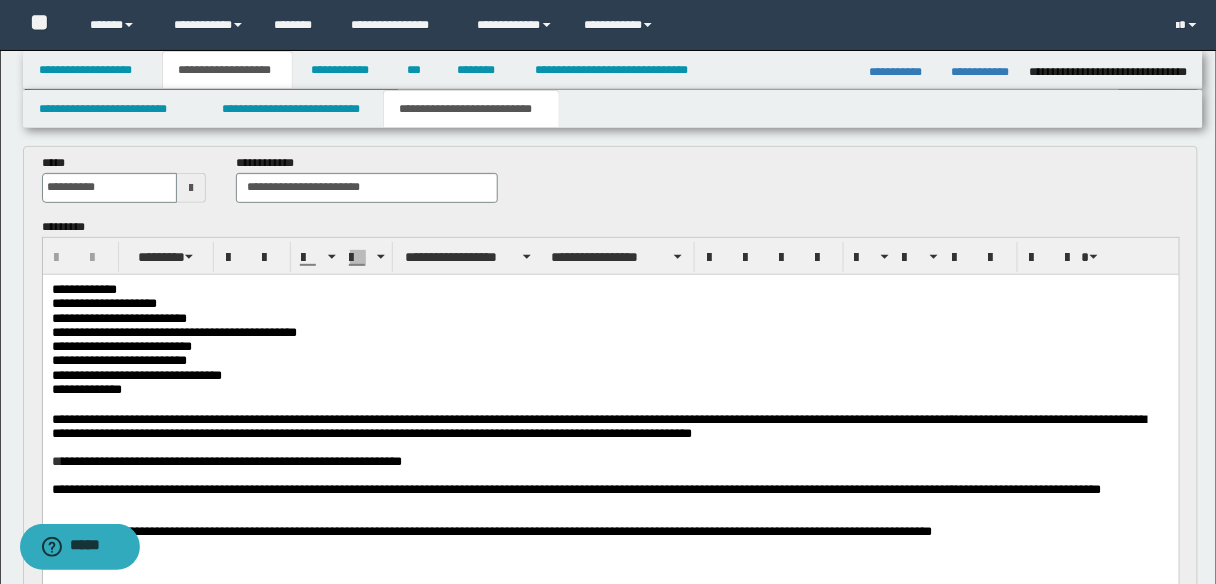 scroll, scrollTop: 160, scrollLeft: 0, axis: vertical 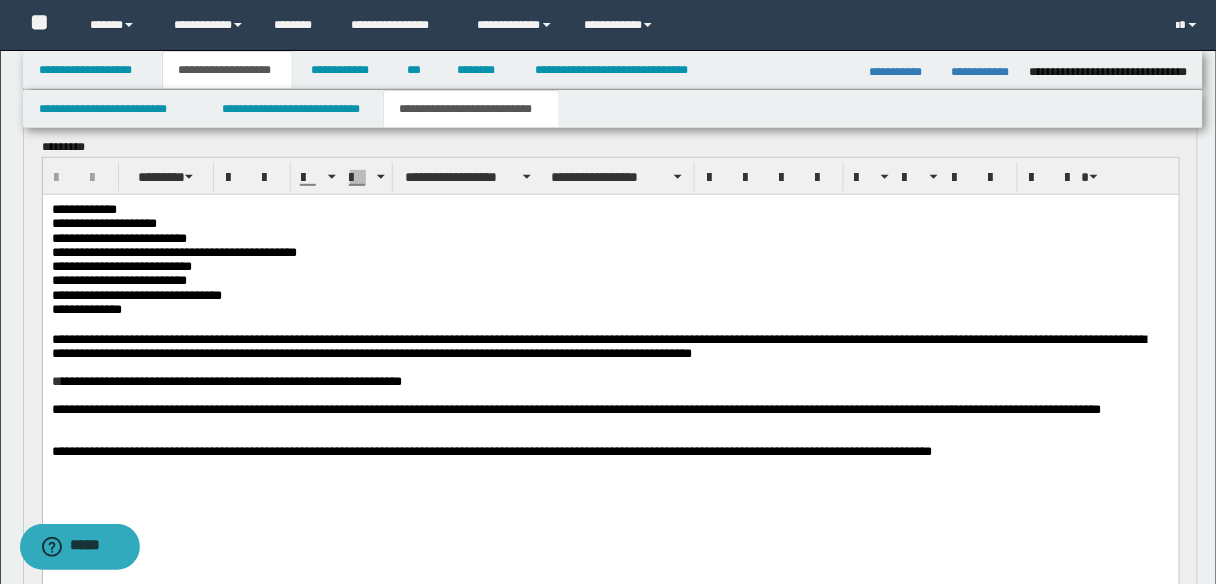 click on "**********" at bounding box center [231, 380] 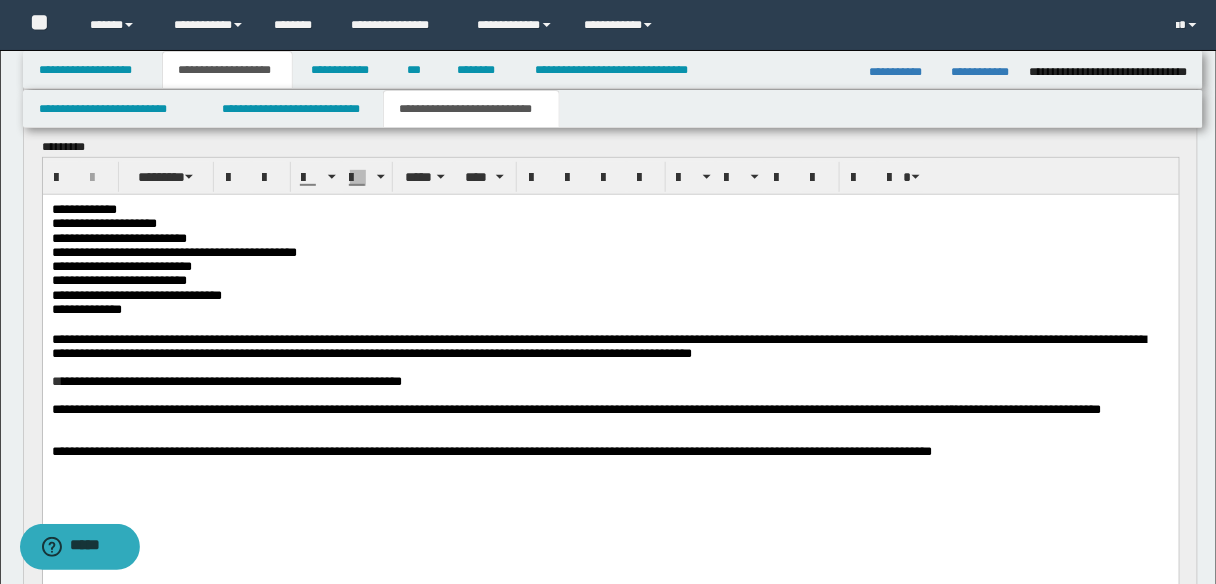 type 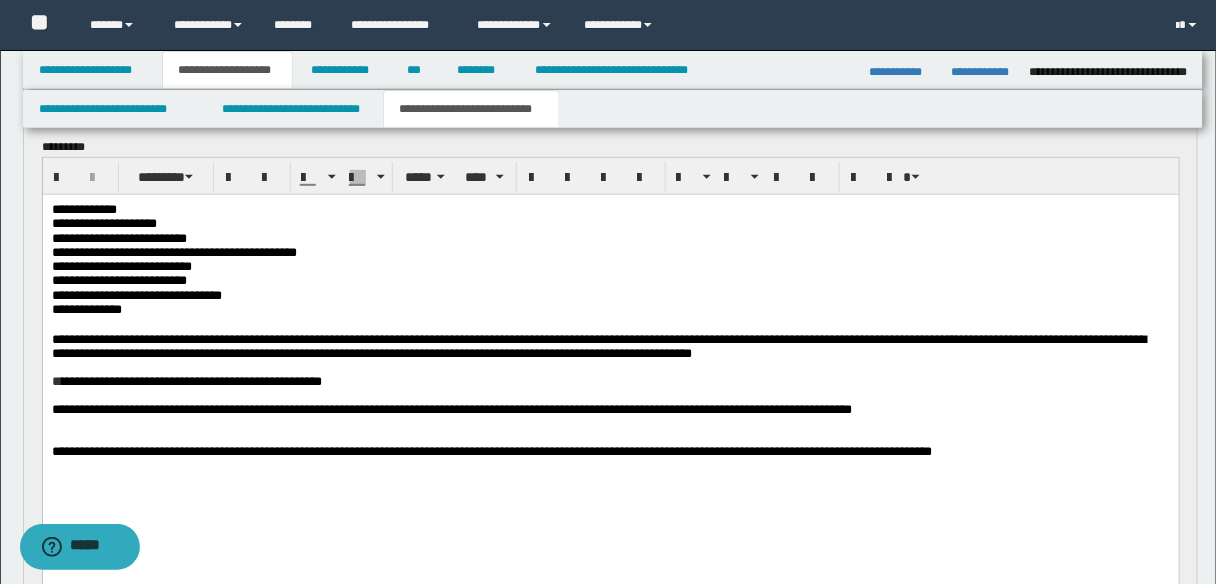 click on "**********" at bounding box center (451, 408) 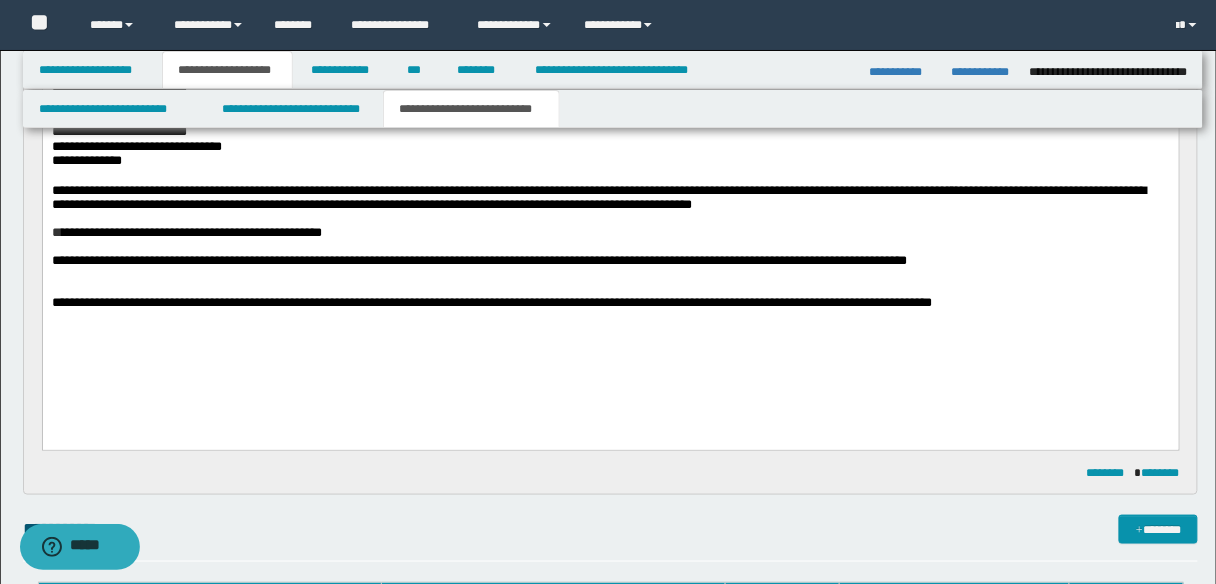scroll, scrollTop: 320, scrollLeft: 0, axis: vertical 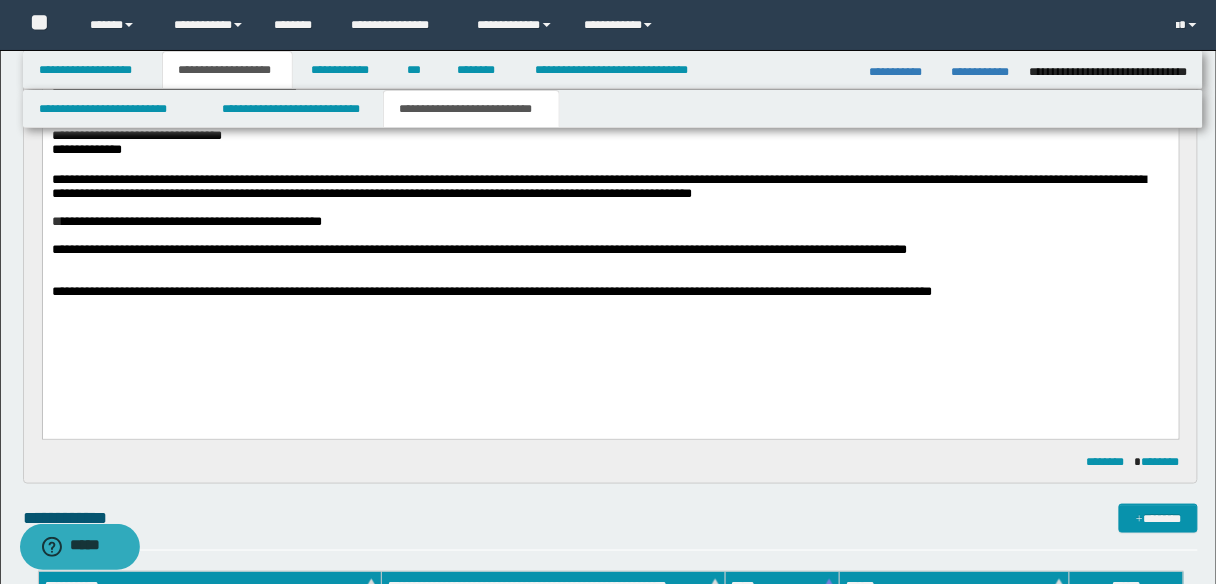 click at bounding box center [610, 277] 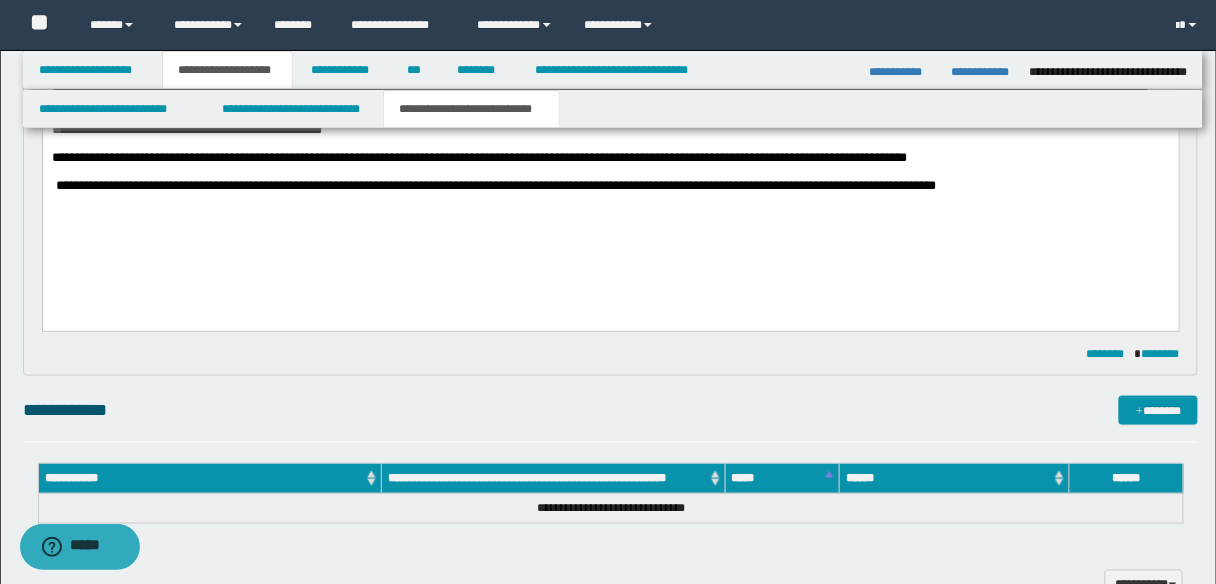 scroll, scrollTop: 320, scrollLeft: 0, axis: vertical 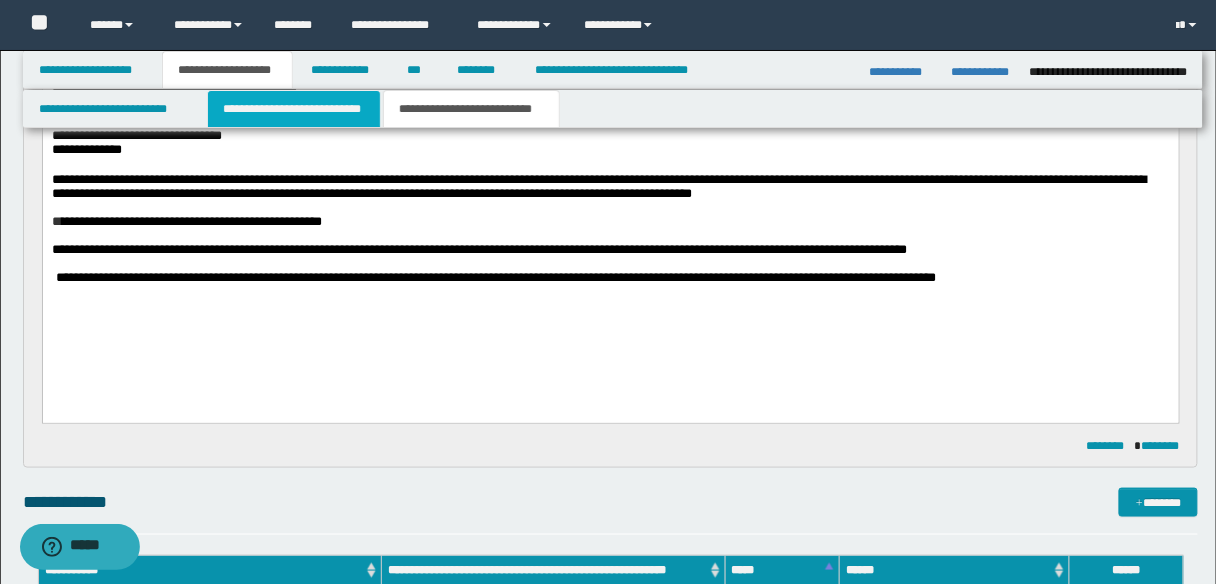 click on "**********" at bounding box center [294, 109] 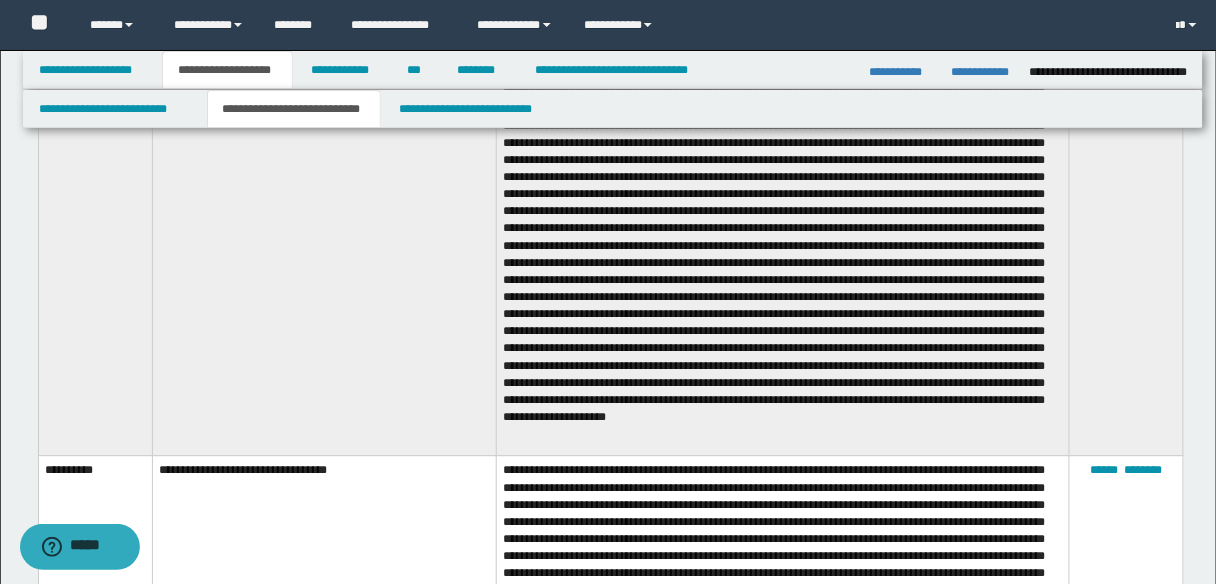 scroll, scrollTop: 1200, scrollLeft: 0, axis: vertical 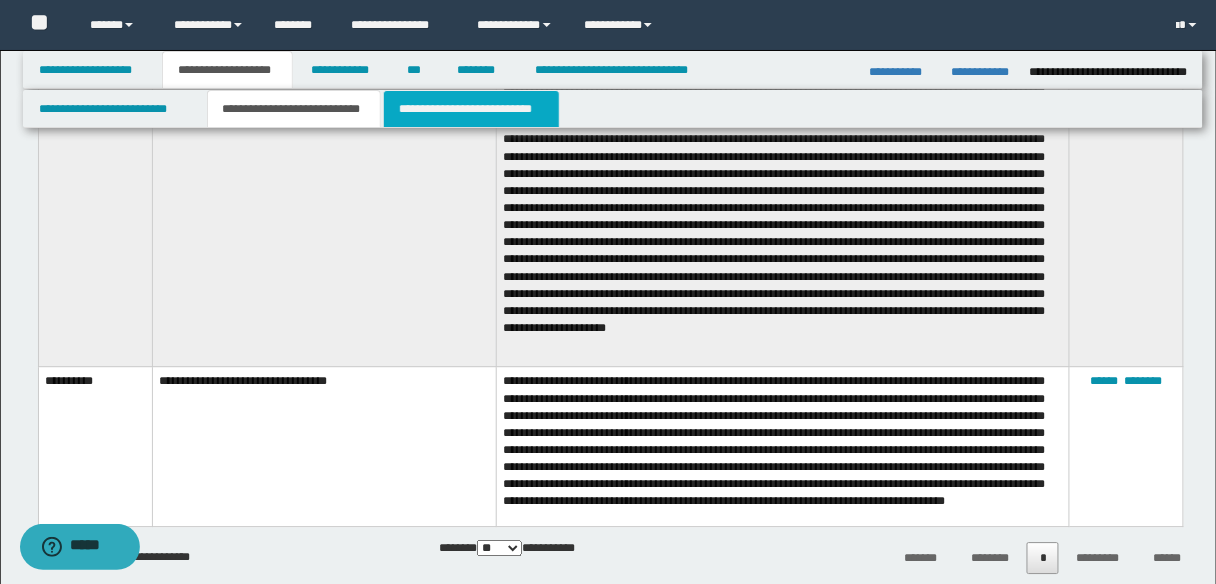click on "**********" at bounding box center (471, 109) 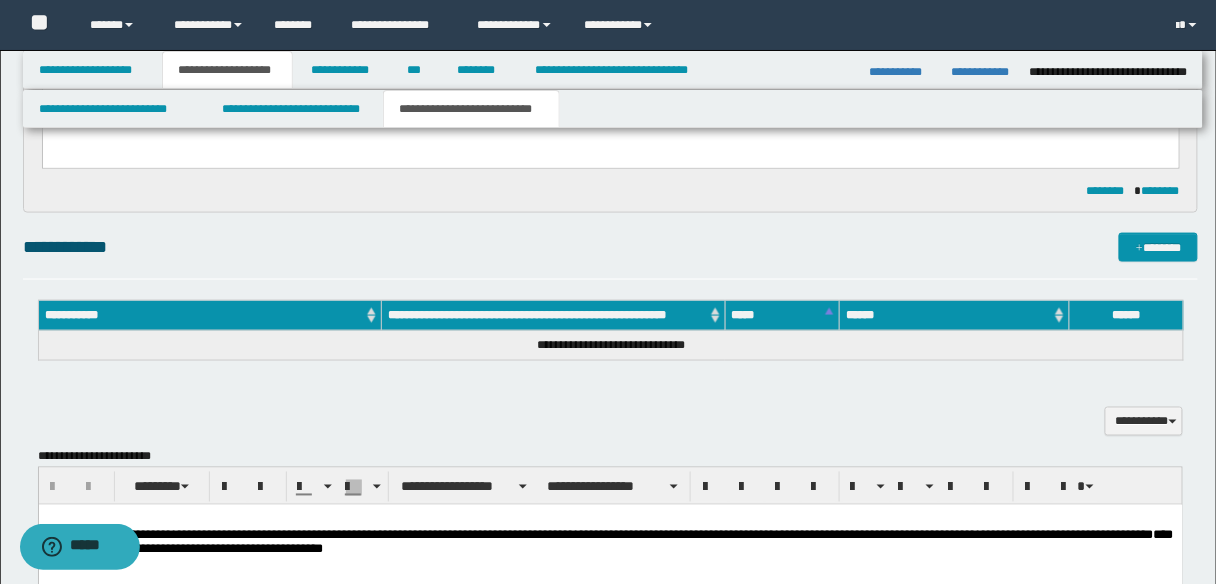 scroll, scrollTop: 602, scrollLeft: 0, axis: vertical 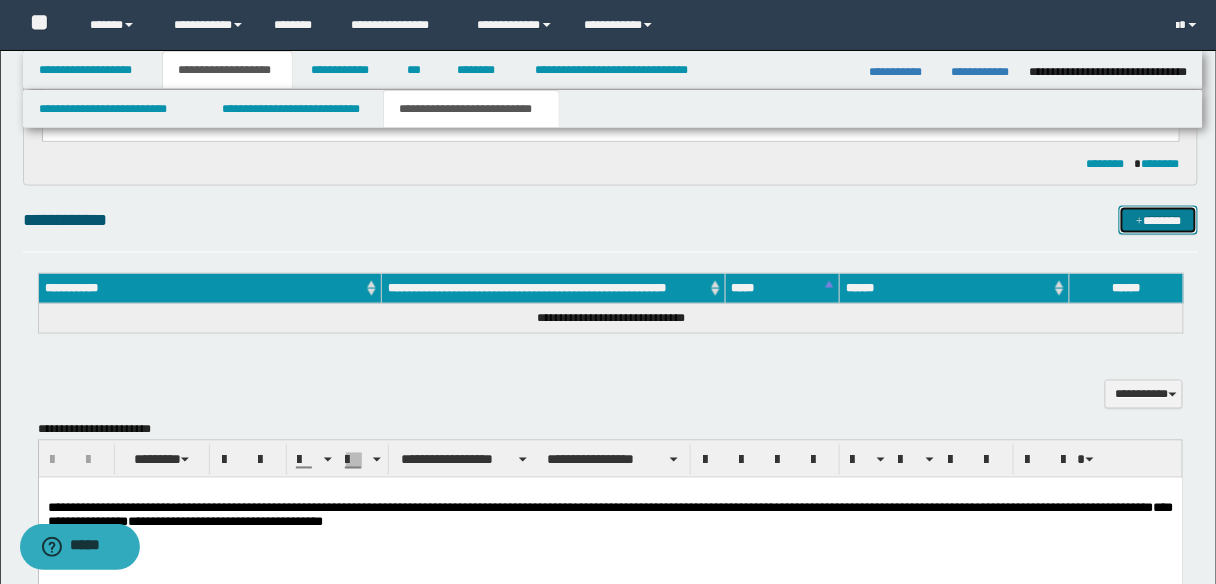 click on "*******" at bounding box center (1158, 220) 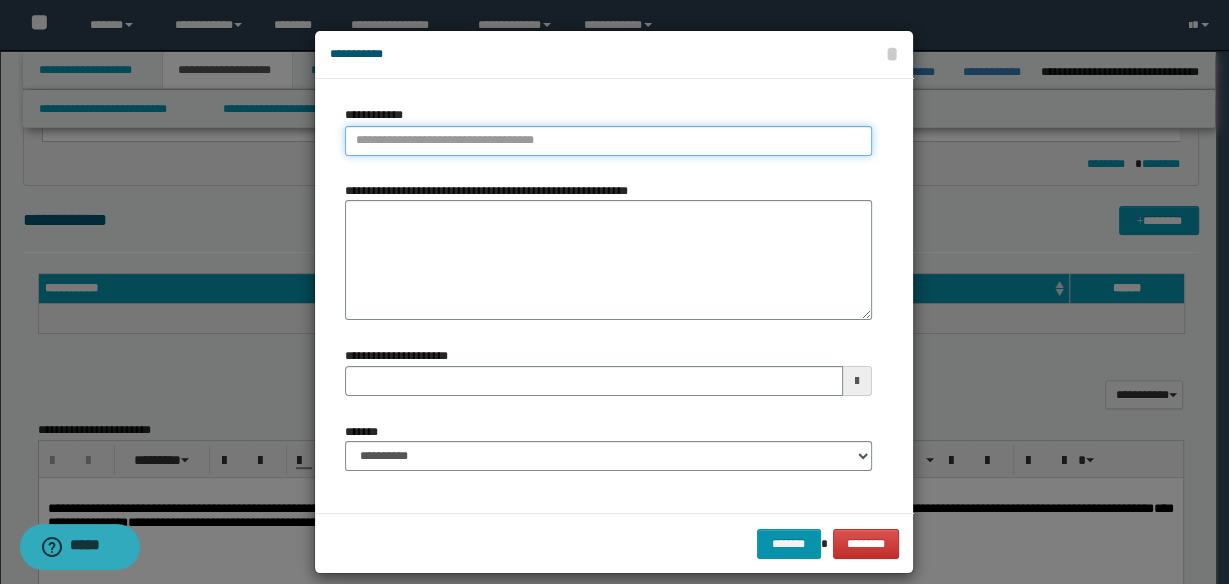 click on "**********" at bounding box center [608, 141] 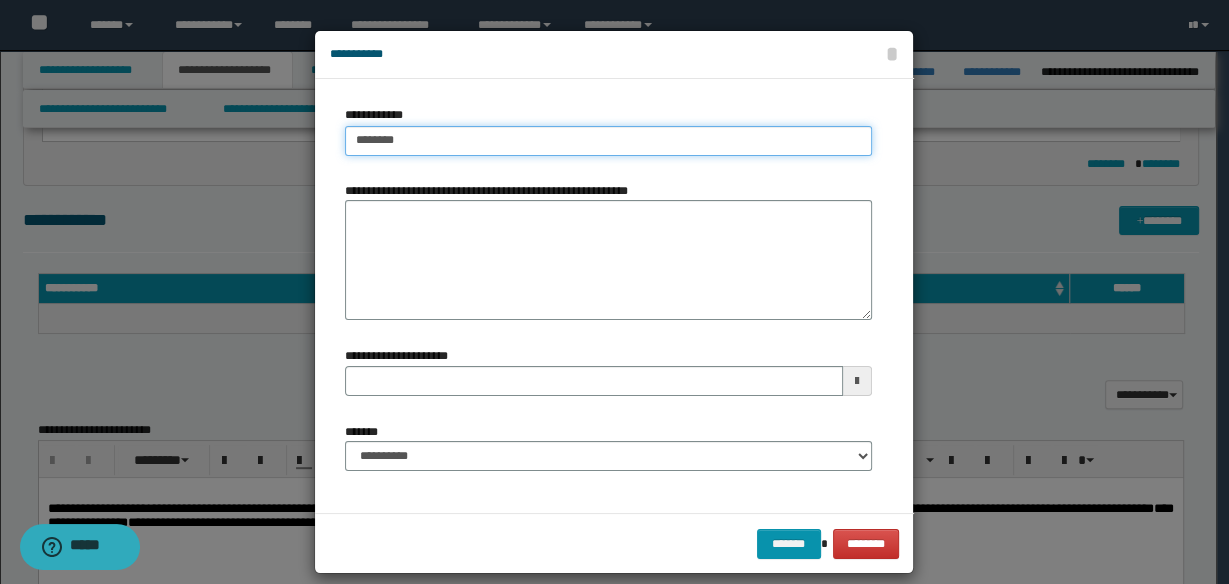 type on "********" 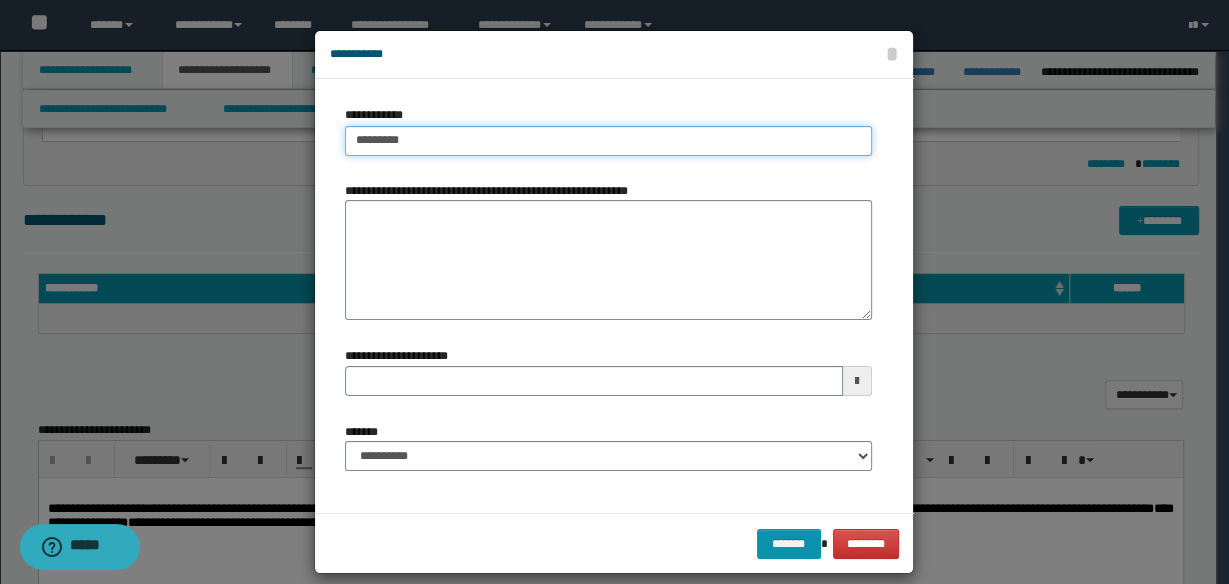 type on "**********" 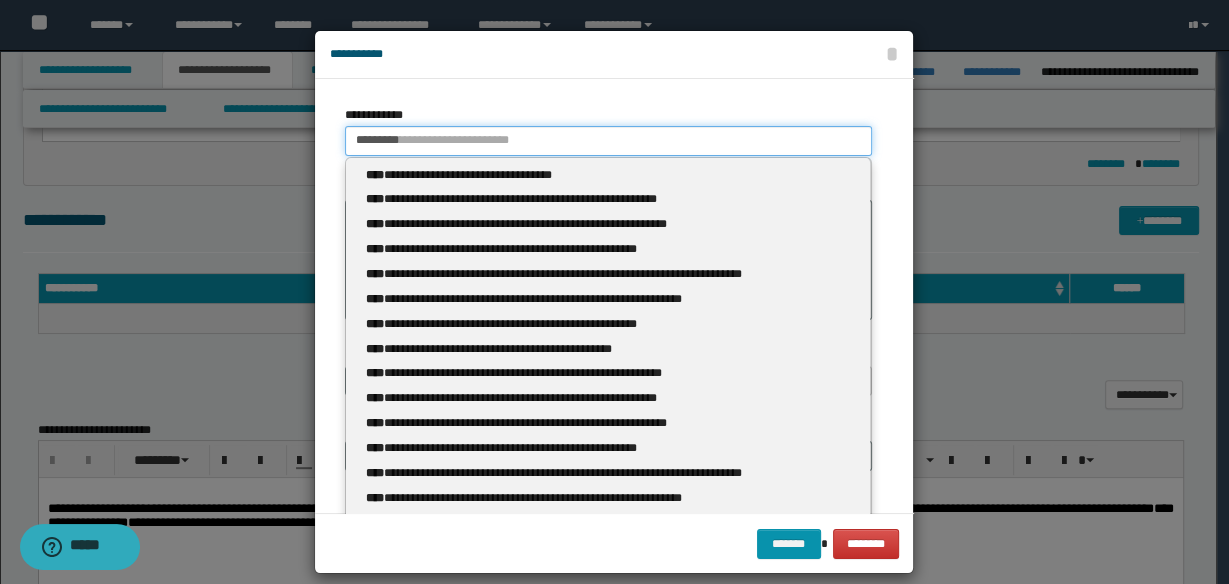 type 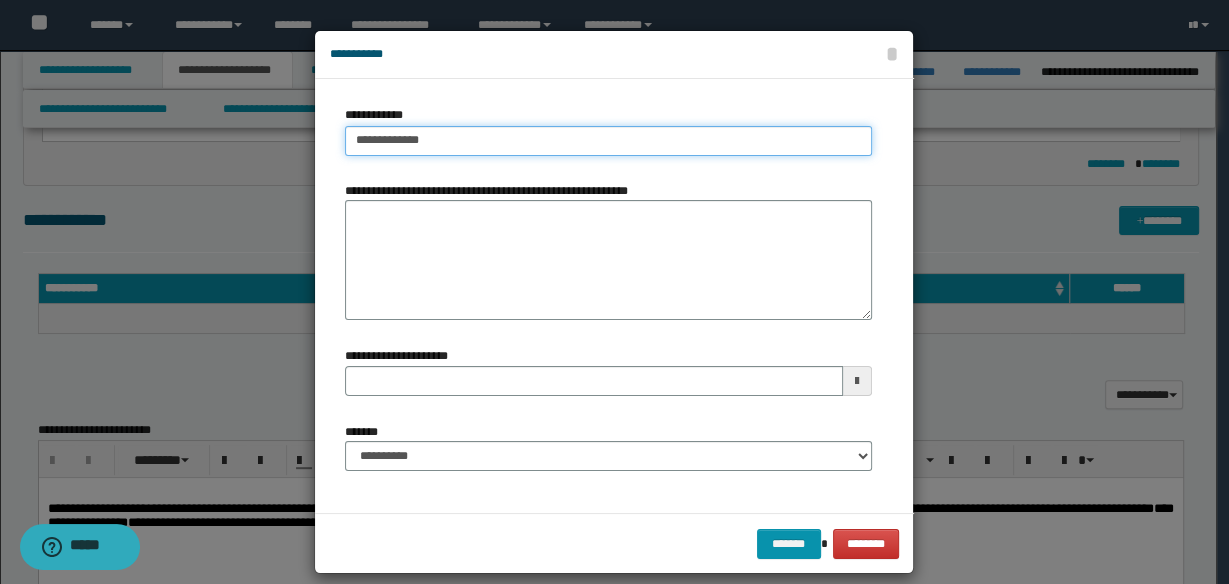 type on "**********" 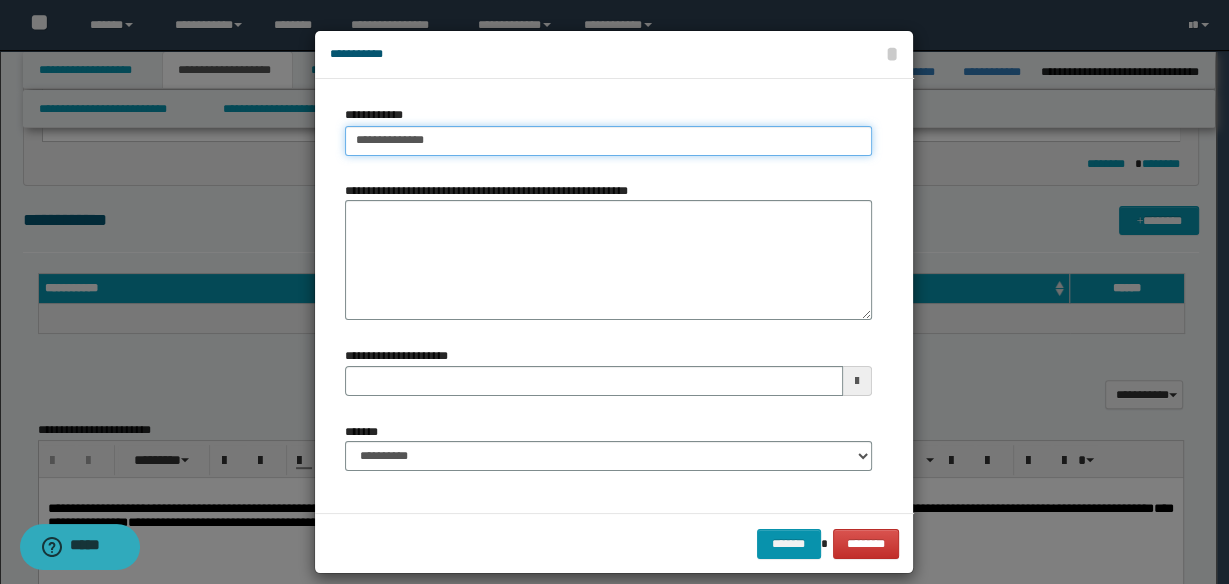 type on "**********" 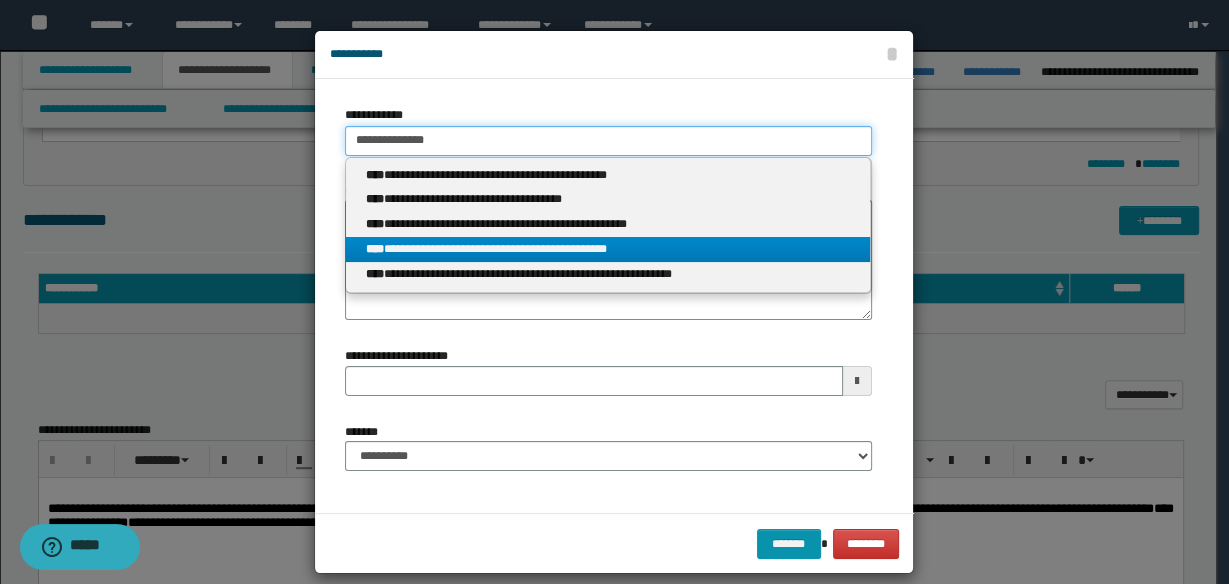 type on "**********" 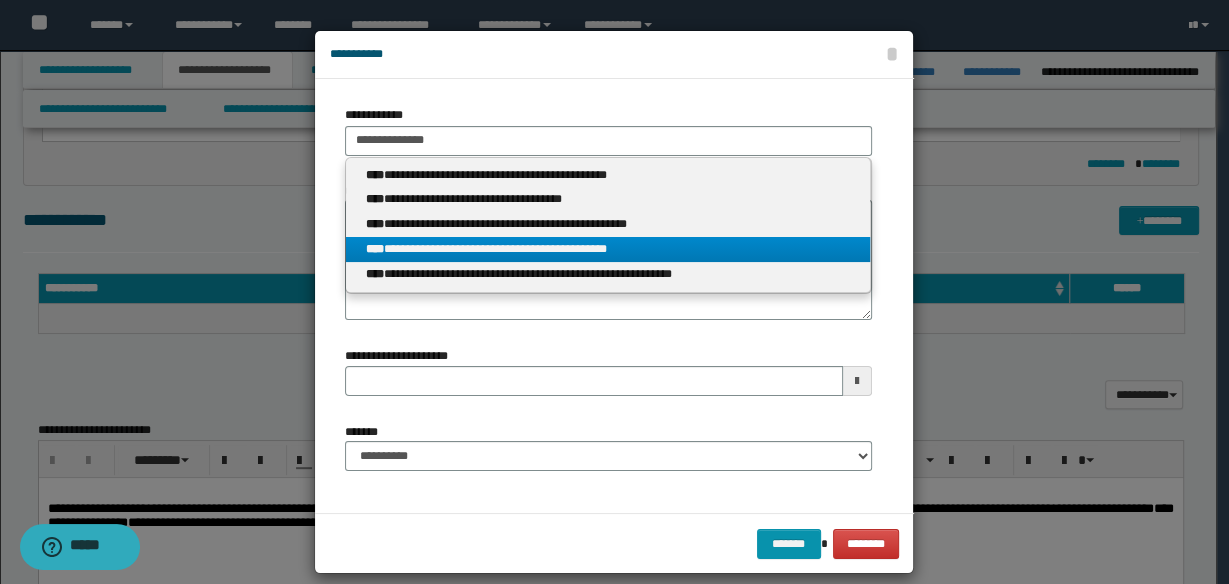 click on "**********" at bounding box center [608, 249] 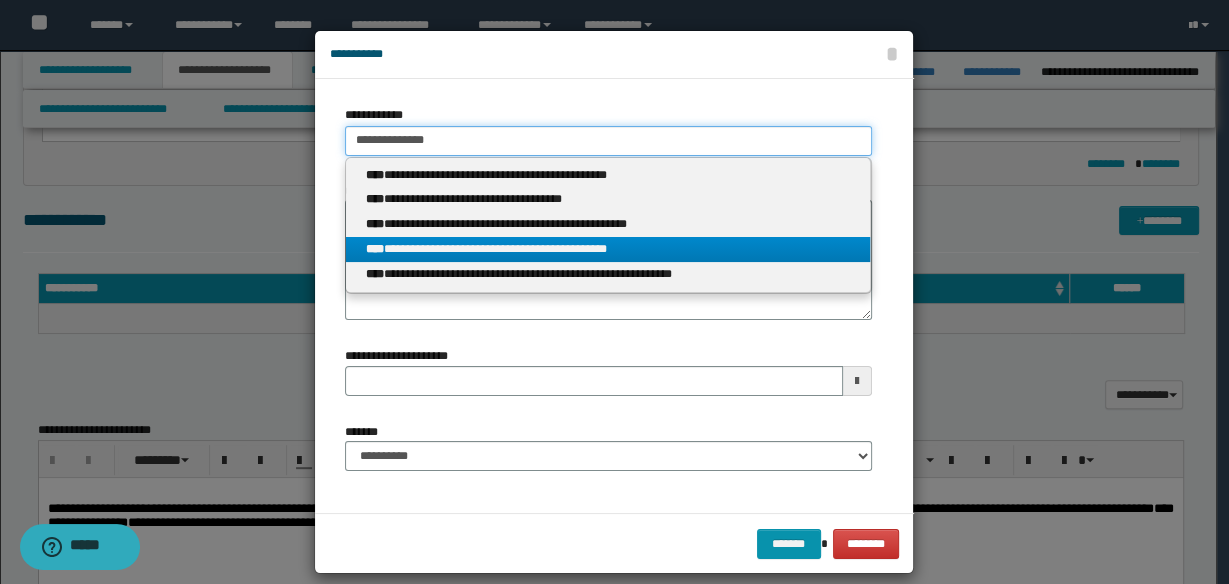type 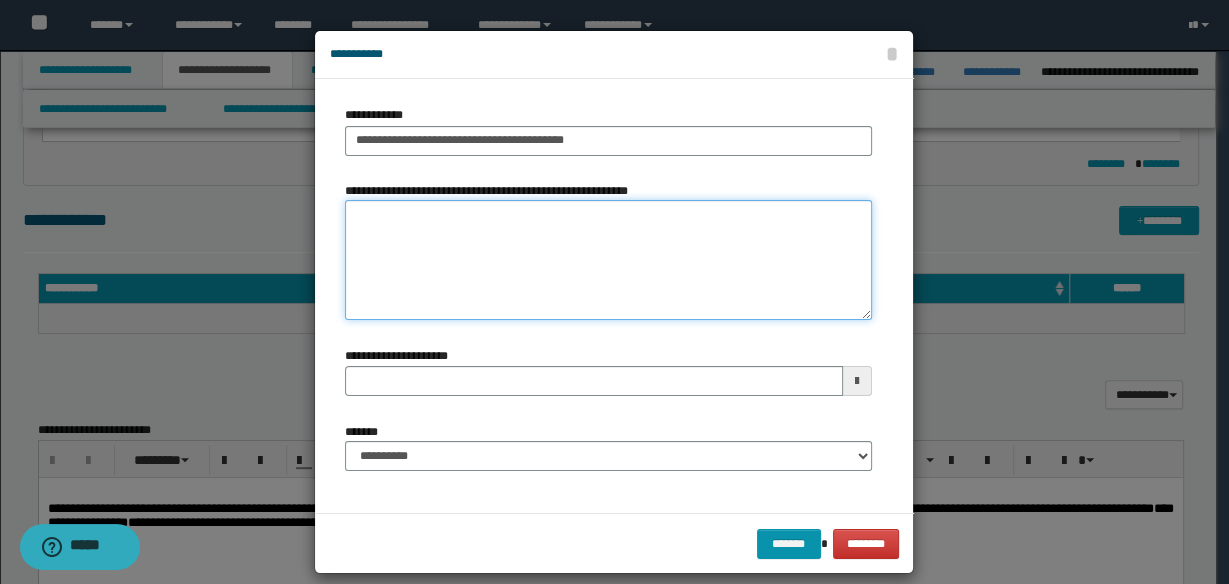click on "**********" at bounding box center [608, 260] 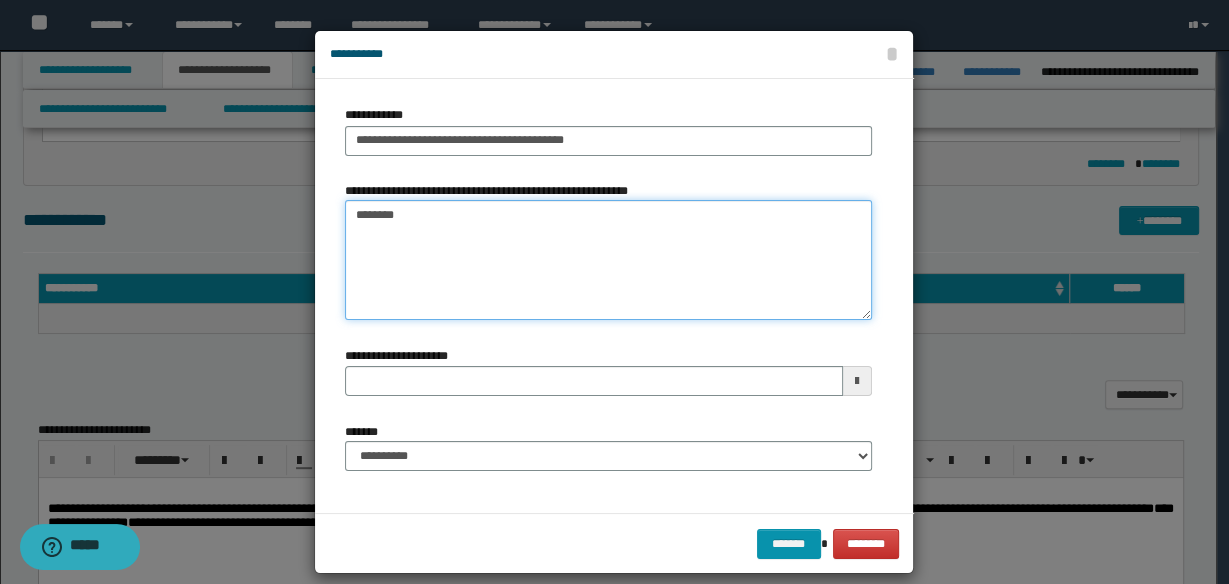 type on "*********" 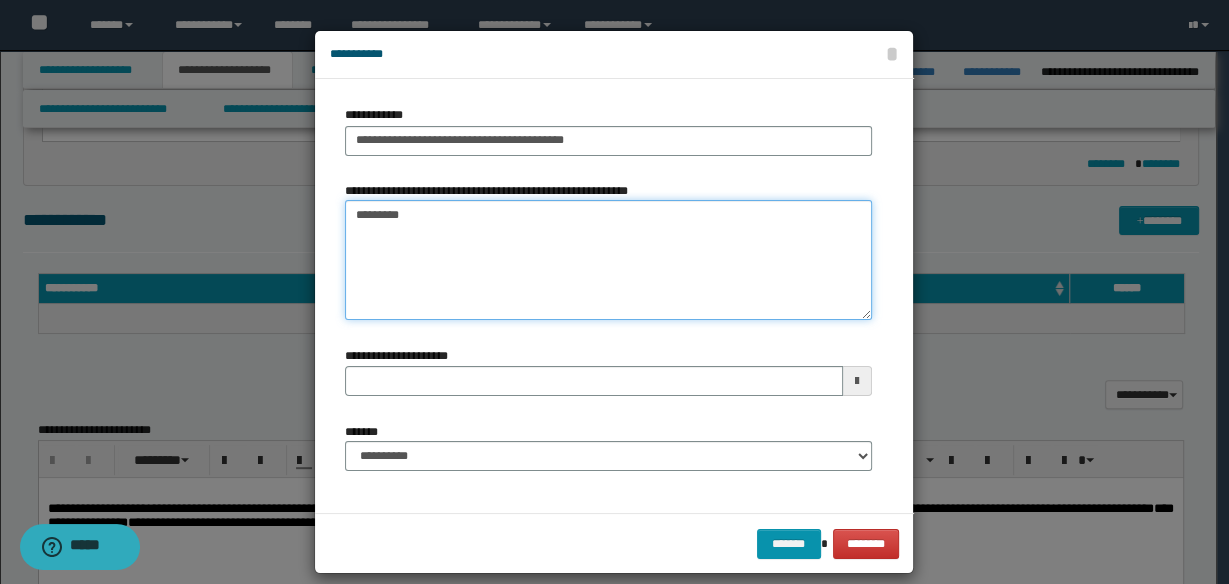 type 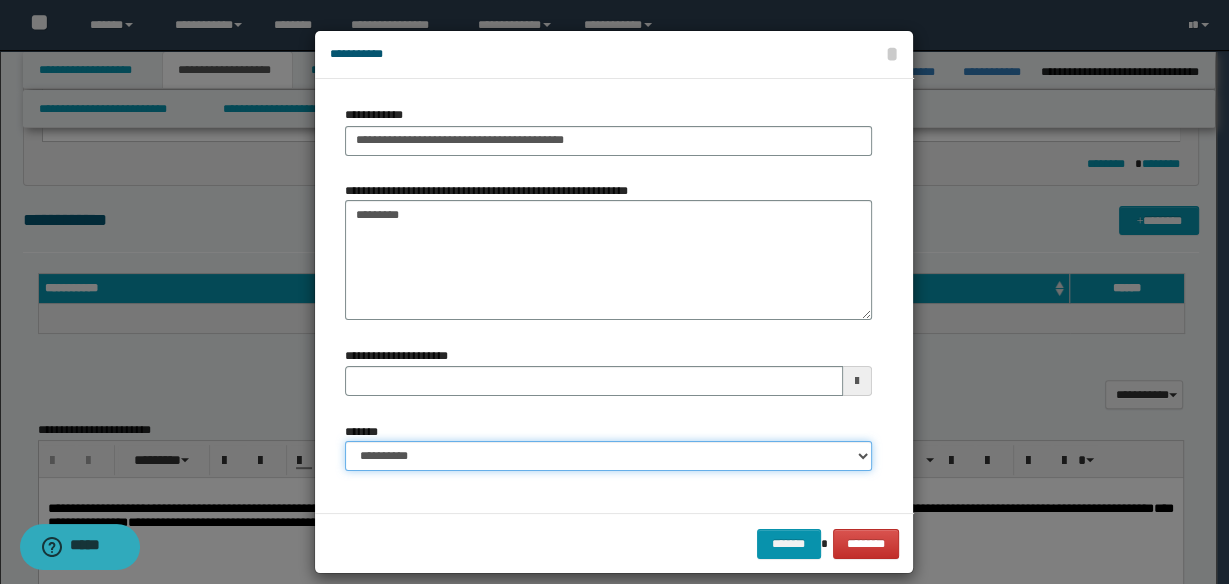 click on "**********" at bounding box center (608, 456) 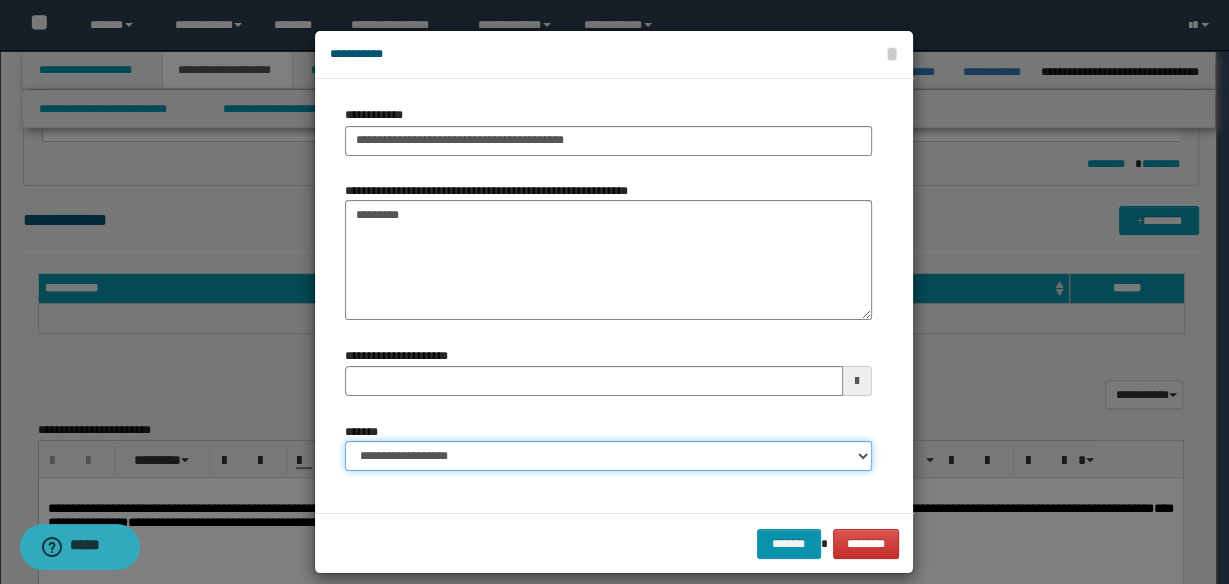 type 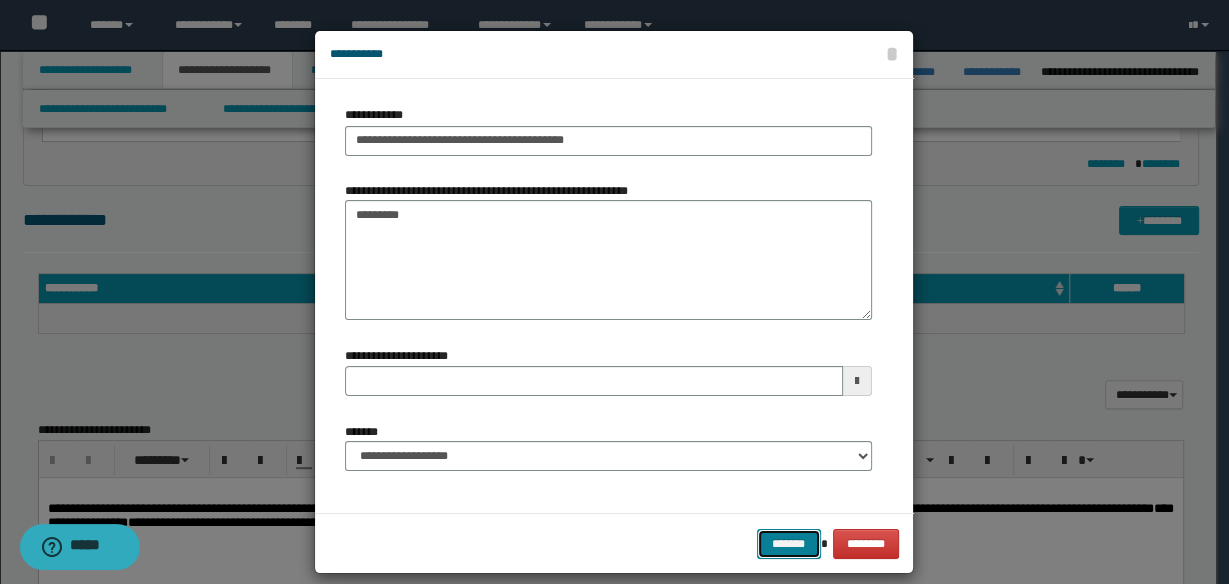 click on "*******" at bounding box center [789, 543] 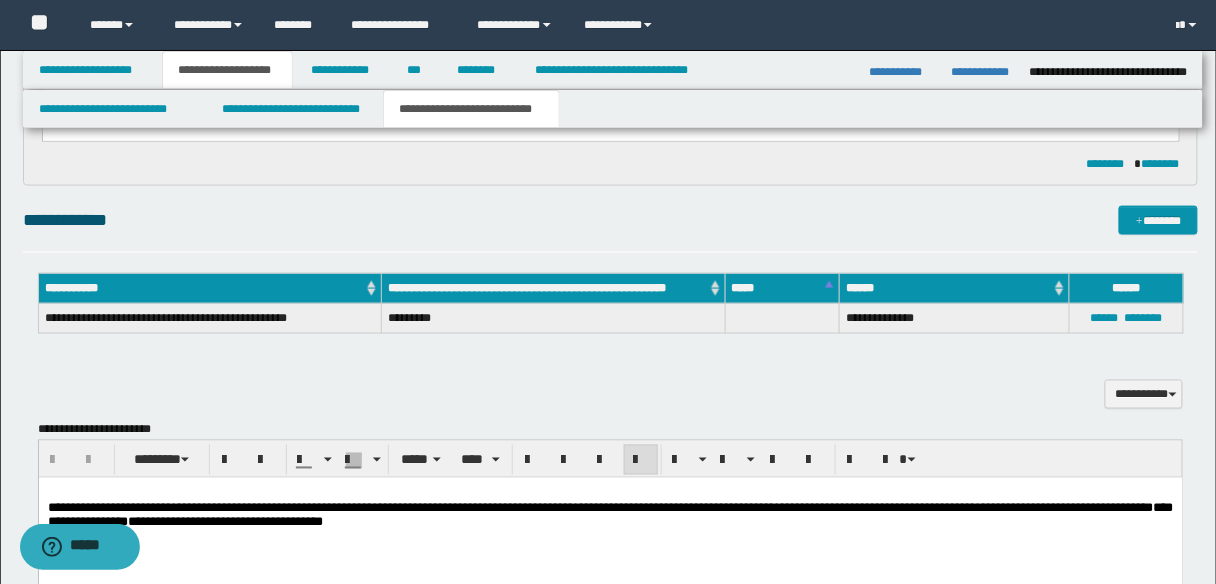 click on "**********" at bounding box center [610, 514] 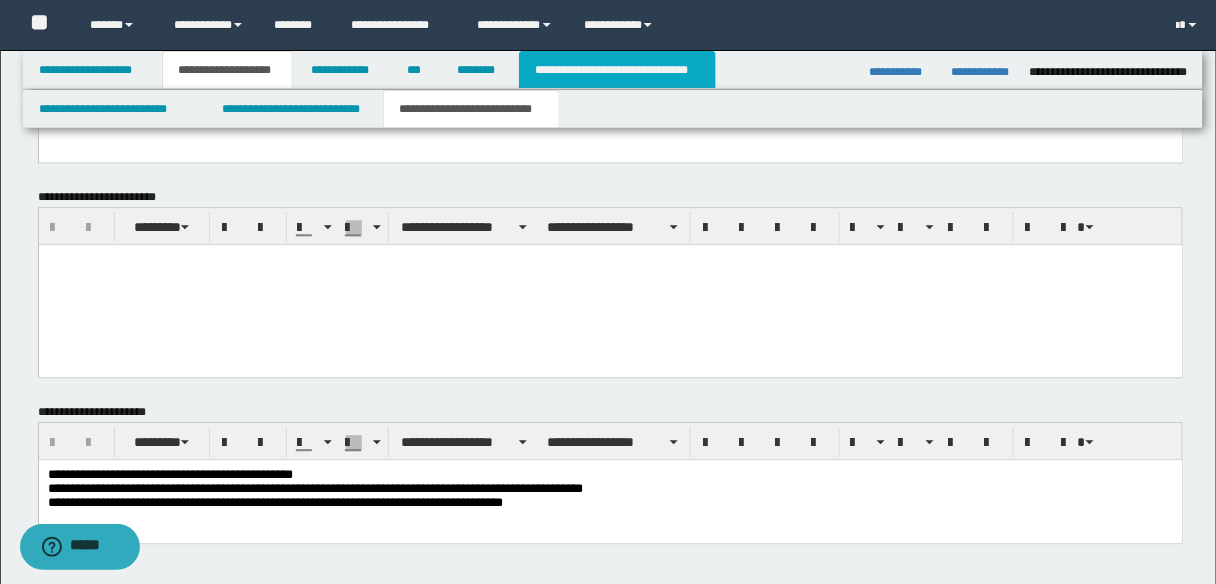 click on "**********" at bounding box center [617, 70] 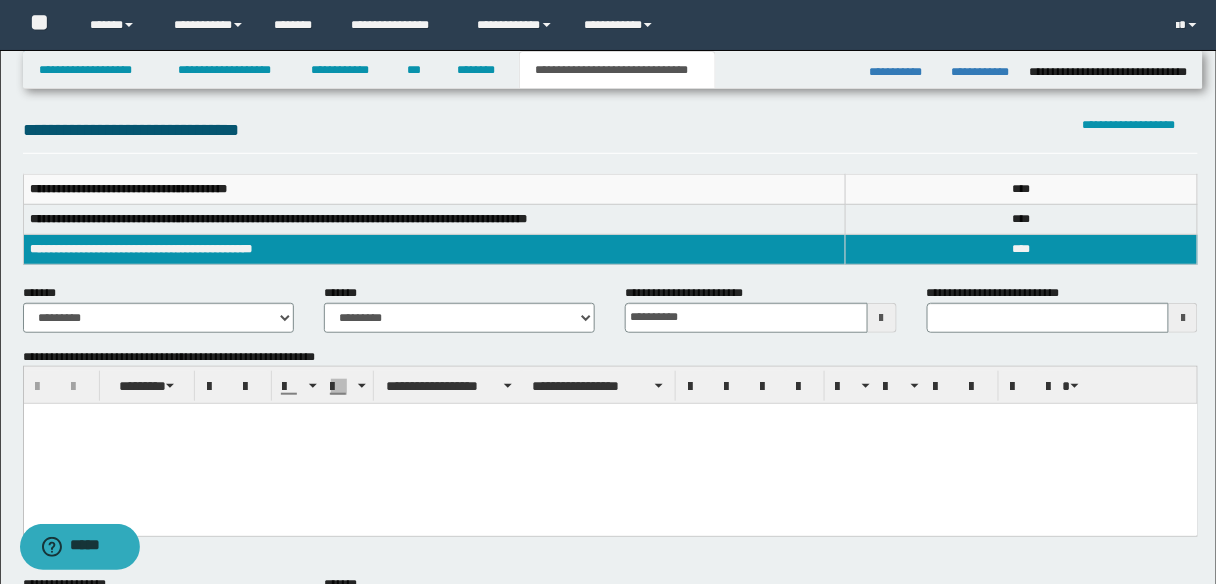 scroll, scrollTop: 0, scrollLeft: 0, axis: both 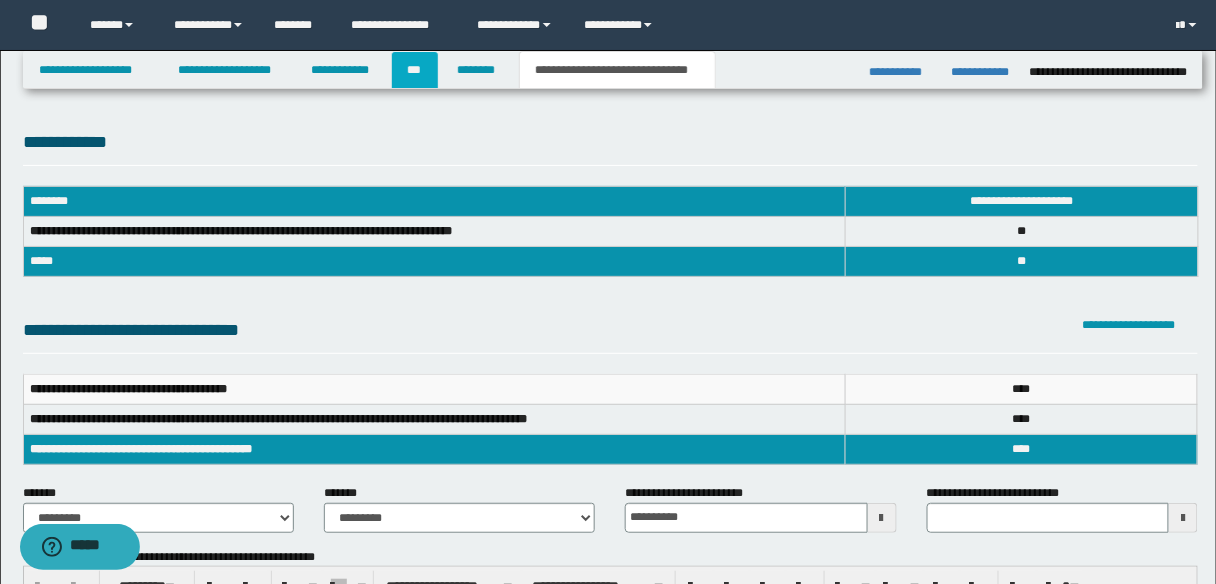 click on "***" at bounding box center [415, 70] 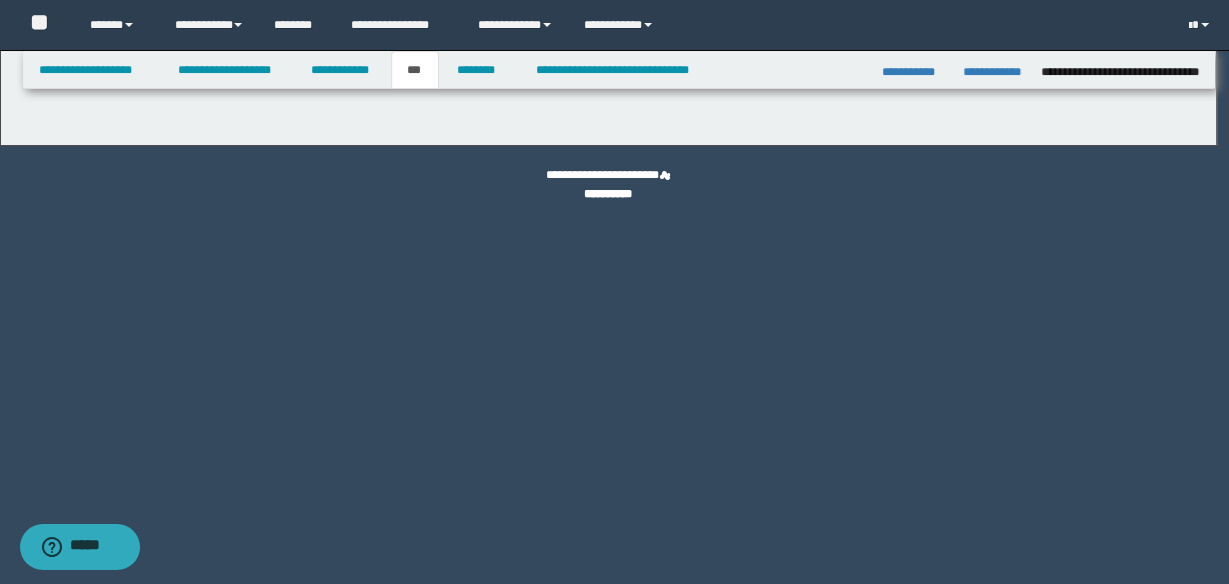 select on "*" 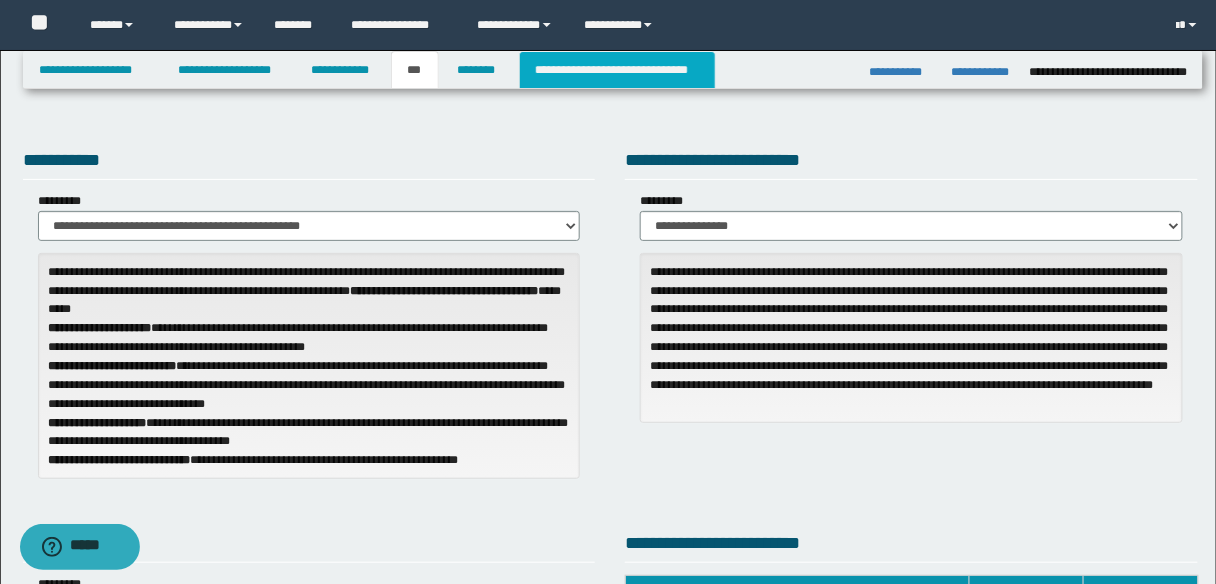 click on "**********" at bounding box center [617, 70] 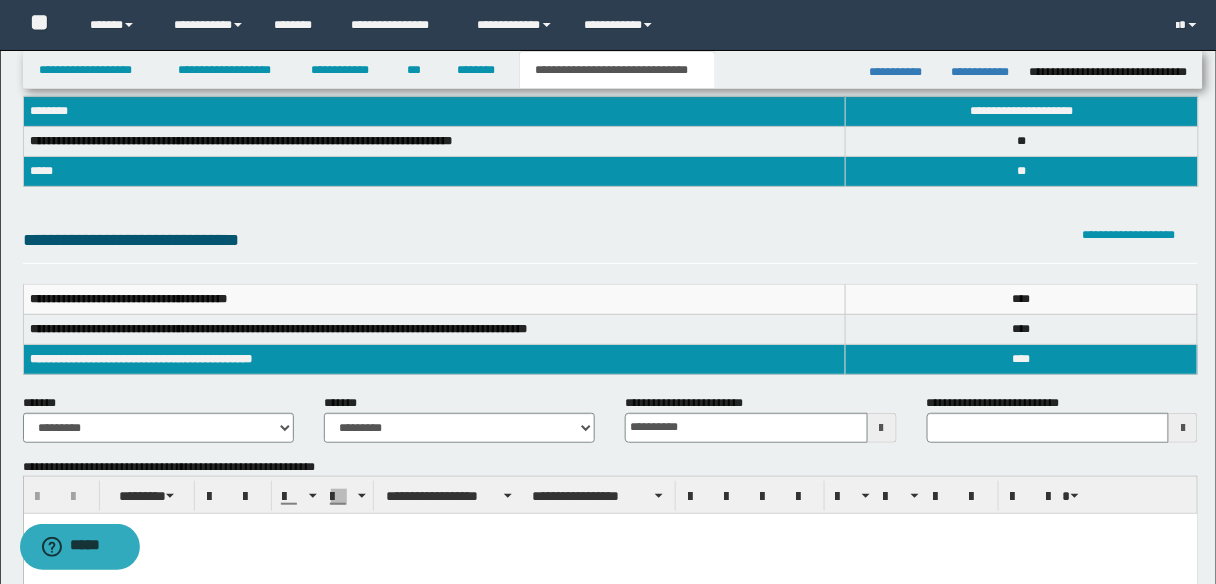 scroll, scrollTop: 0, scrollLeft: 0, axis: both 